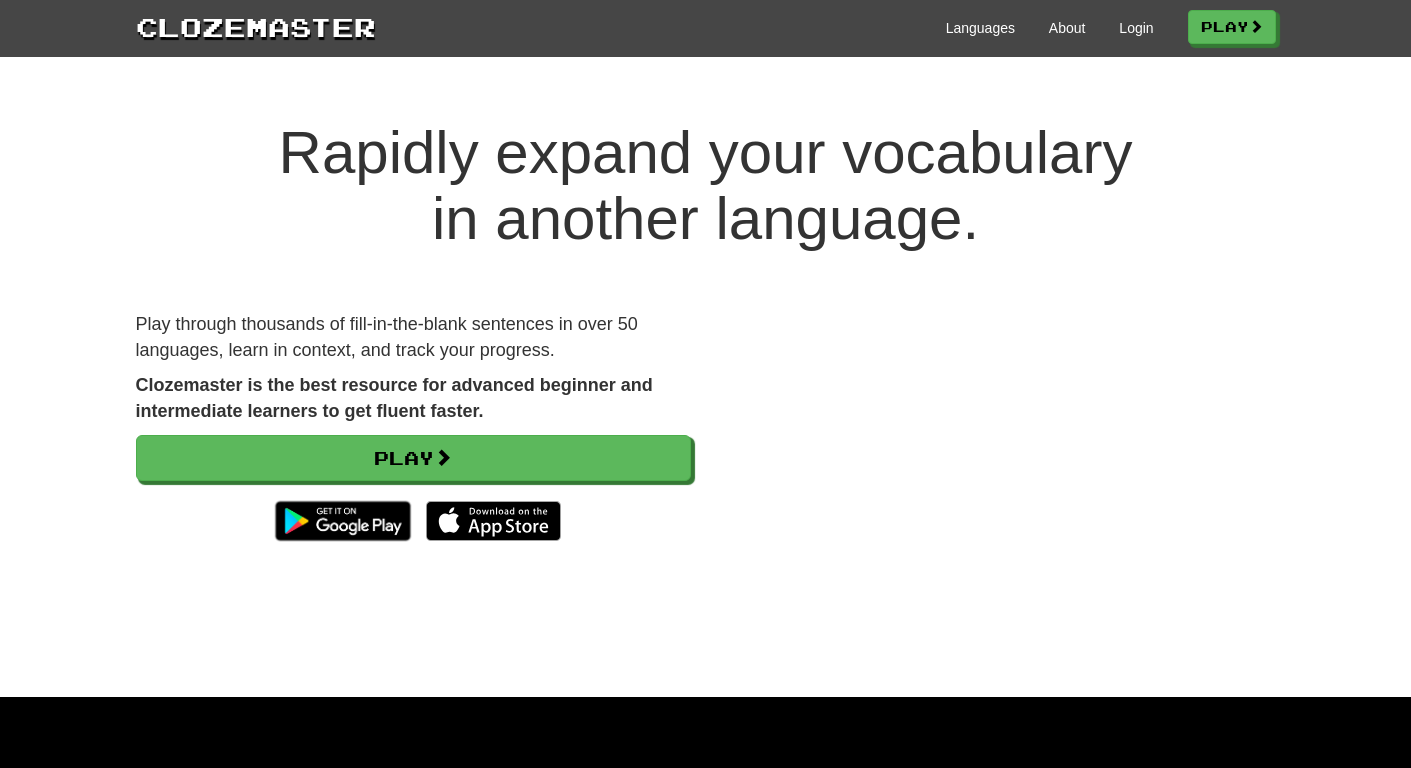 scroll, scrollTop: 0, scrollLeft: 0, axis: both 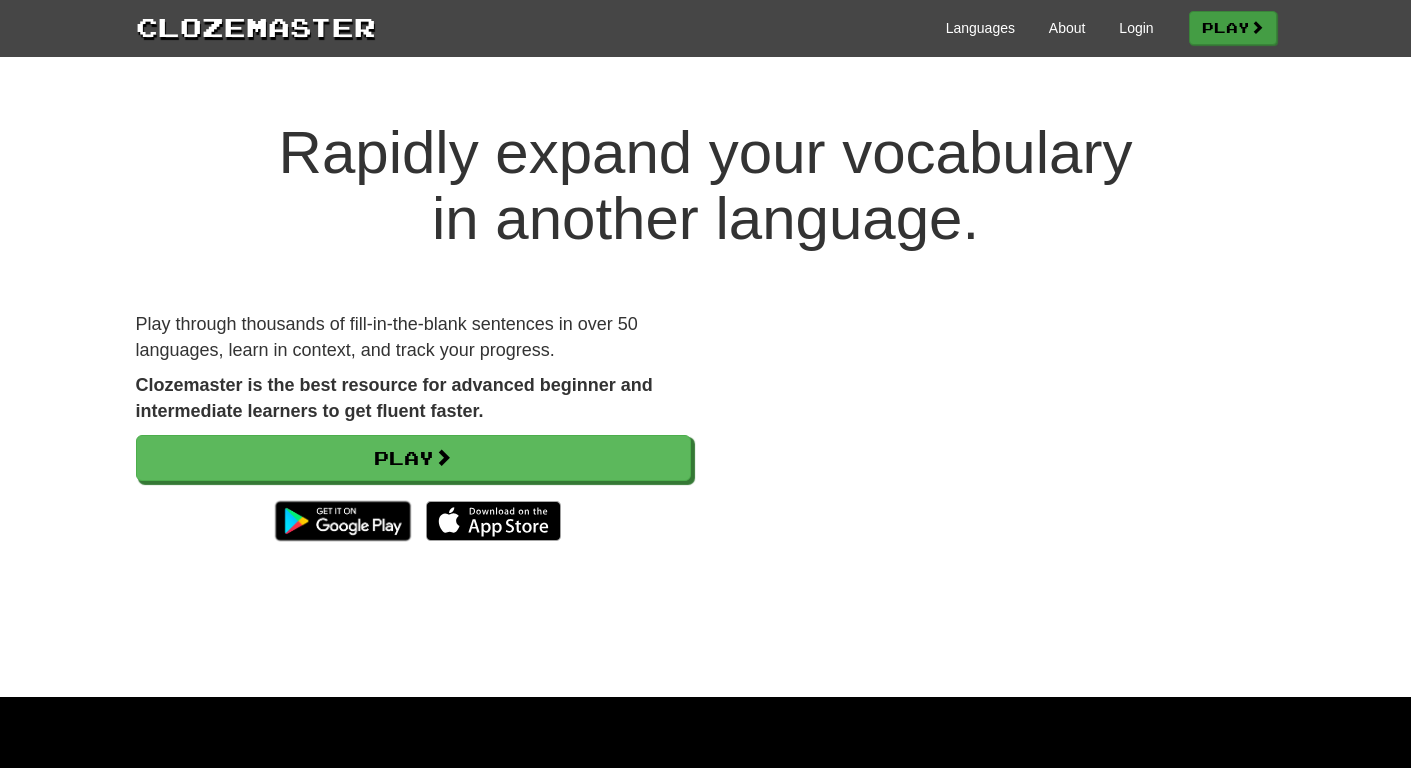 click on "Play" at bounding box center [1233, 28] 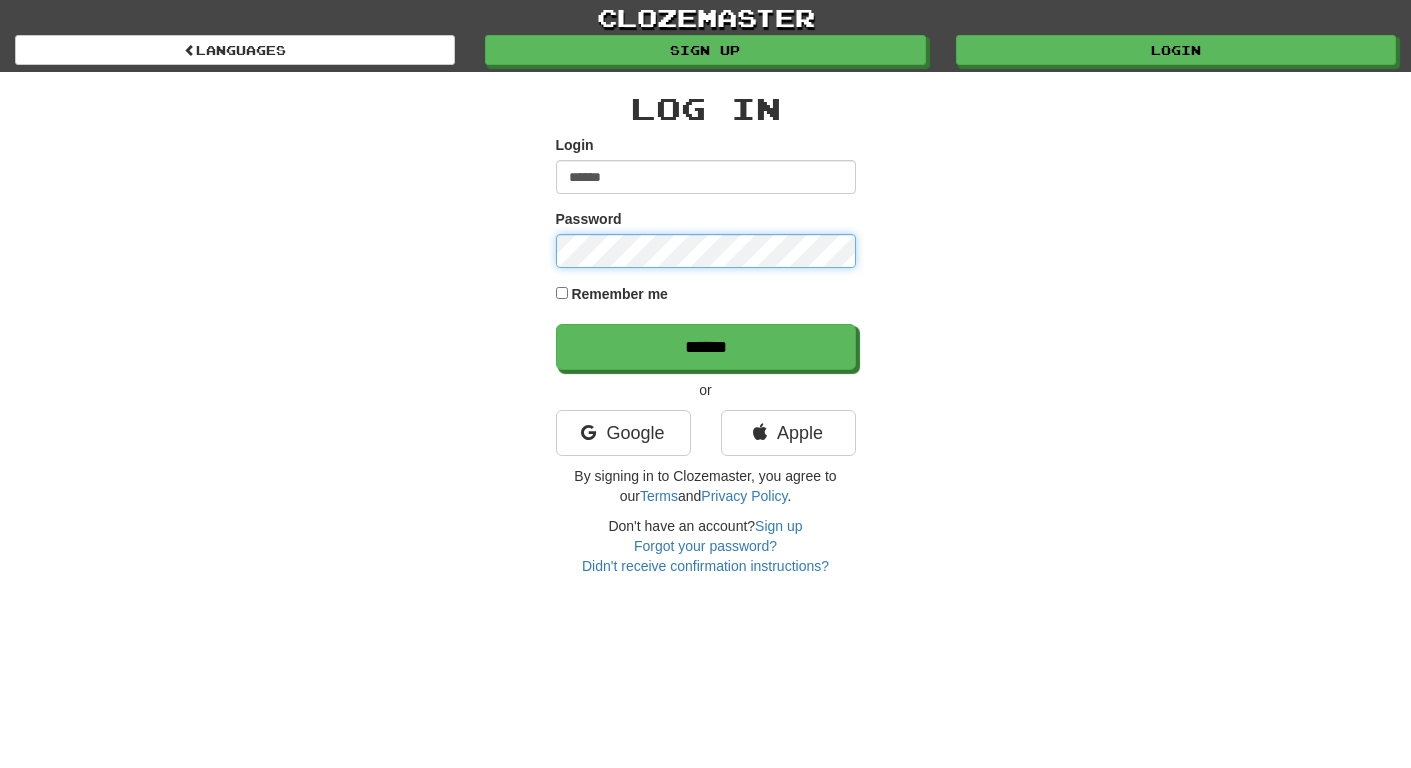 scroll, scrollTop: 0, scrollLeft: 0, axis: both 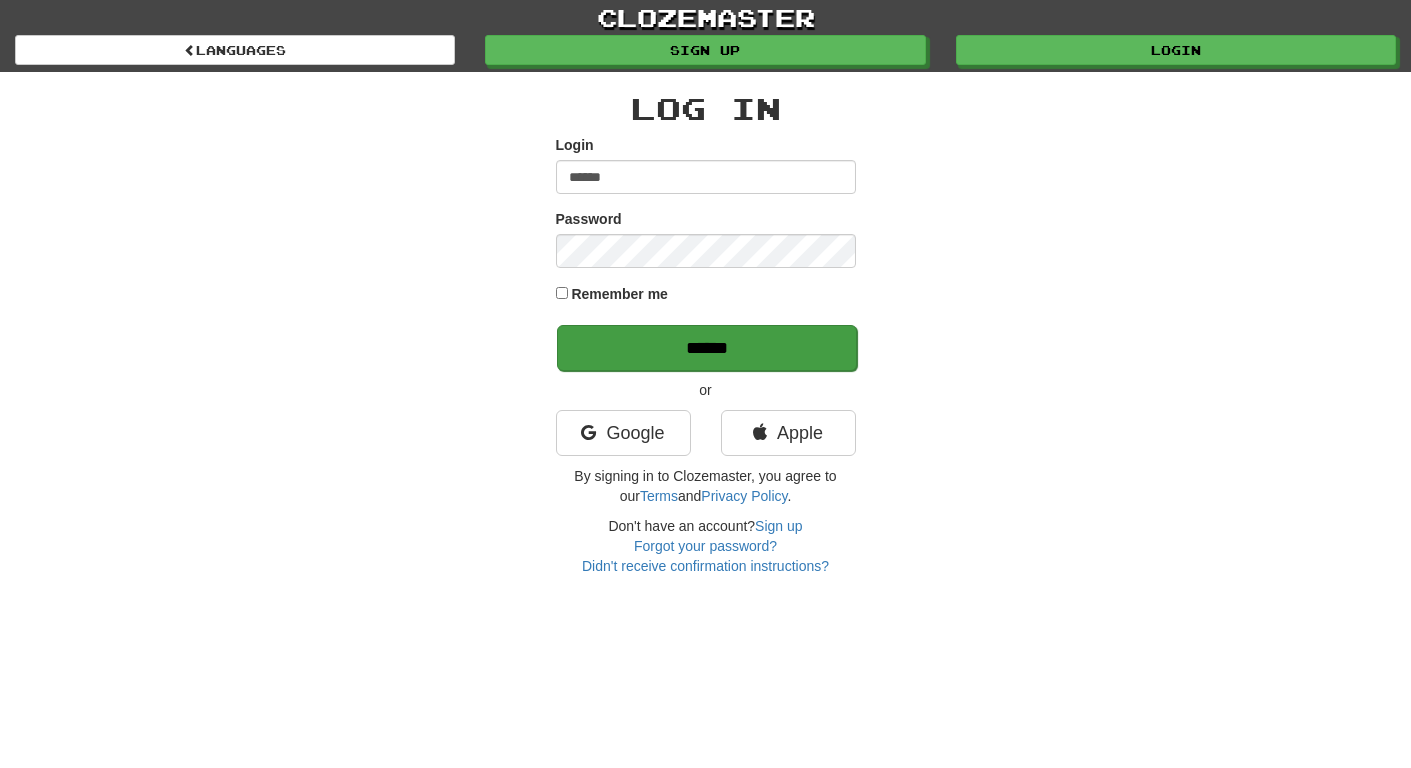 click on "******" at bounding box center (707, 348) 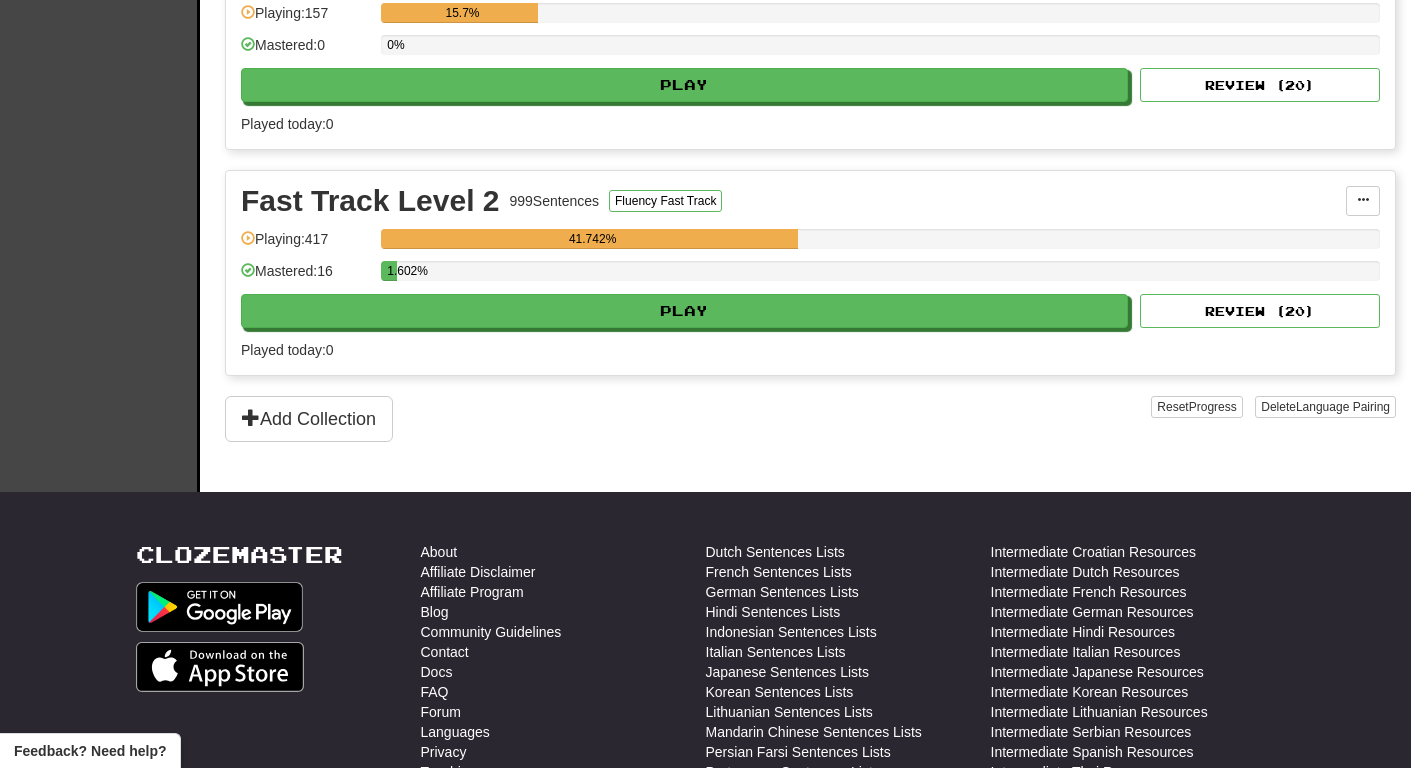 scroll, scrollTop: 518, scrollLeft: 0, axis: vertical 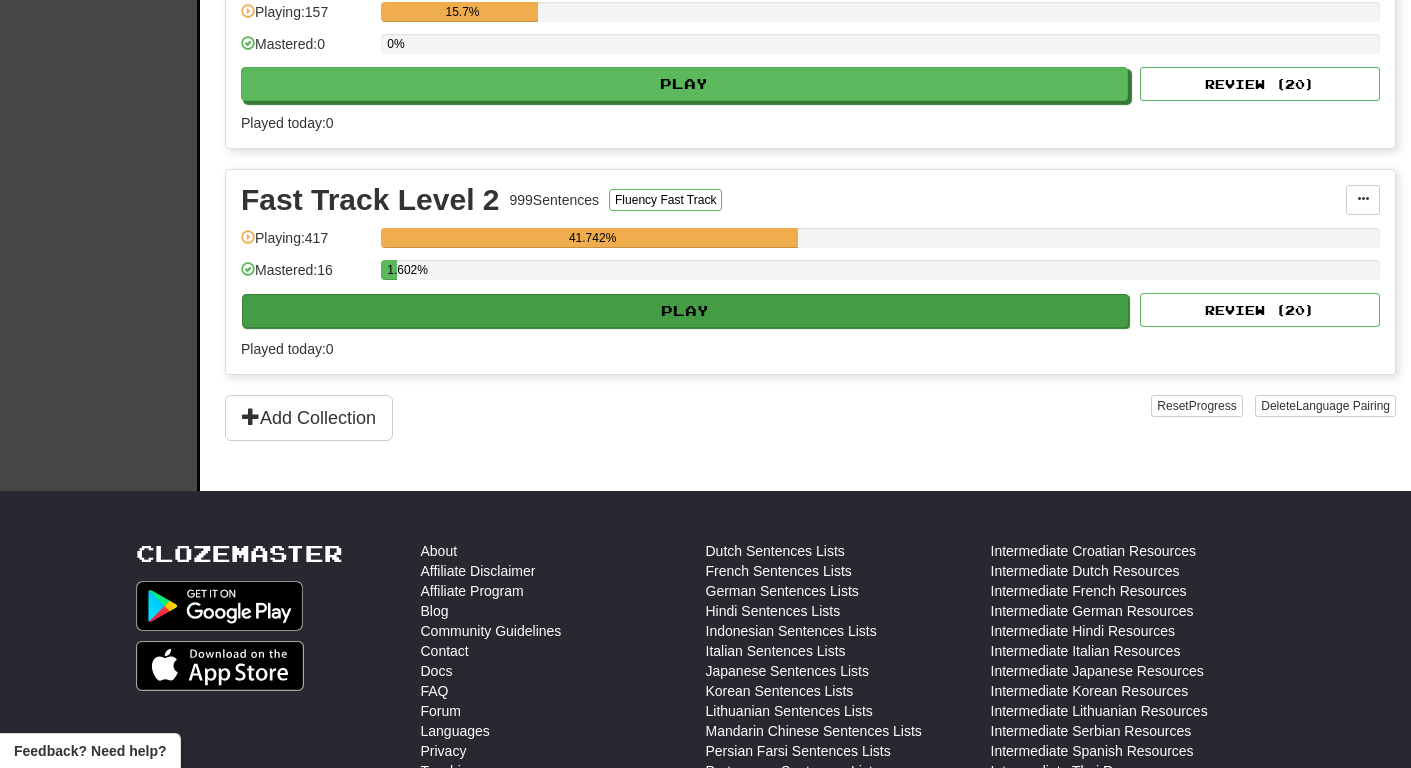 click on "Play" at bounding box center [685, 311] 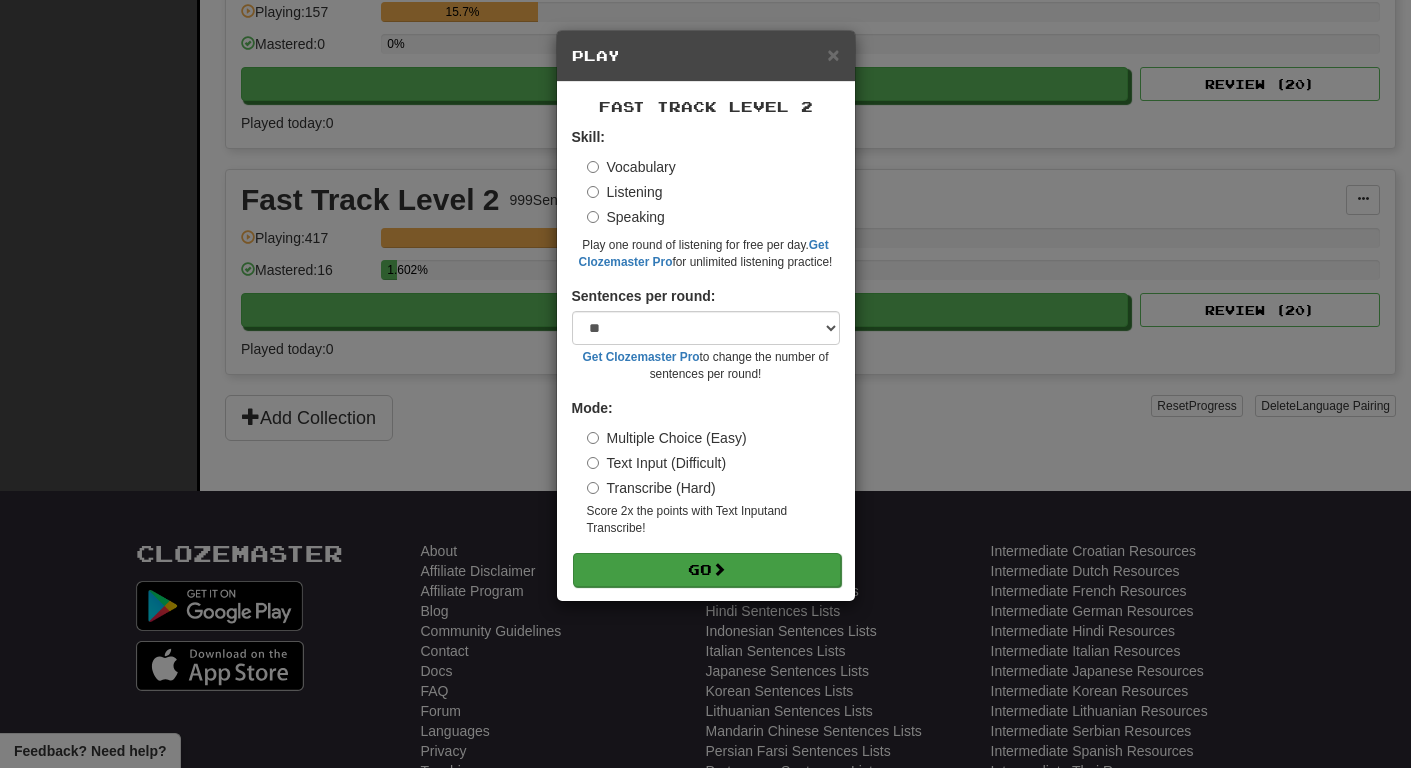 click on "Go" at bounding box center (707, 570) 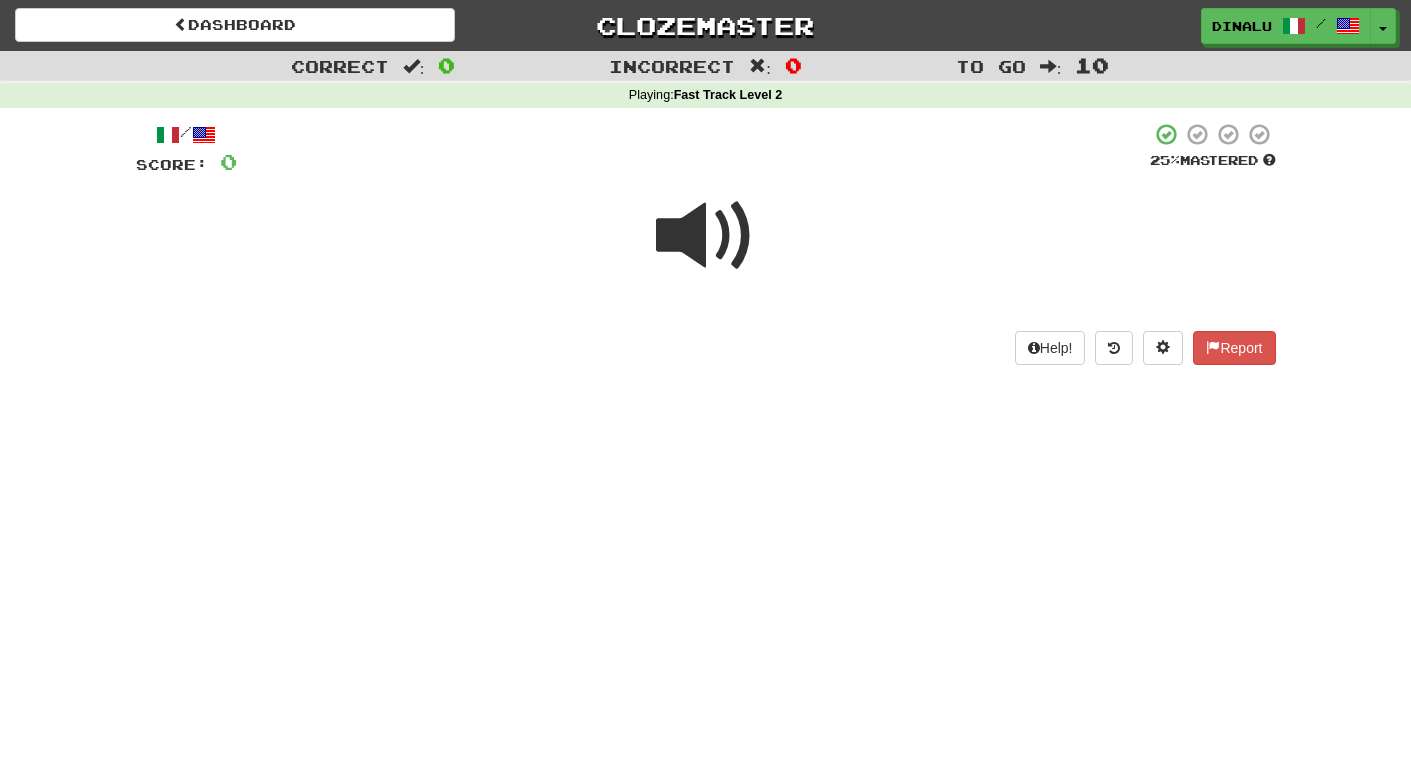 scroll, scrollTop: 0, scrollLeft: 0, axis: both 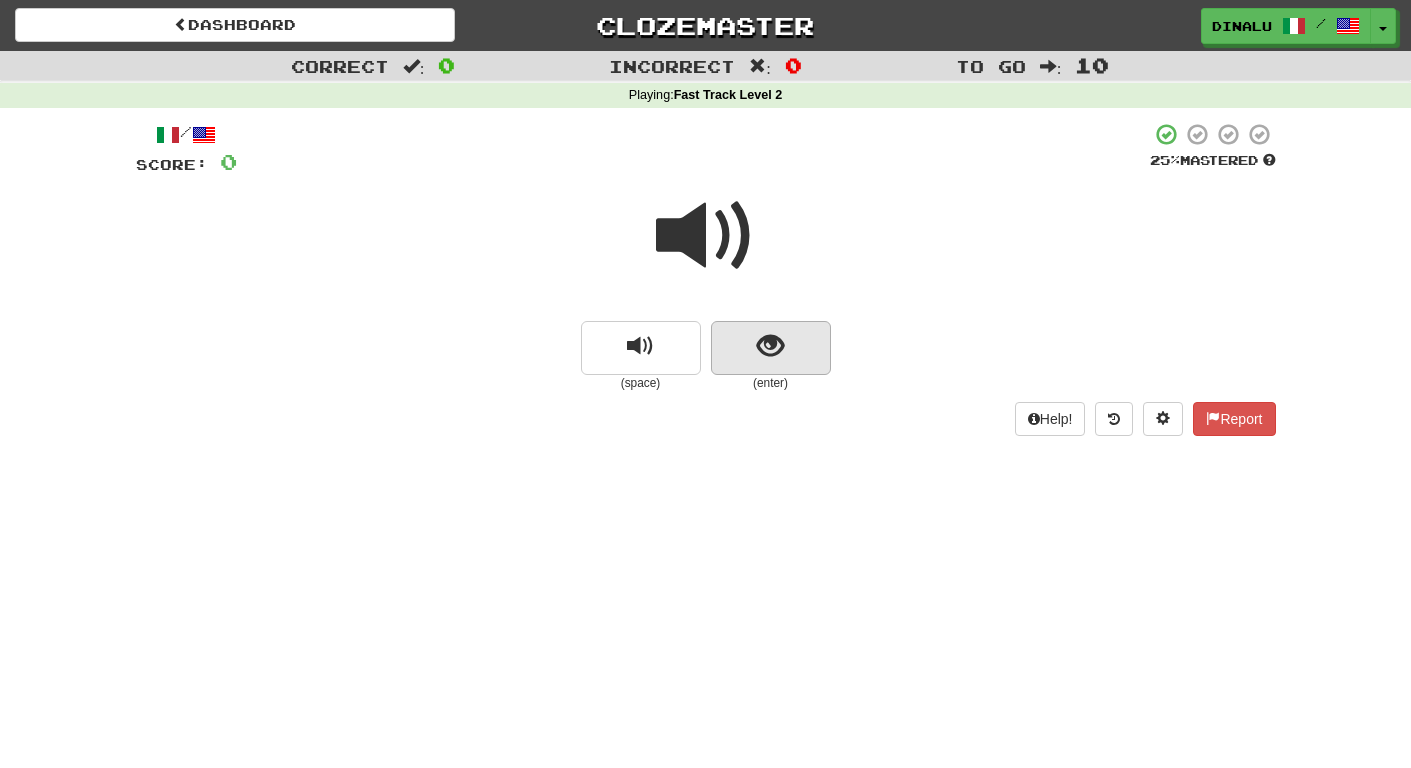click at bounding box center (770, 346) 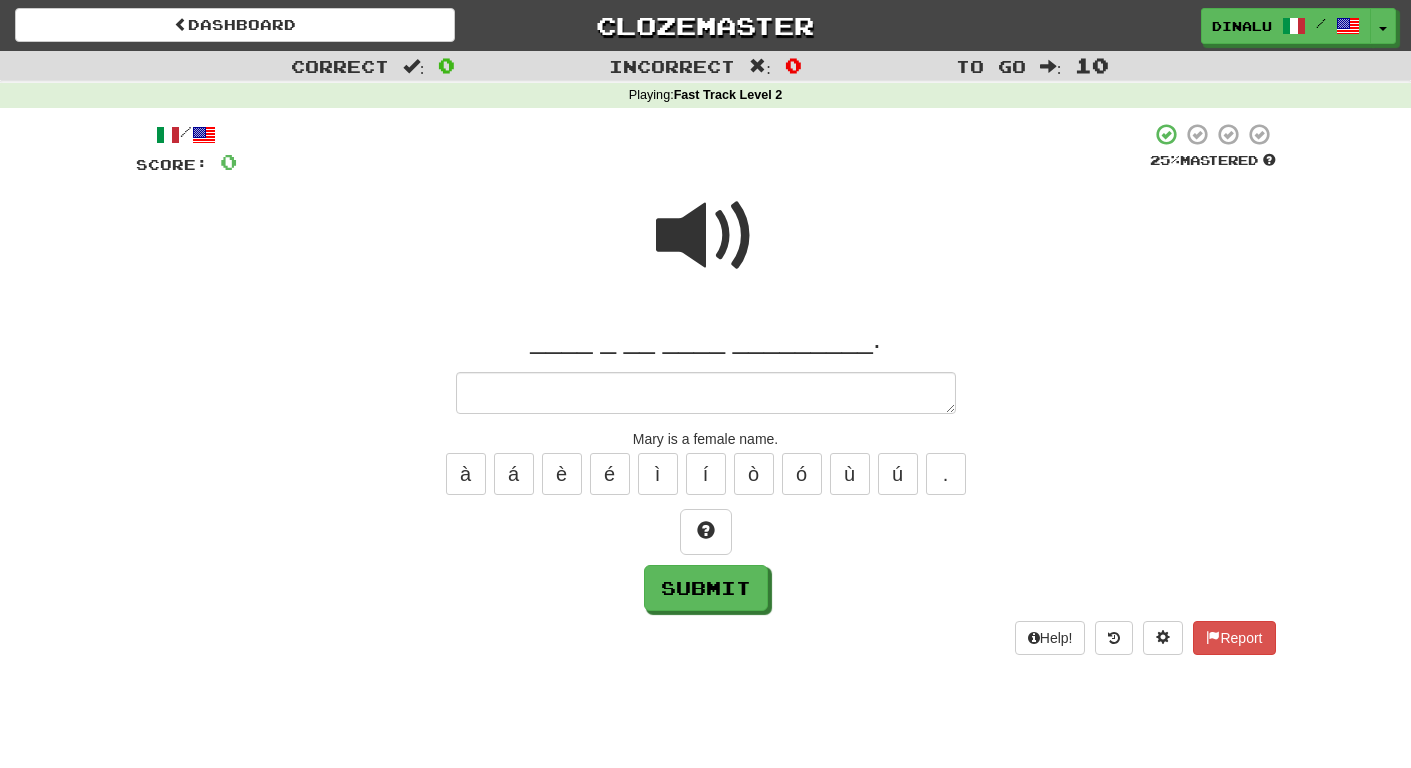click at bounding box center [706, 236] 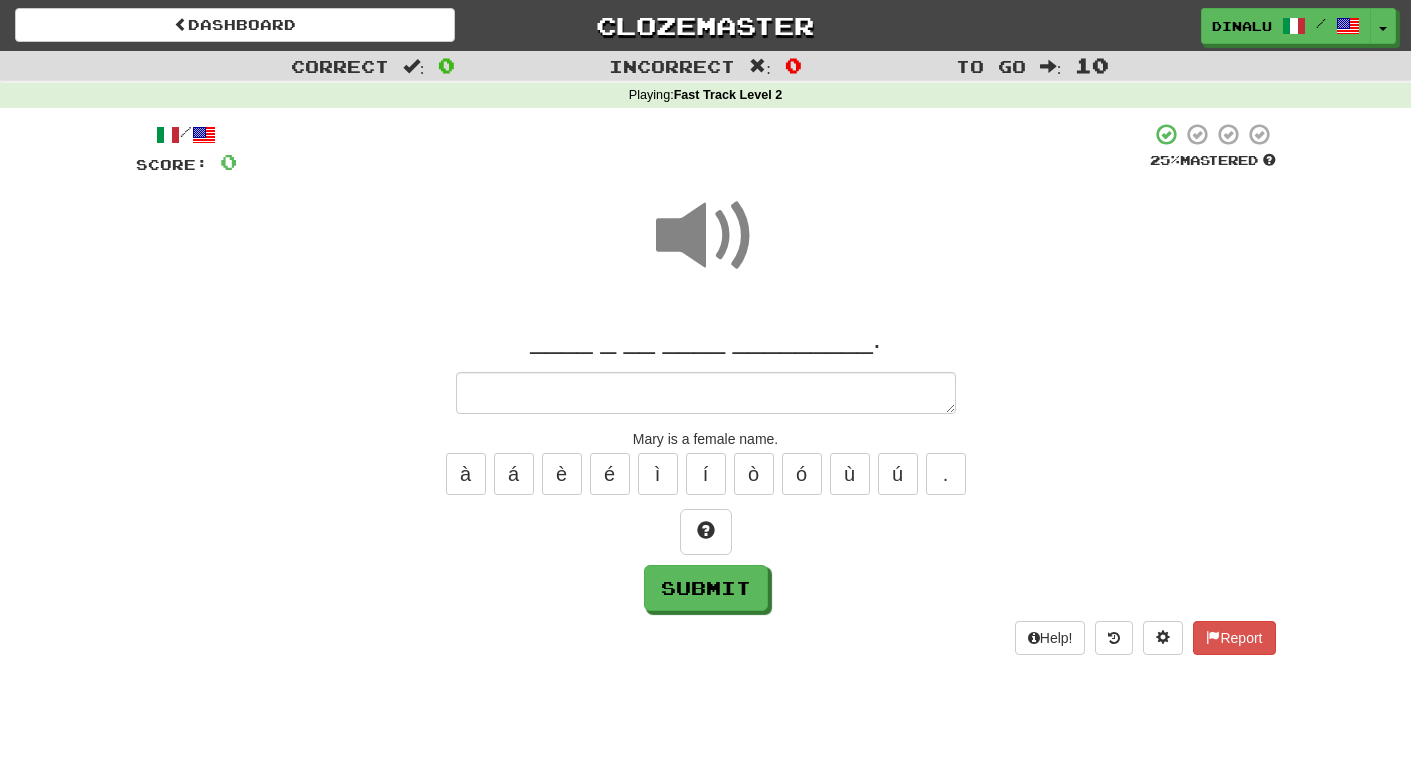 click at bounding box center (706, 236) 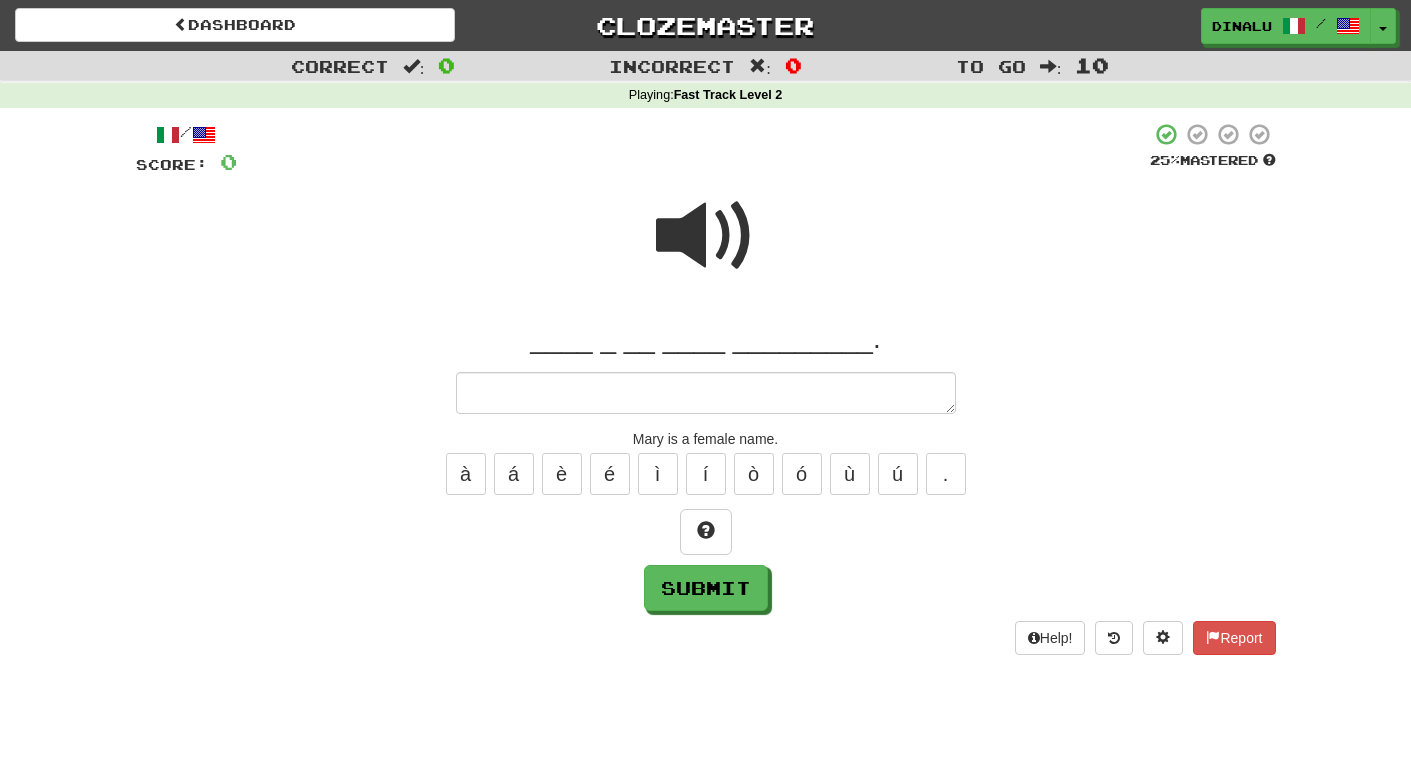 click at bounding box center (706, 249) 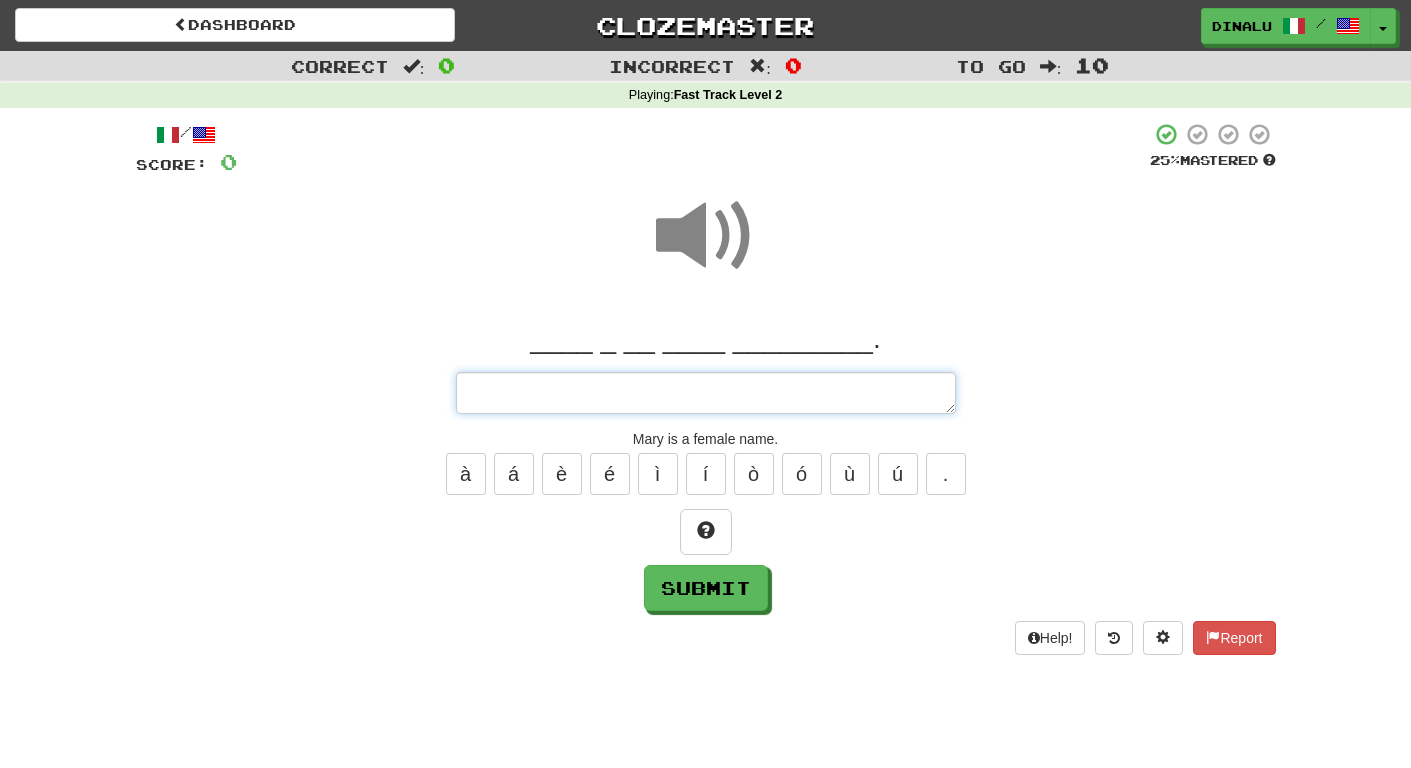 click at bounding box center (706, 393) 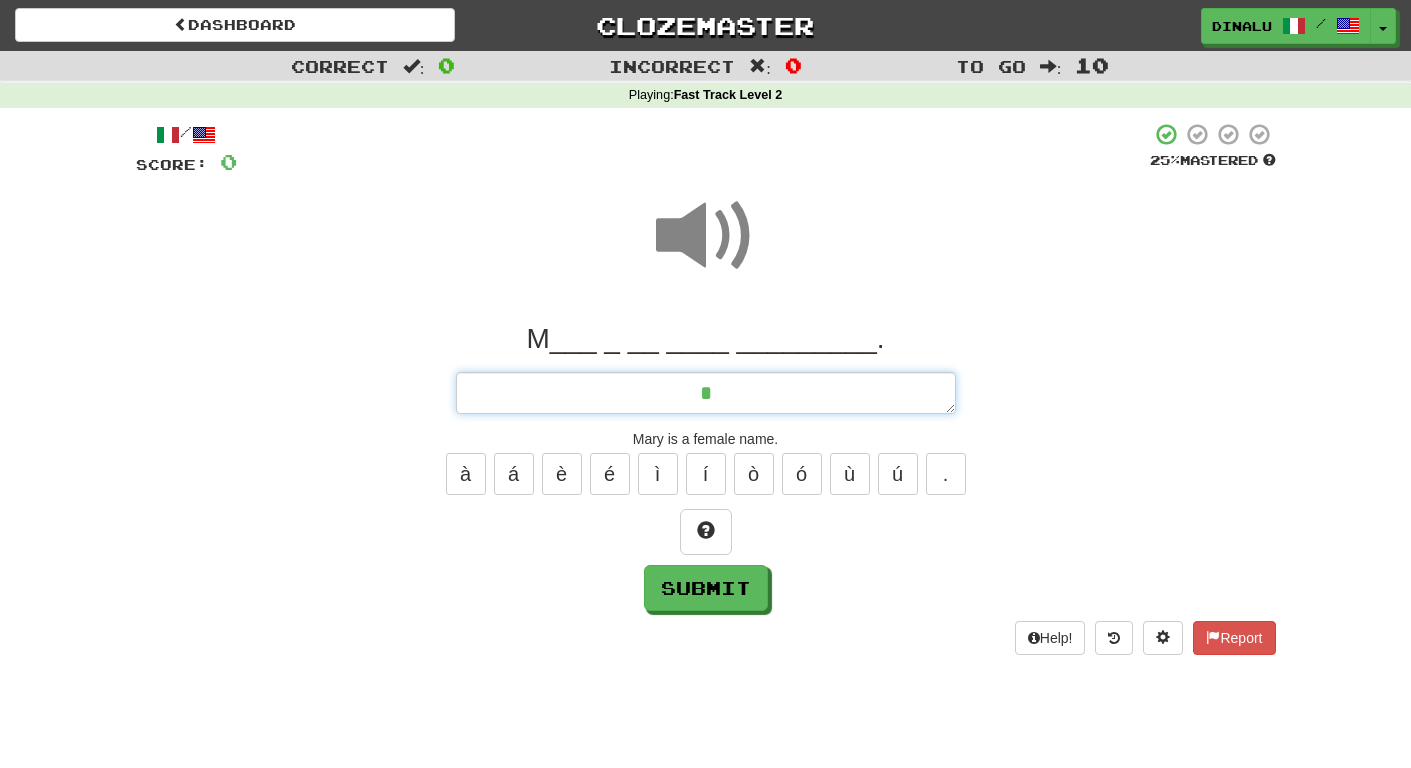 type on "*" 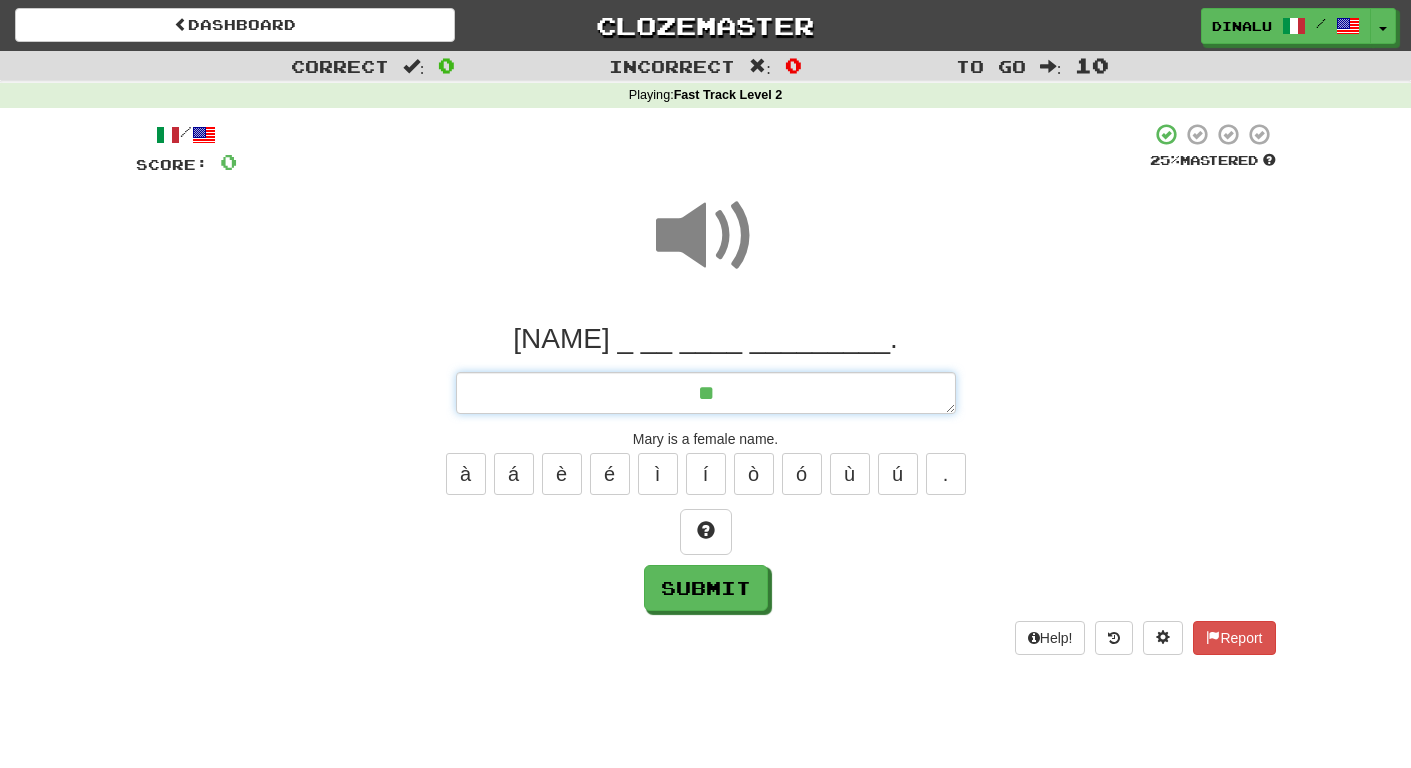 type on "*" 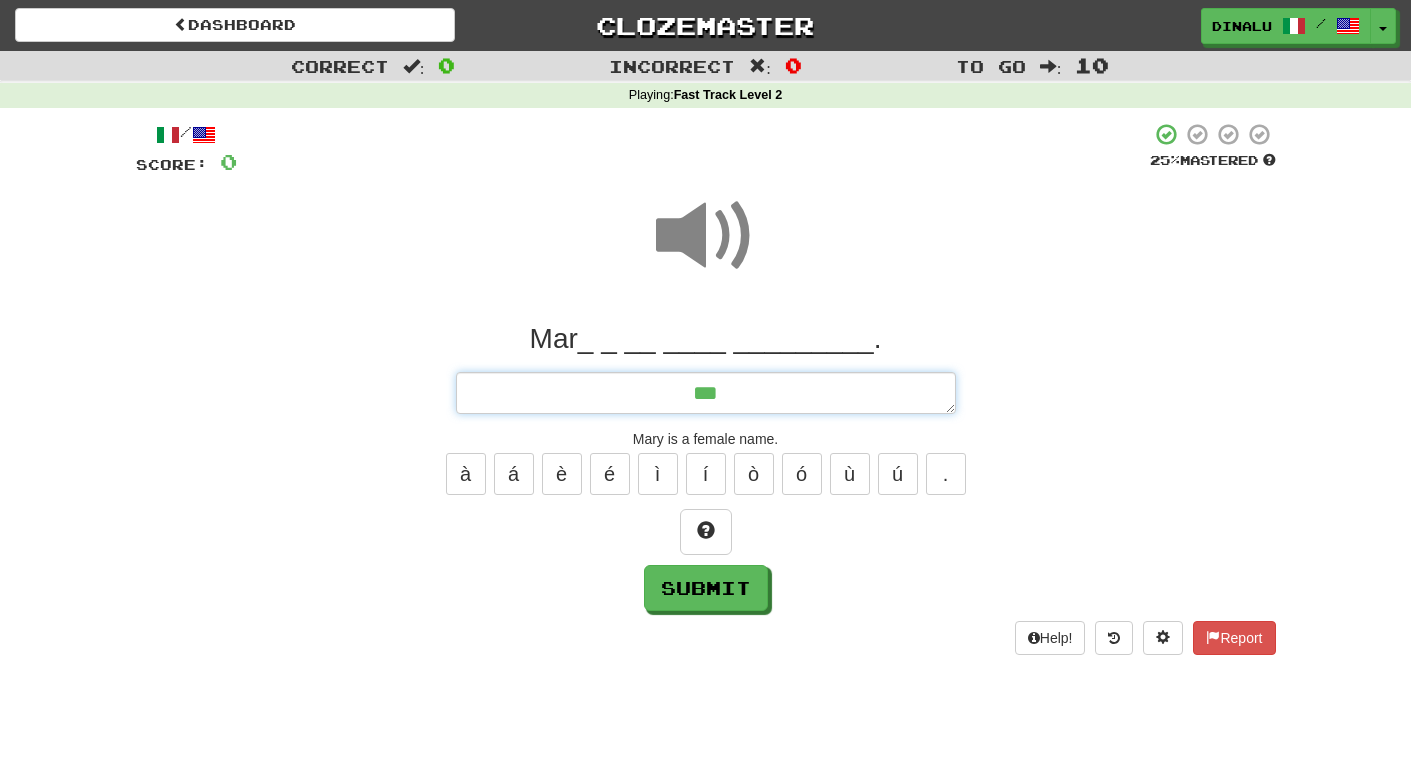 type on "*" 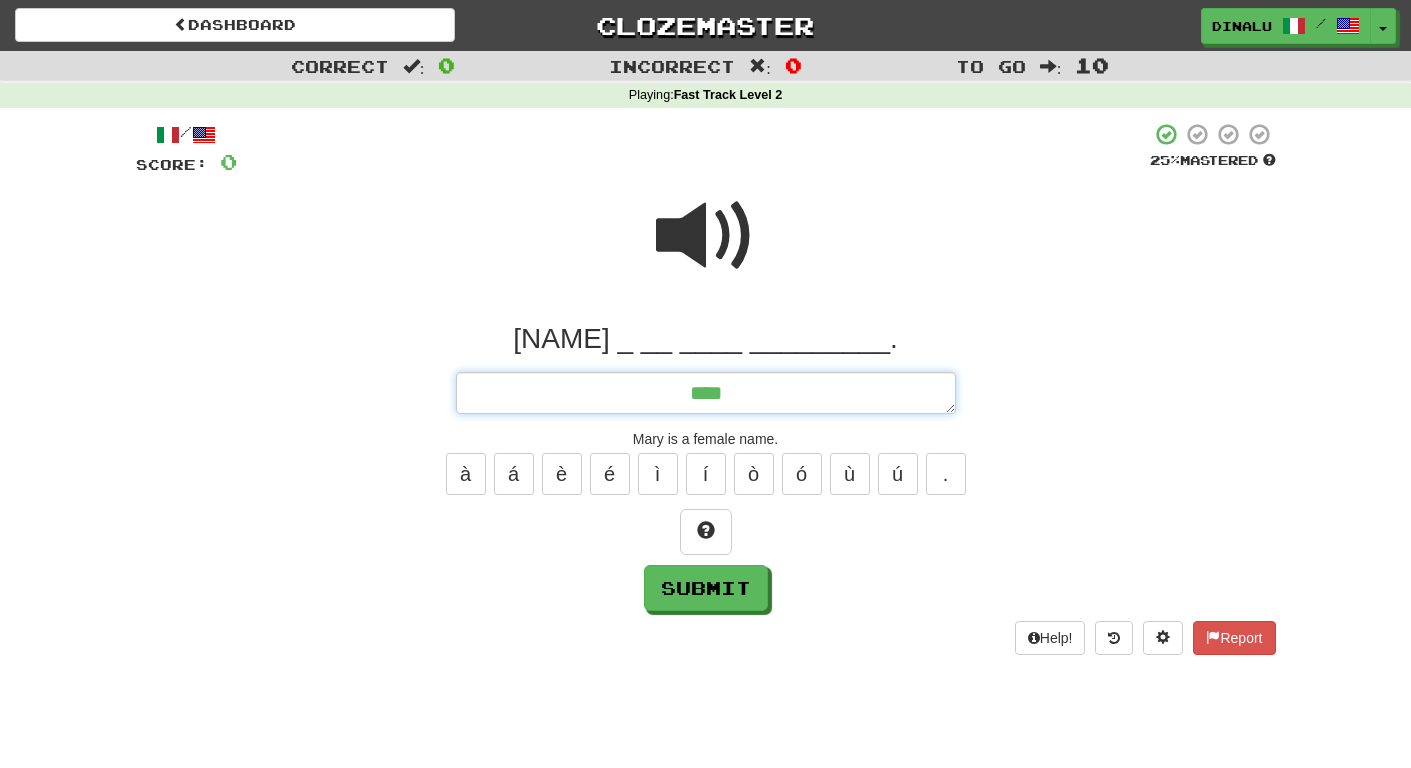 type on "*" 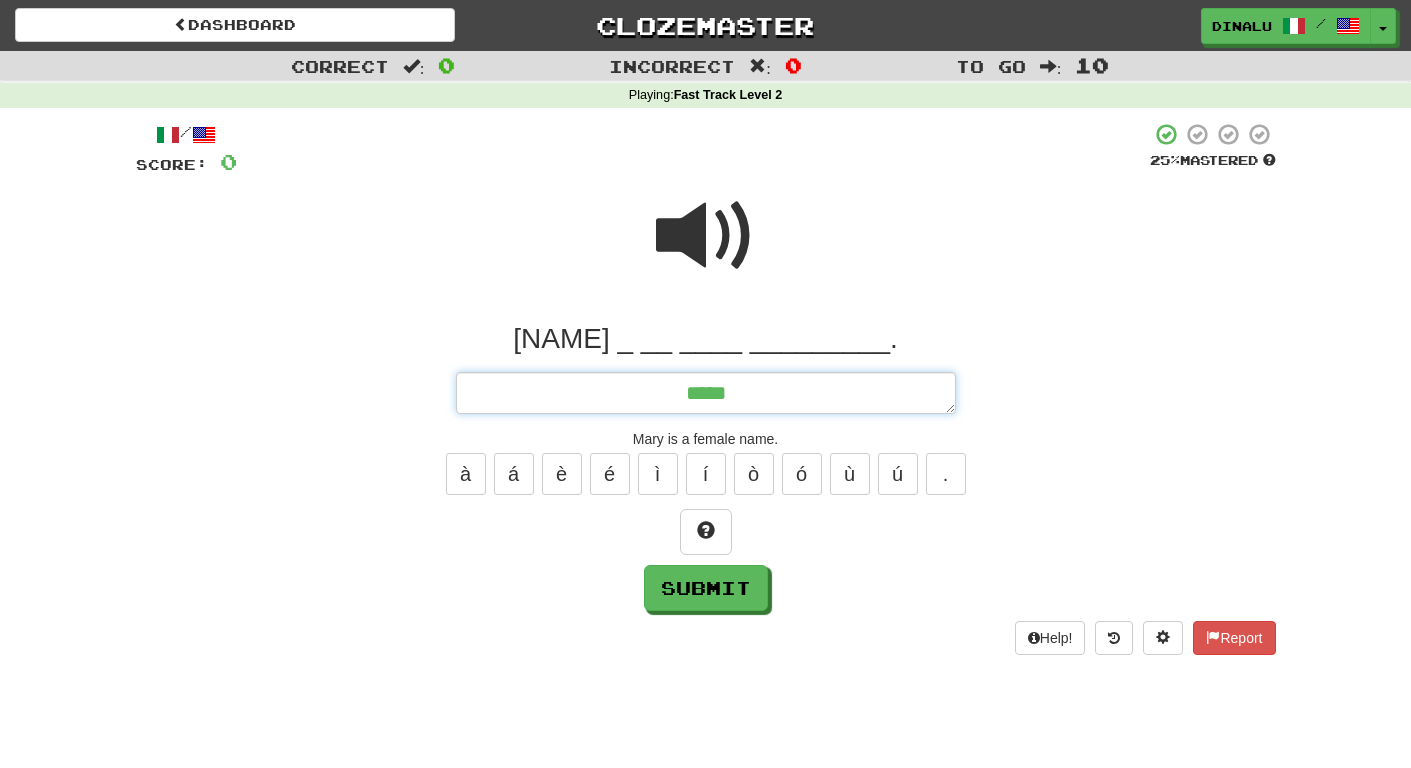 type on "*" 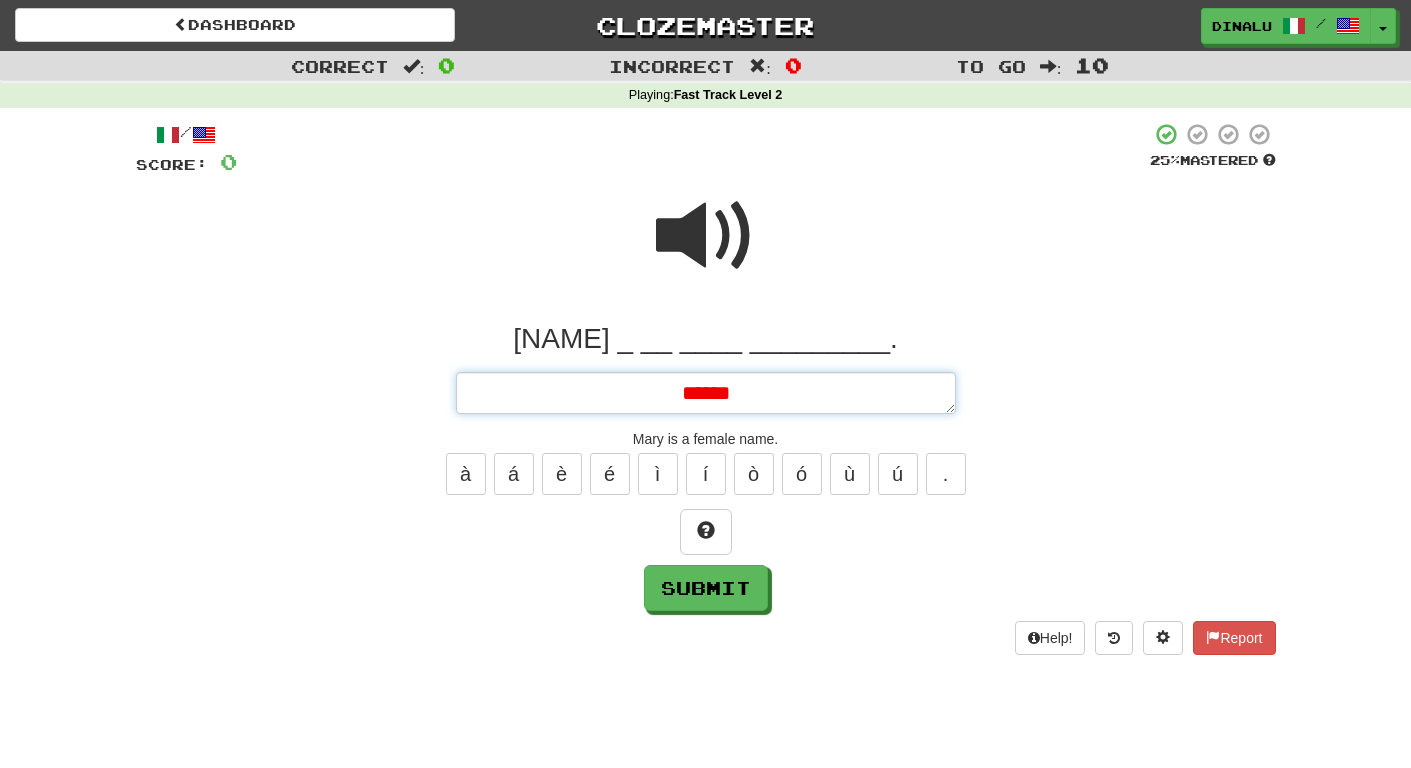 type on "*" 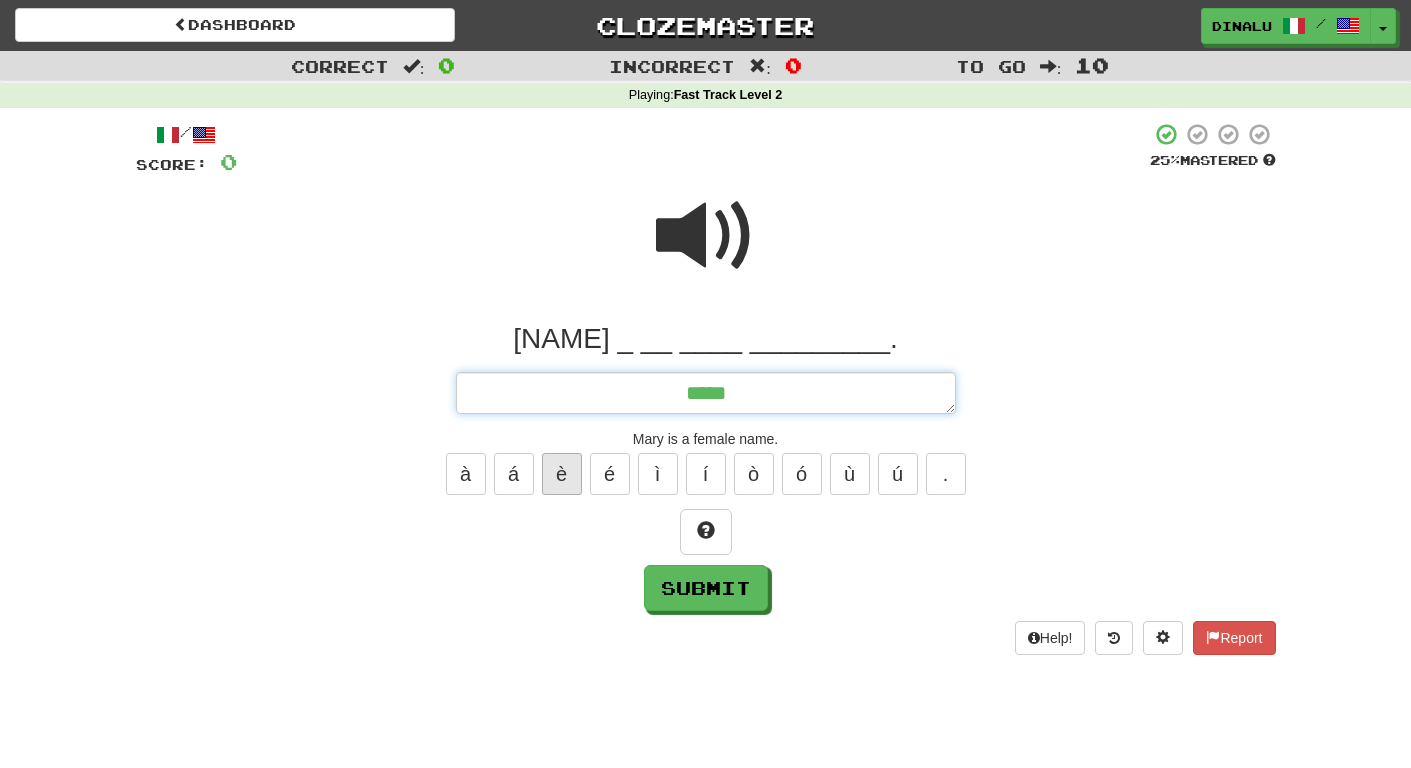 type on "****" 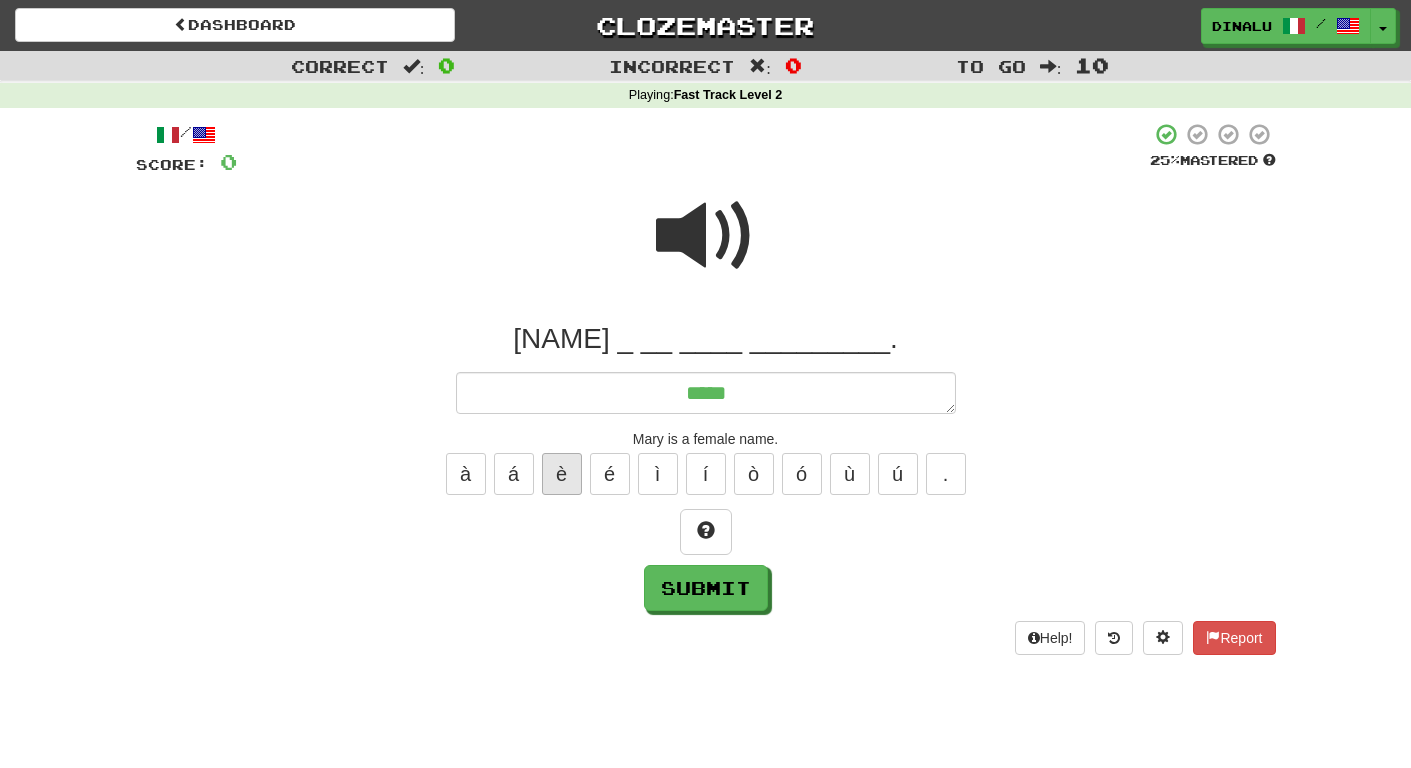 click on "è" at bounding box center [562, 474] 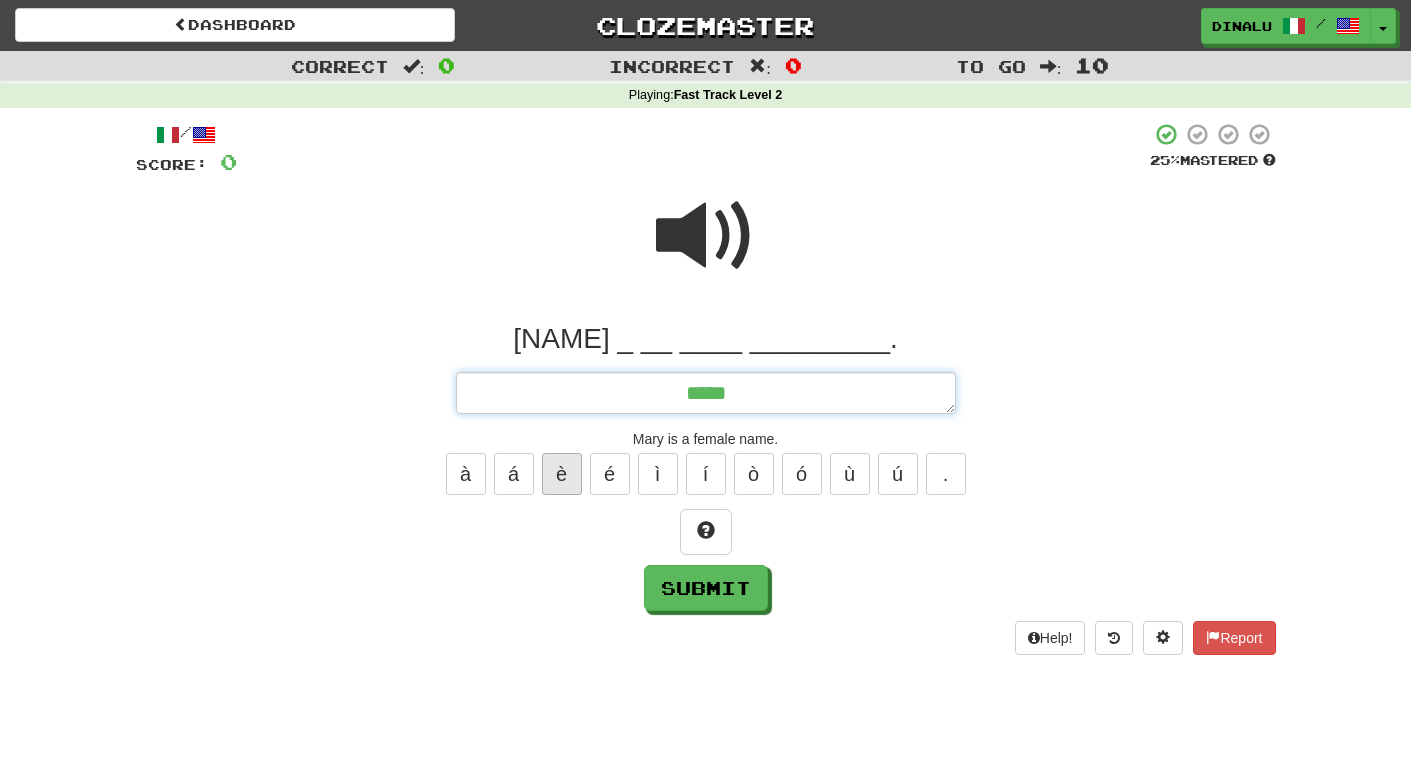 type on "*" 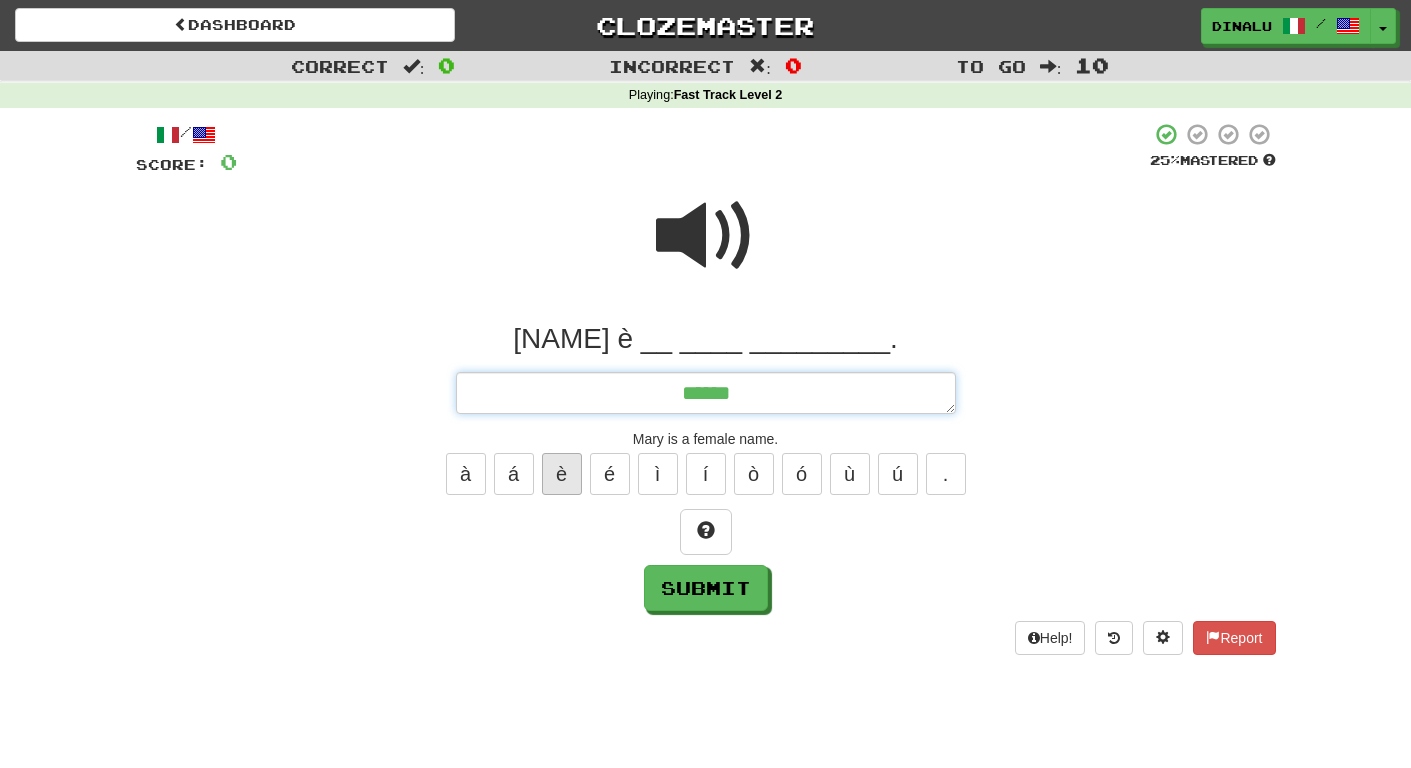 type on "*" 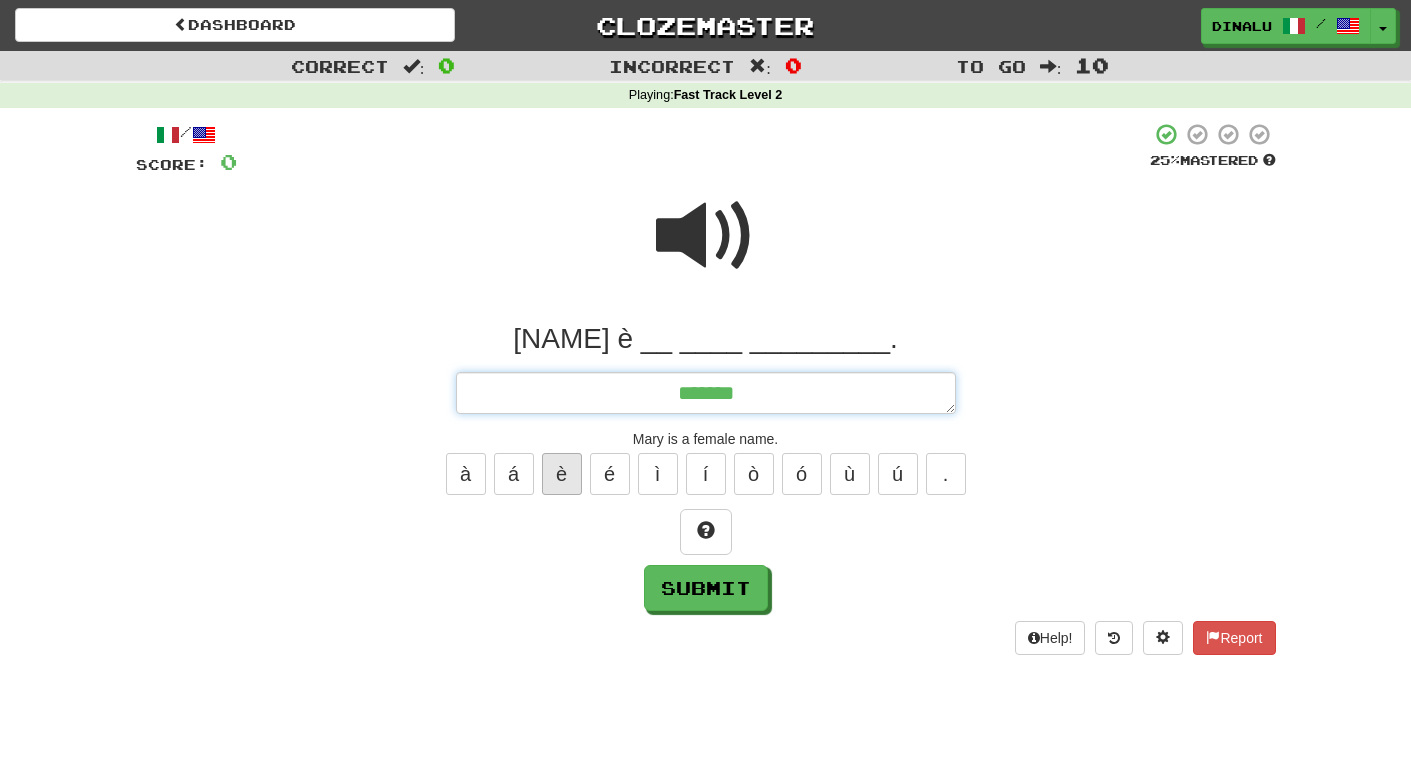 type on "*" 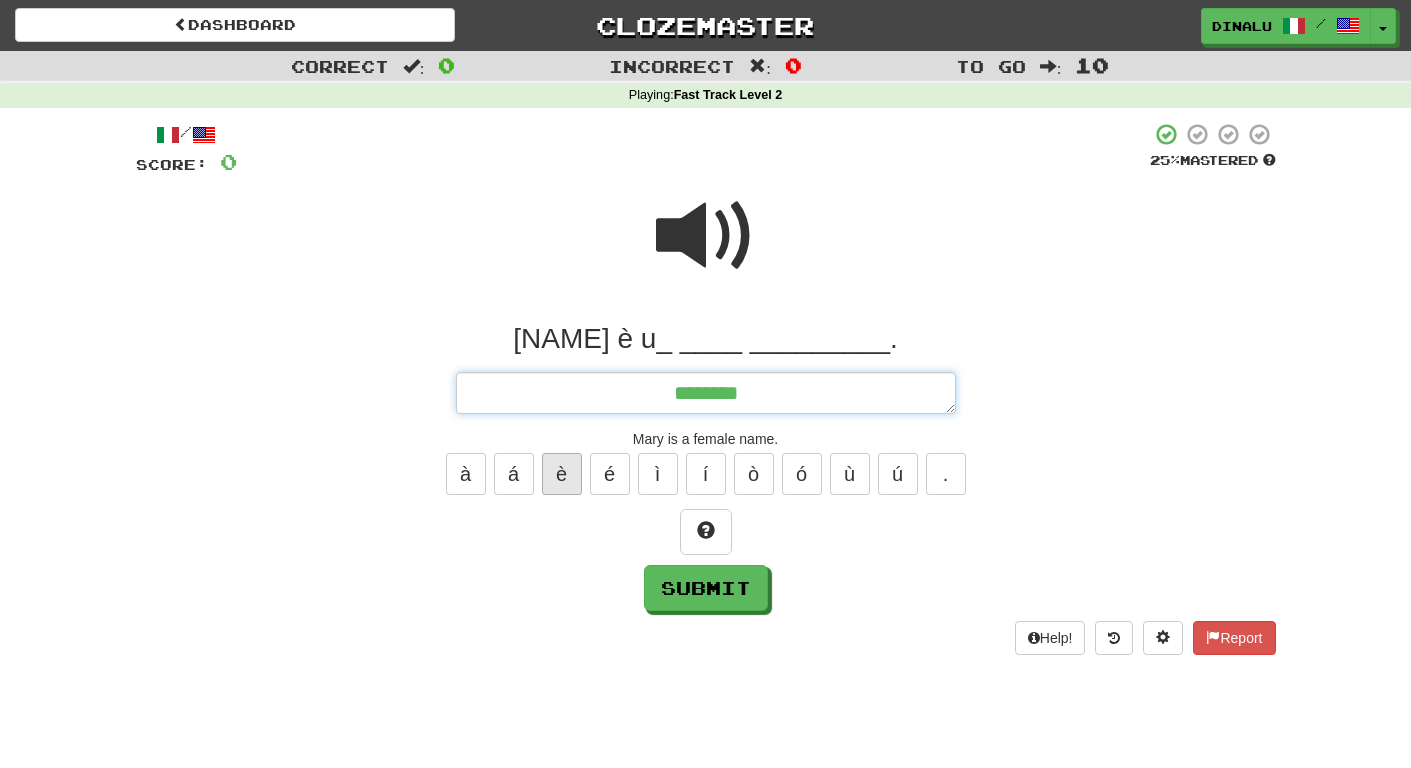 type on "*" 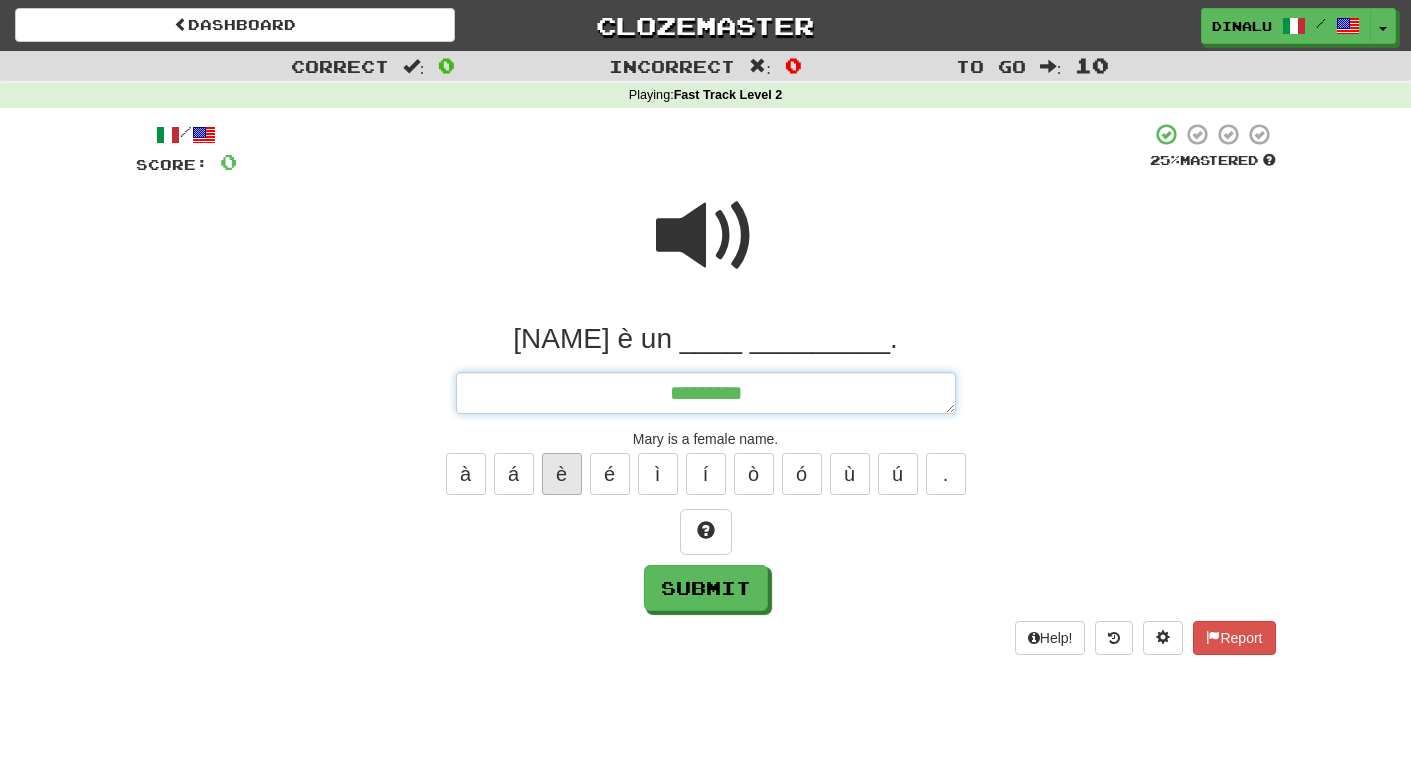 type on "*" 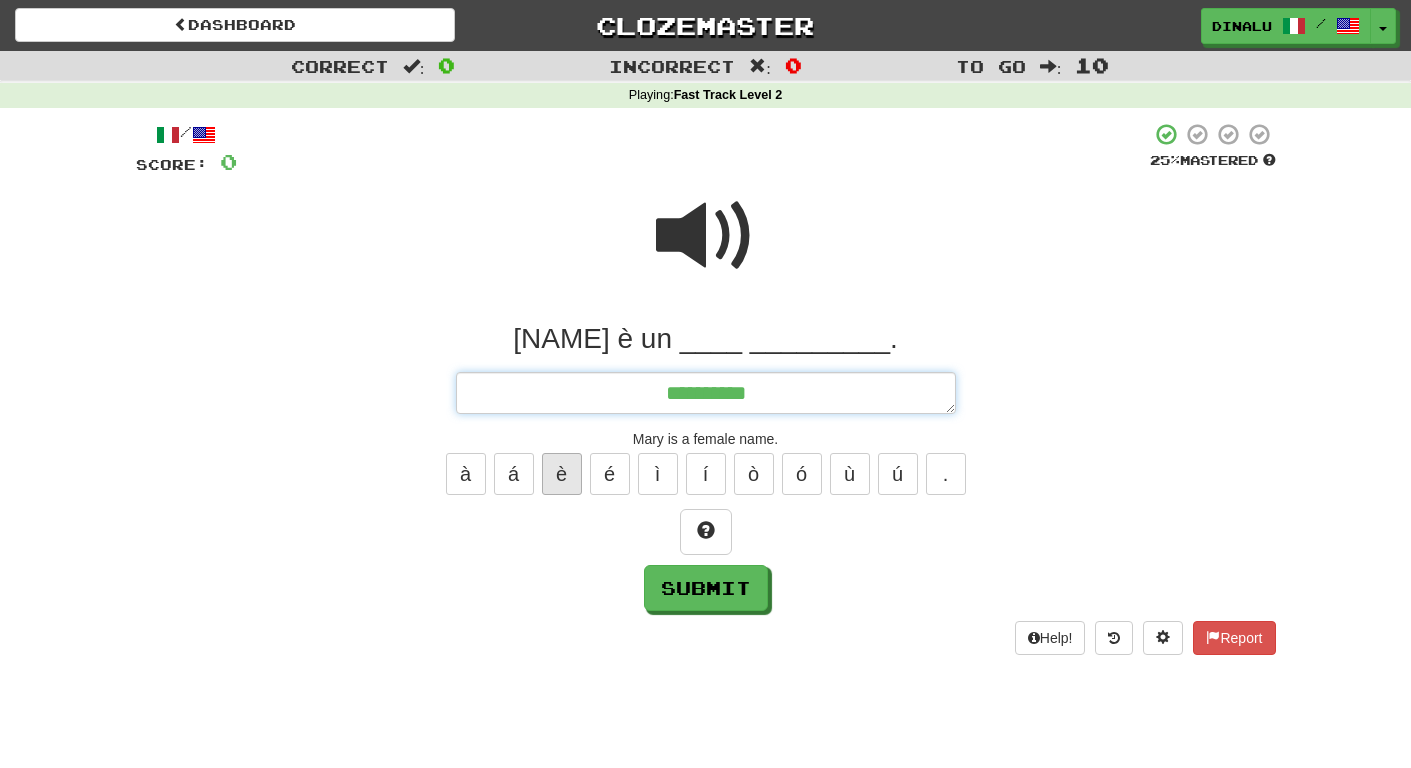 type on "*" 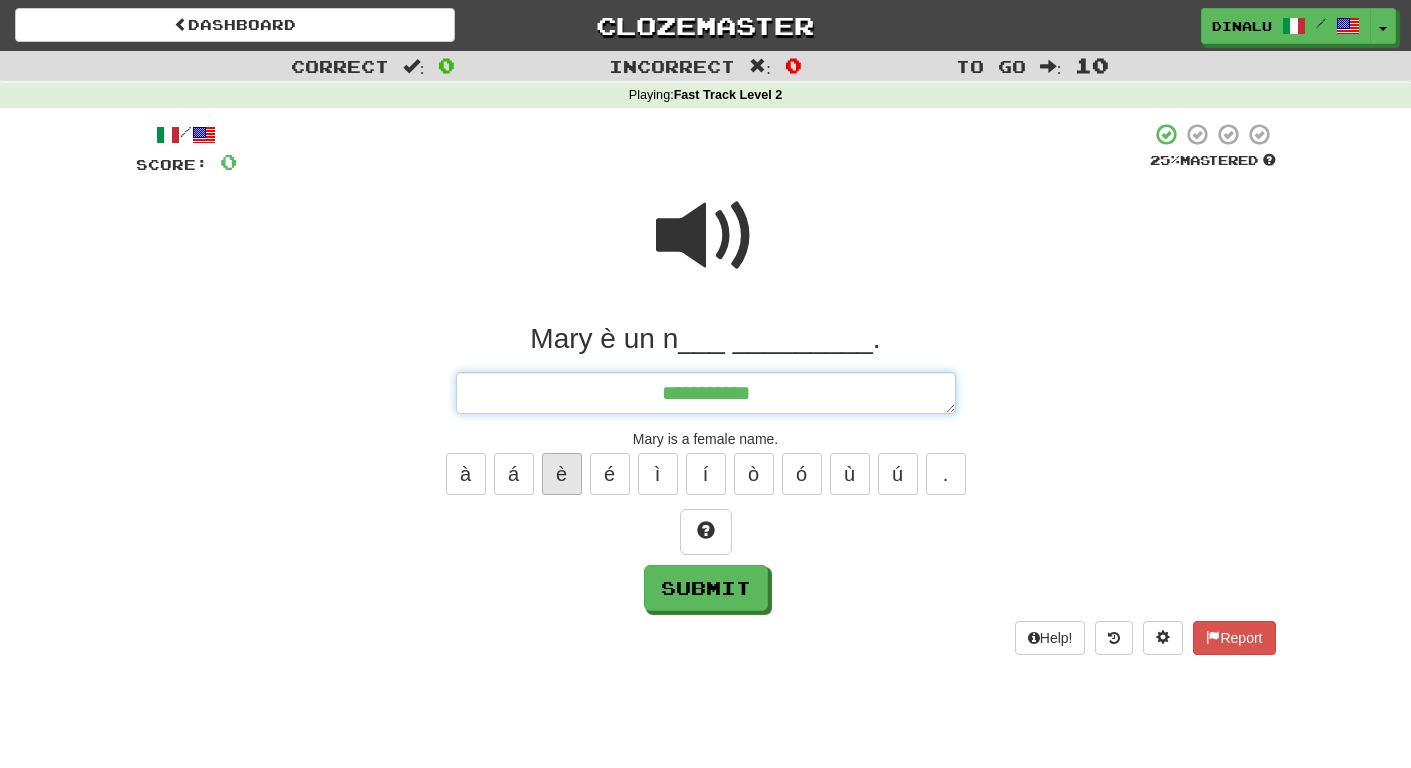 type on "*" 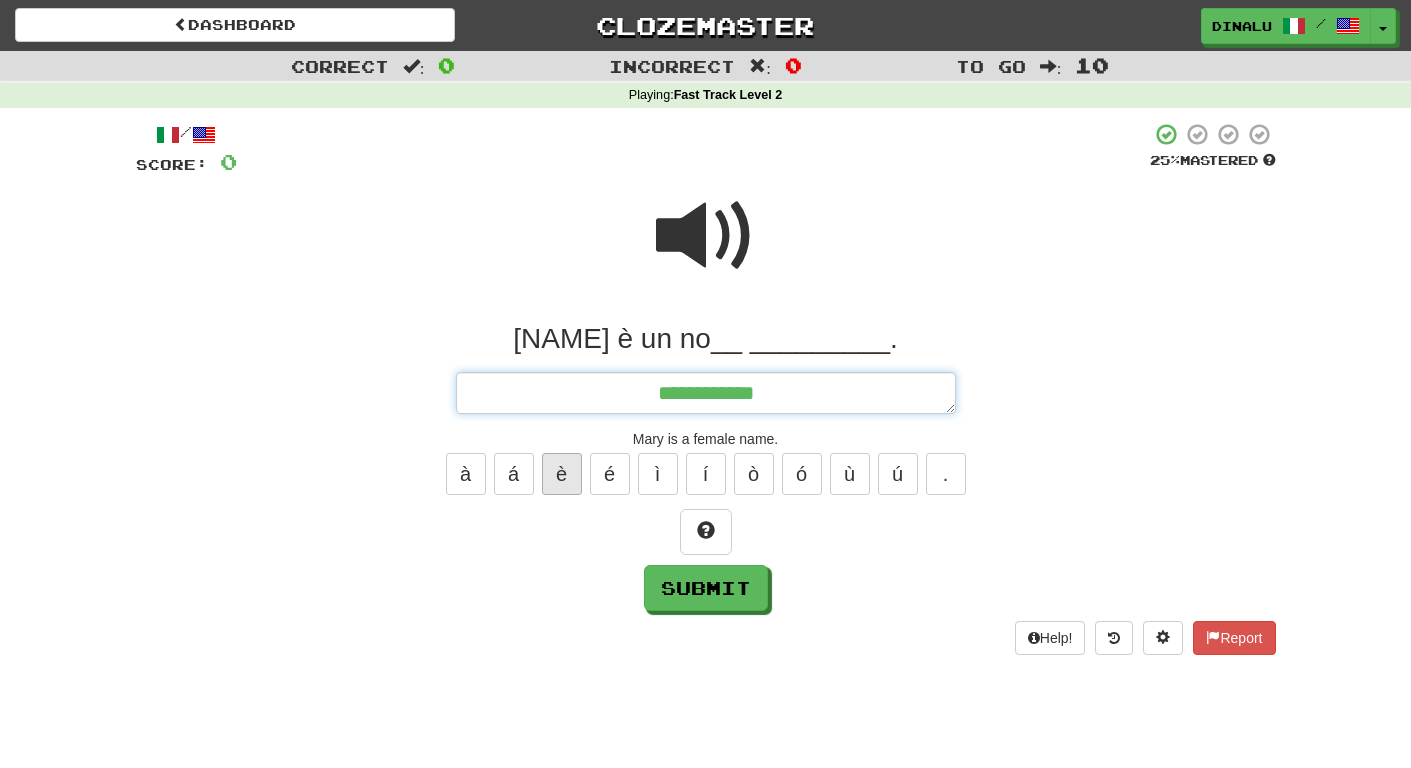 type on "*" 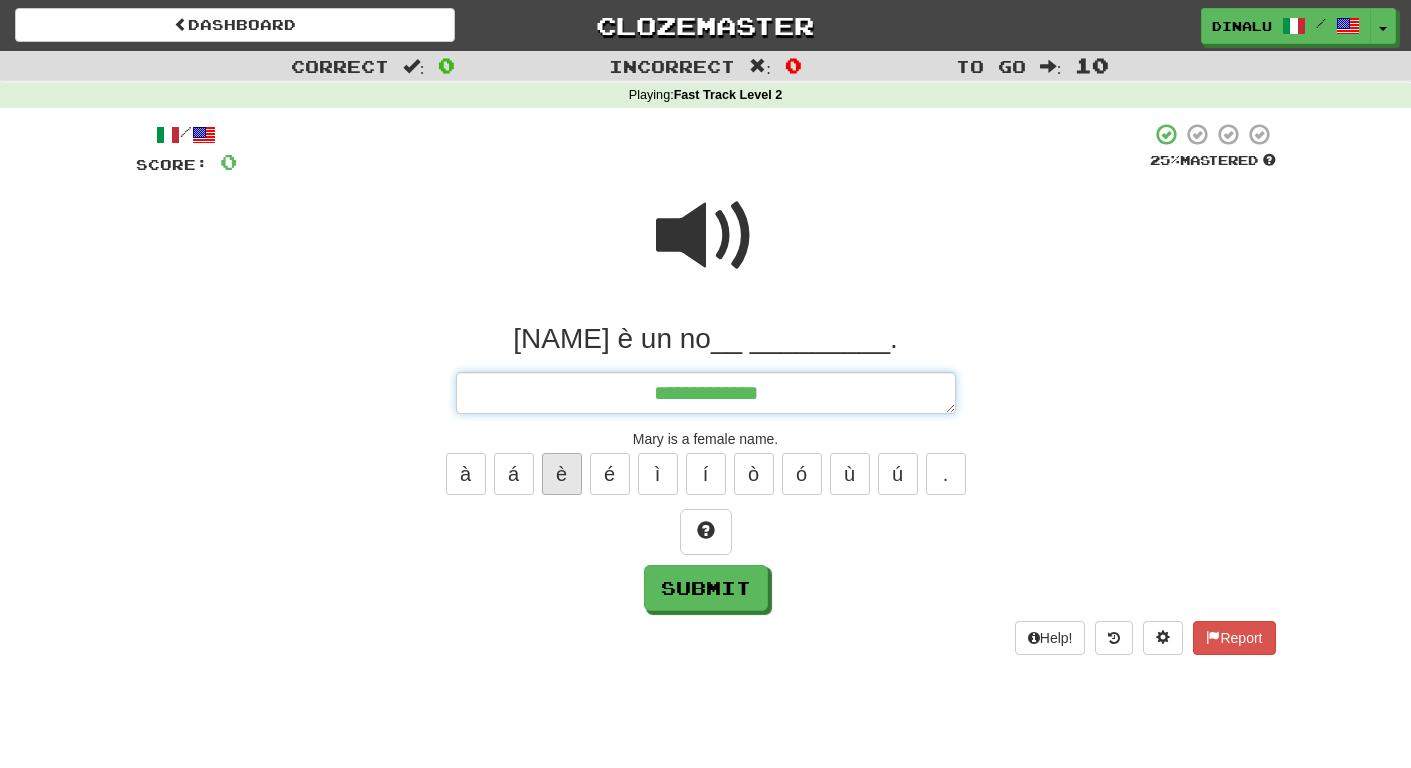 type on "*" 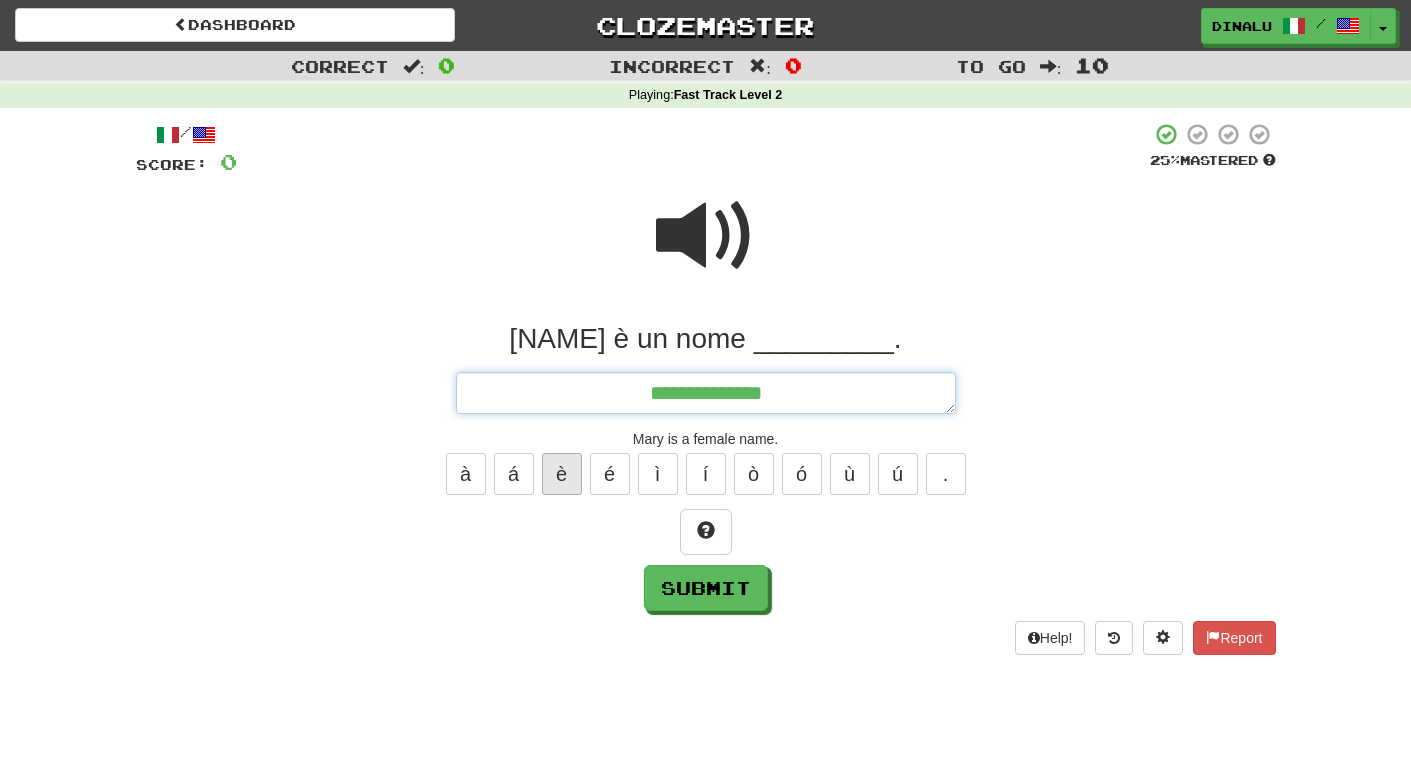 type on "*" 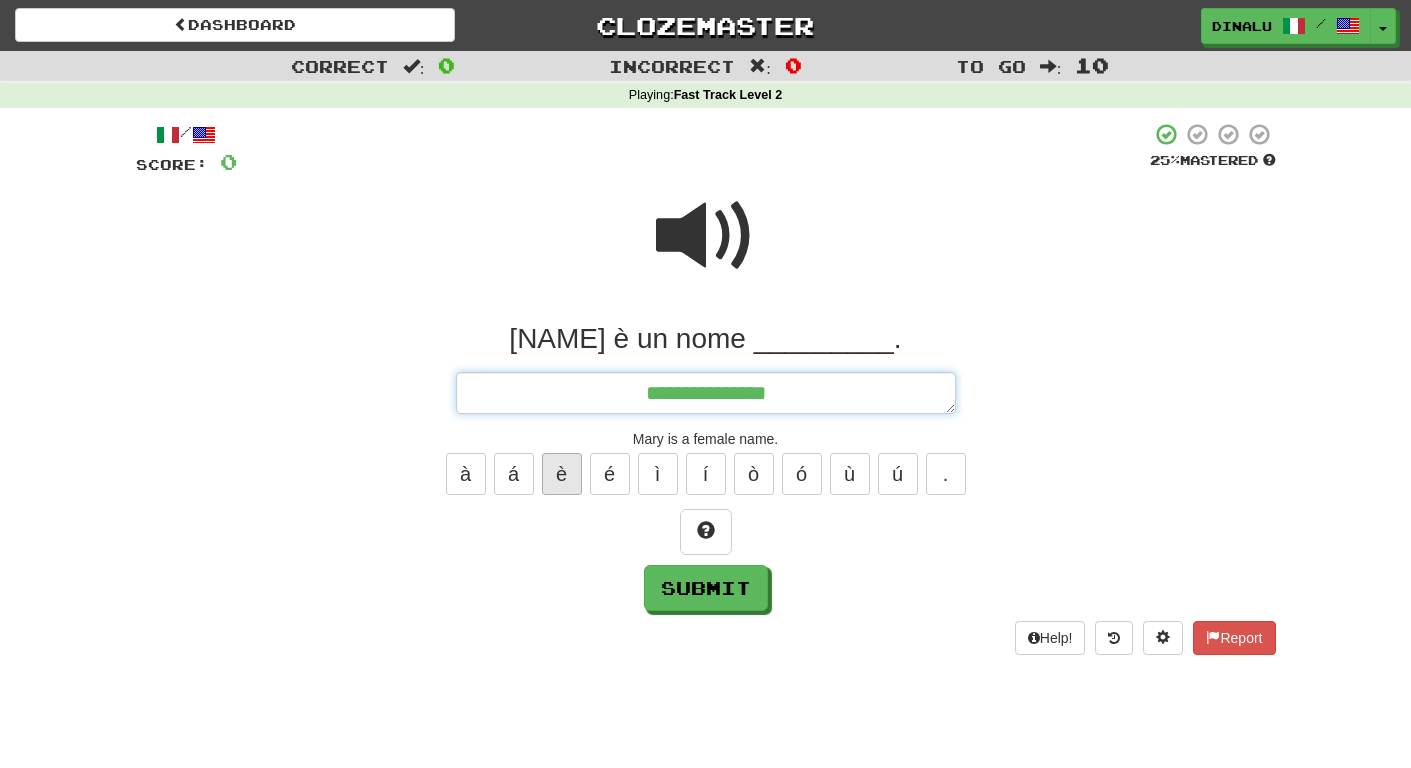type on "*" 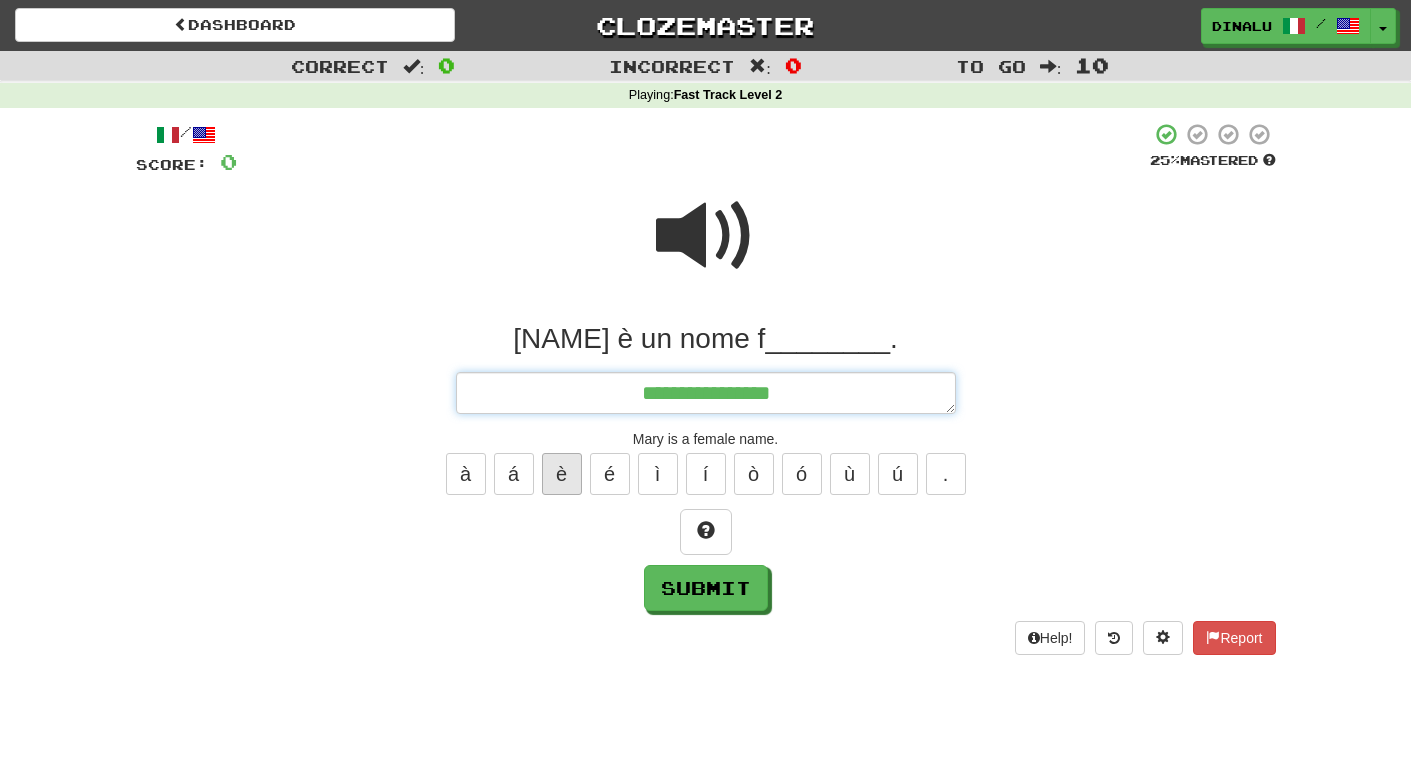 type on "*" 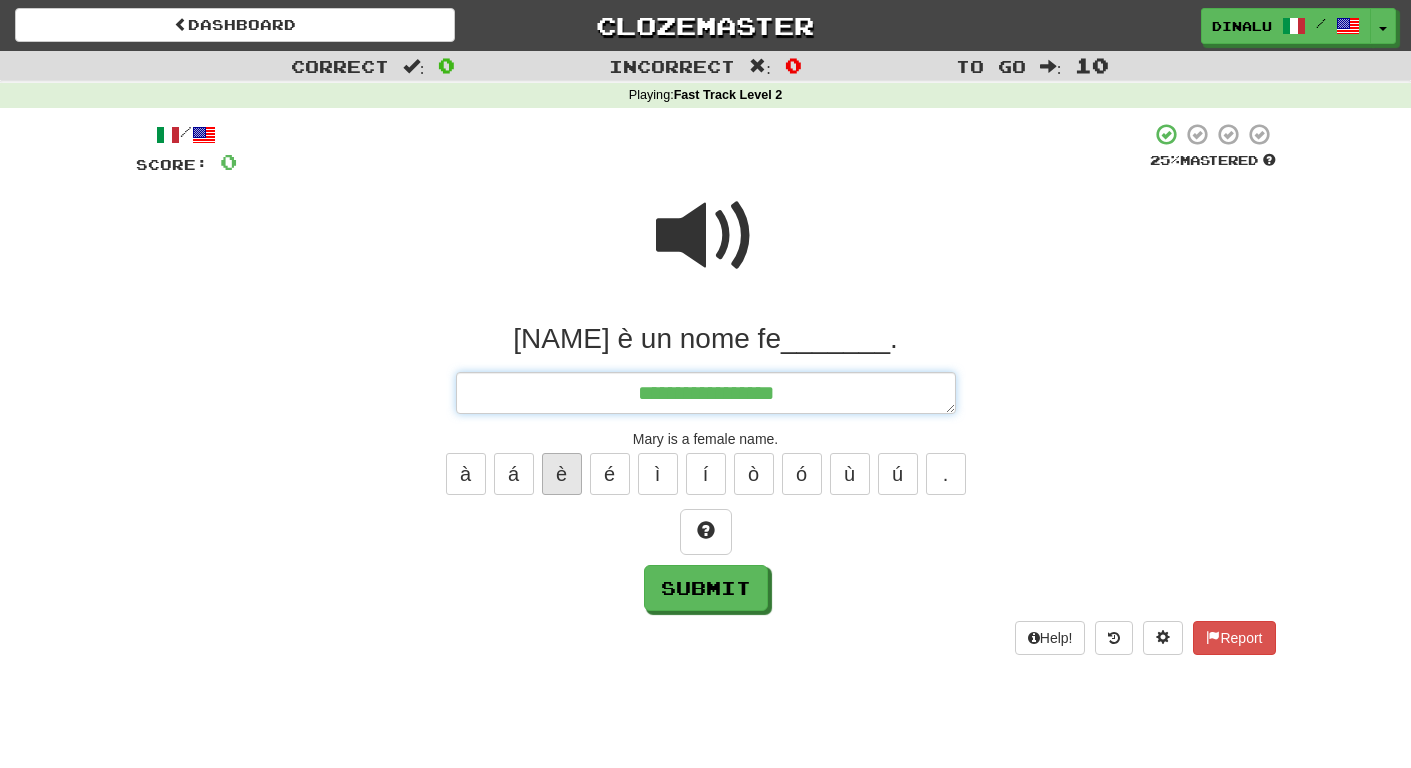 type on "*" 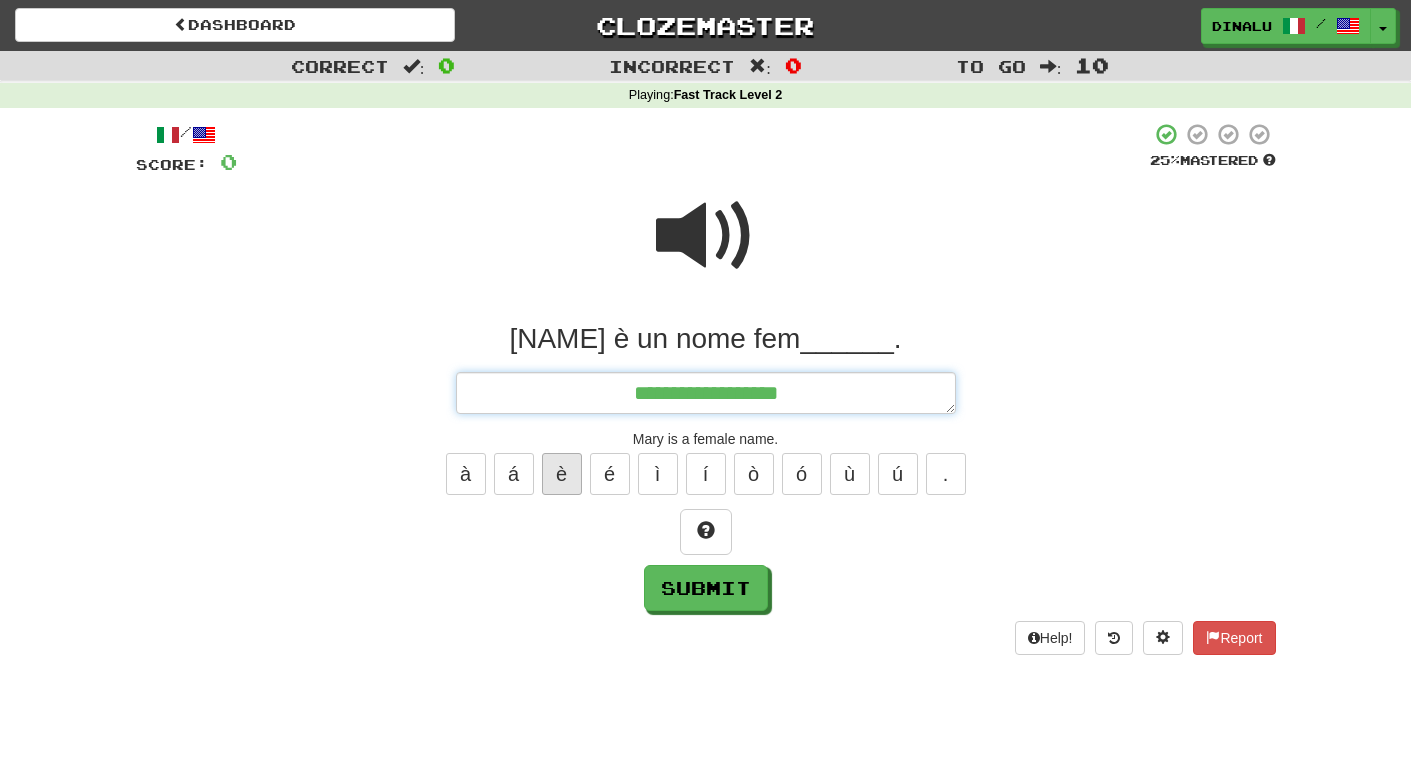 type on "*" 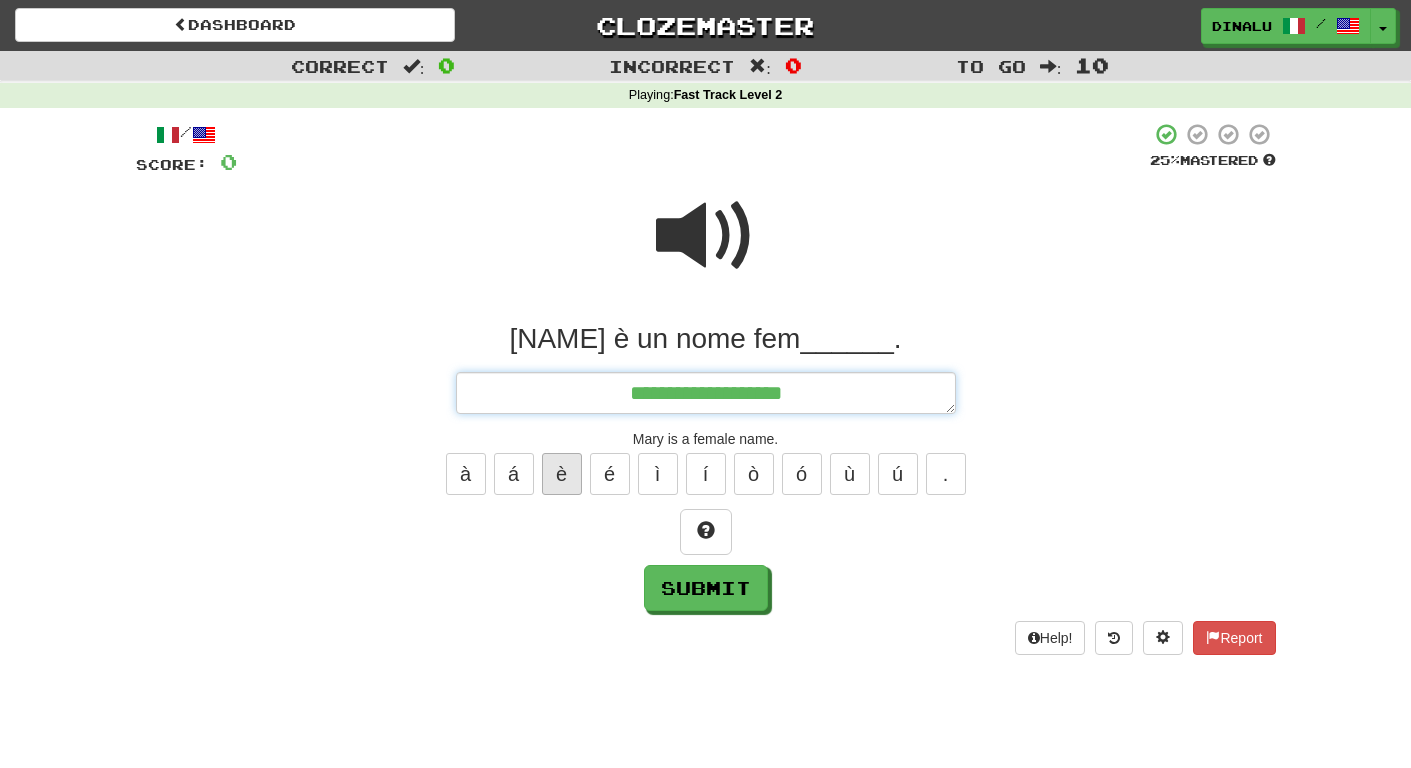 type on "*" 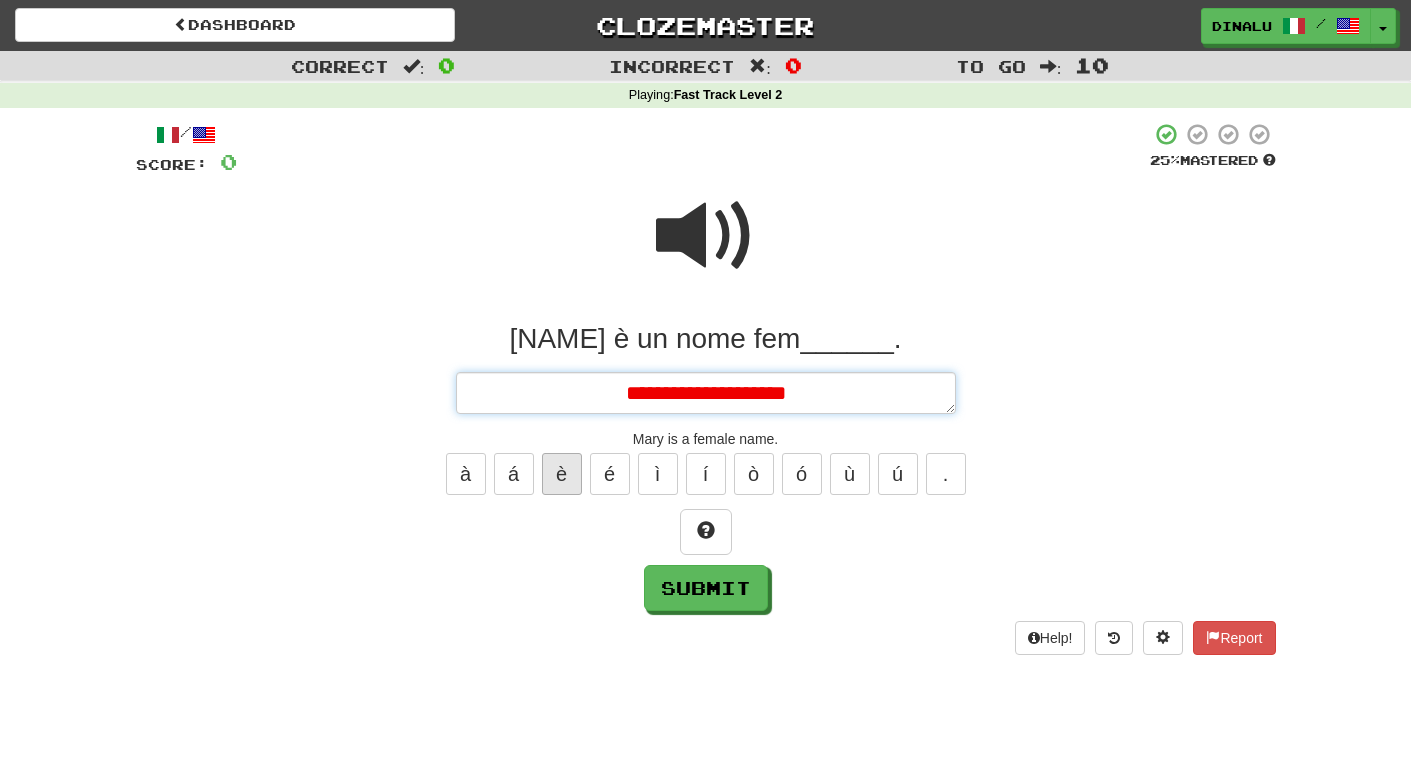 type on "*" 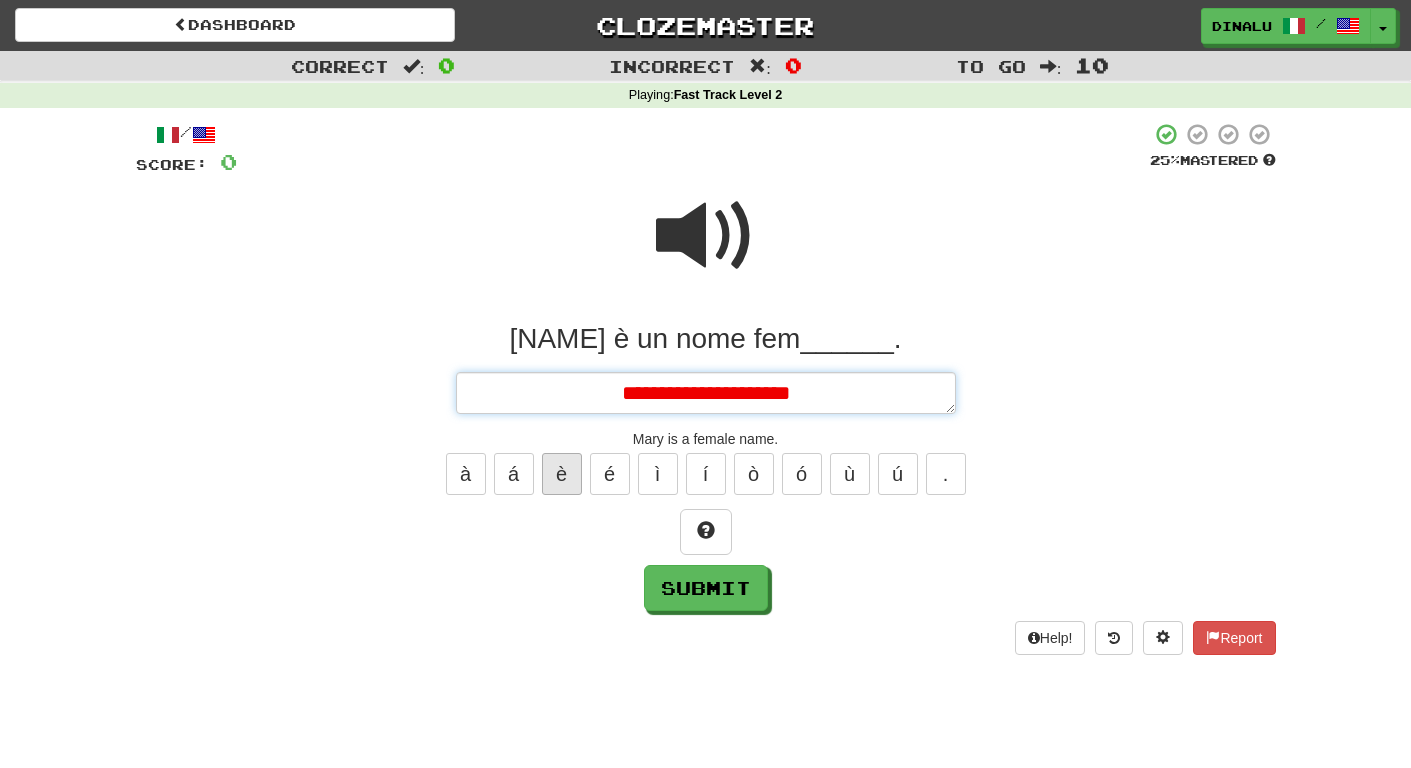 type on "*" 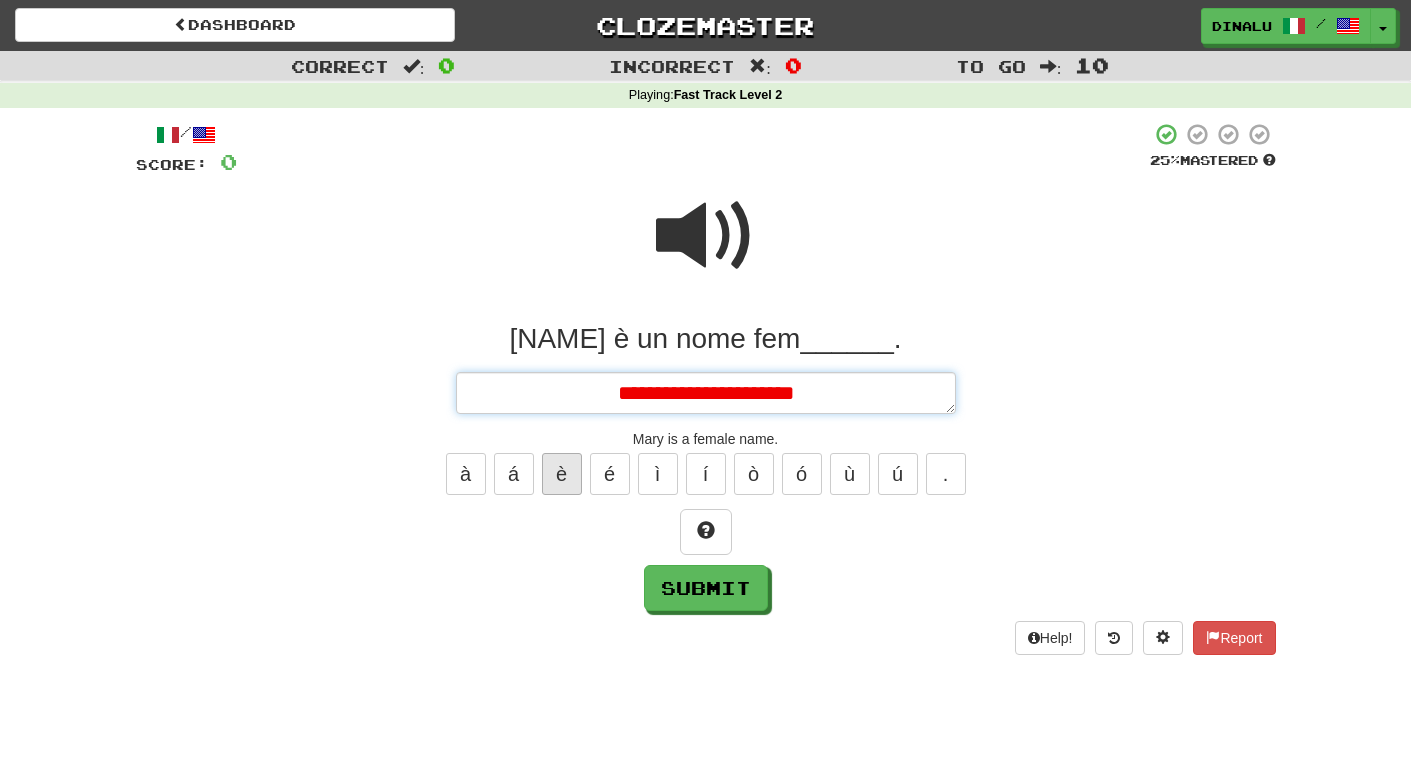 type on "*" 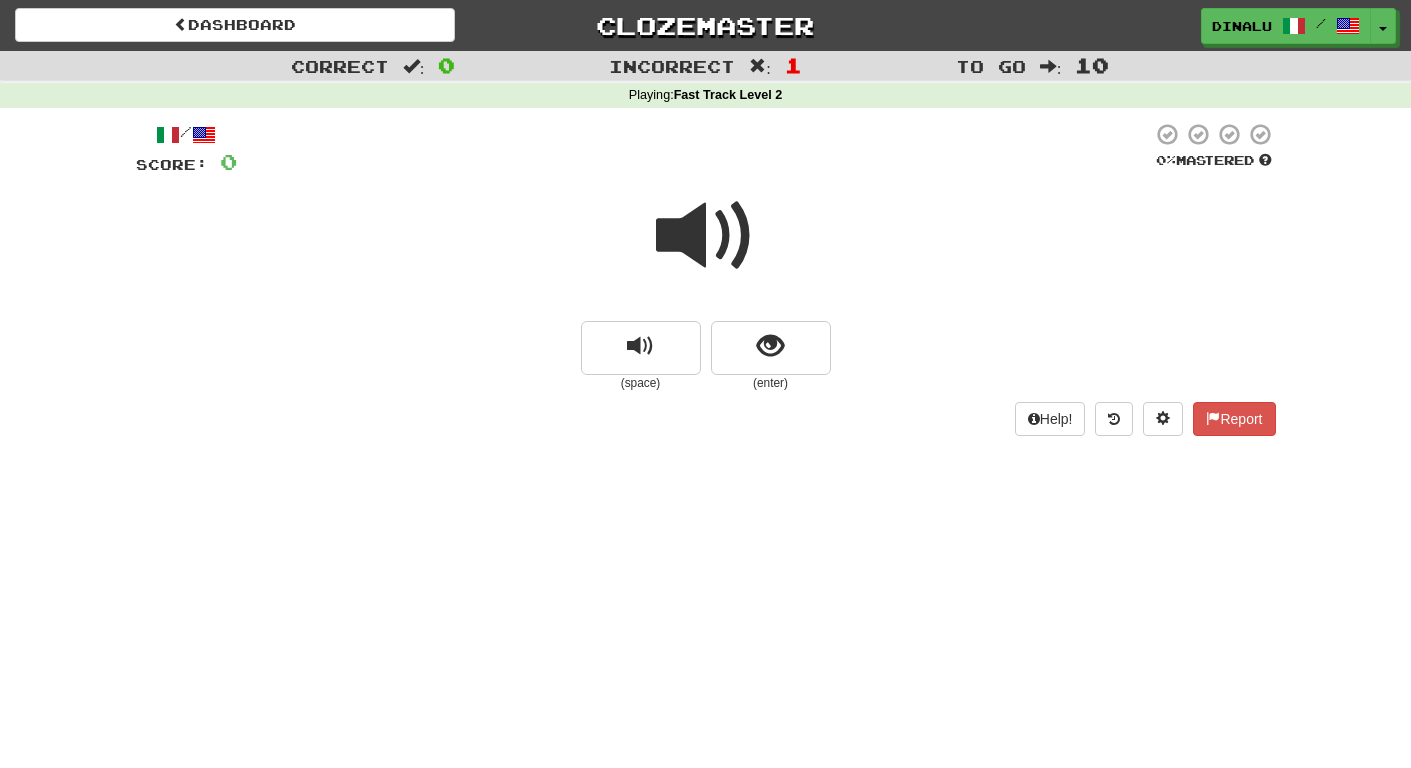 click at bounding box center (706, 236) 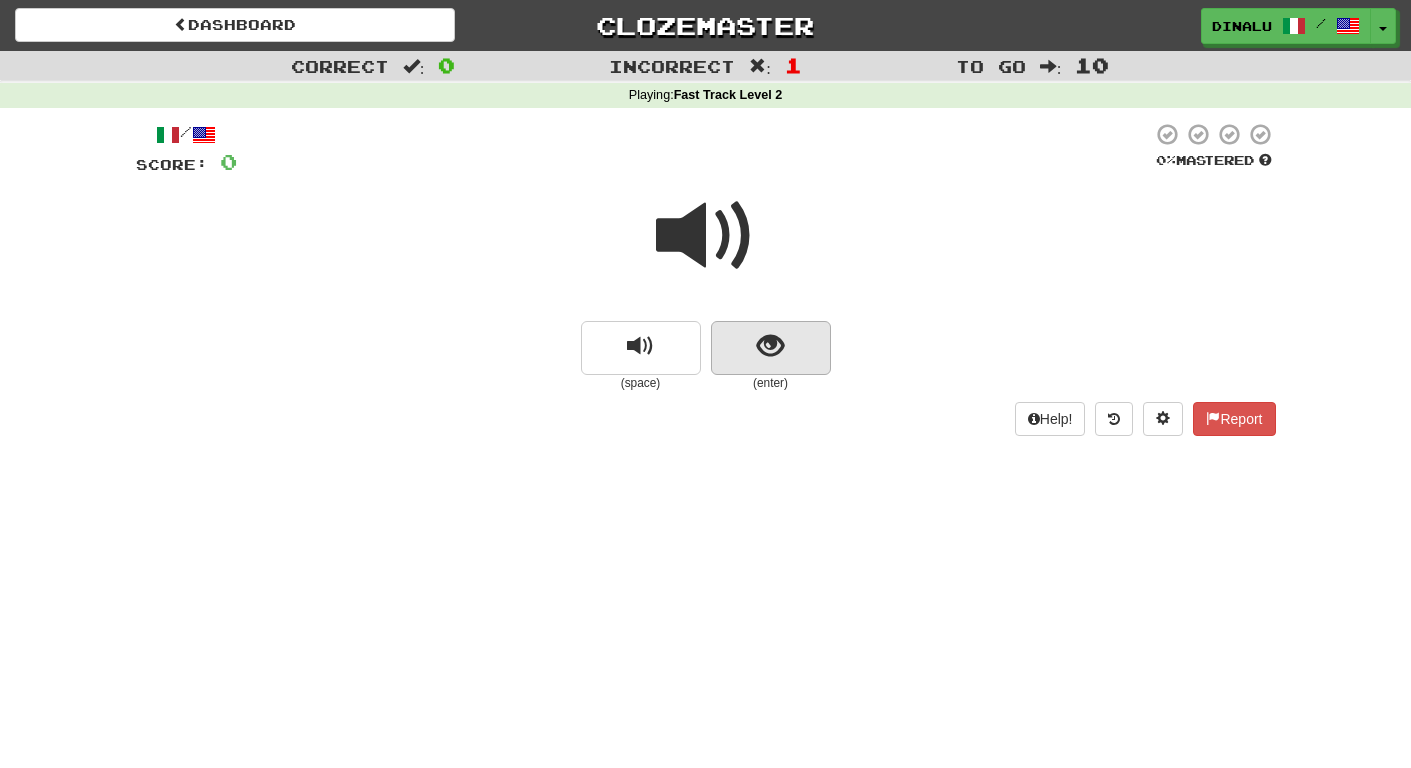 click at bounding box center [770, 346] 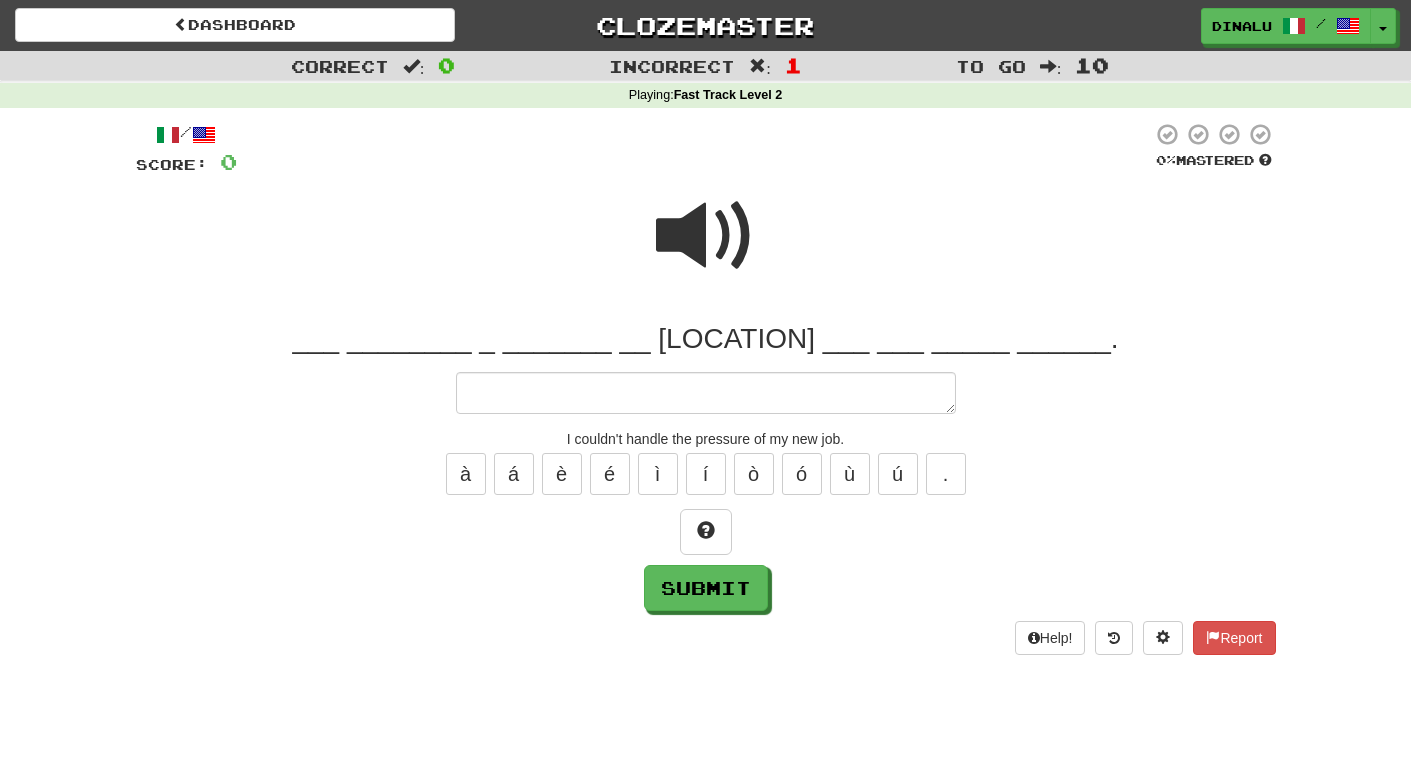 type on "*" 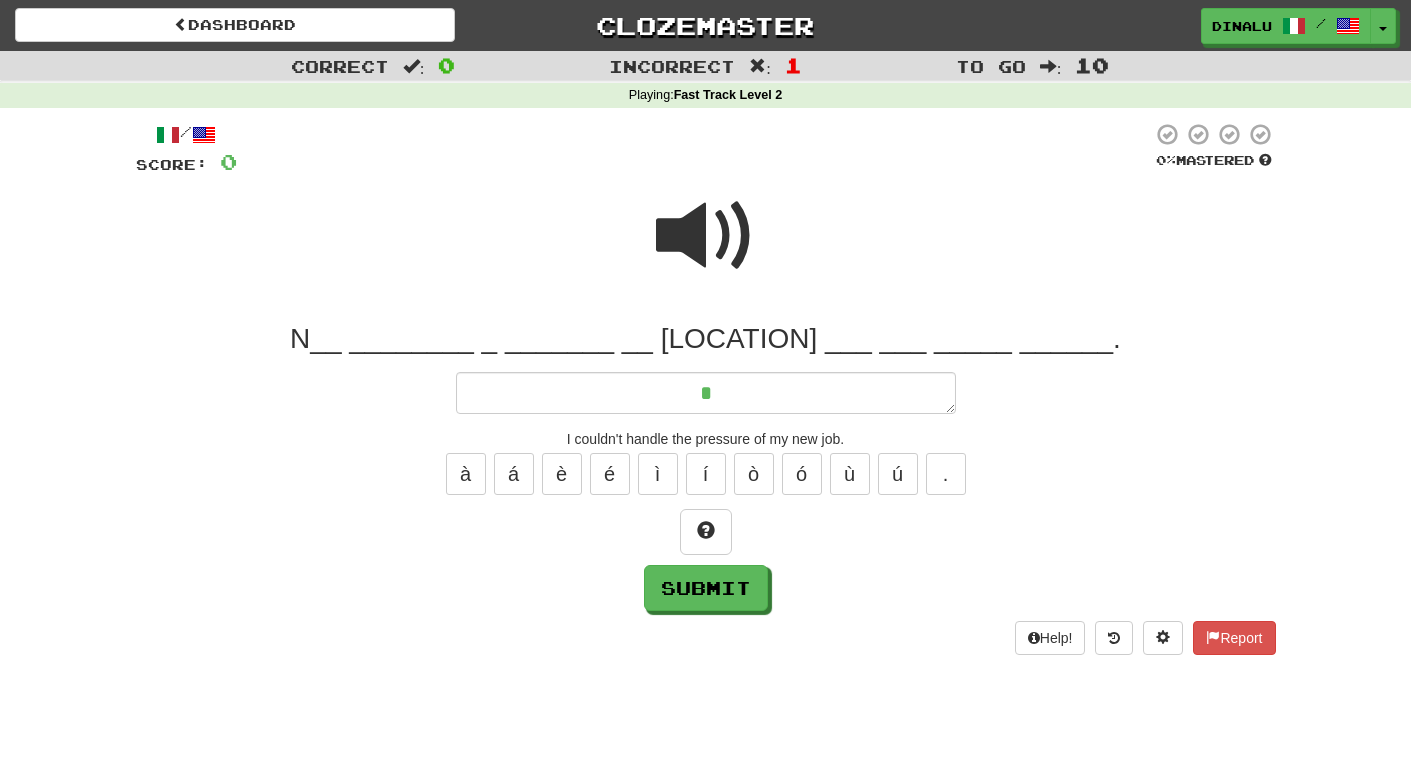 type on "*" 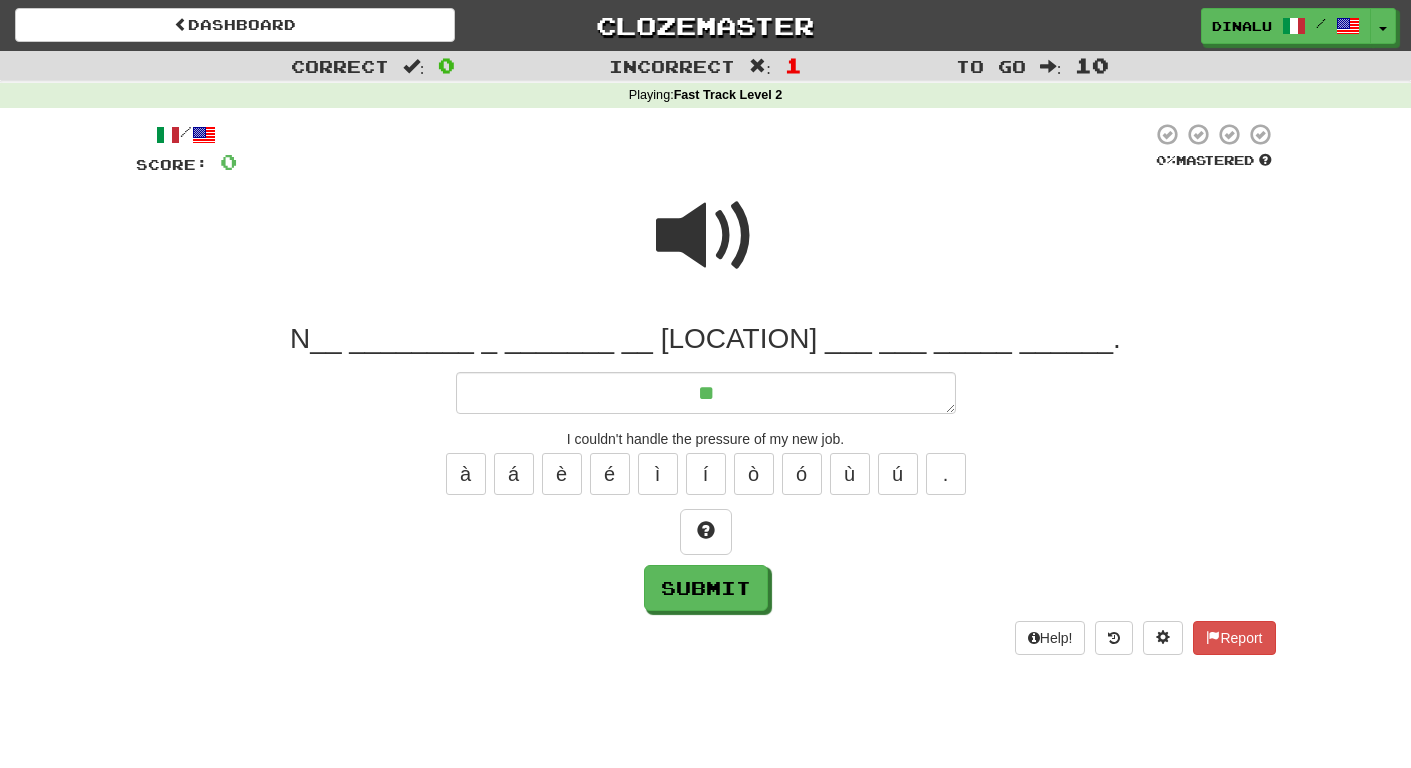 type on "*" 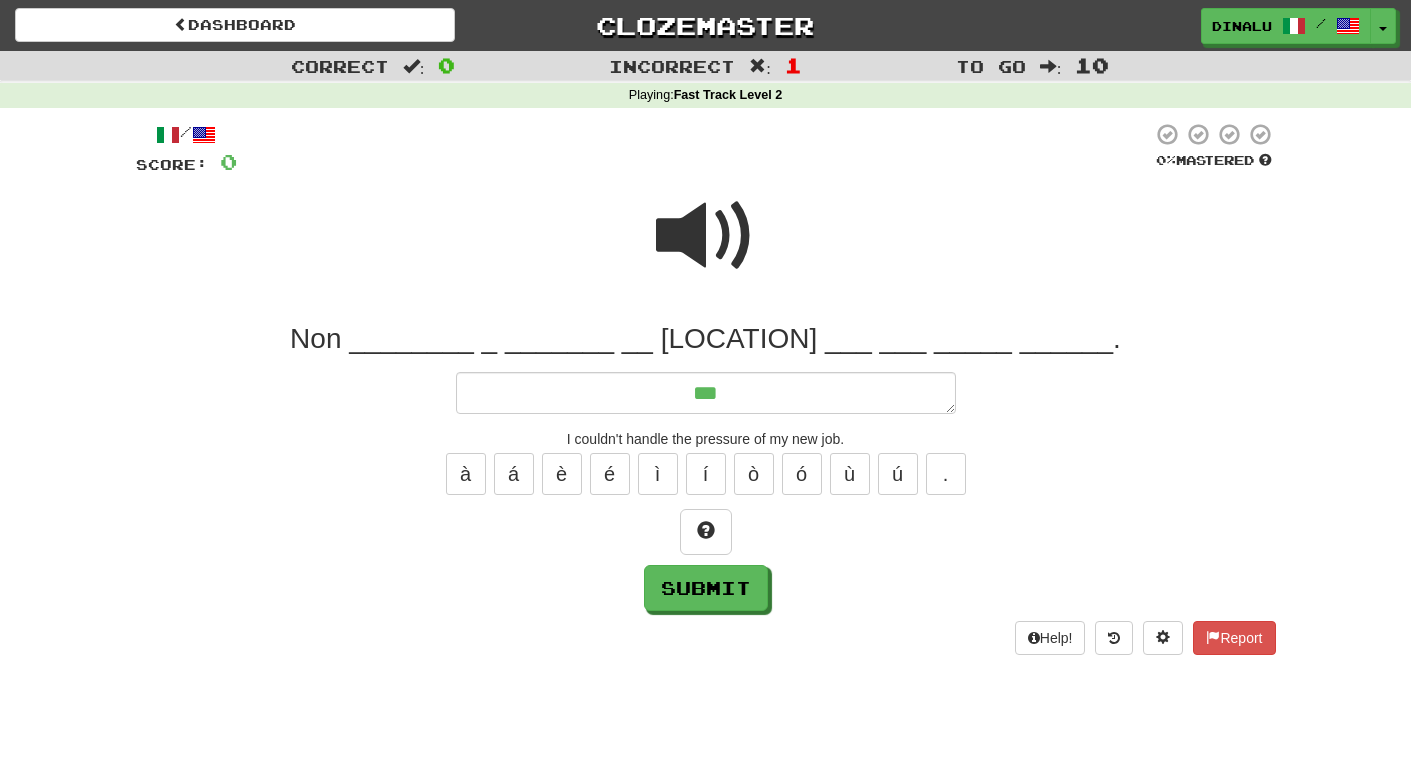type on "*" 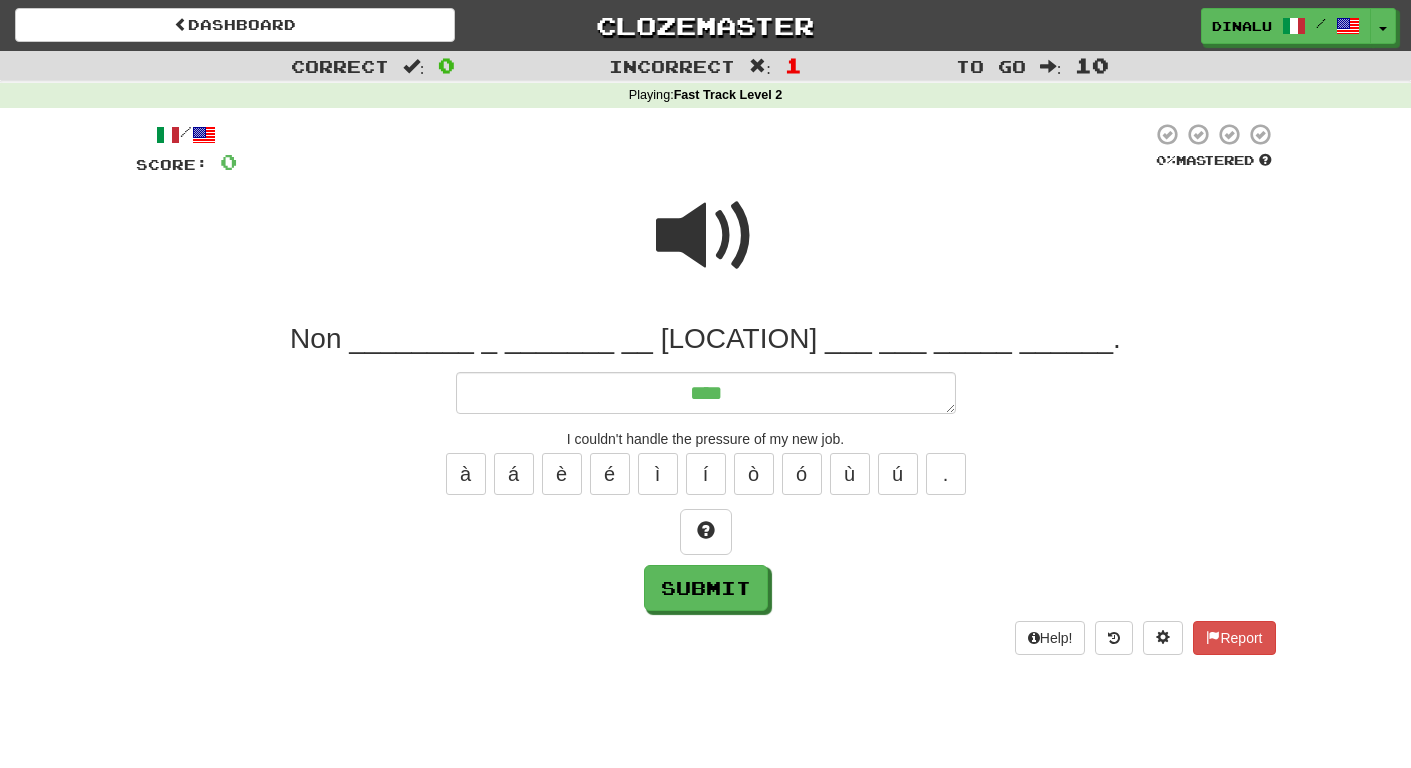 type on "*" 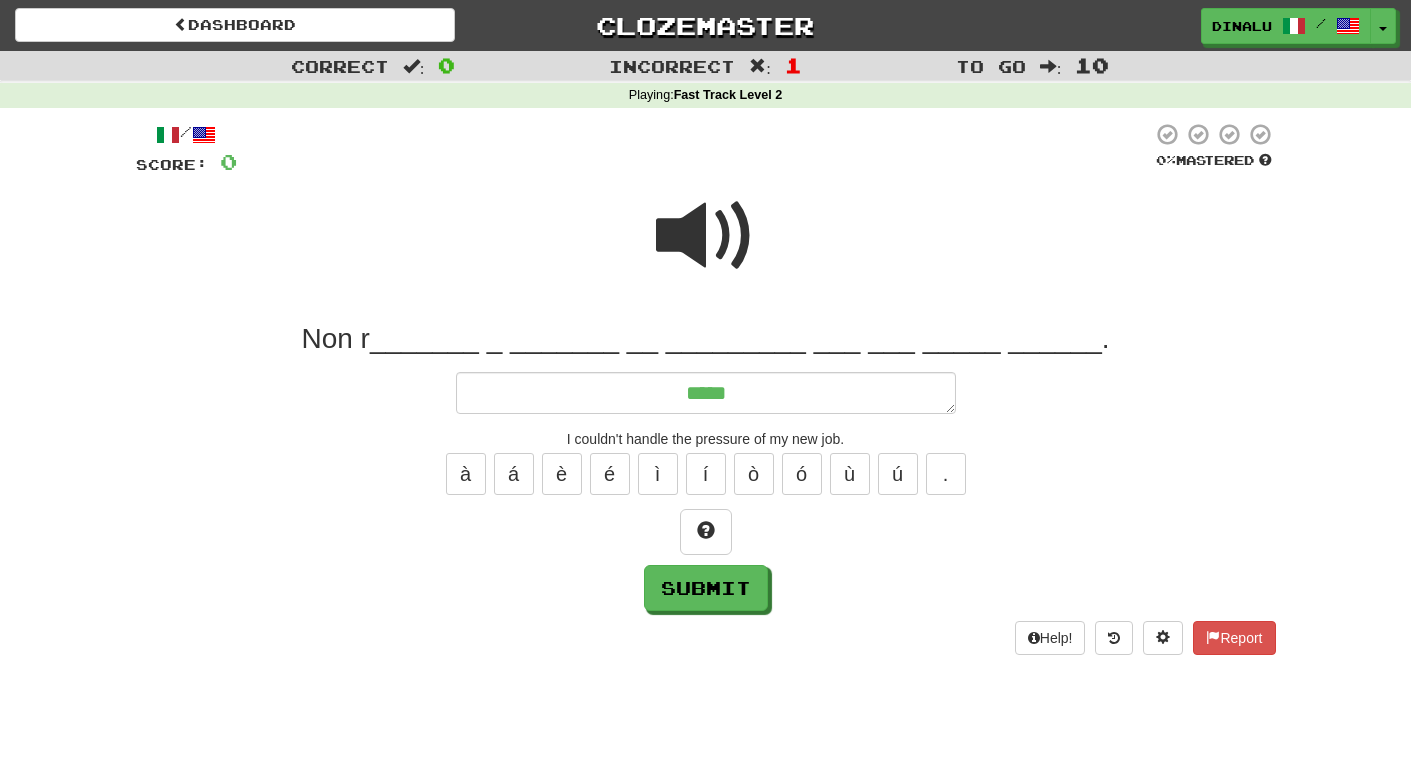 type on "*" 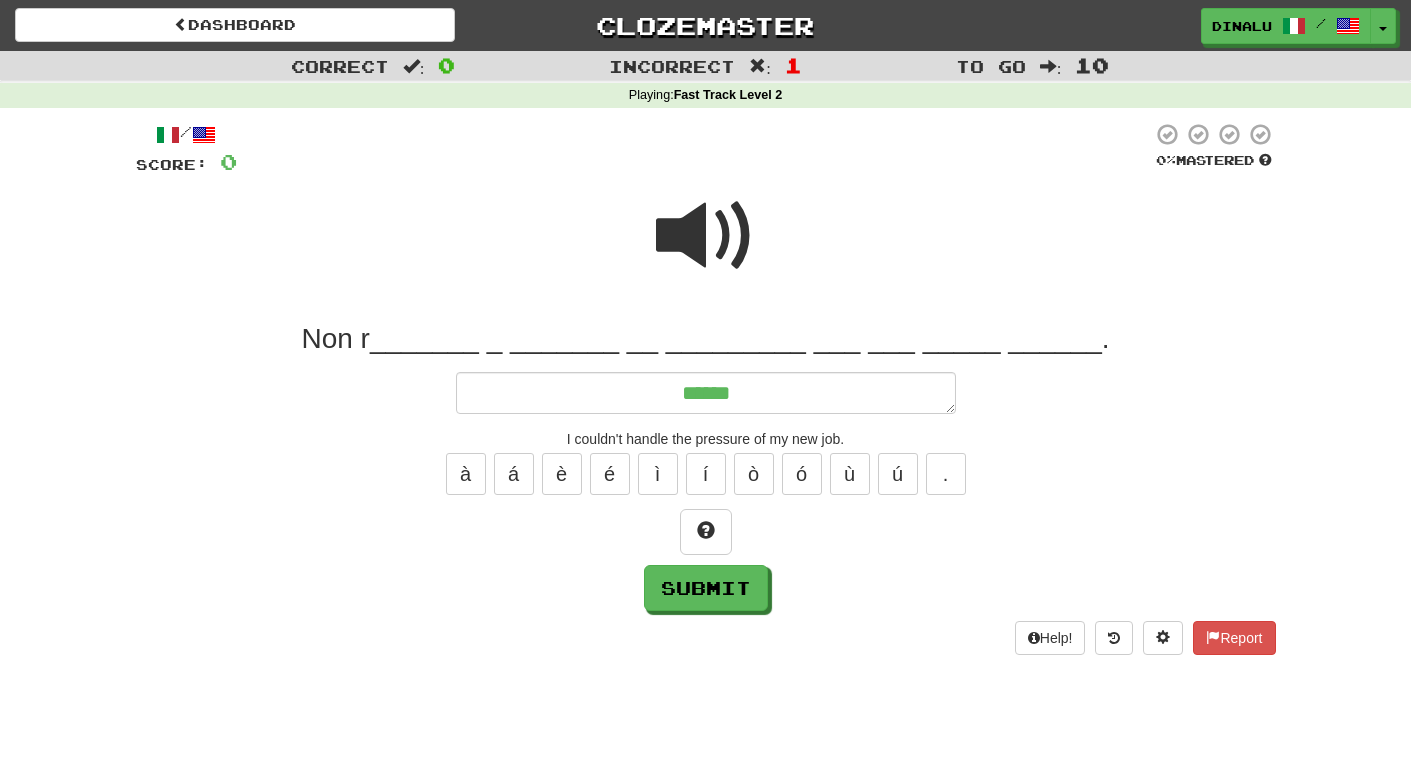 type on "*" 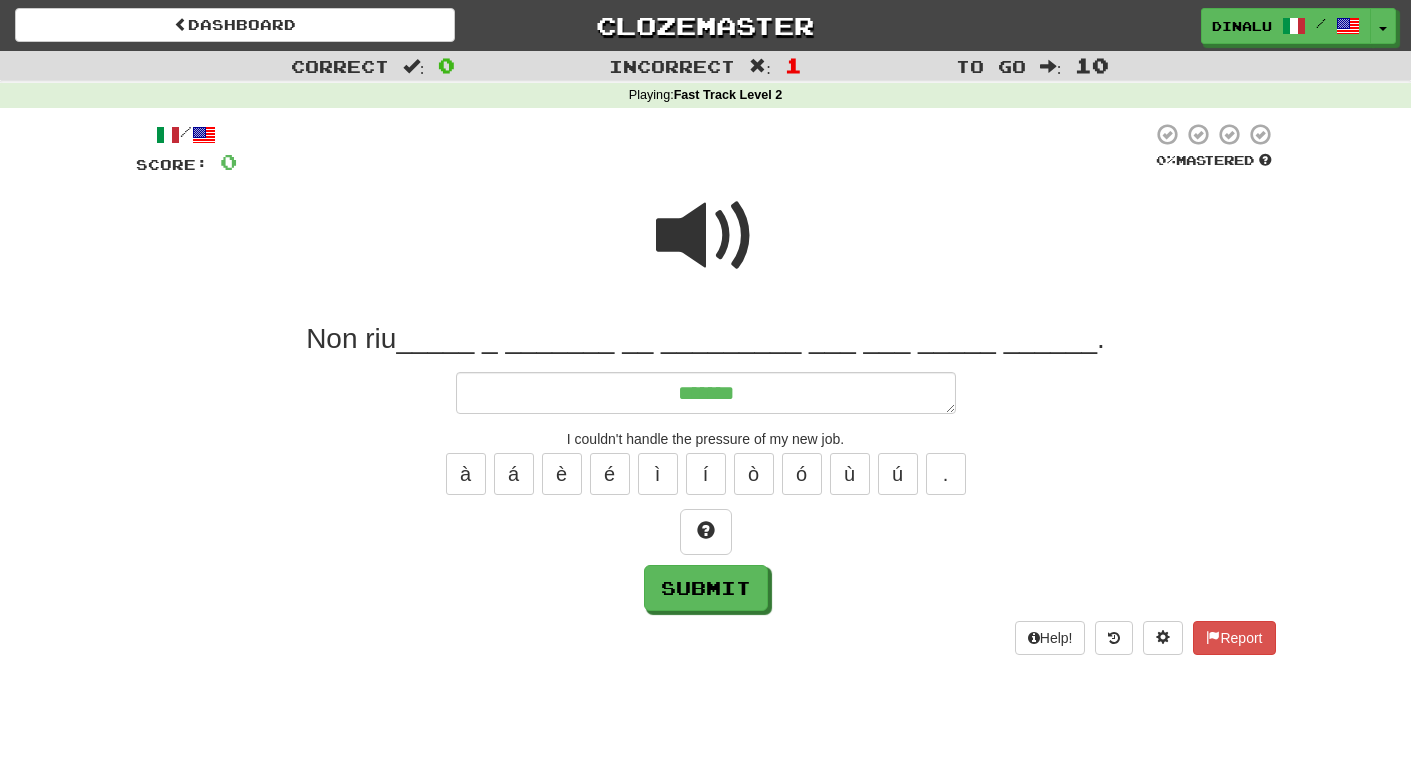 type on "*" 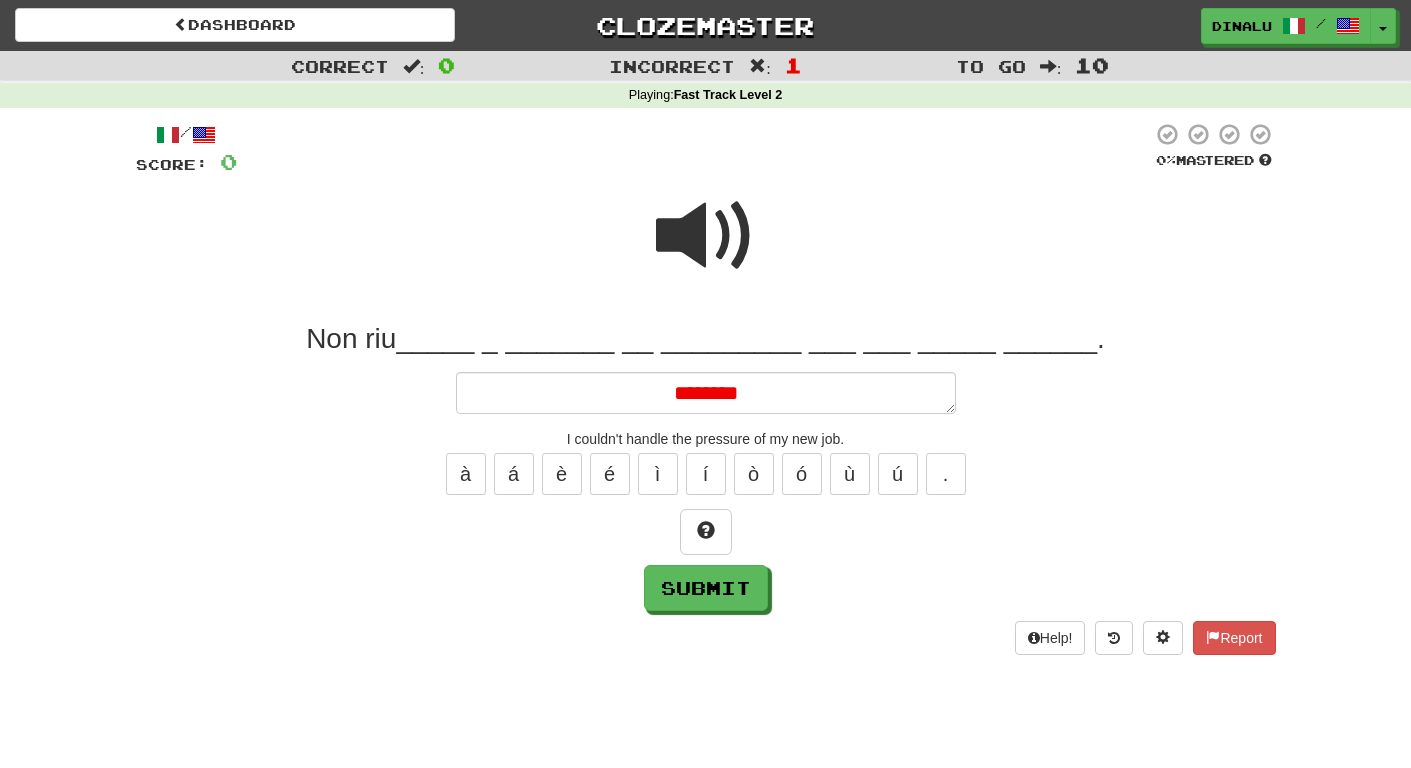 type on "*" 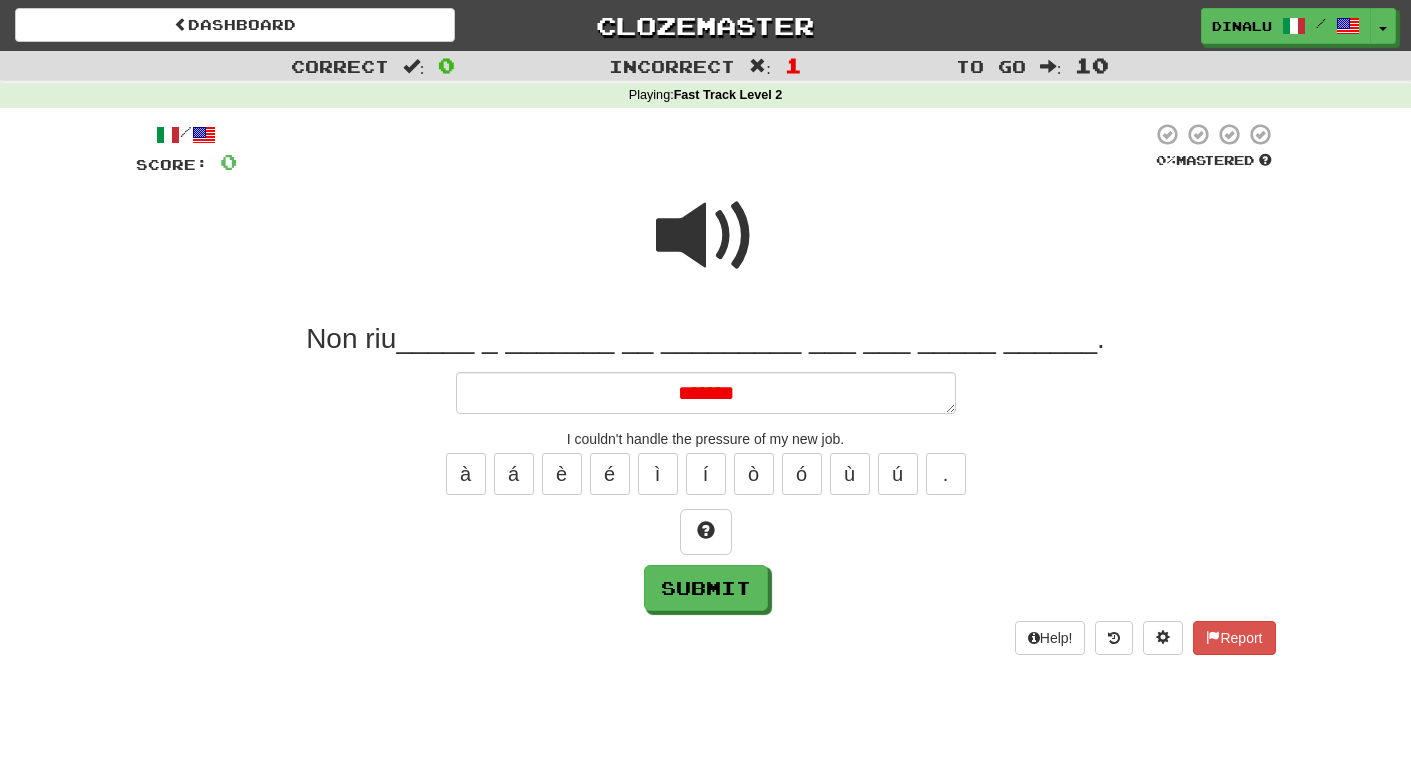 type on "*" 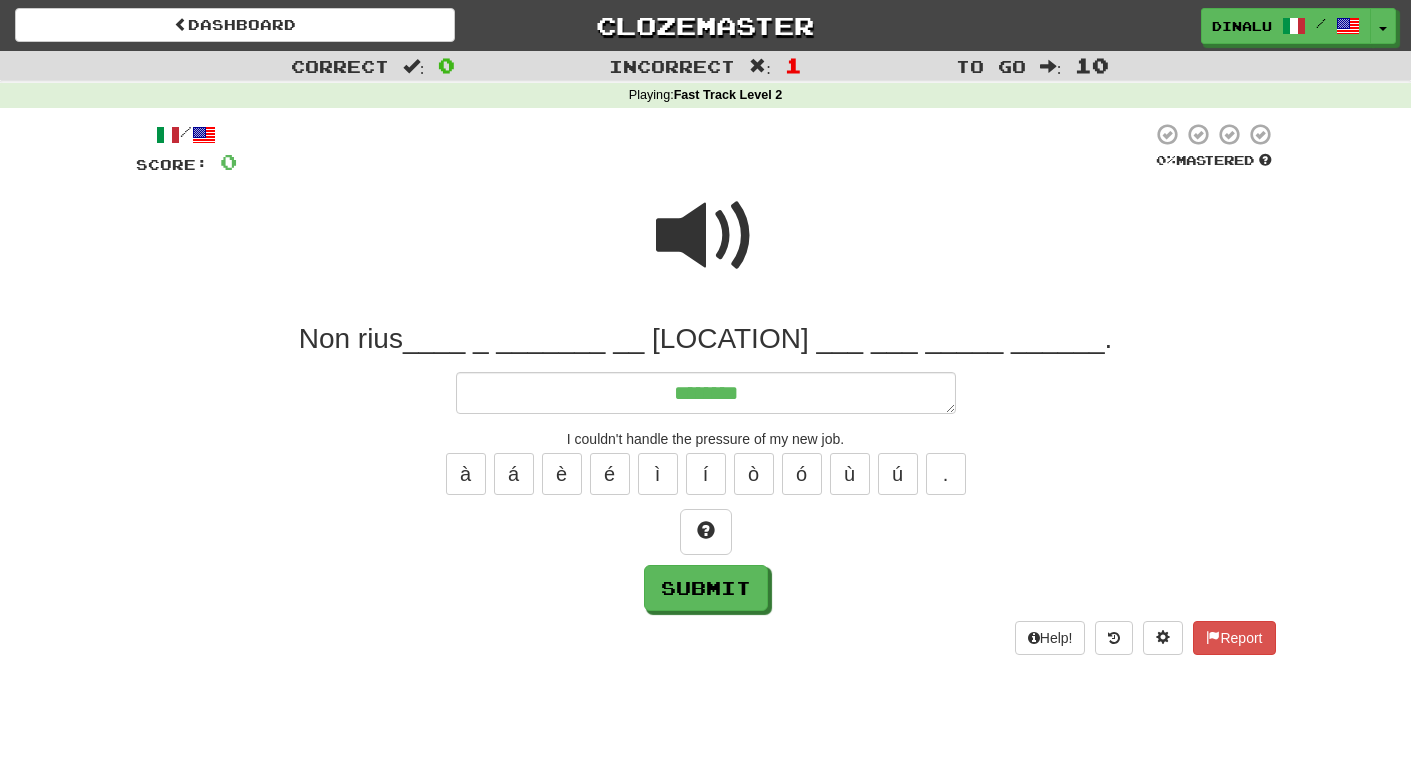 type on "*" 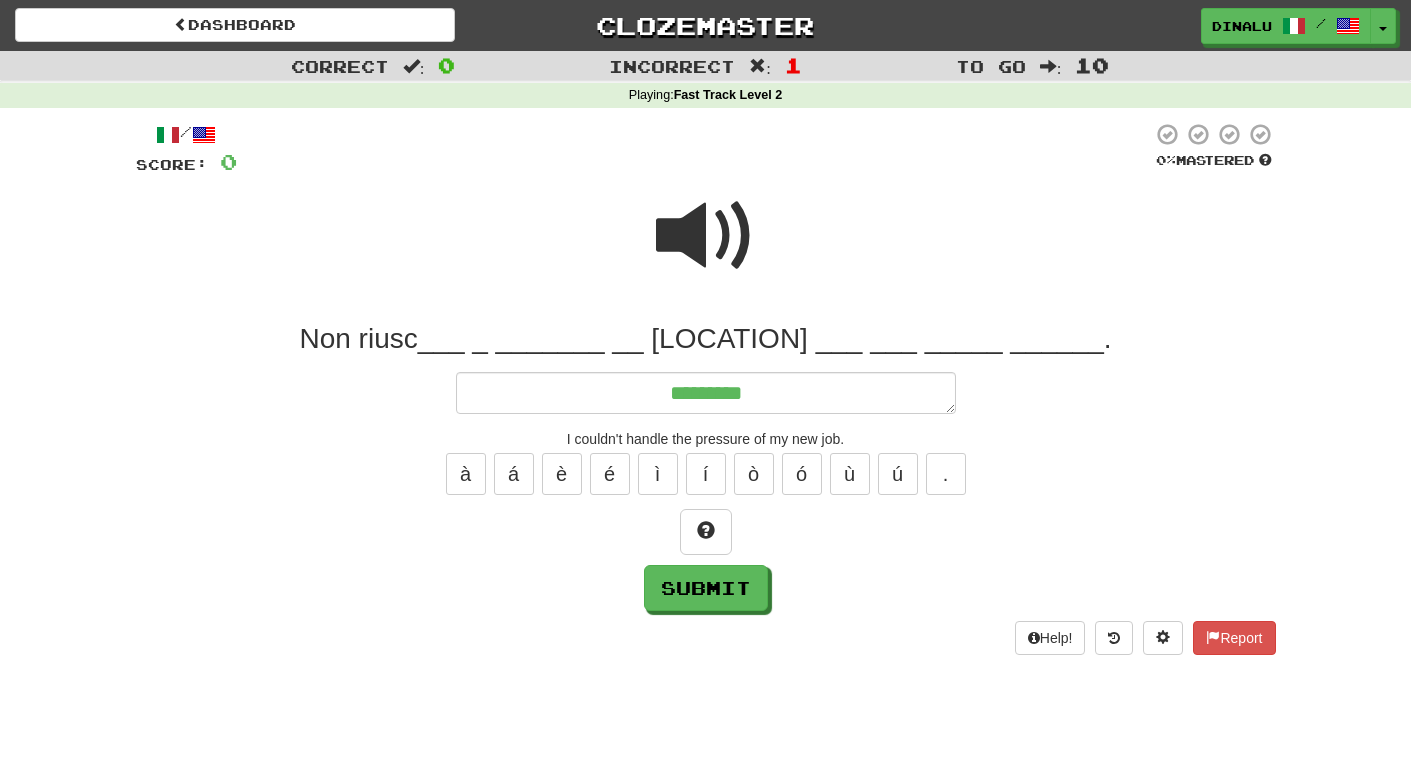 type on "*" 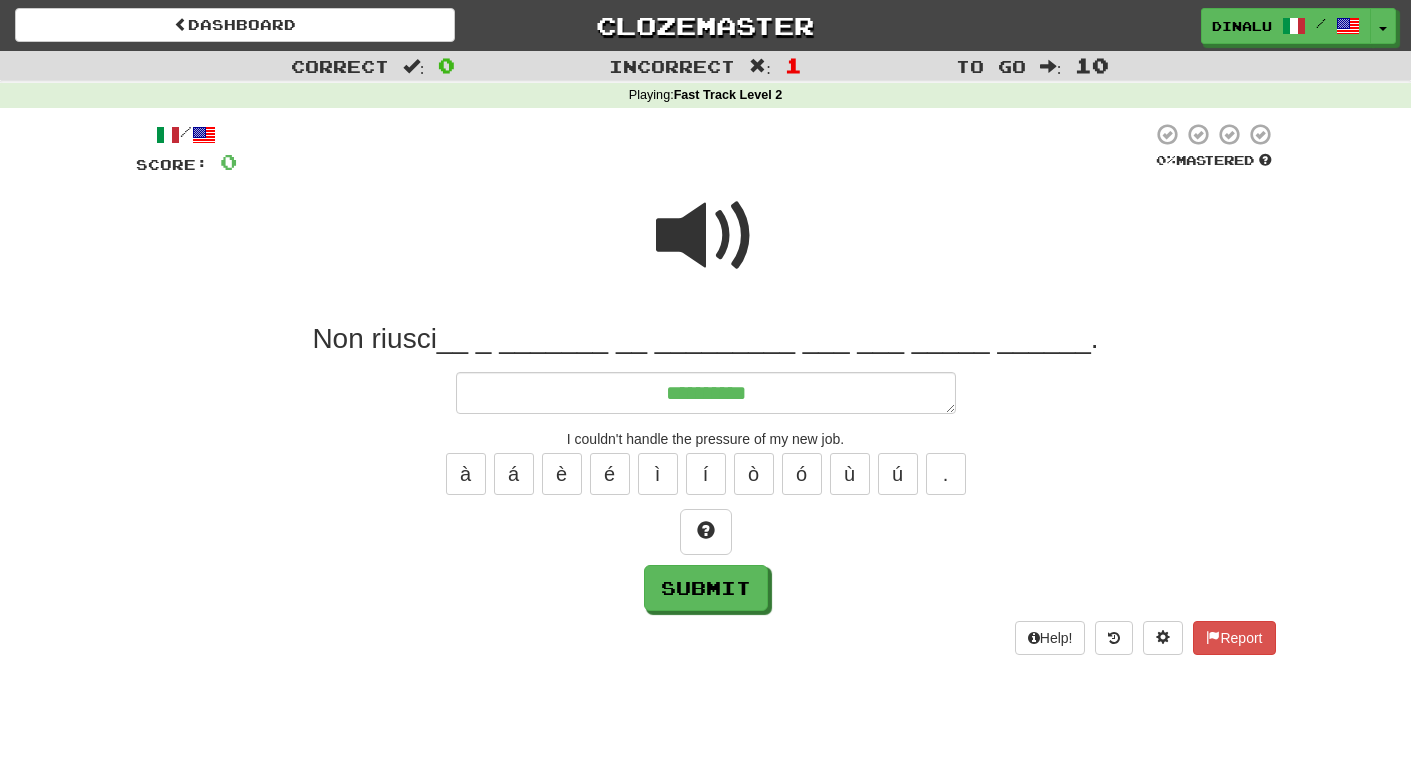 type on "*" 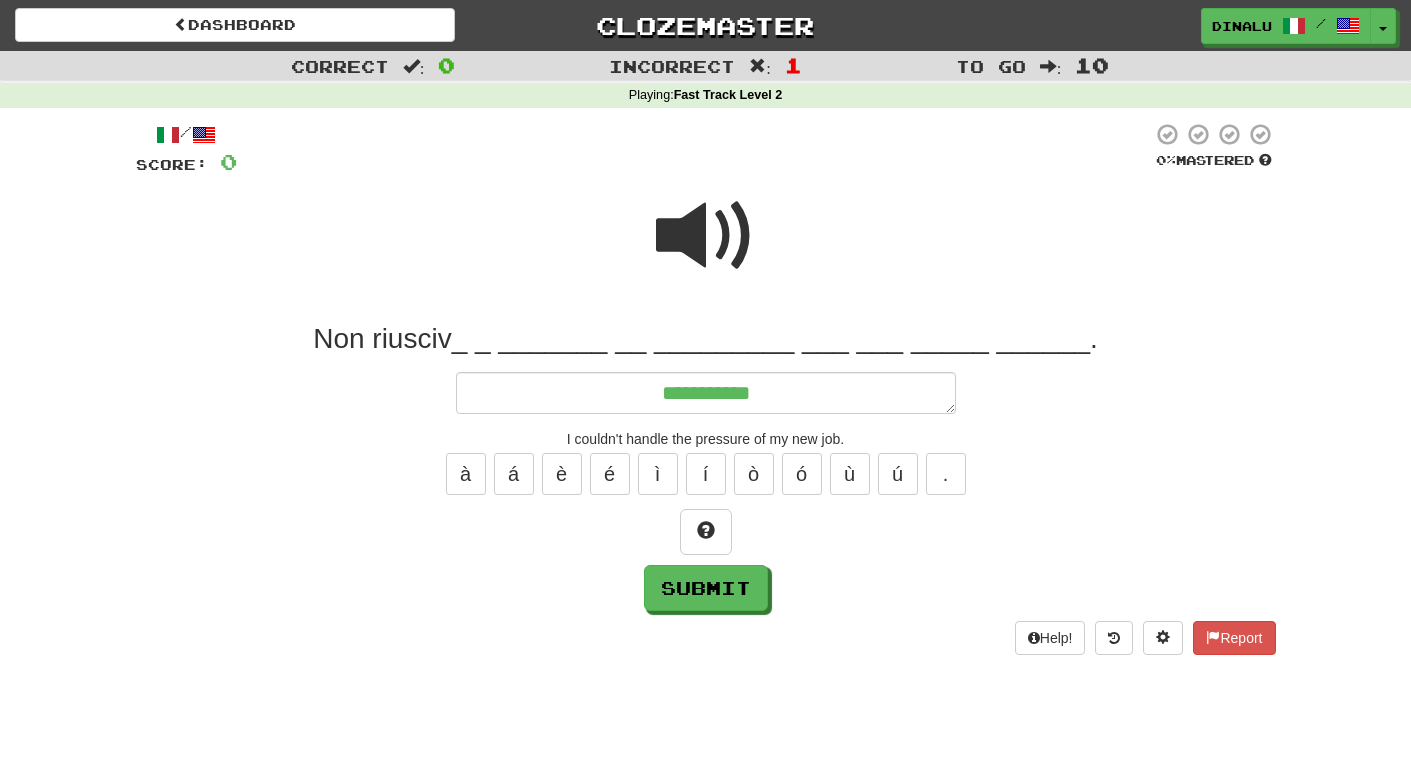 type on "*" 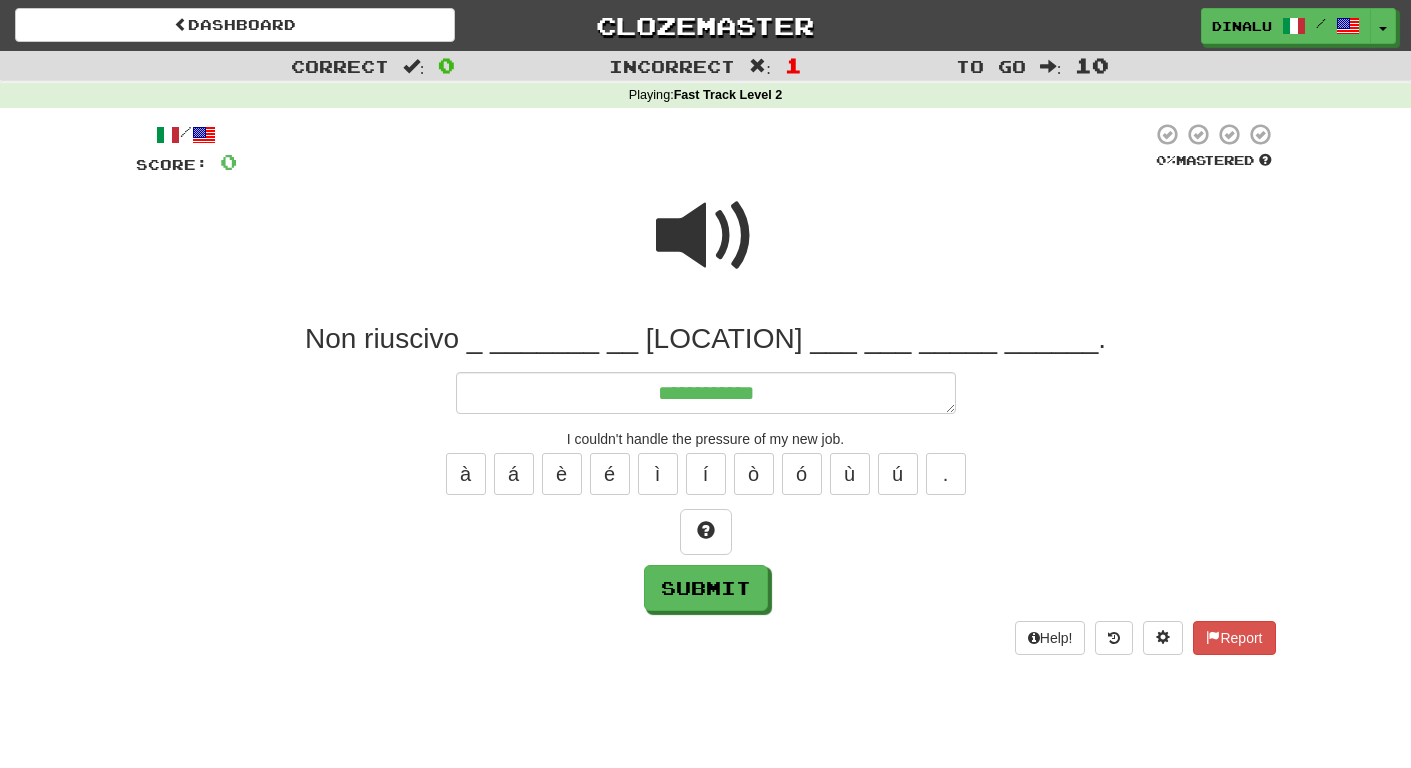 type on "**********" 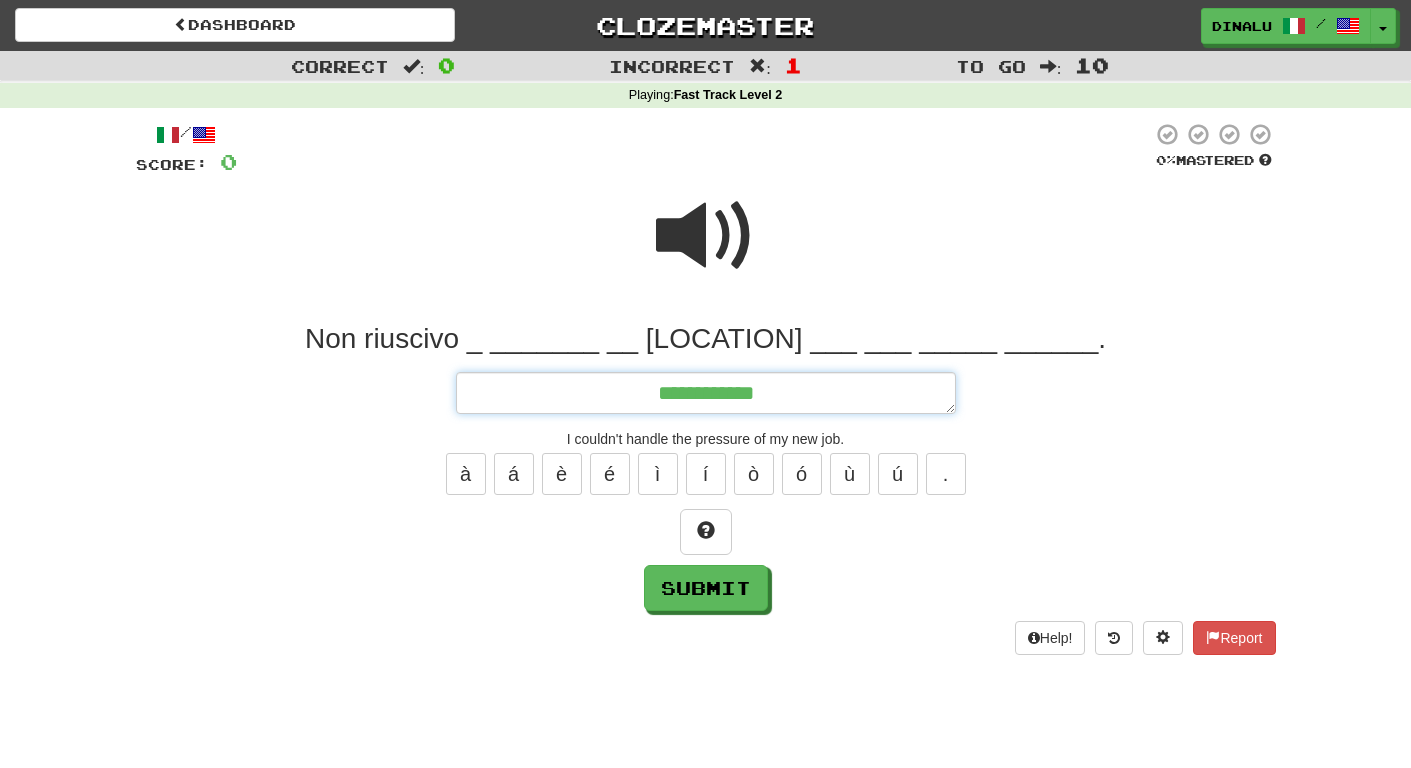 click on "**********" at bounding box center [706, 393] 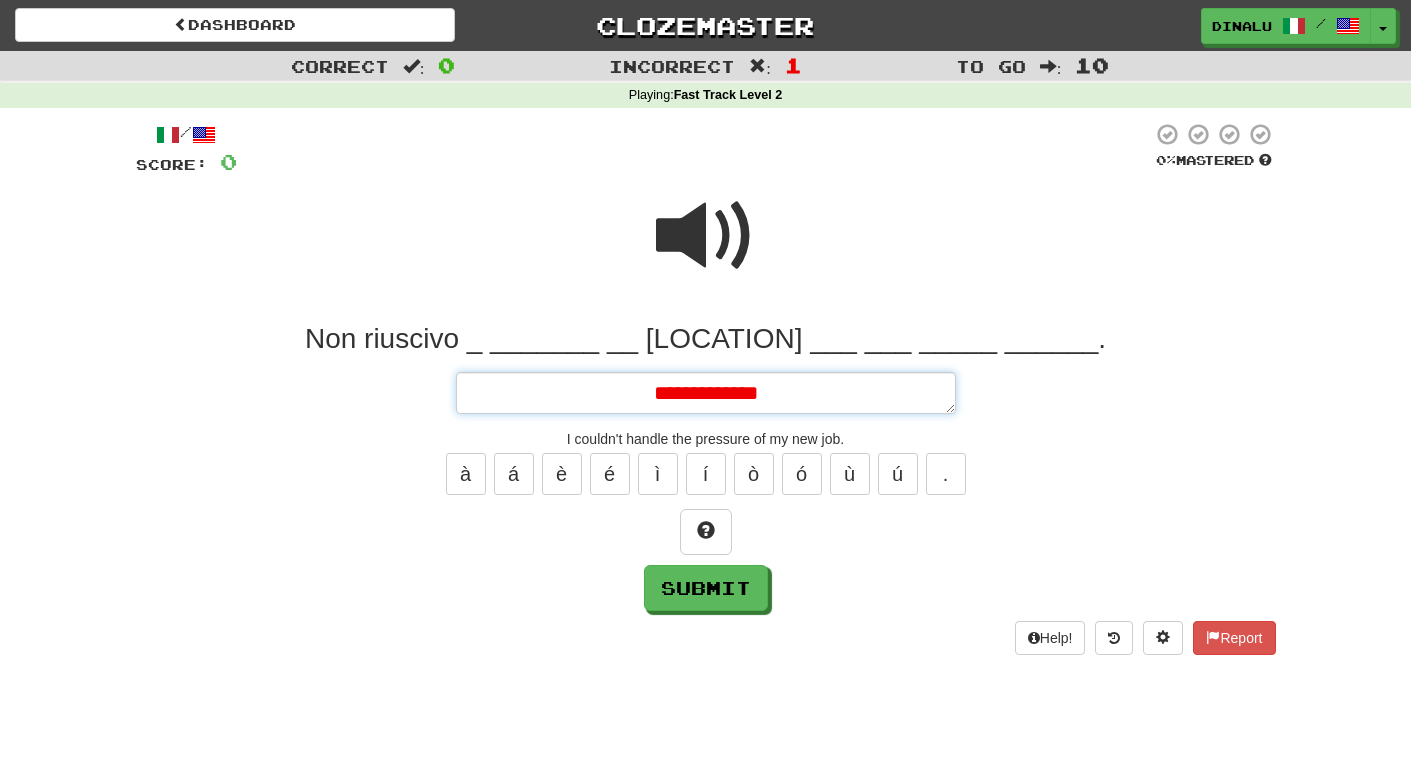 type on "*" 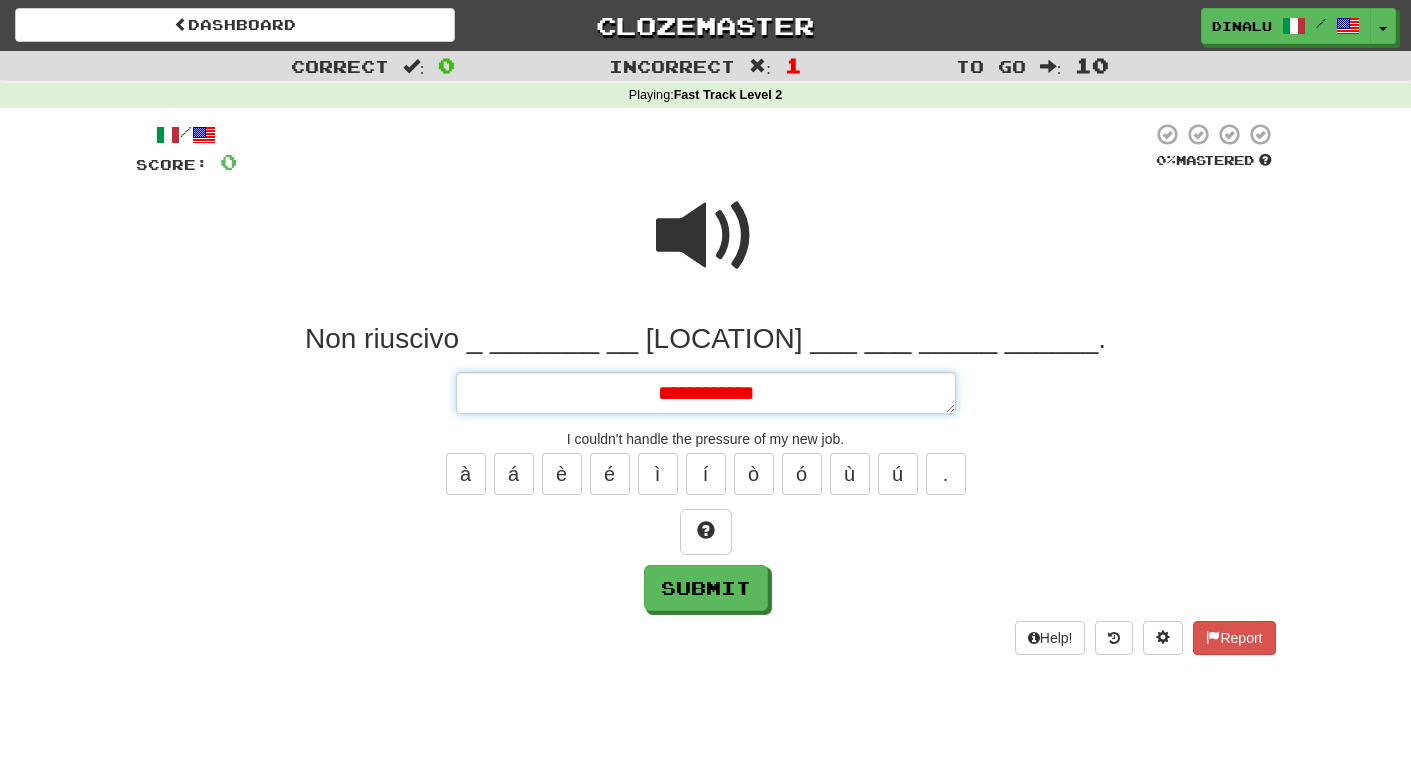 type on "*" 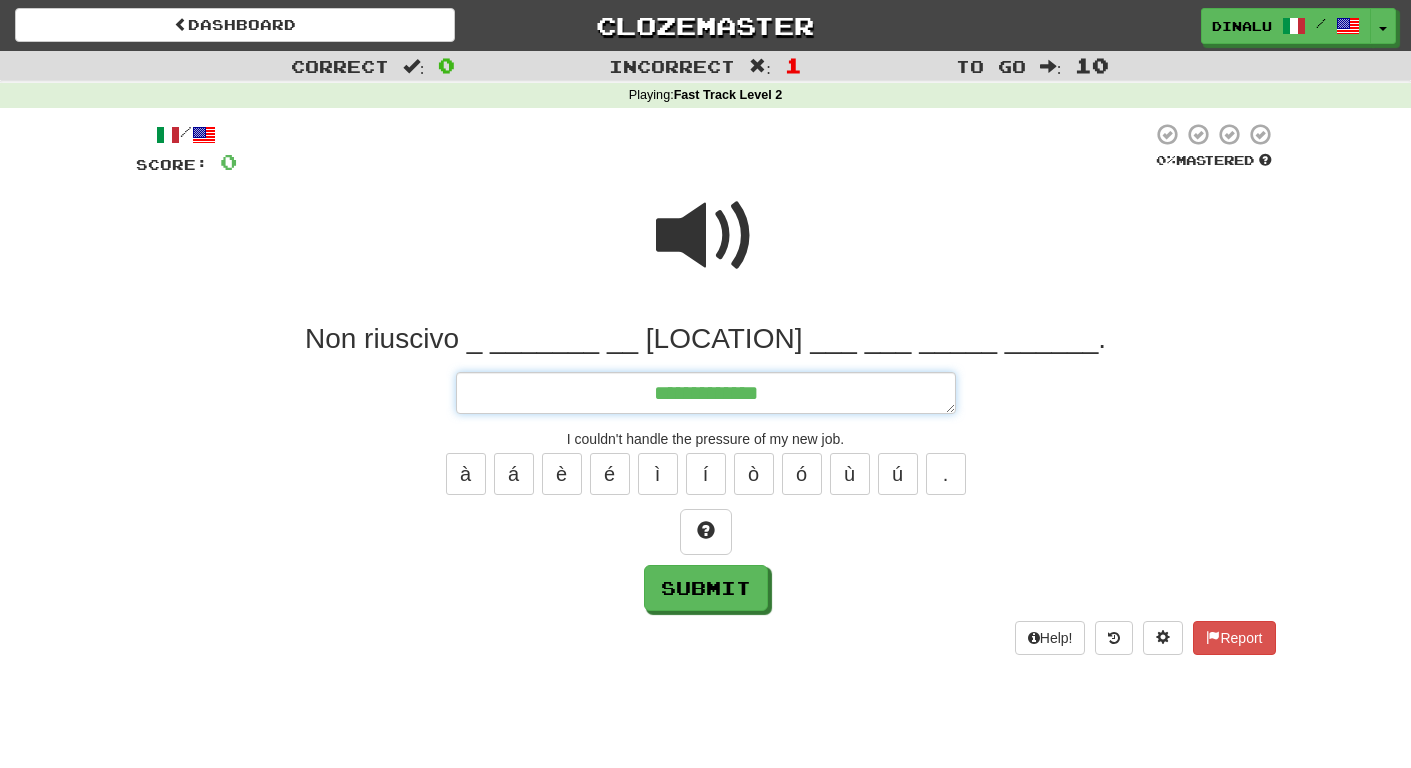 type on "*" 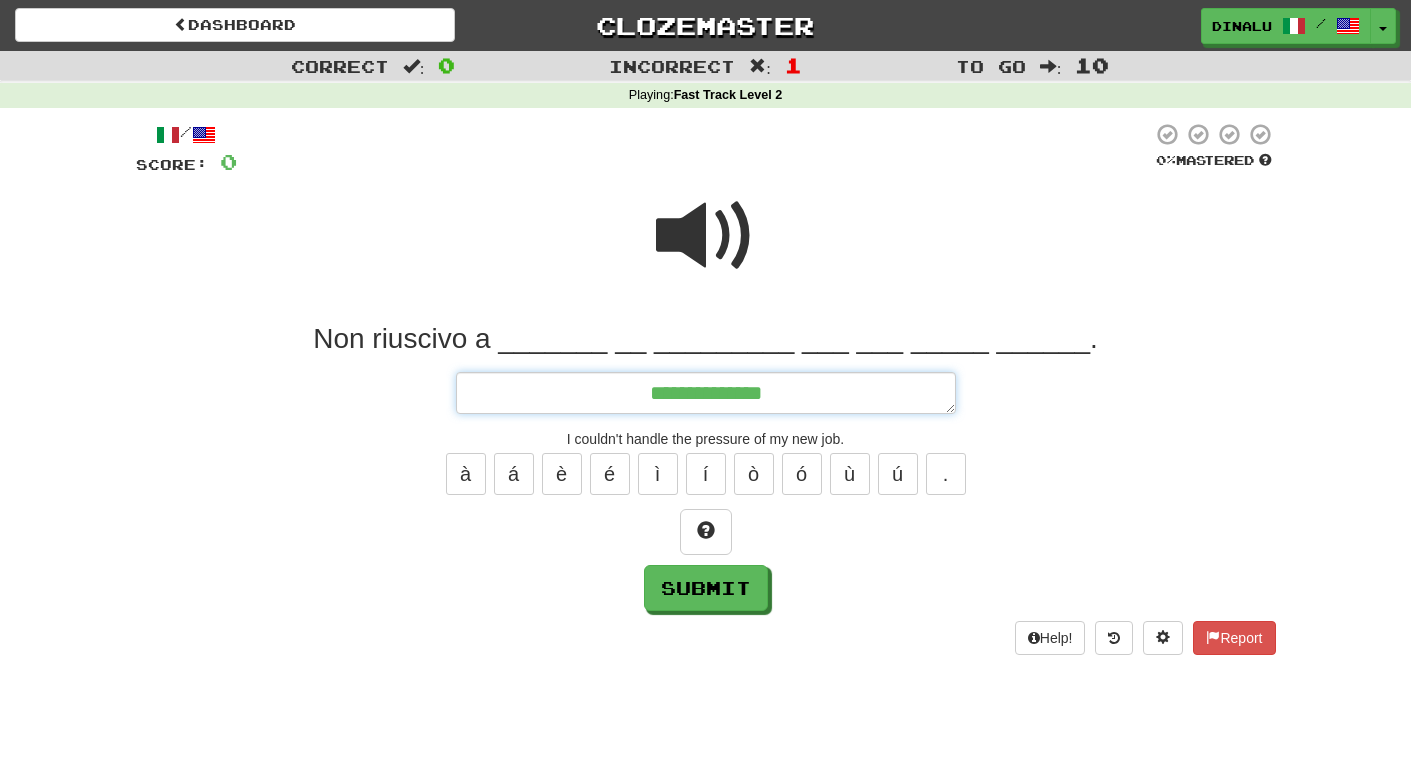type on "*" 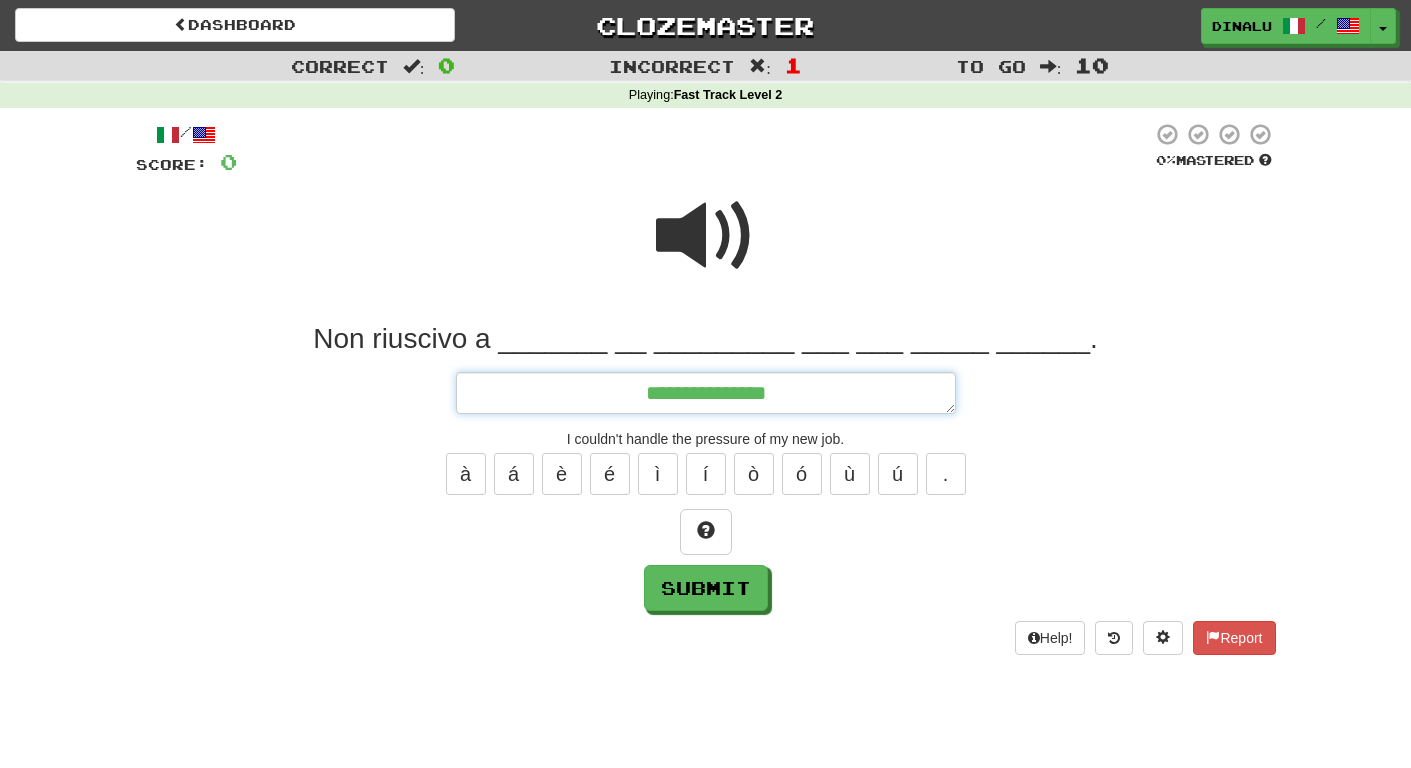 type on "*" 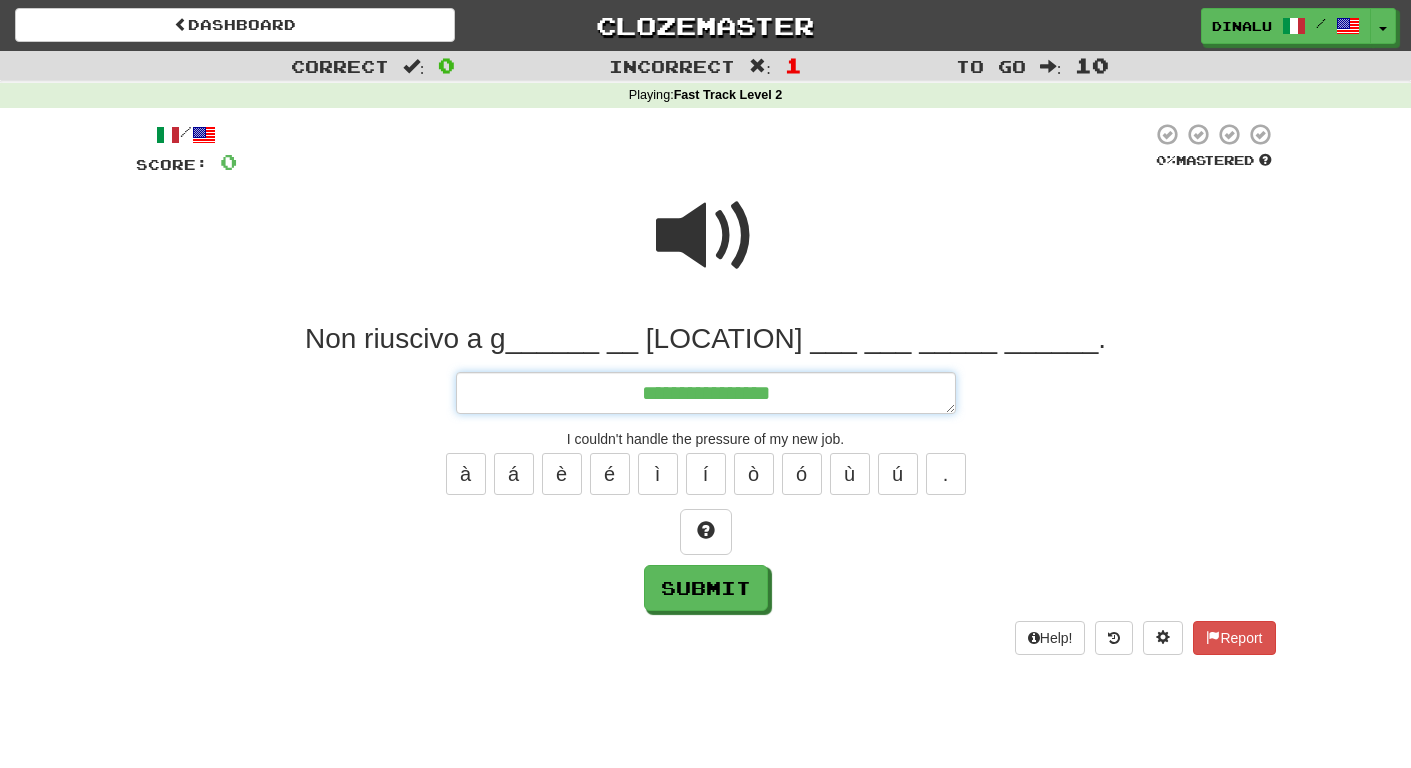 type on "*" 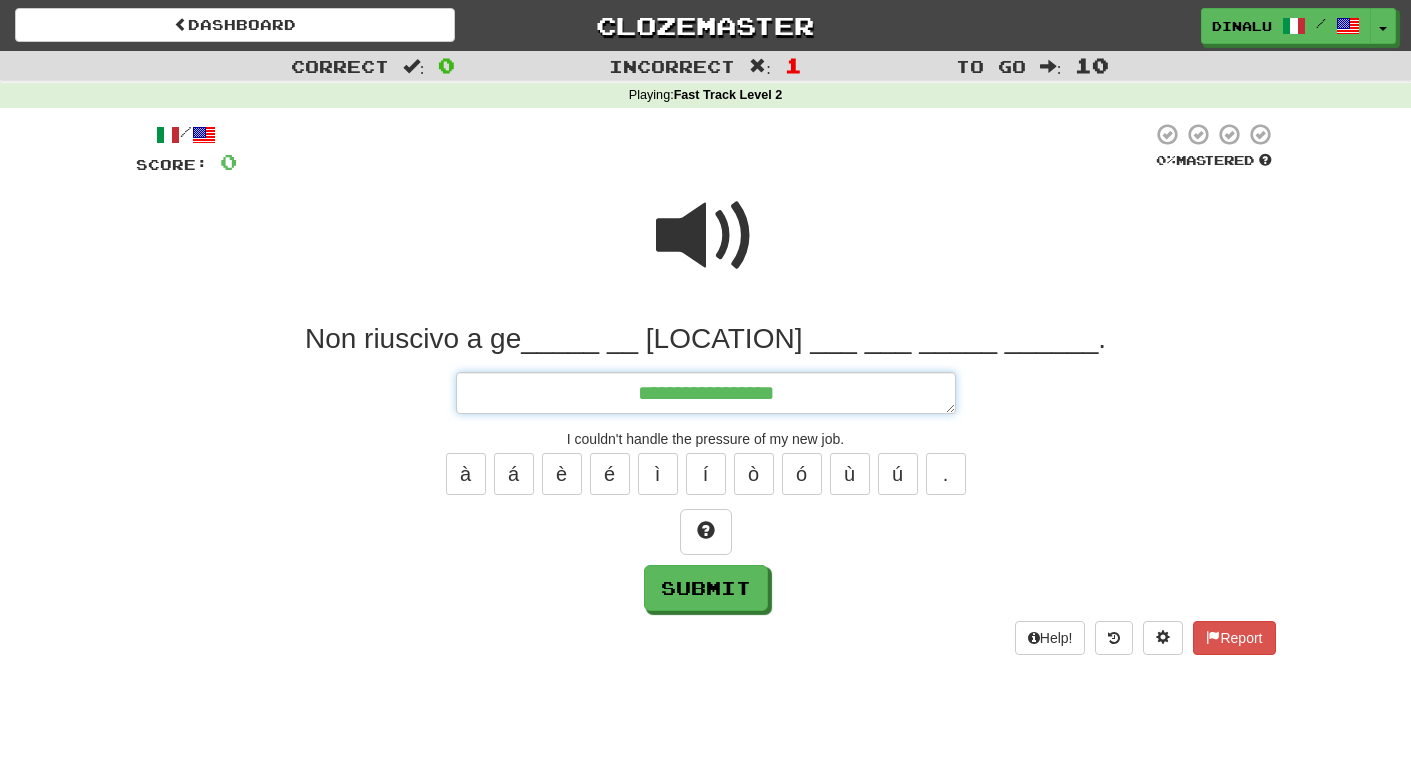 type on "*" 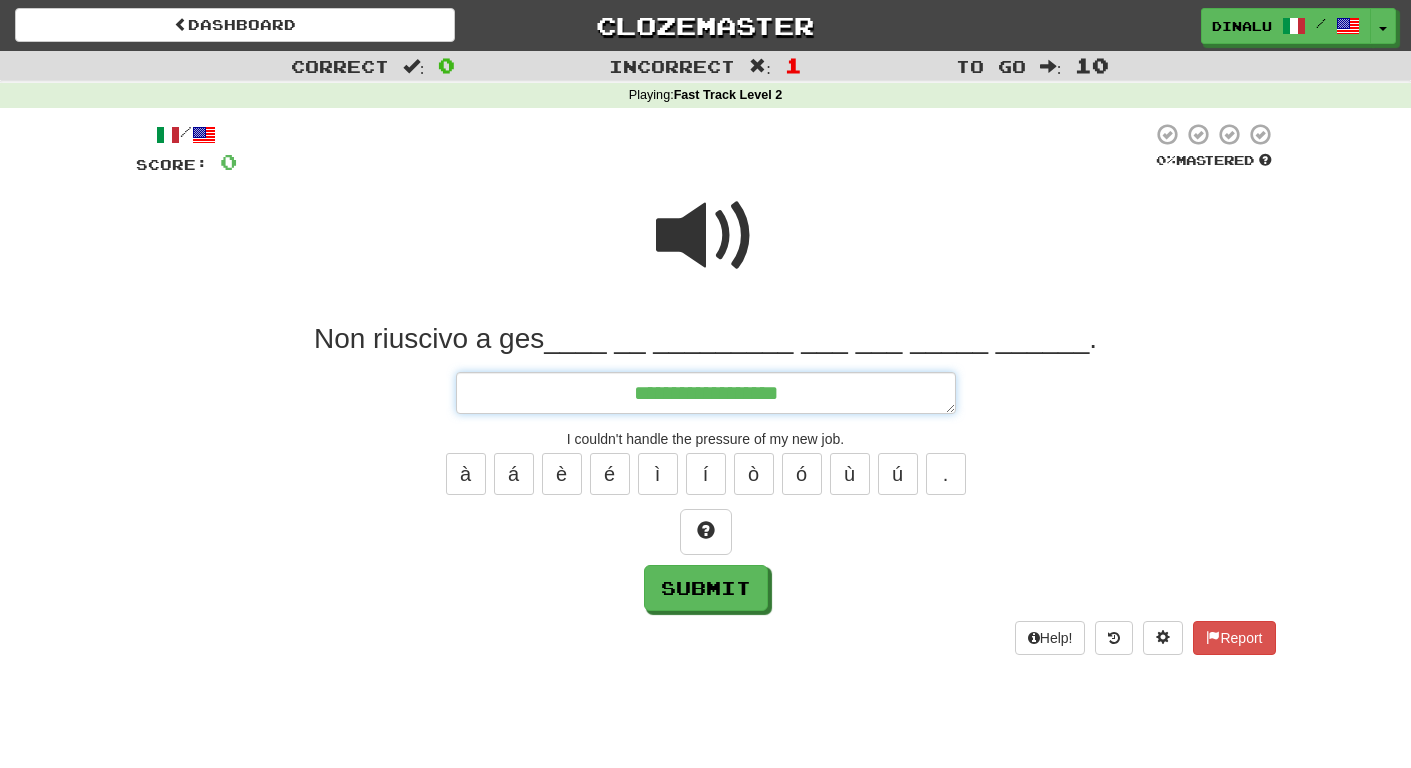 type on "*" 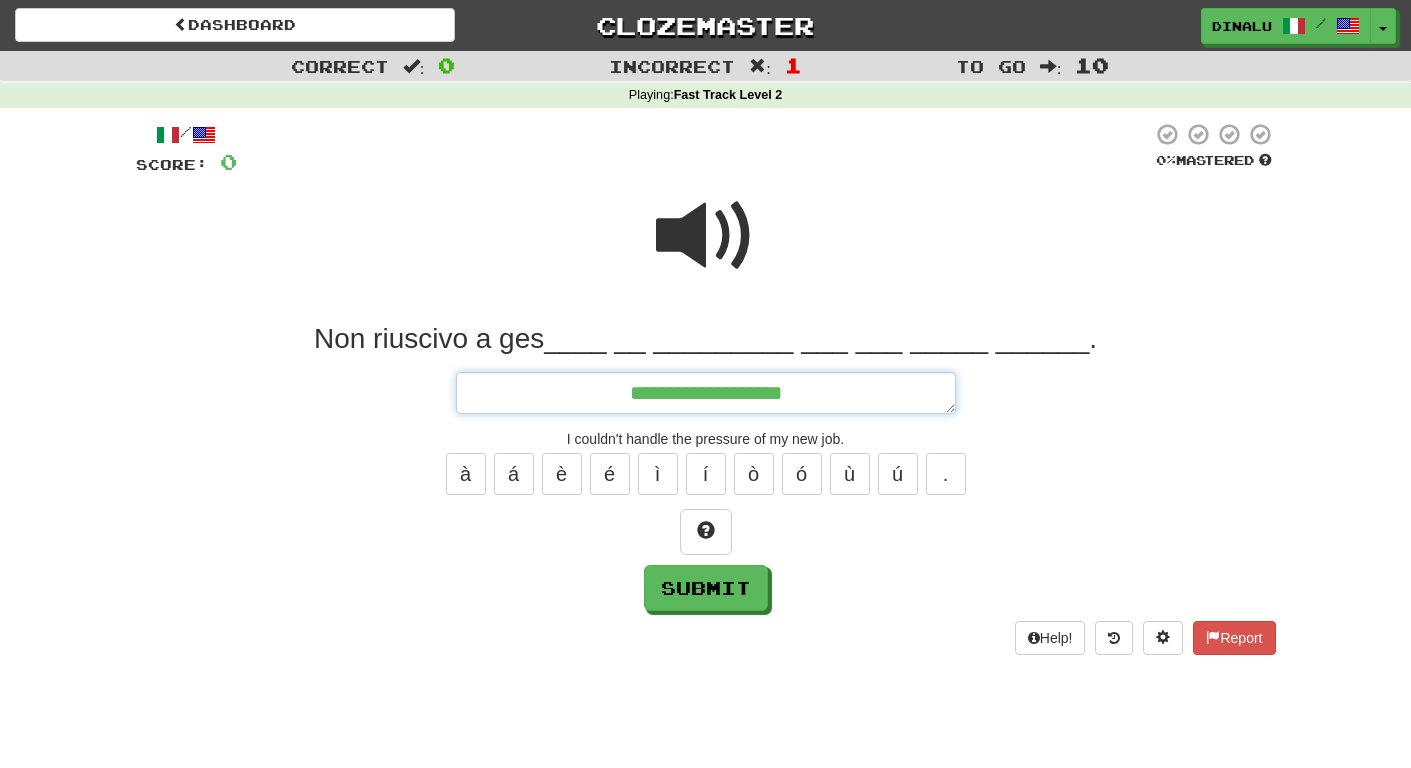 type on "*" 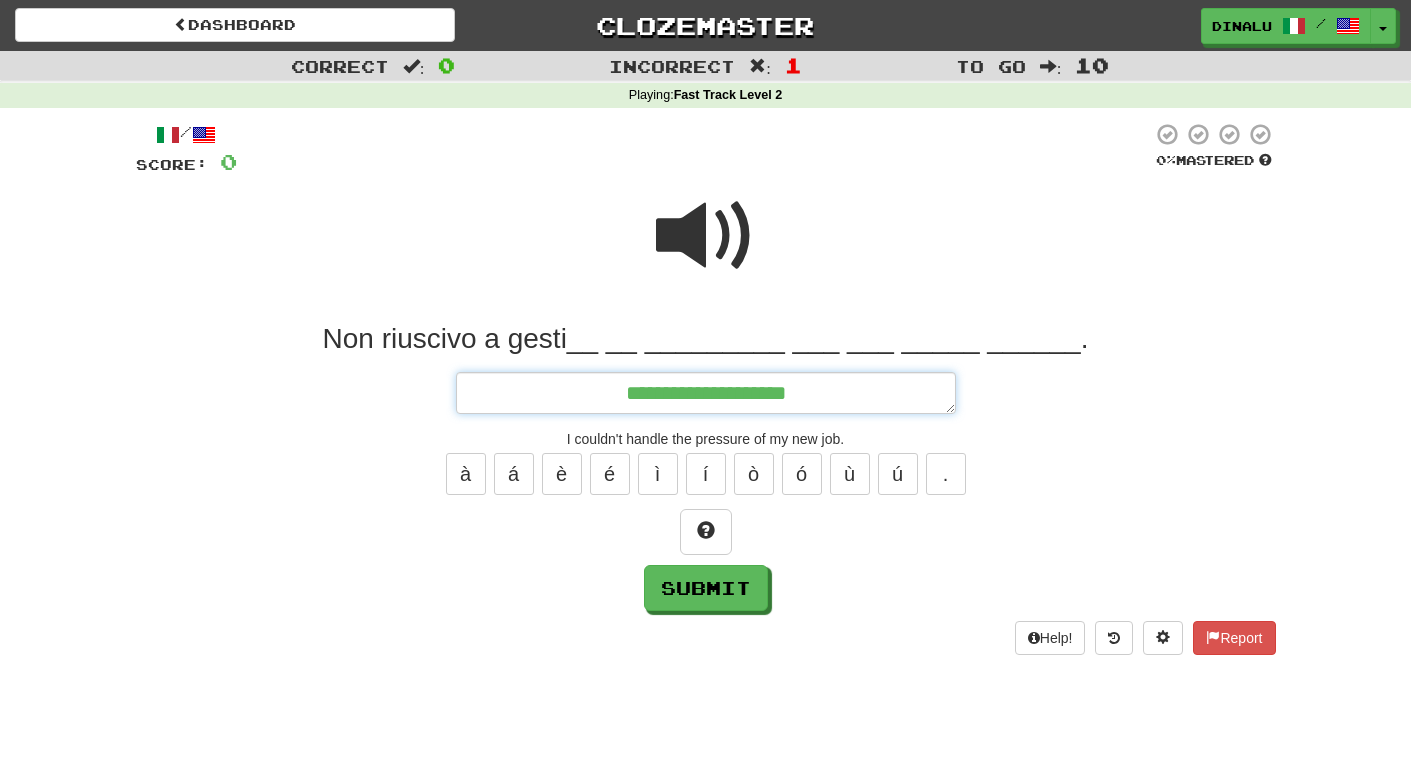 type on "*" 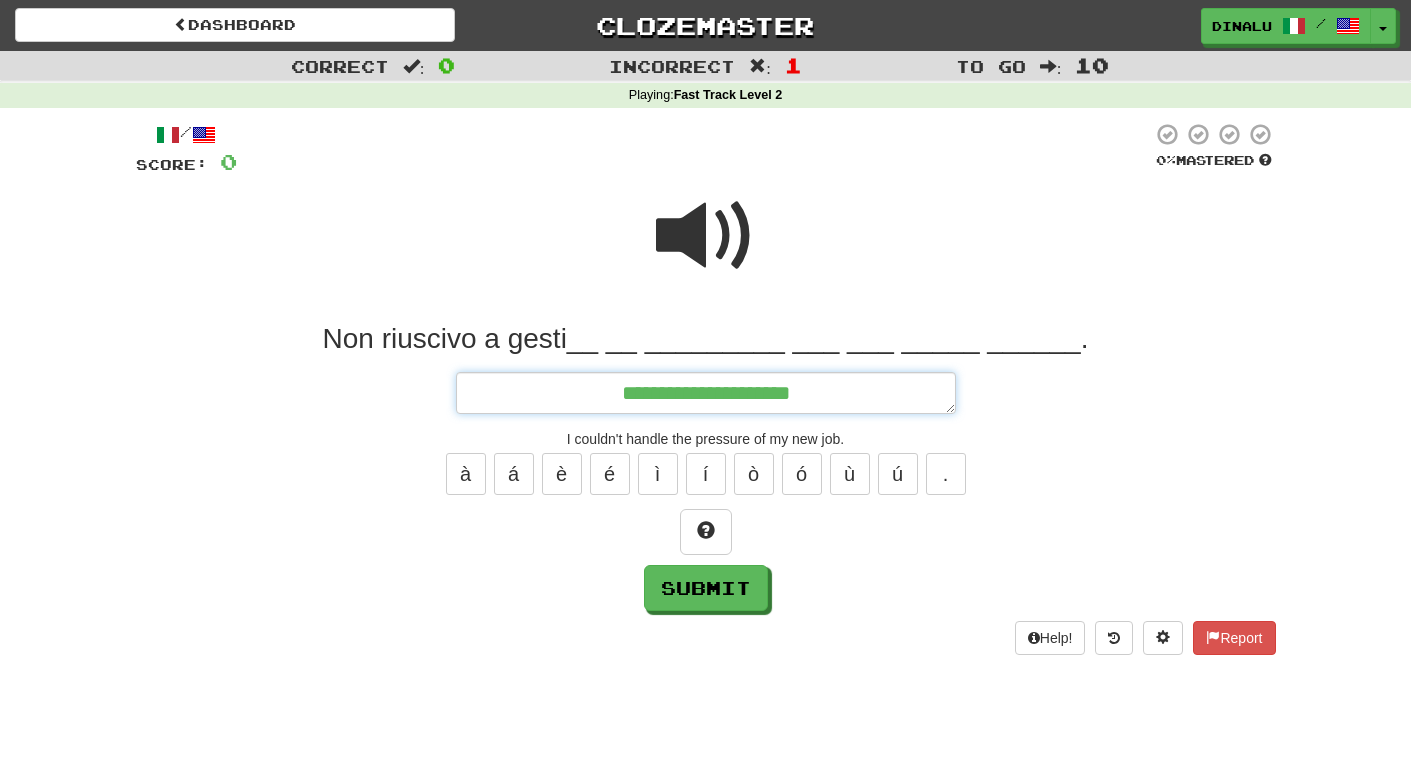 type on "*" 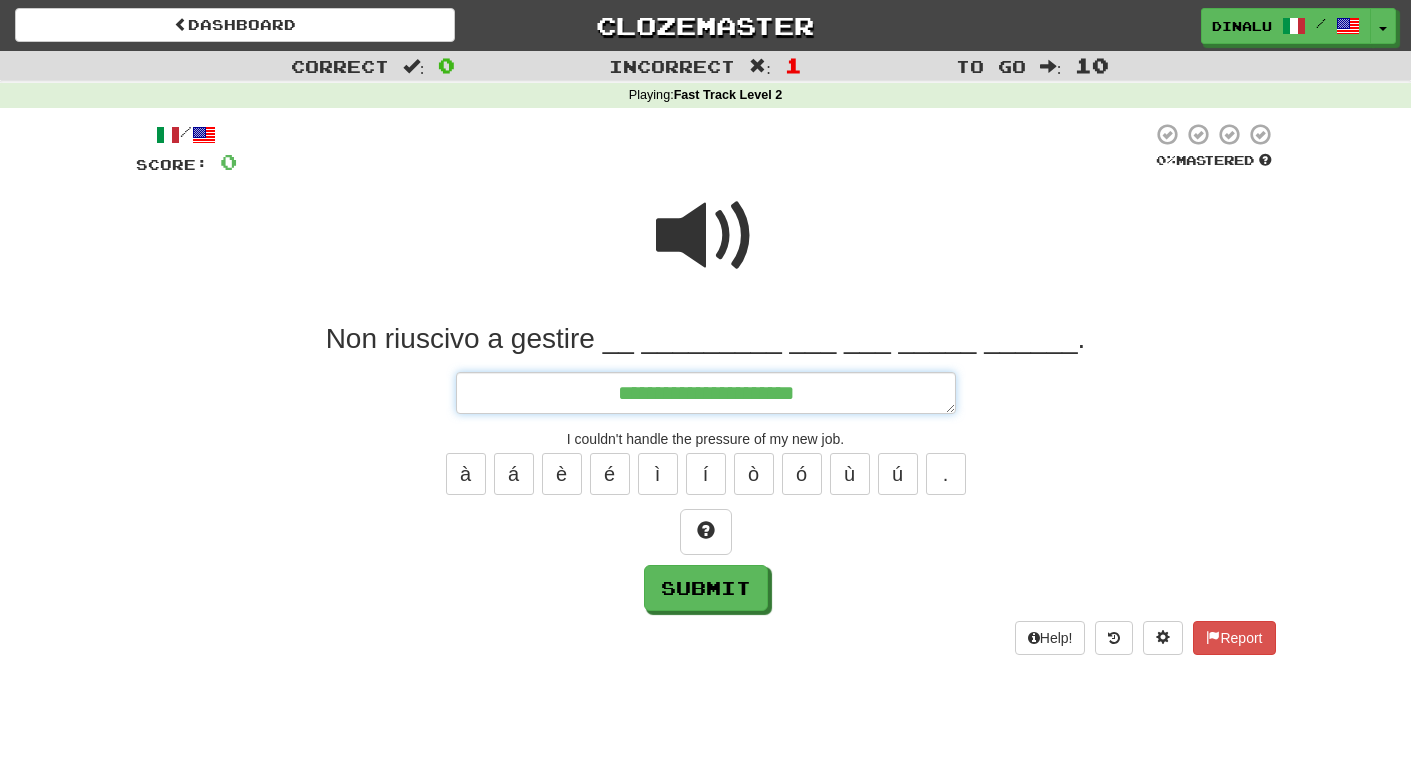 type on "*" 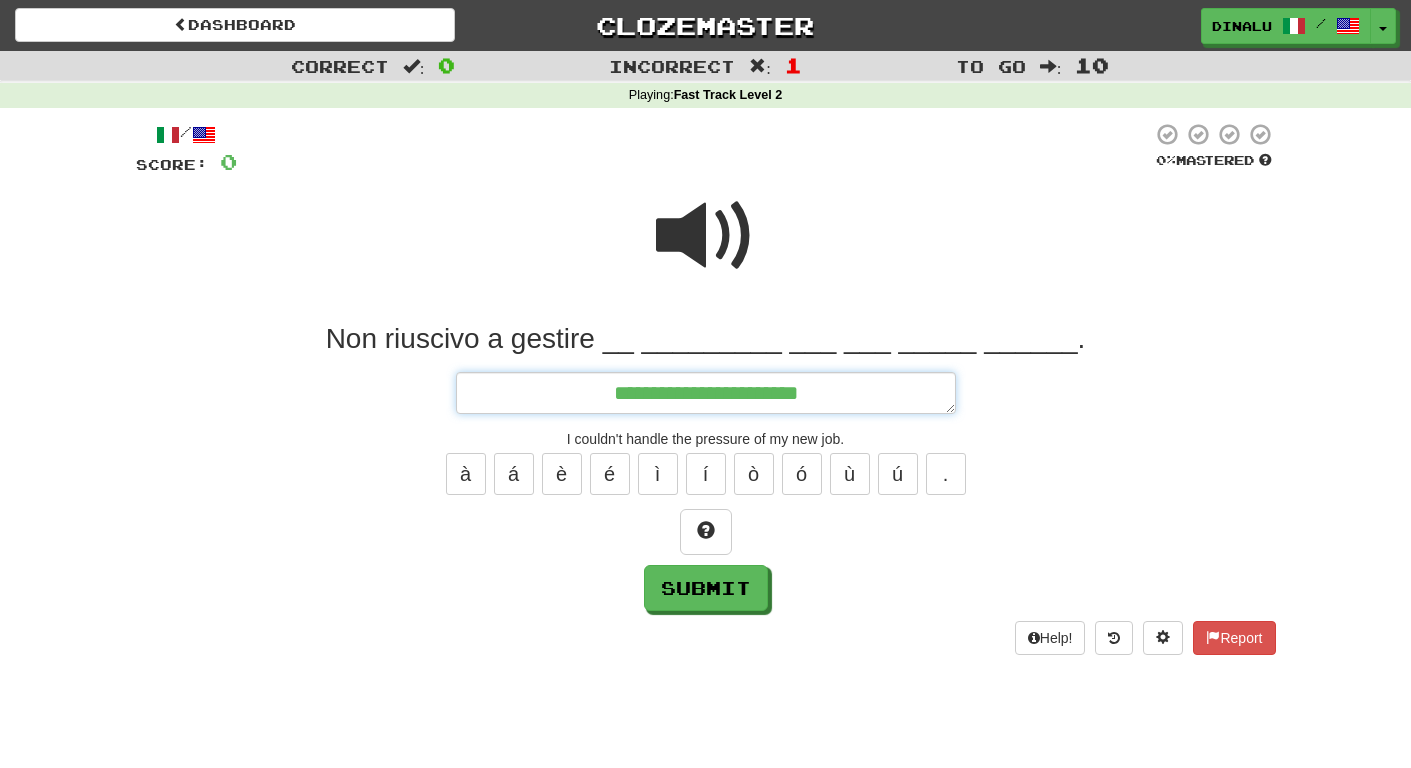 type on "*" 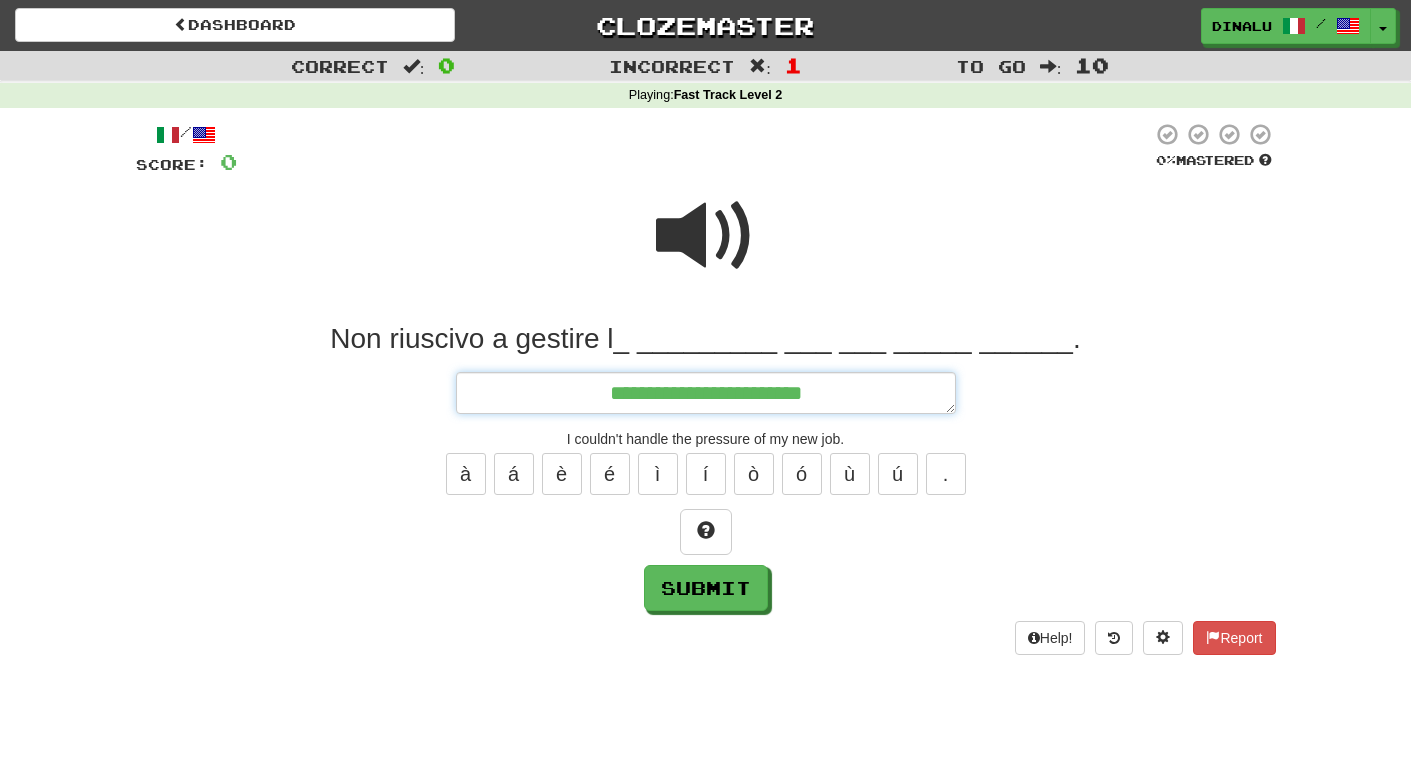 type on "*" 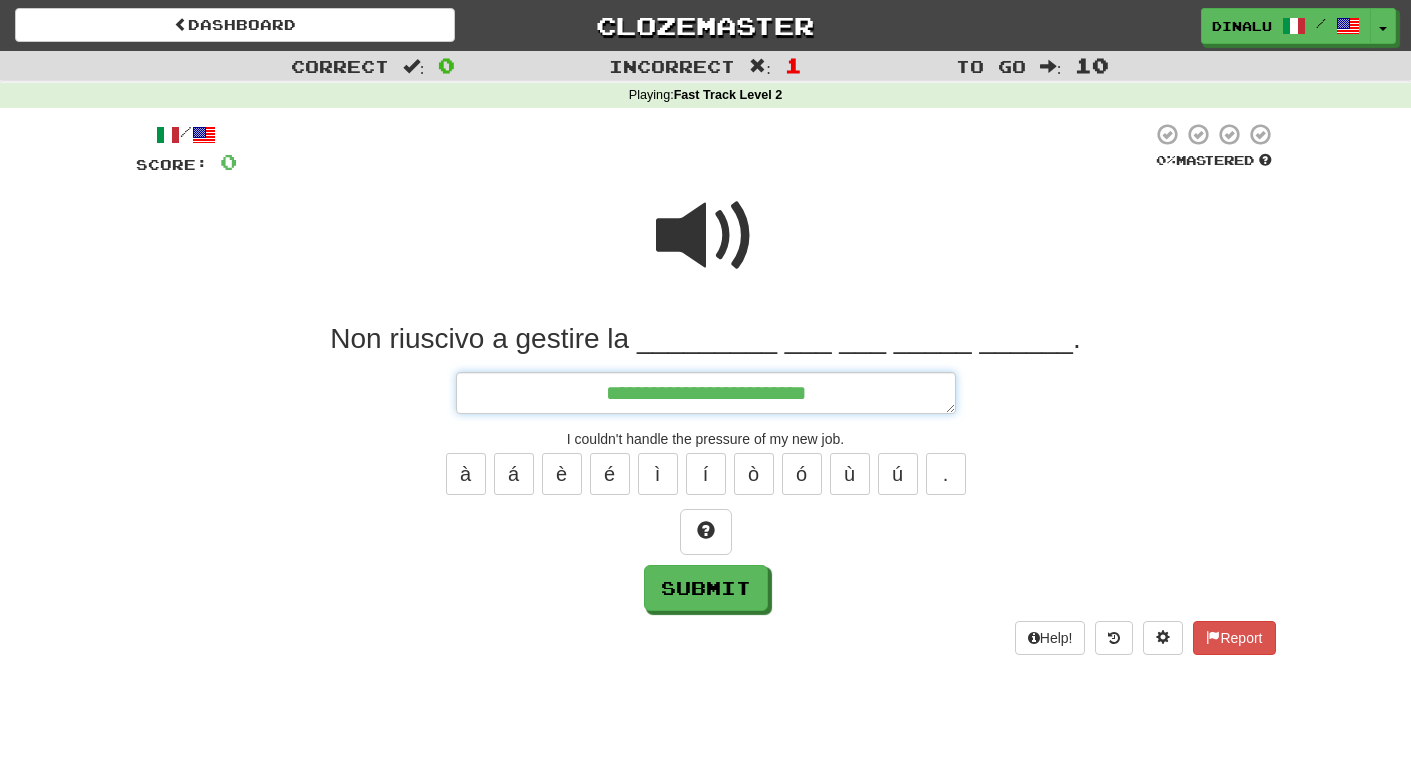 type on "*" 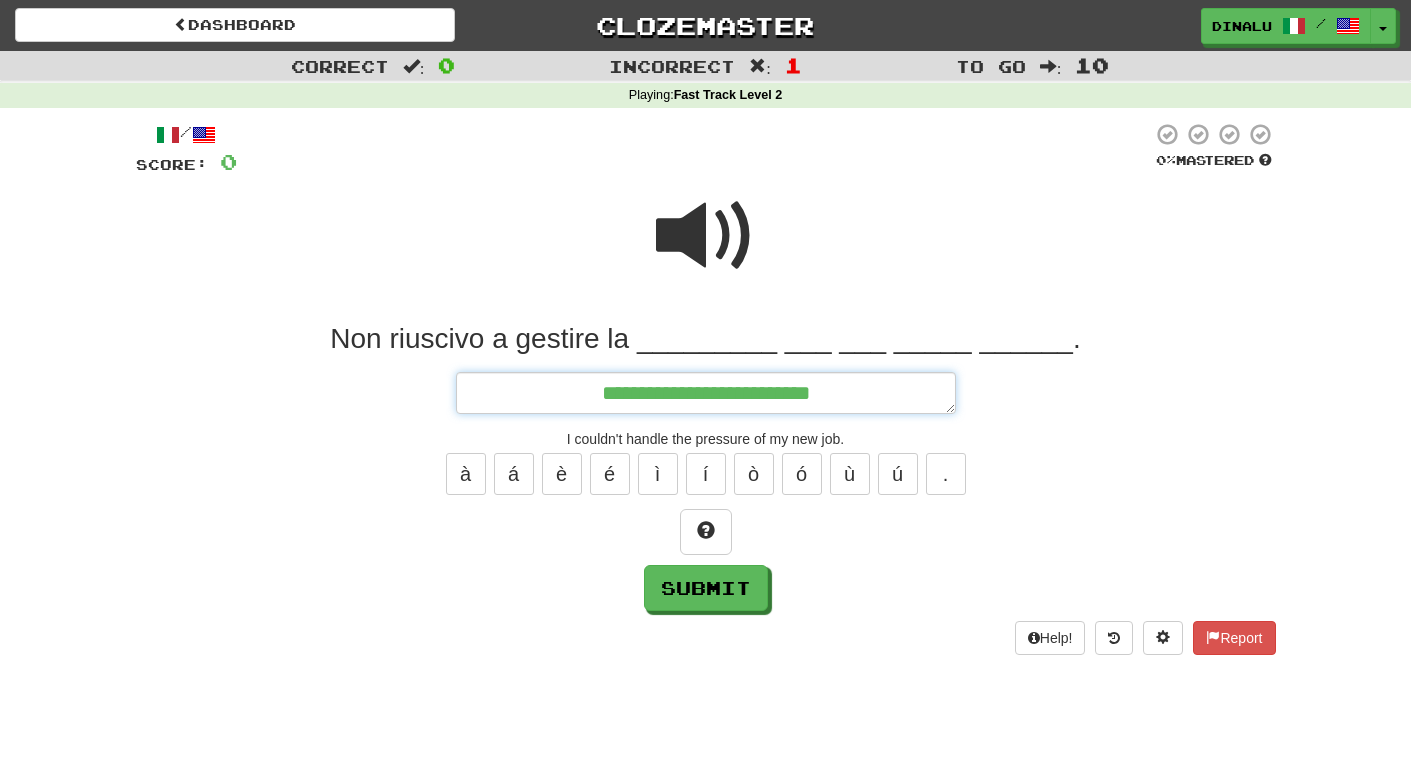 type on "*" 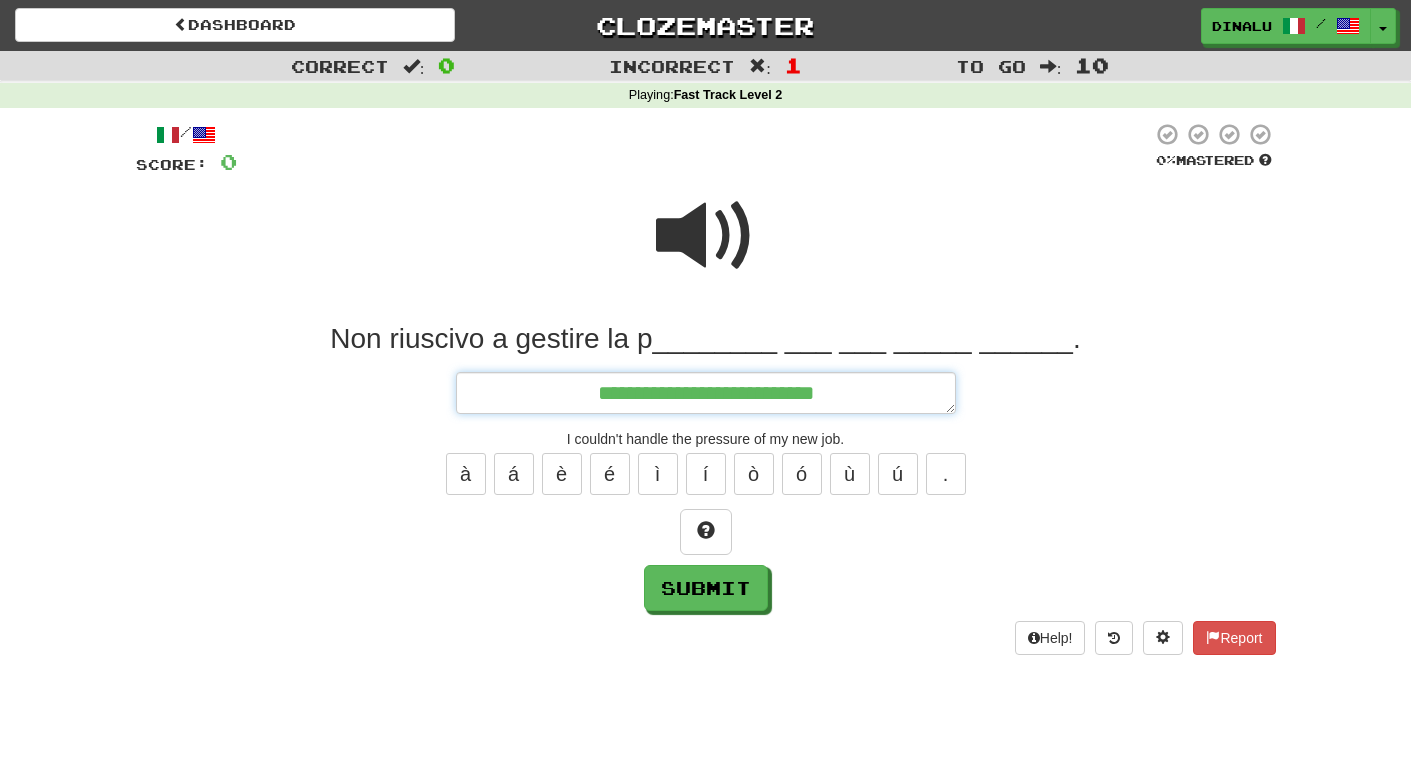 type on "*" 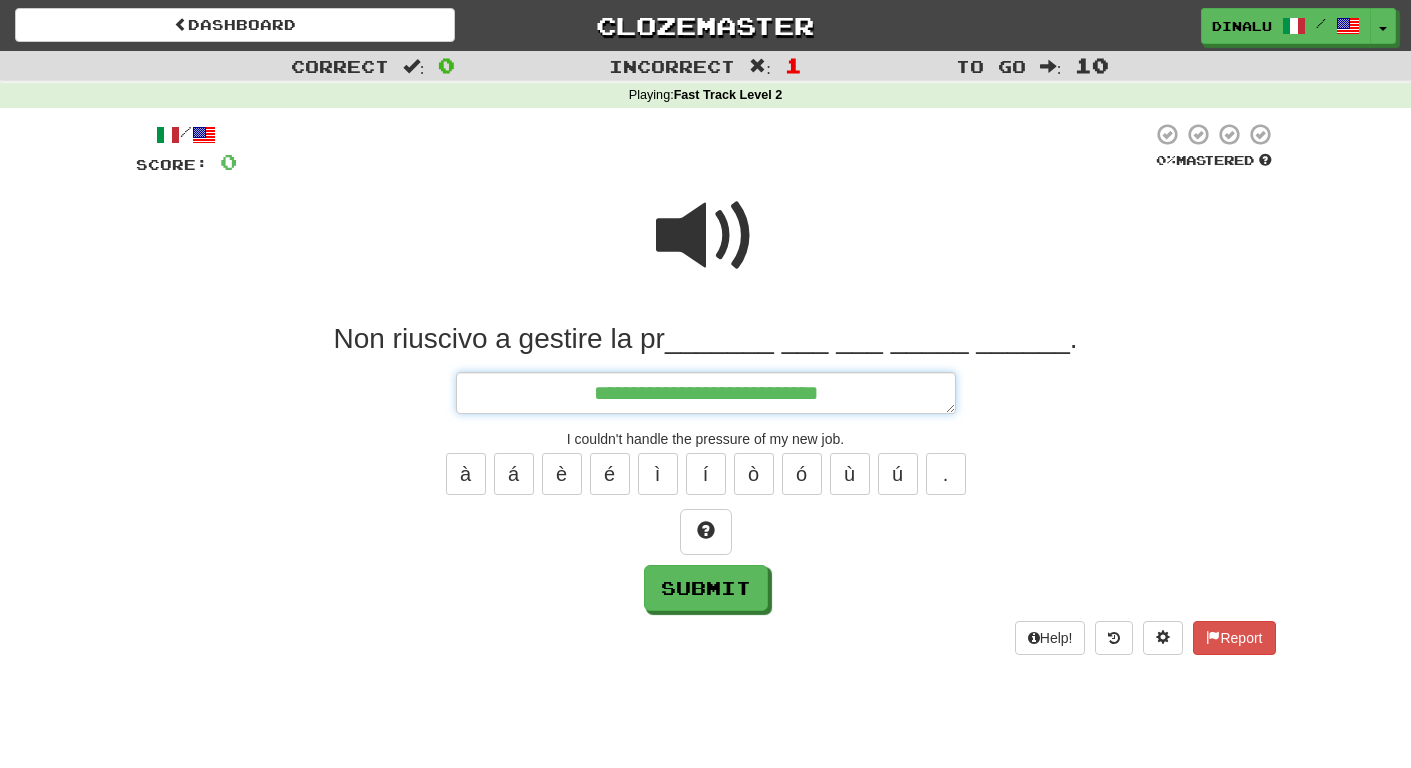 type on "*" 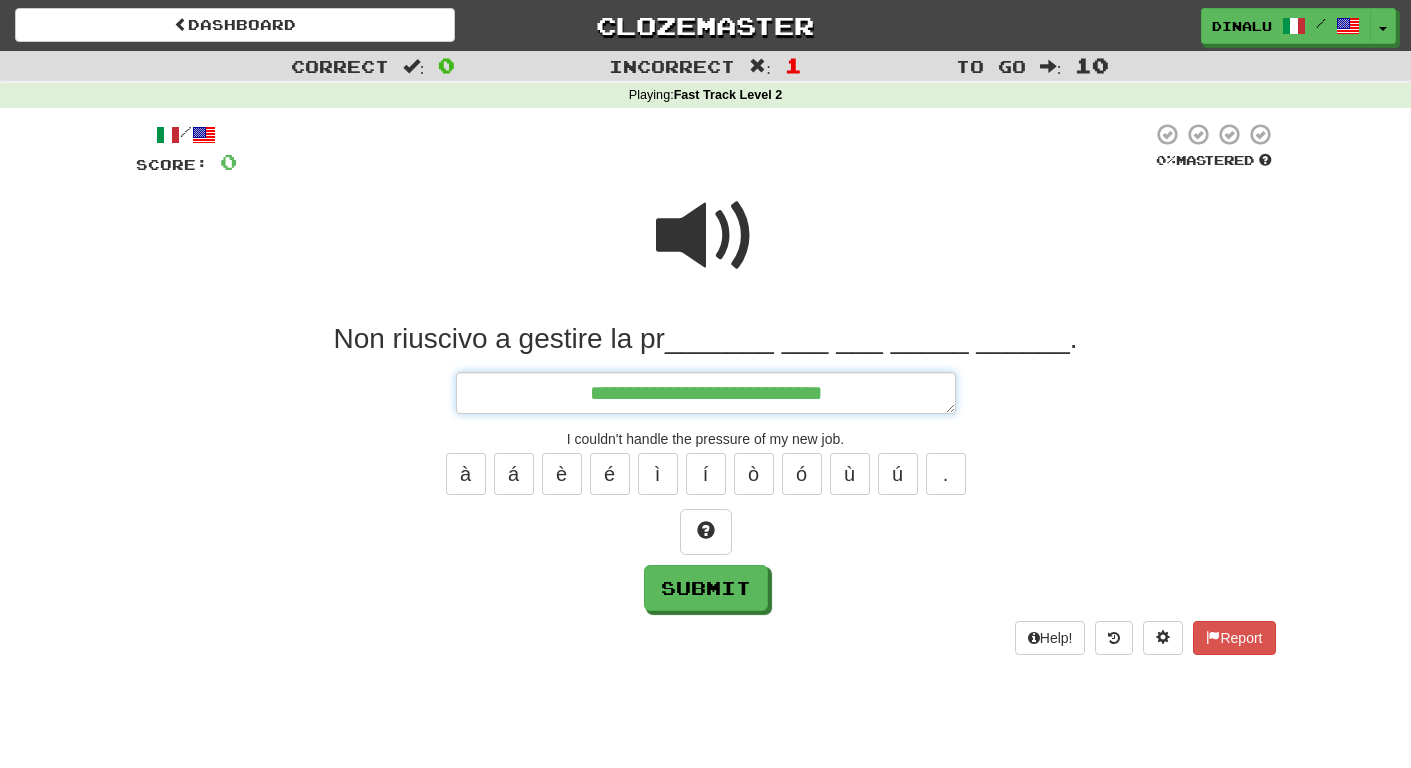 type on "*" 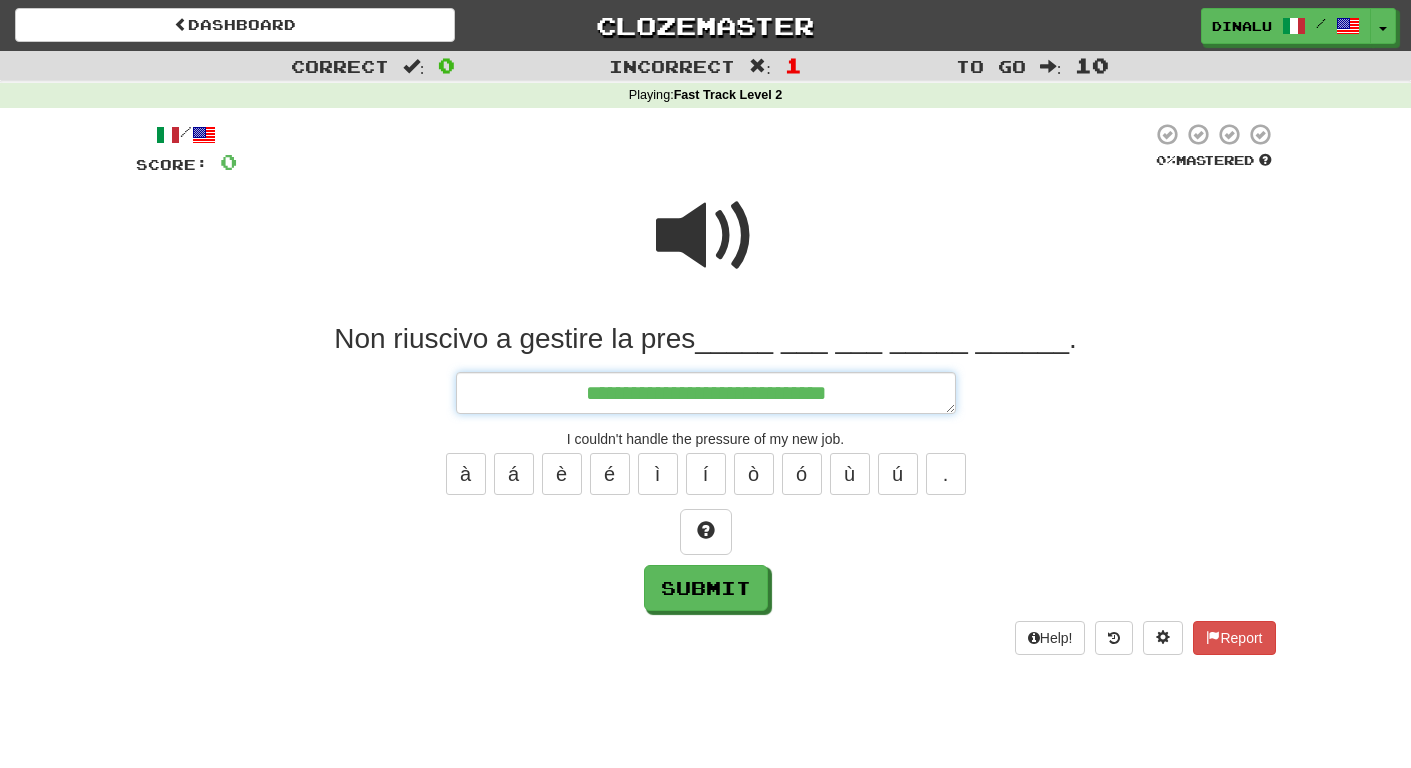 type on "*" 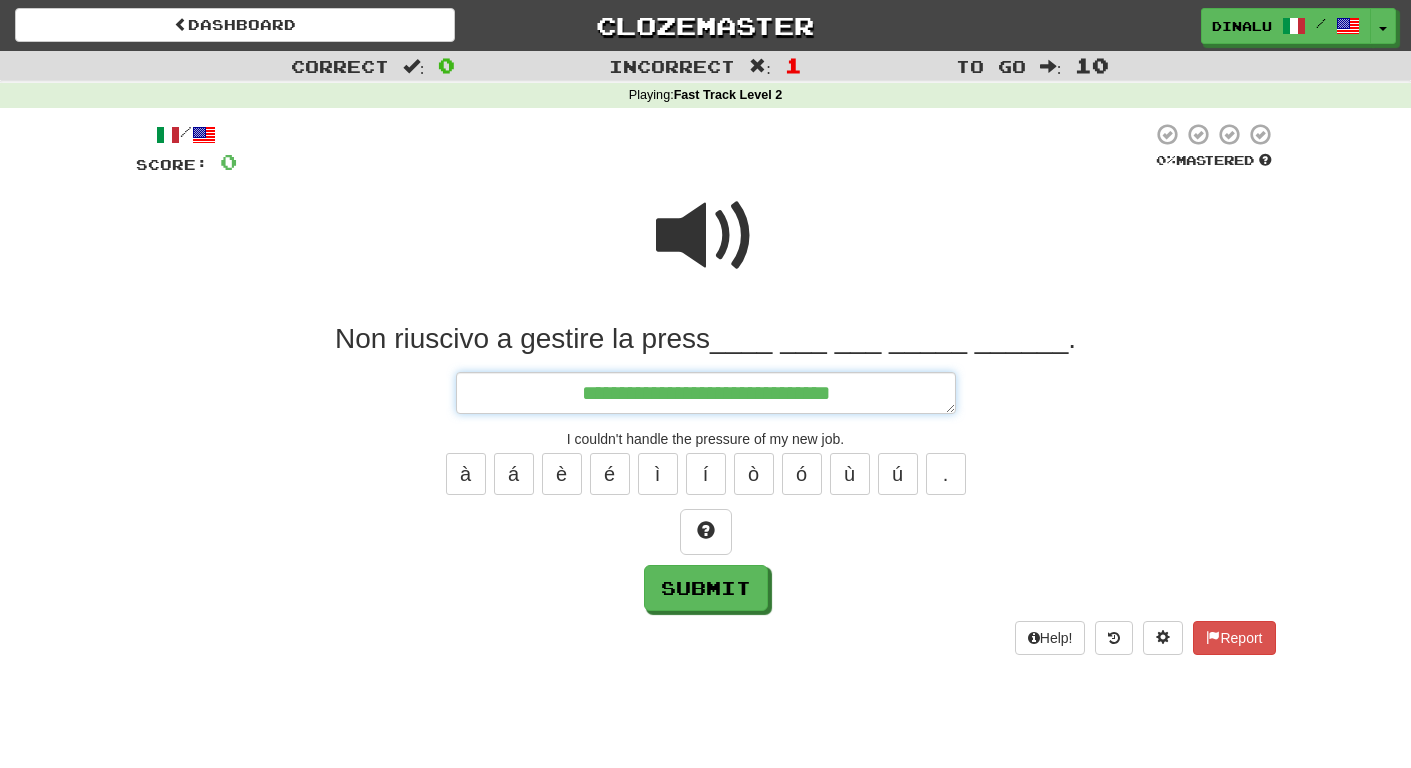 type on "*" 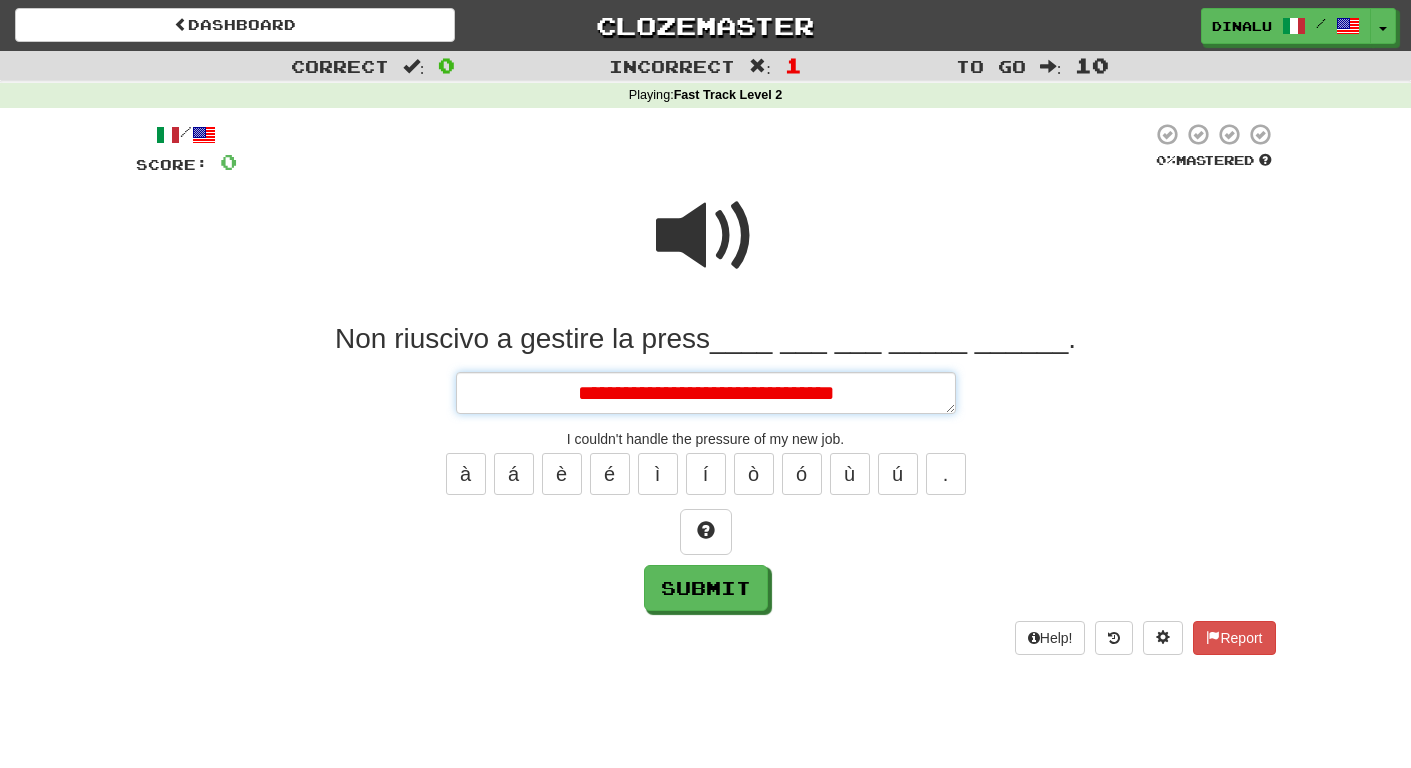 type on "*" 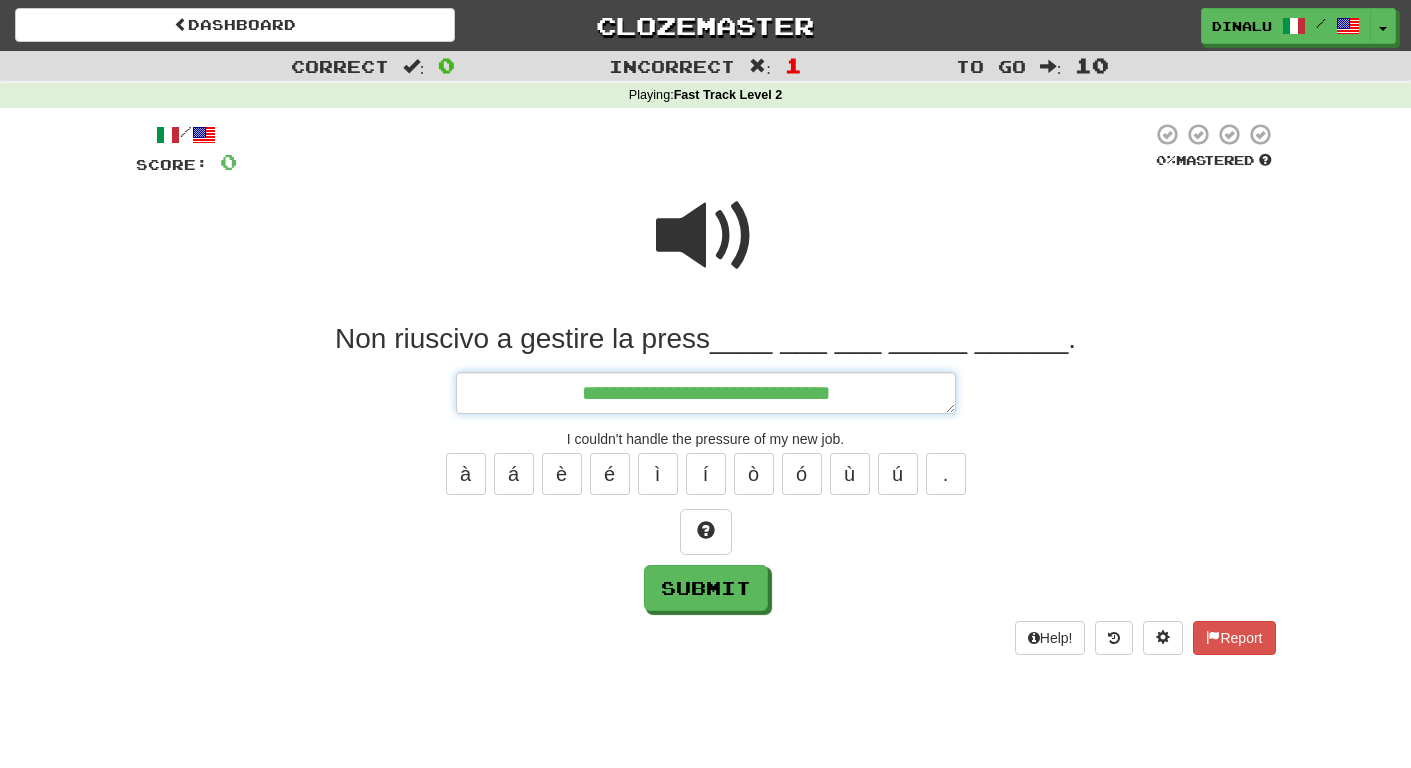 type on "*" 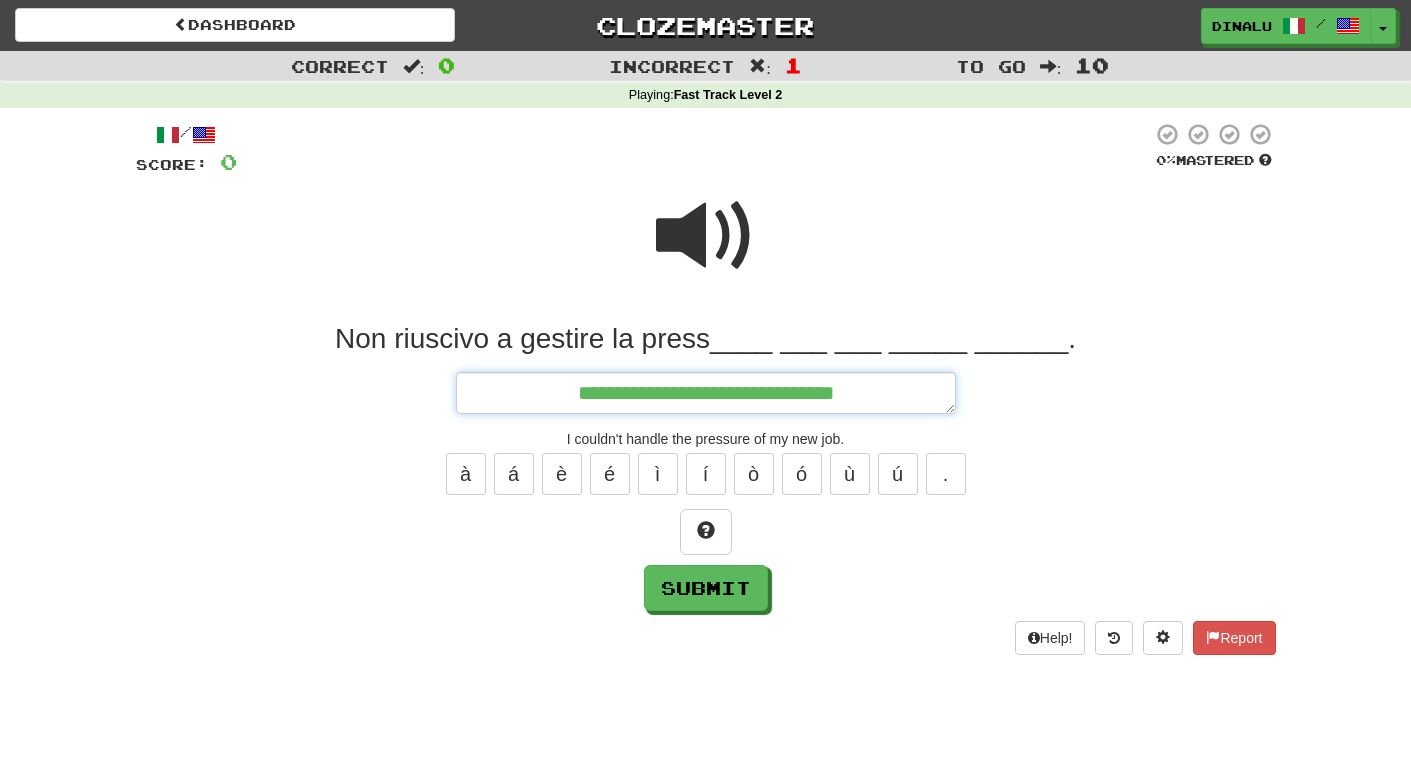 type on "*" 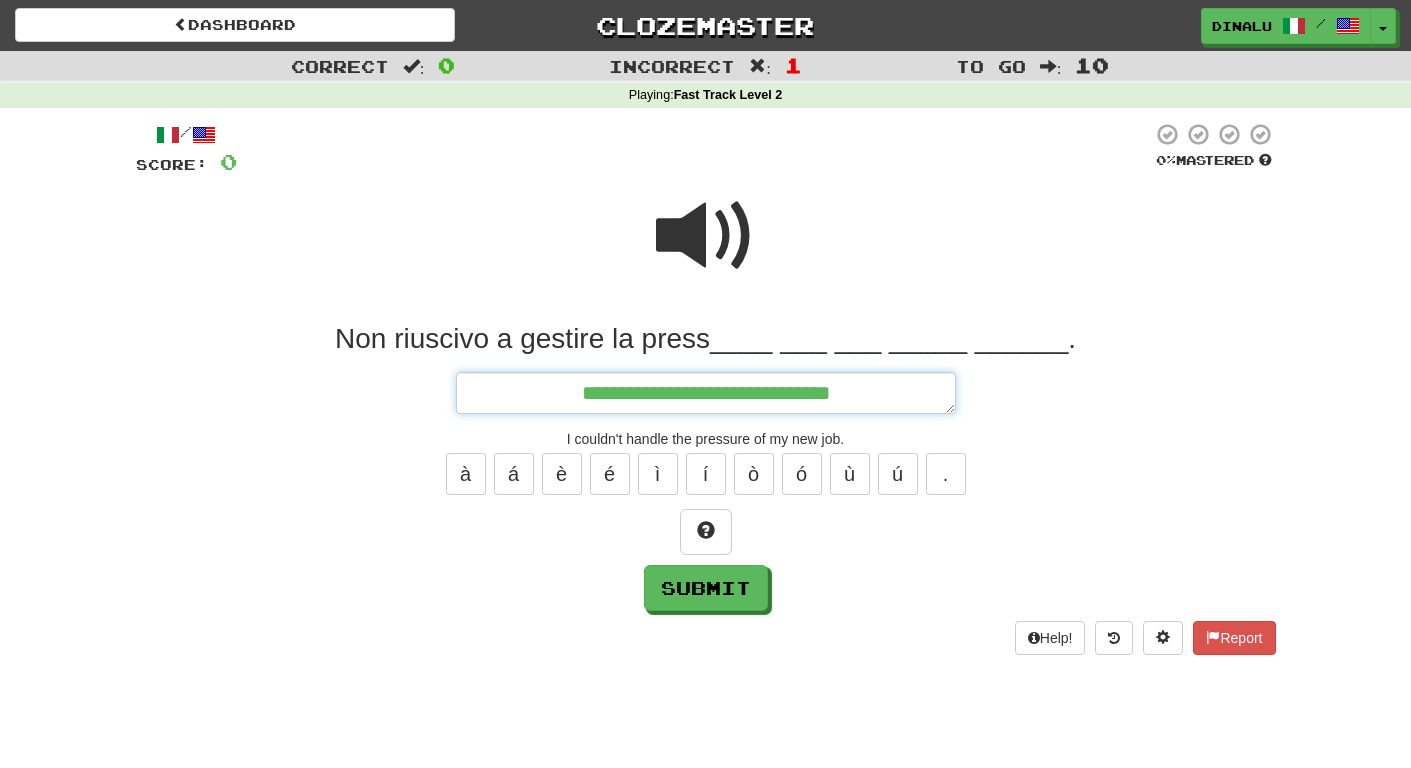 type on "*" 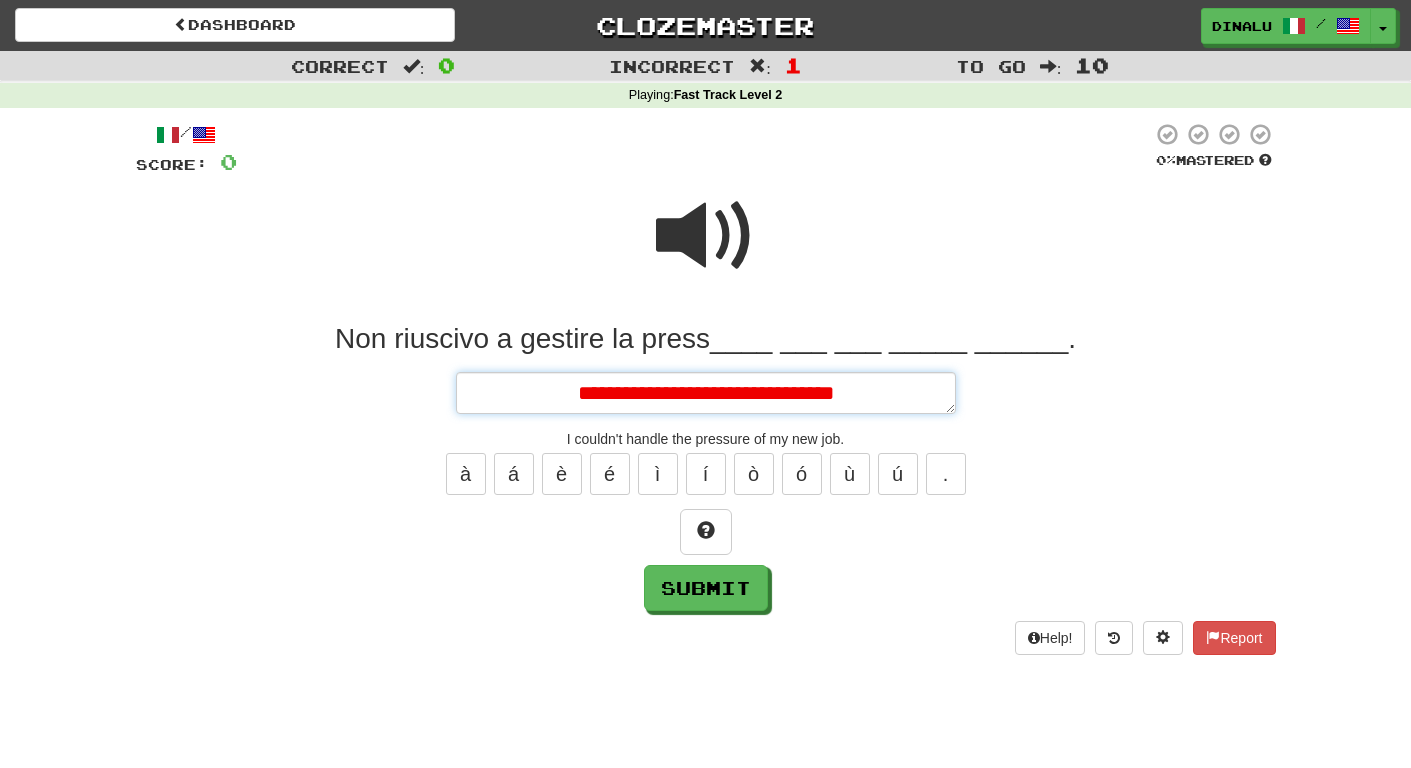 type on "*" 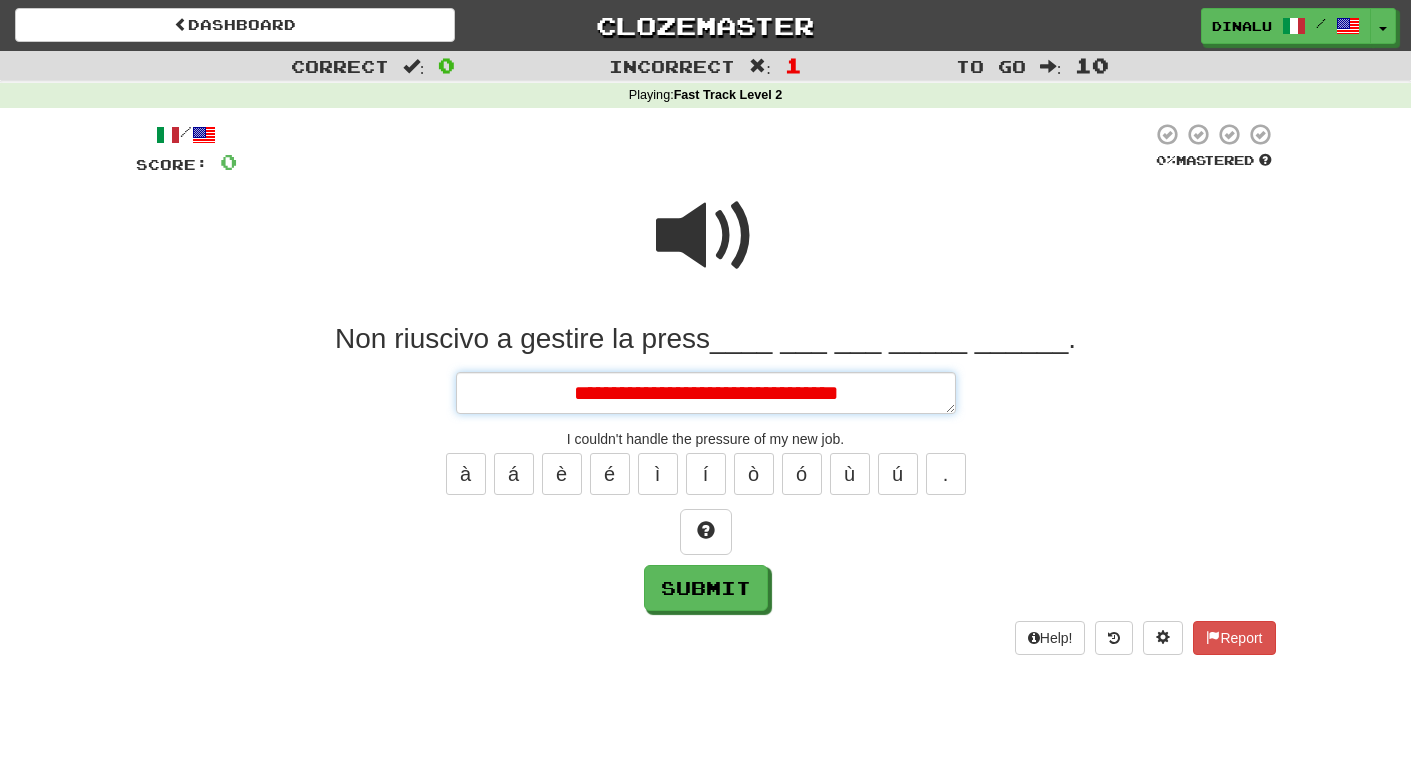 type on "*" 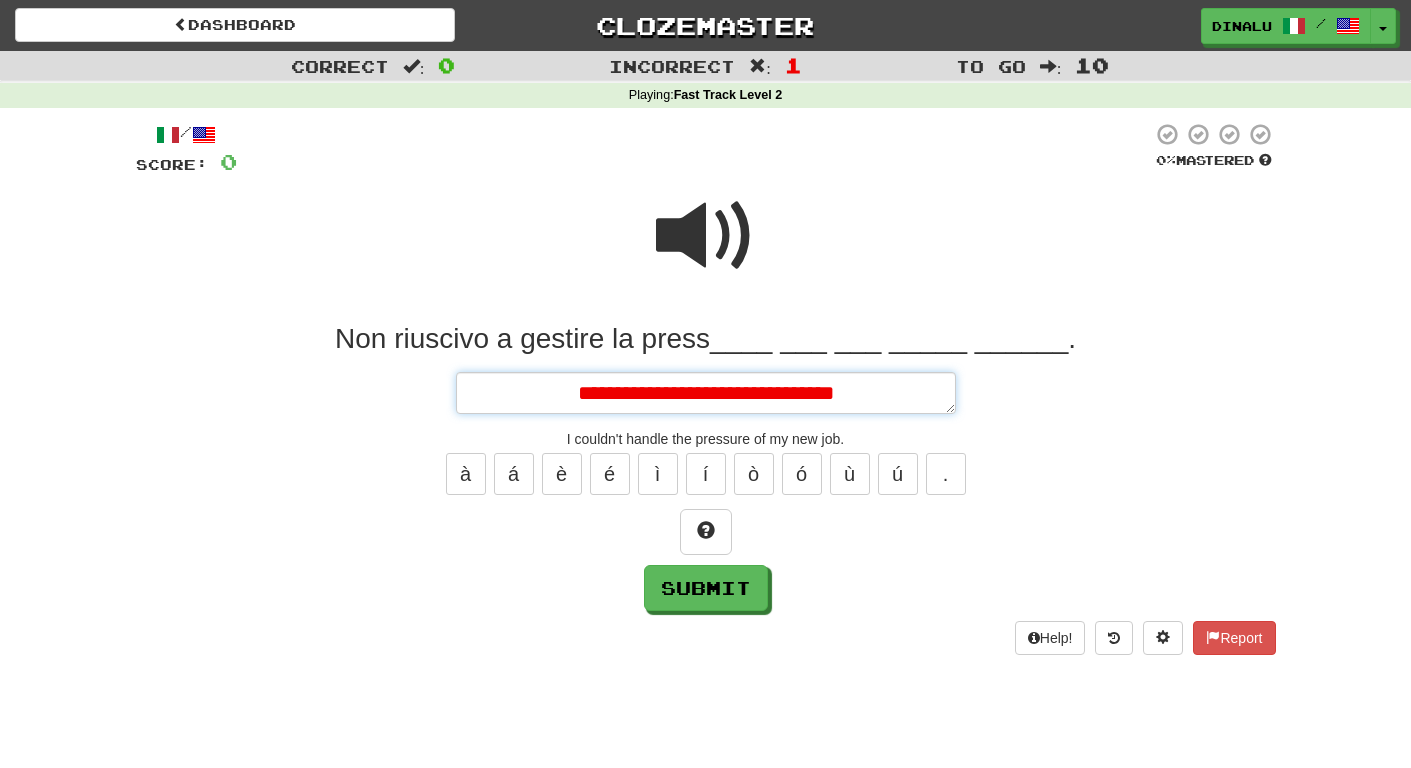 type on "*" 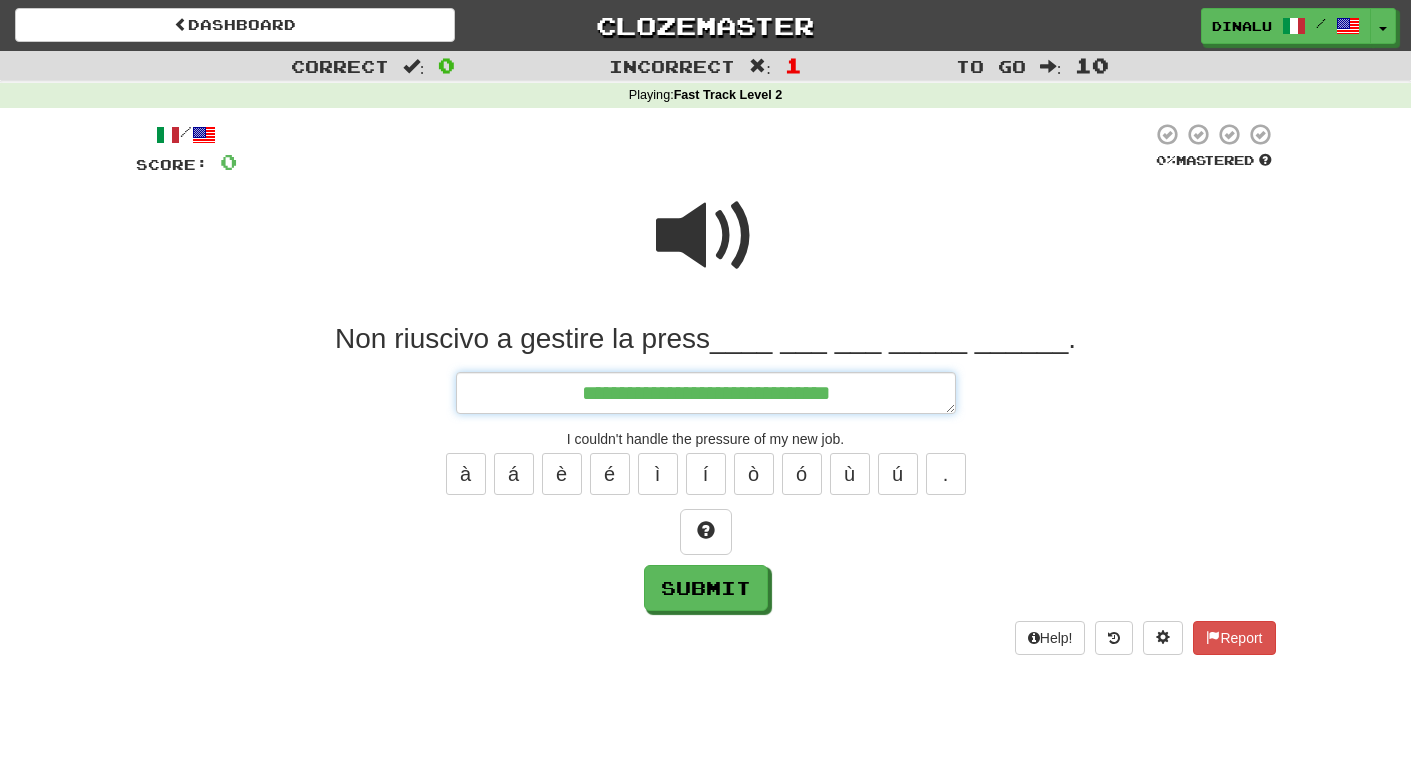 type on "*" 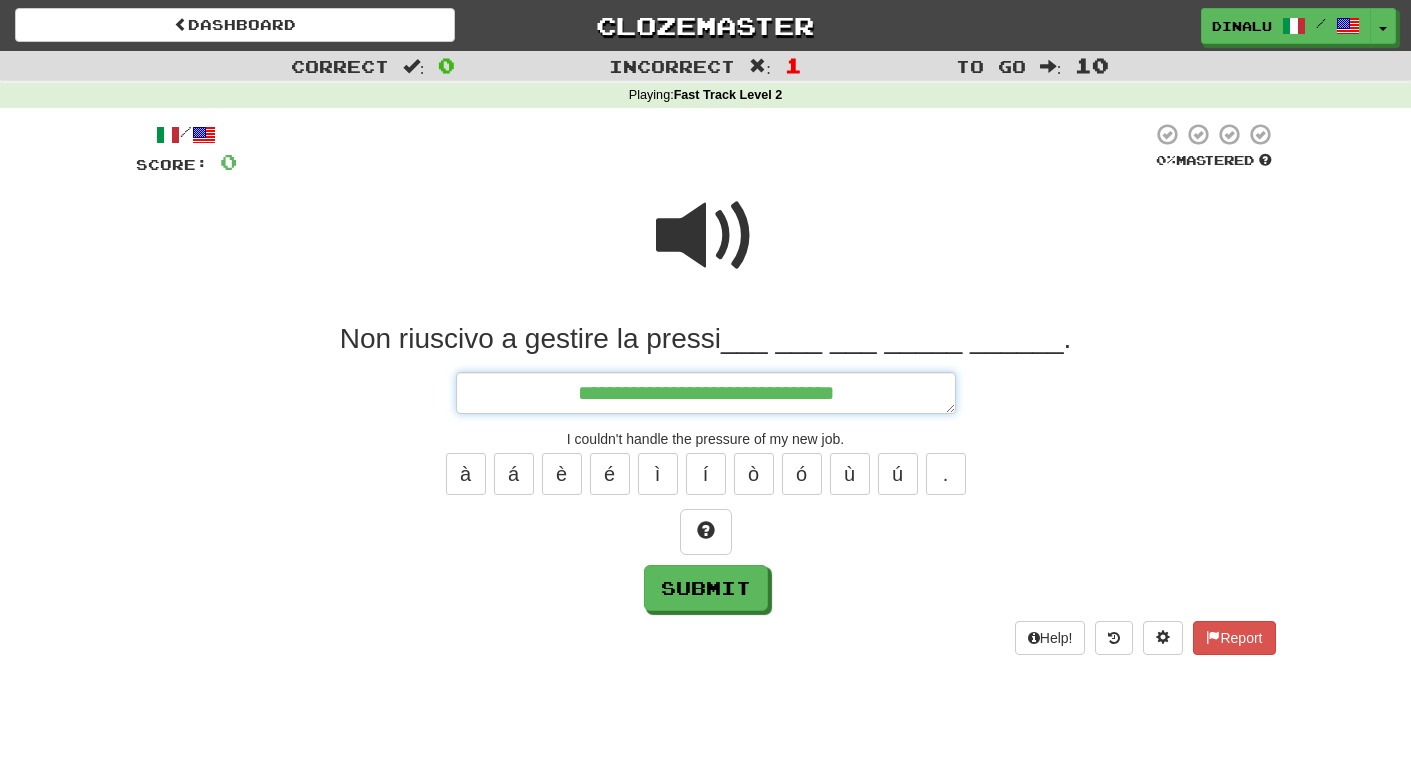 type on "*" 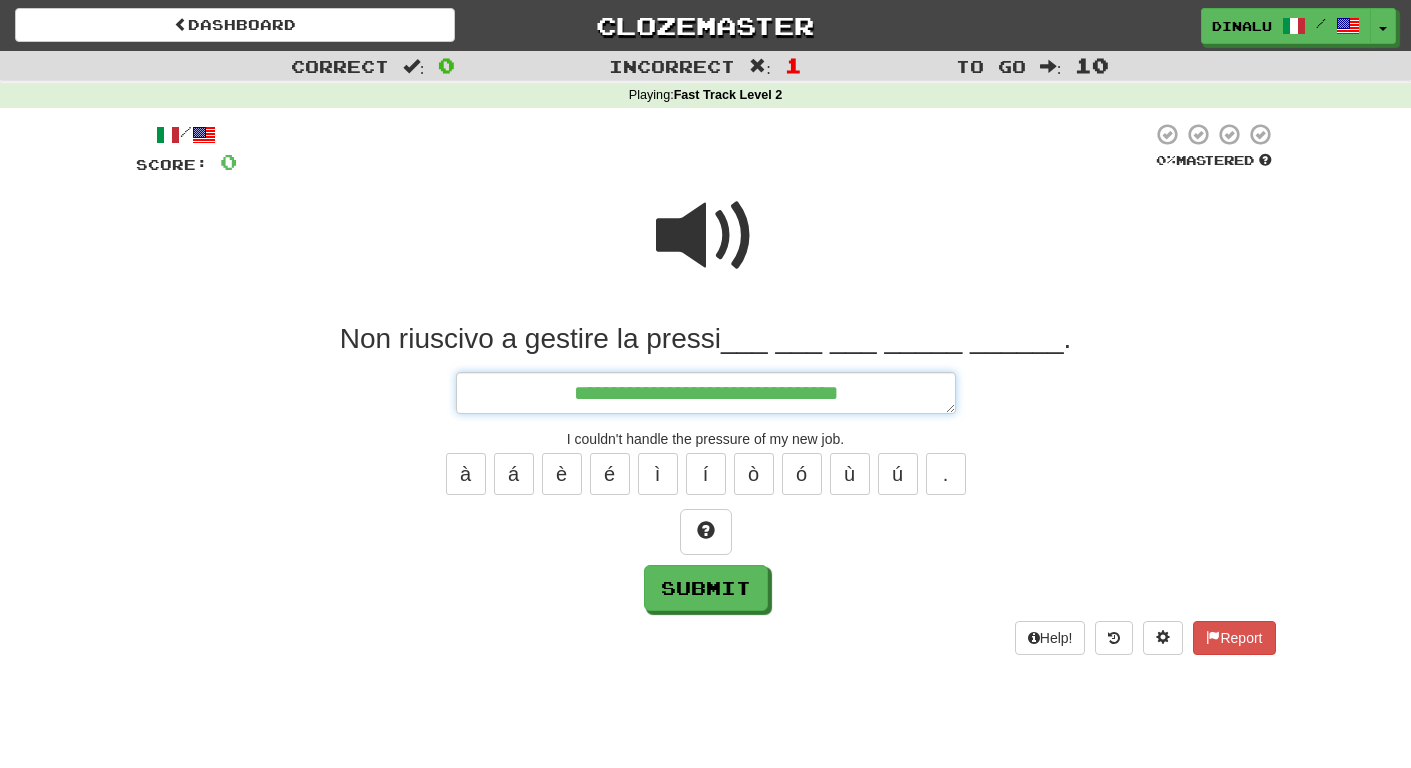type on "*" 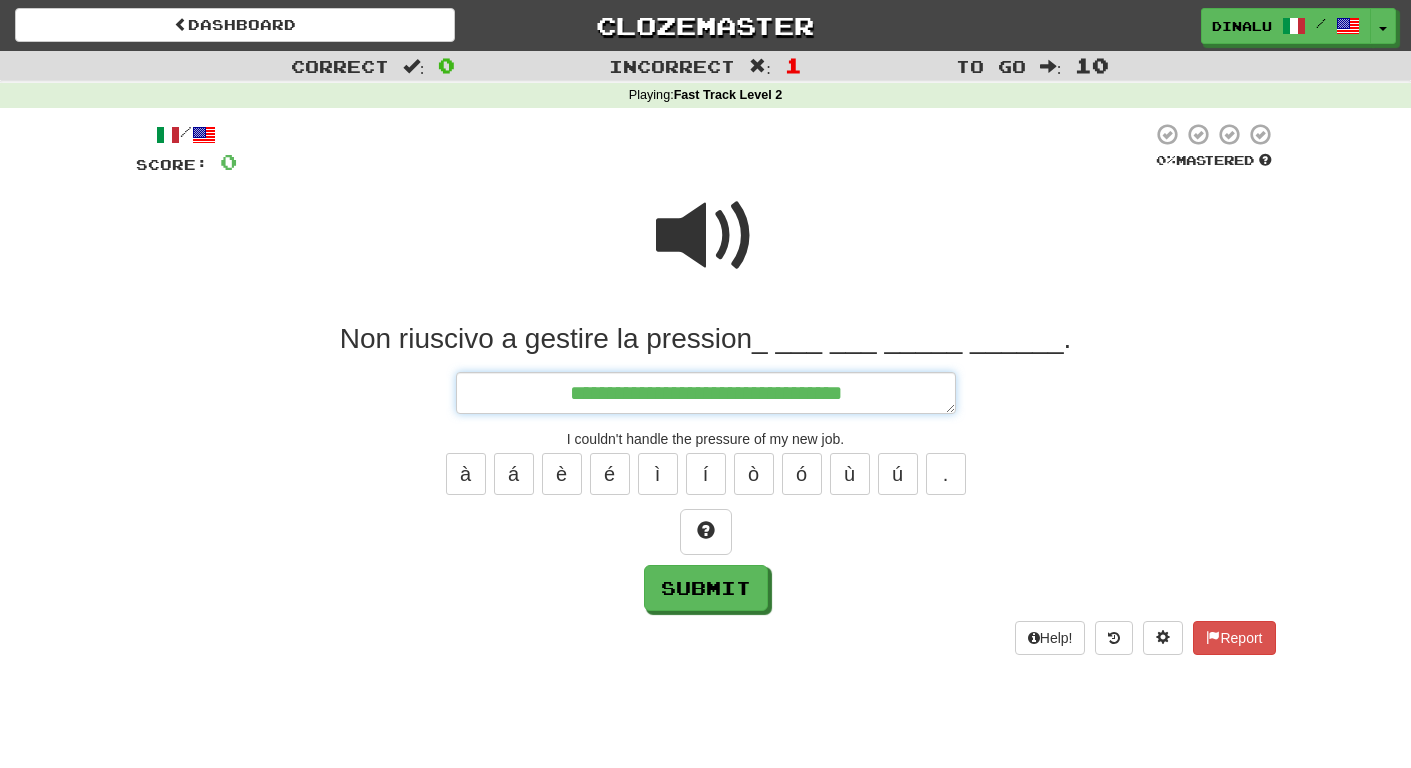 type on "*" 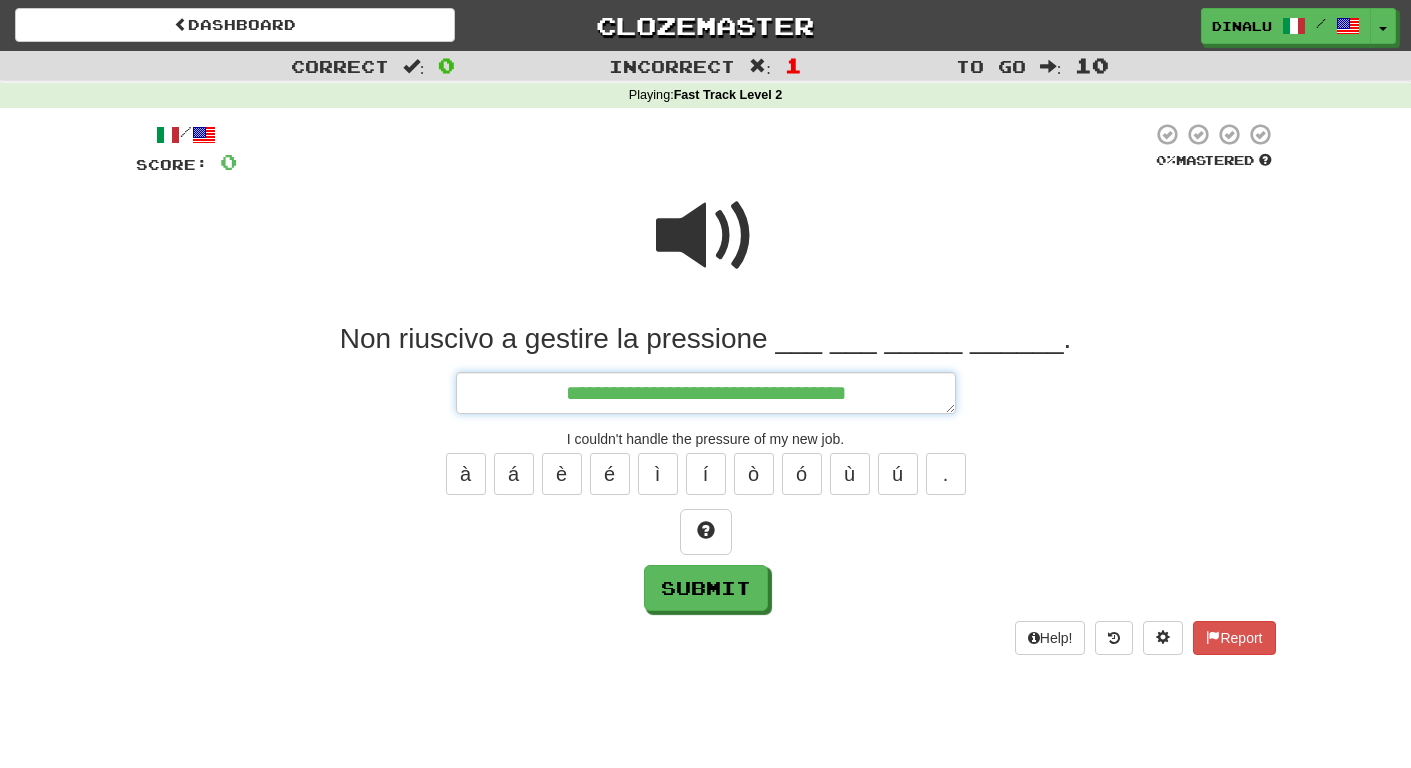 type on "*" 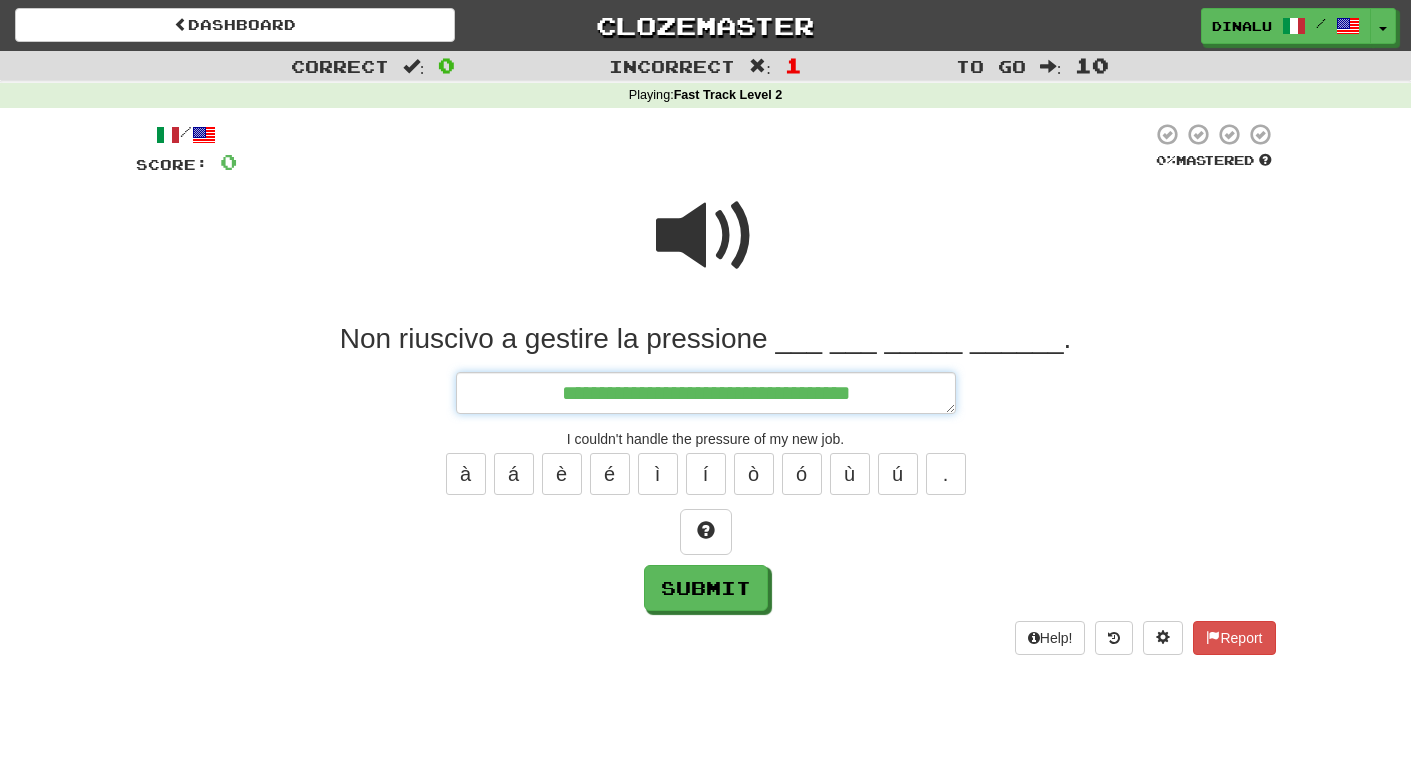type on "*" 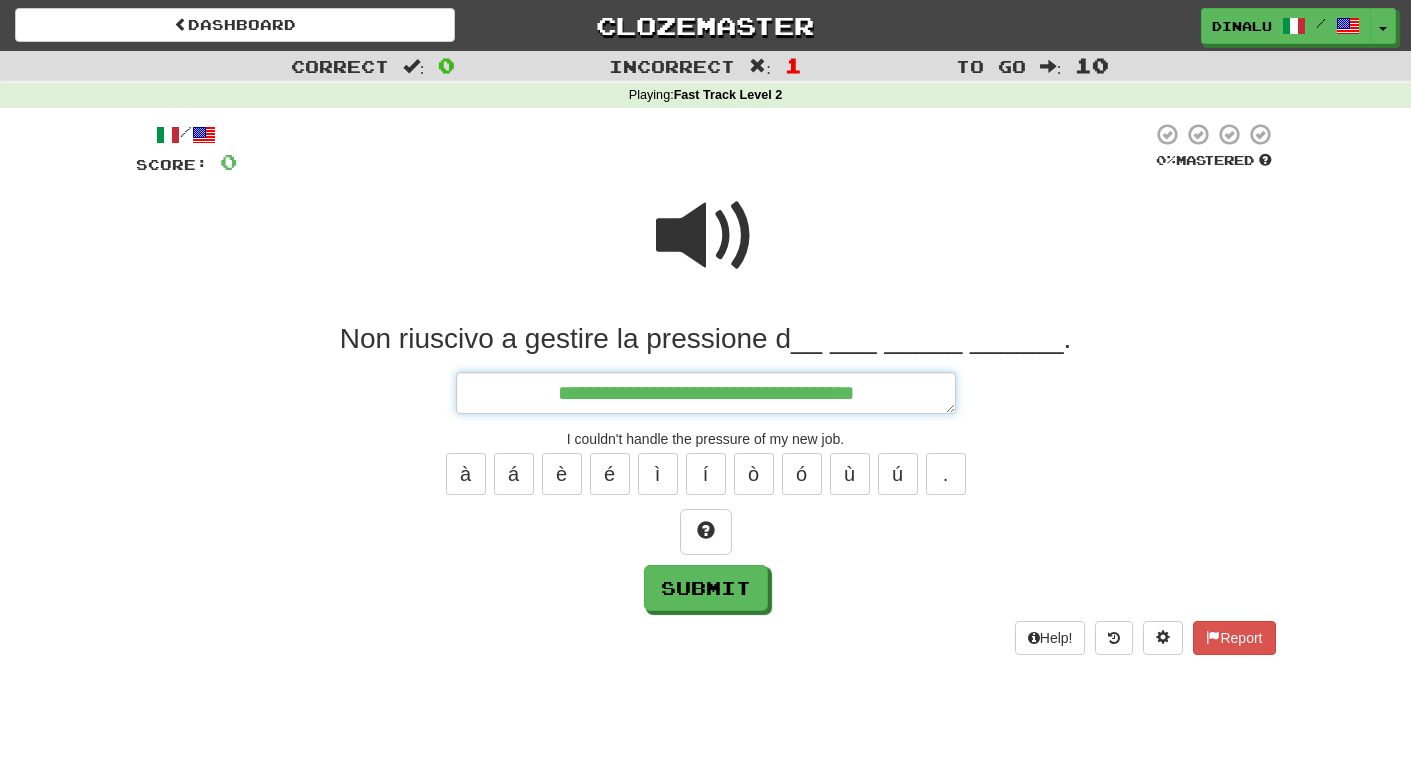 type on "*" 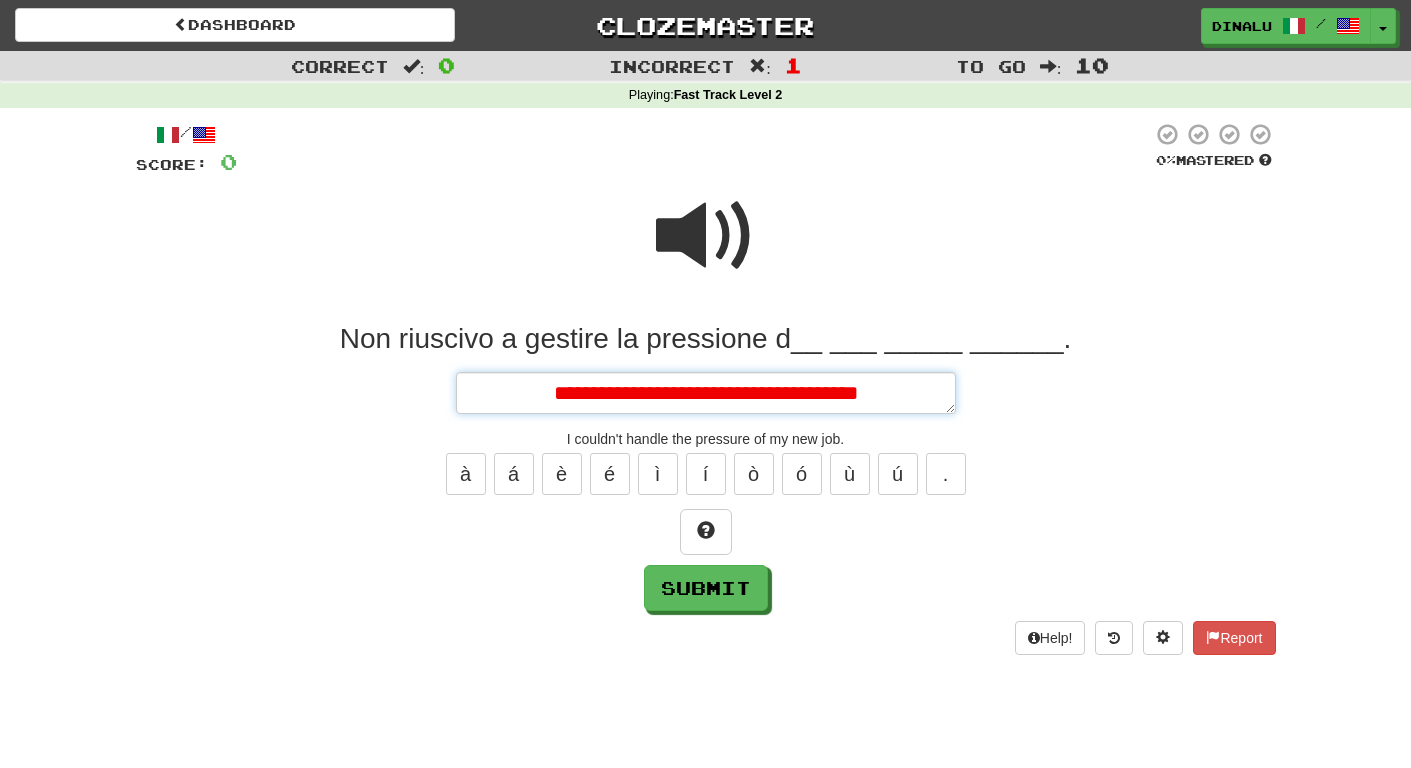 type on "*" 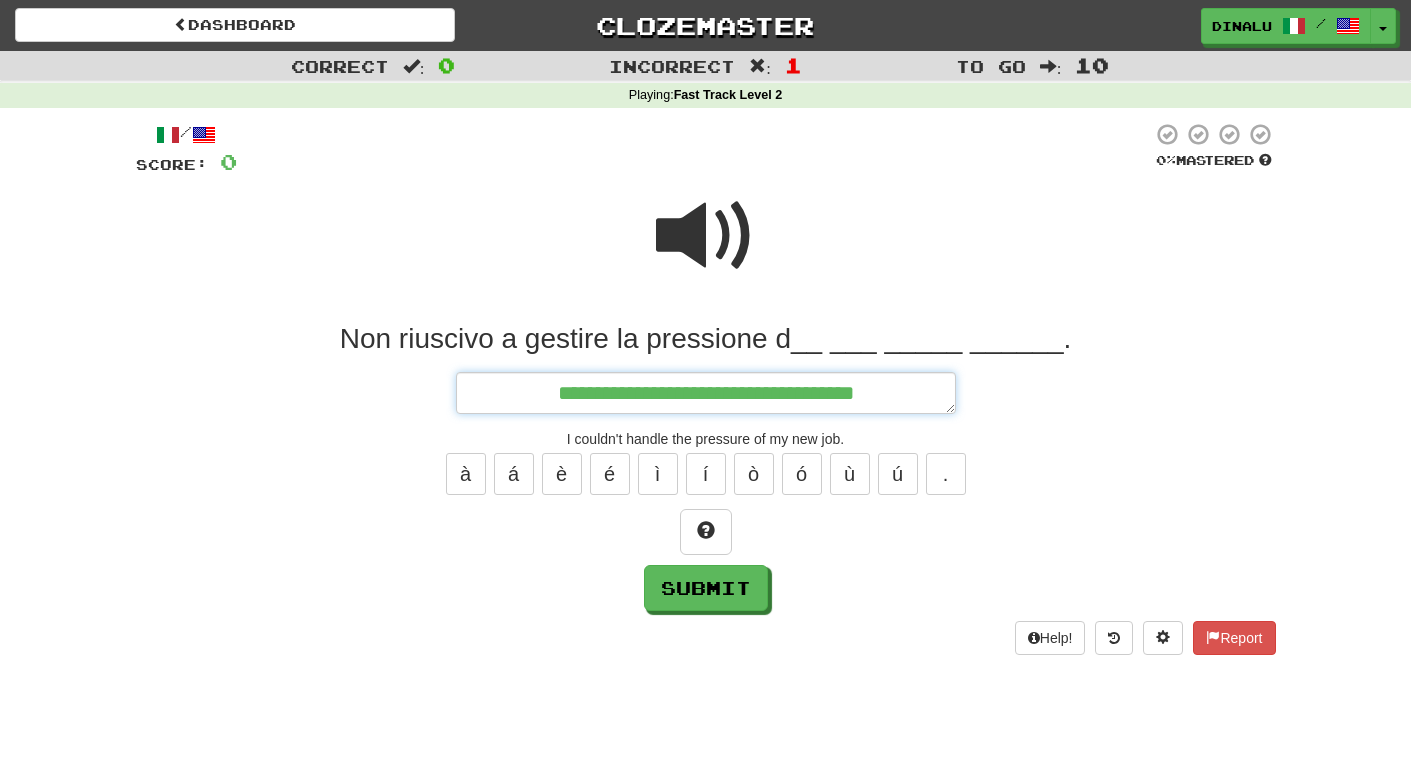 type on "*" 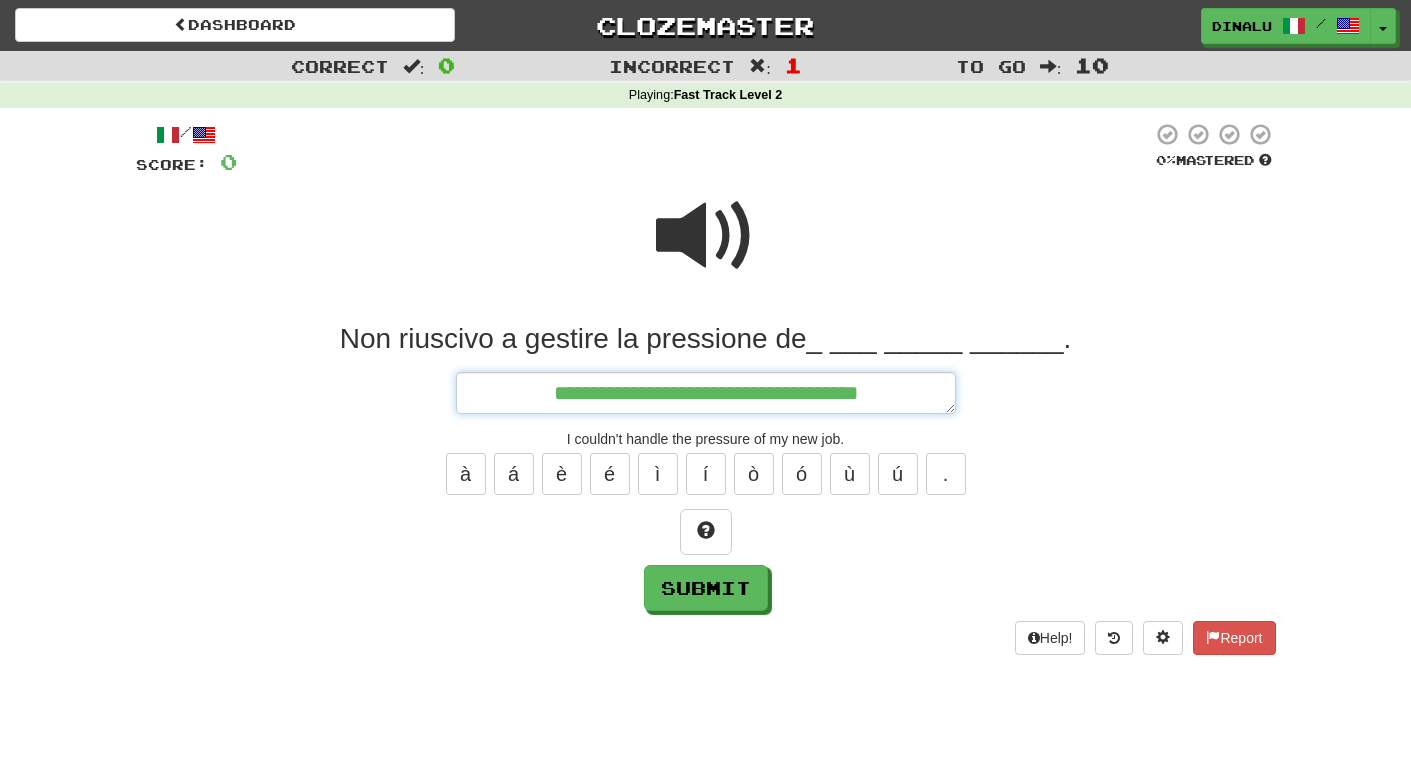 type on "*" 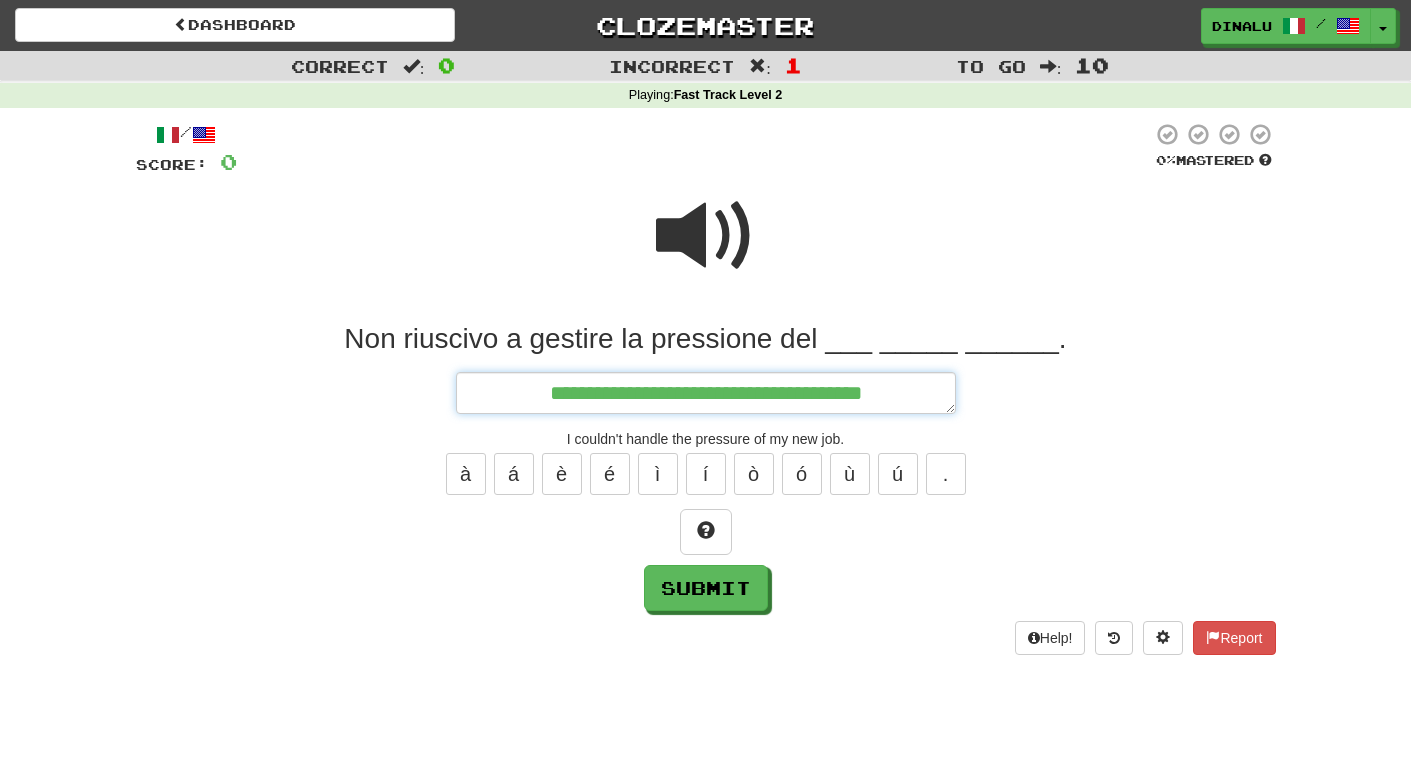 type on "*" 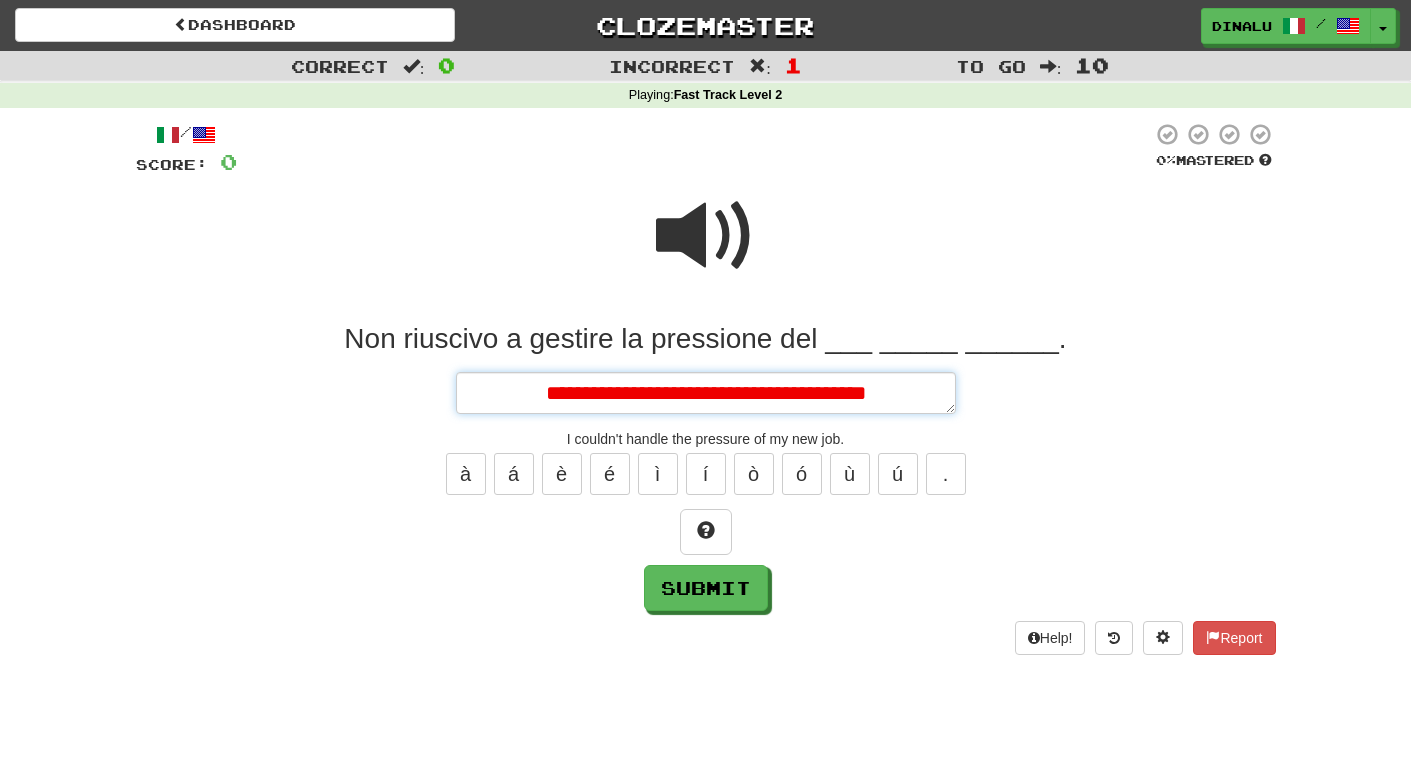 type on "*" 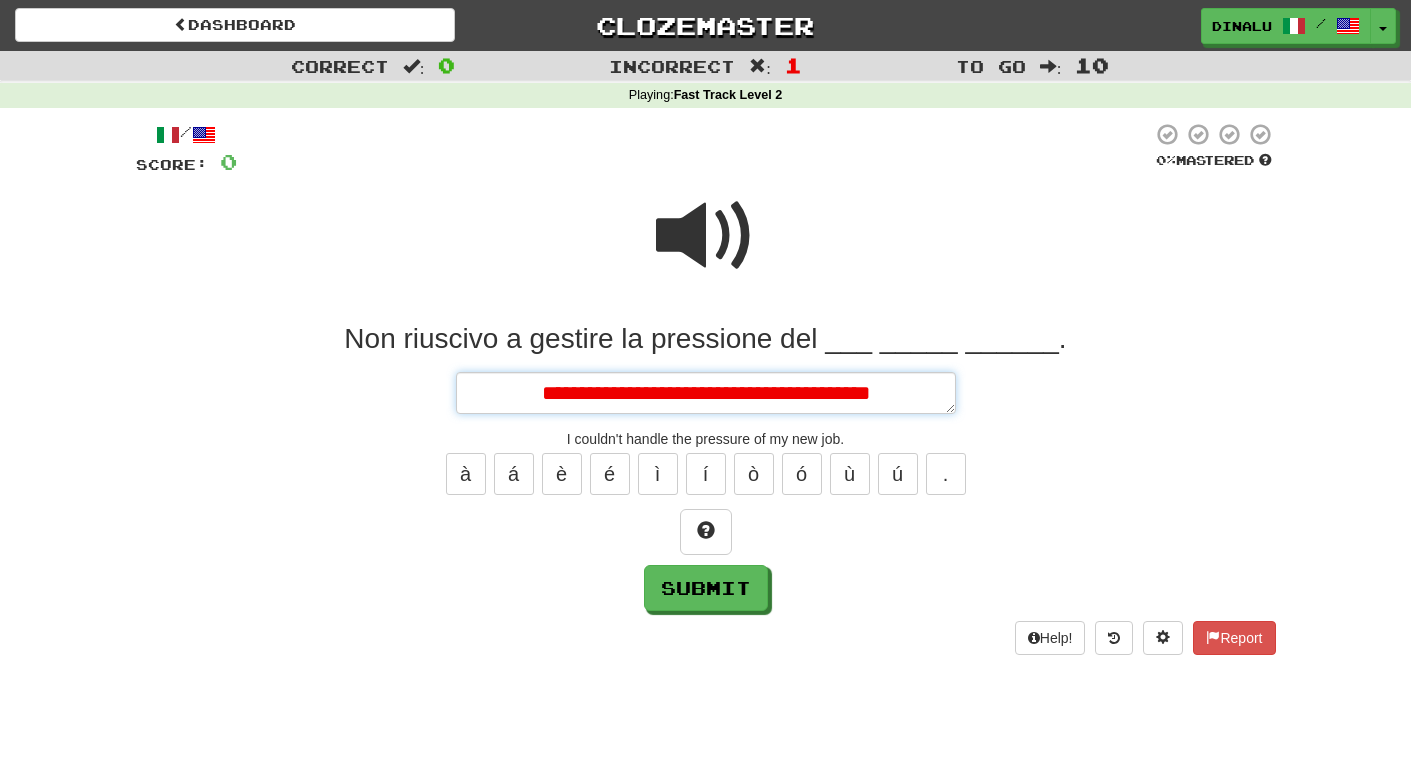type on "*" 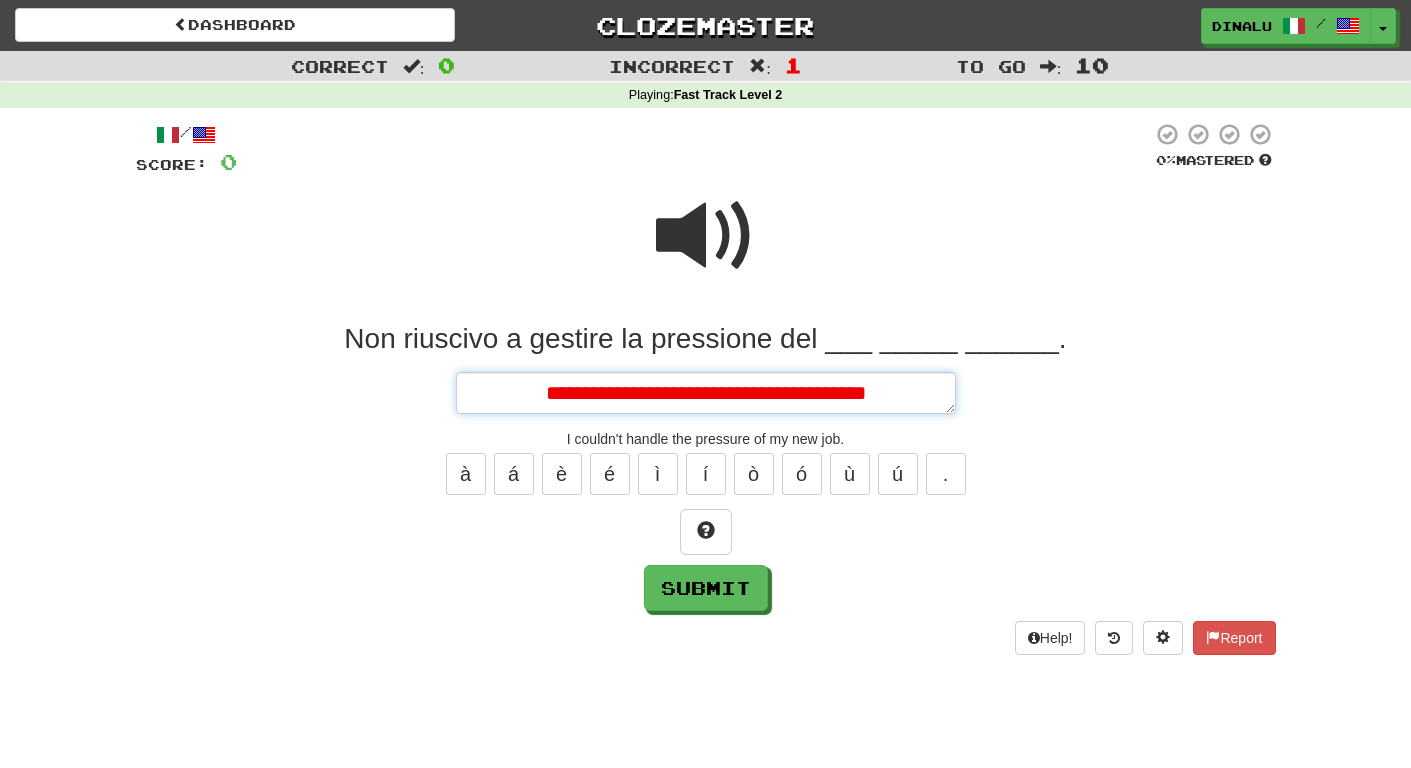 type on "*" 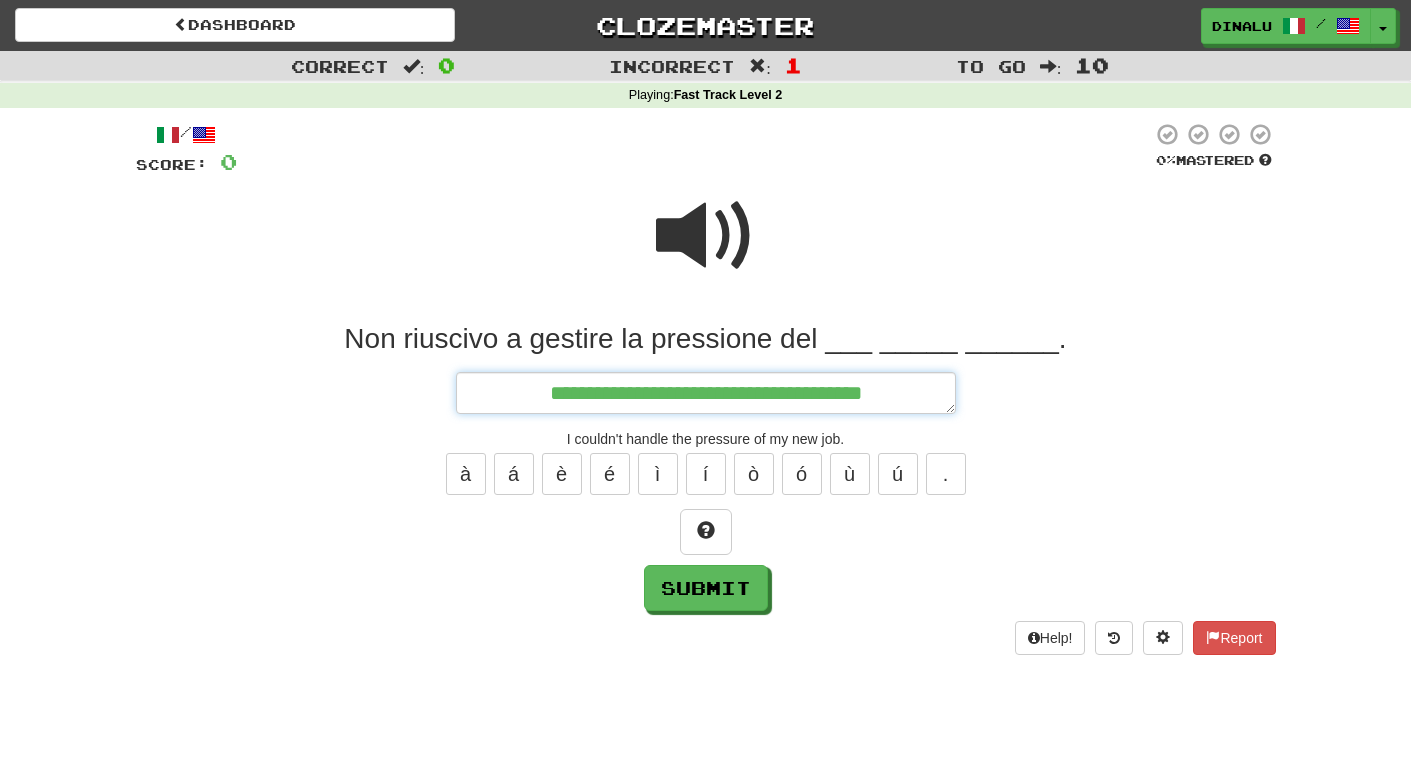 type on "*" 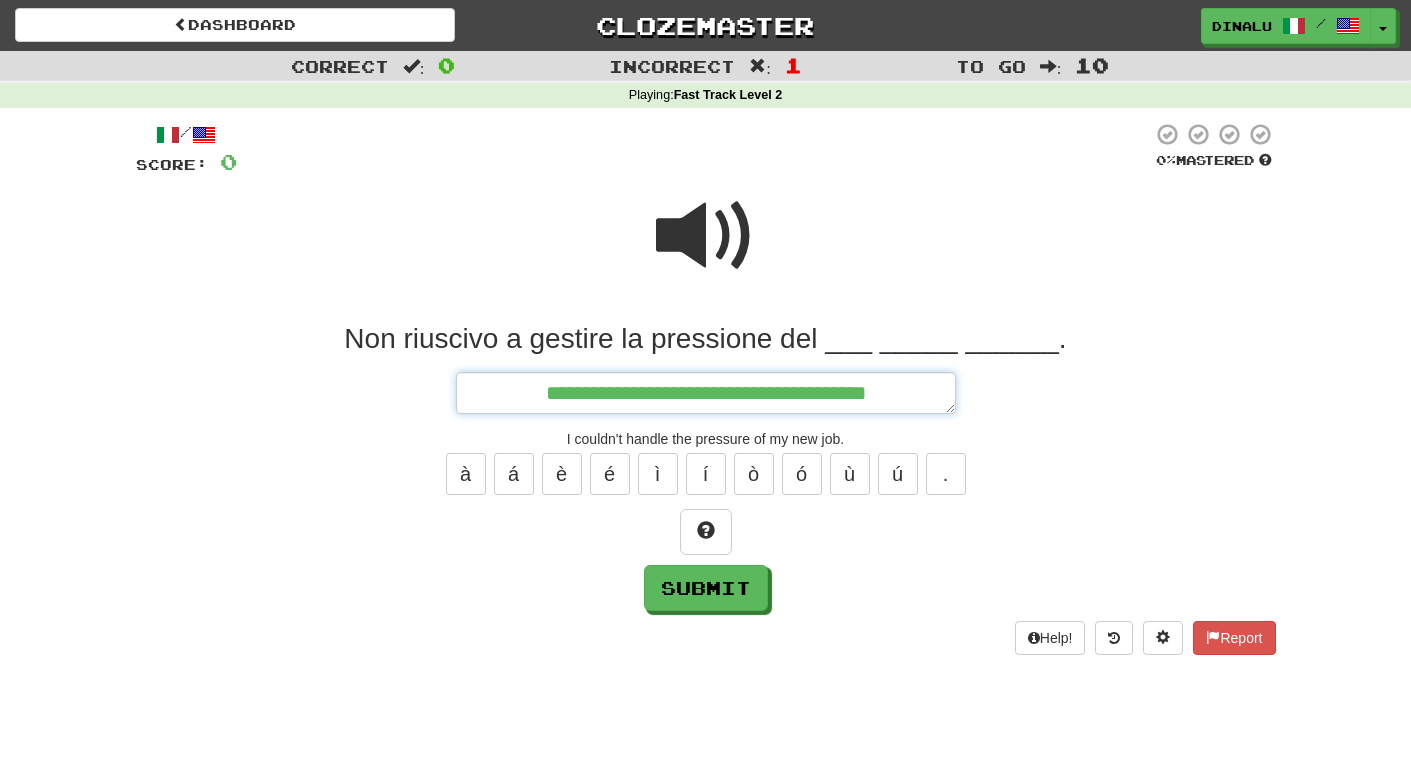 type on "*" 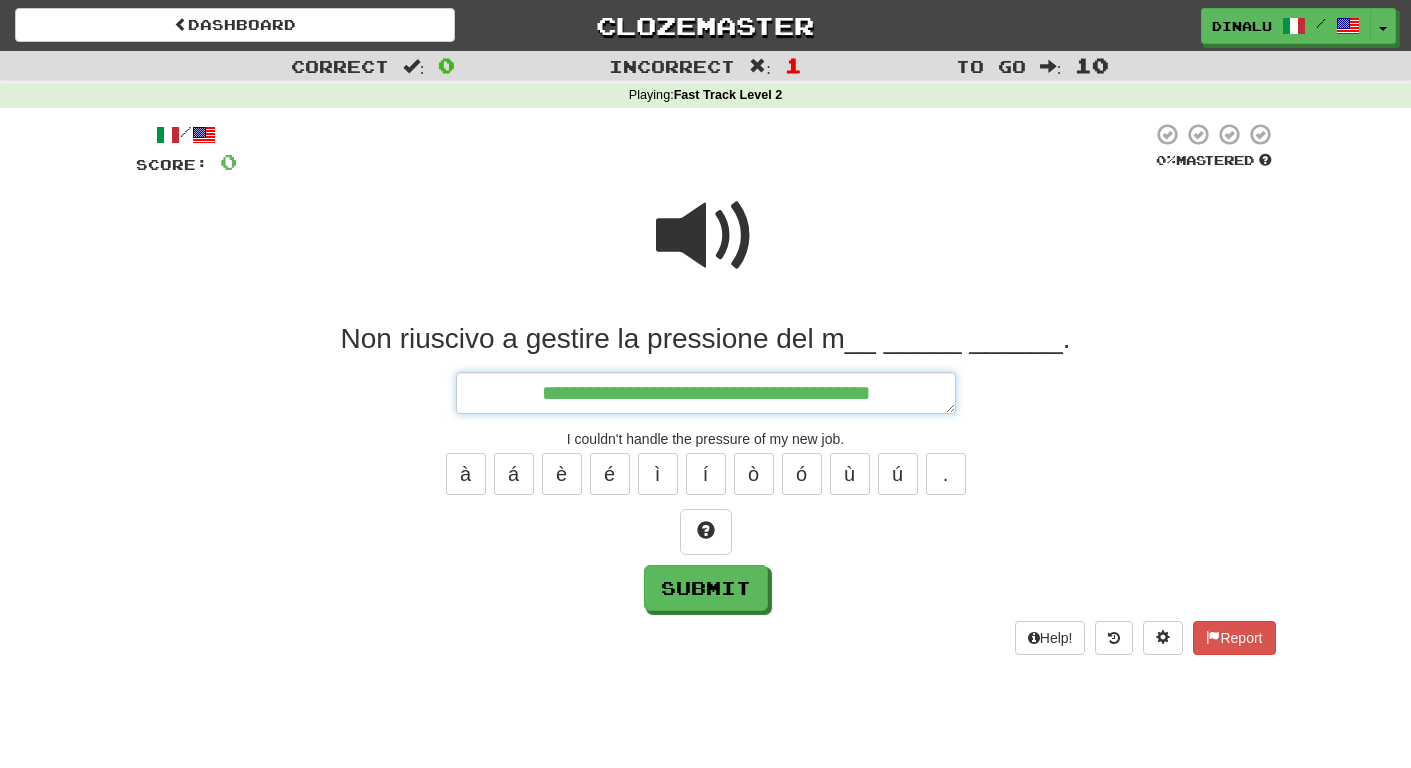 type on "*" 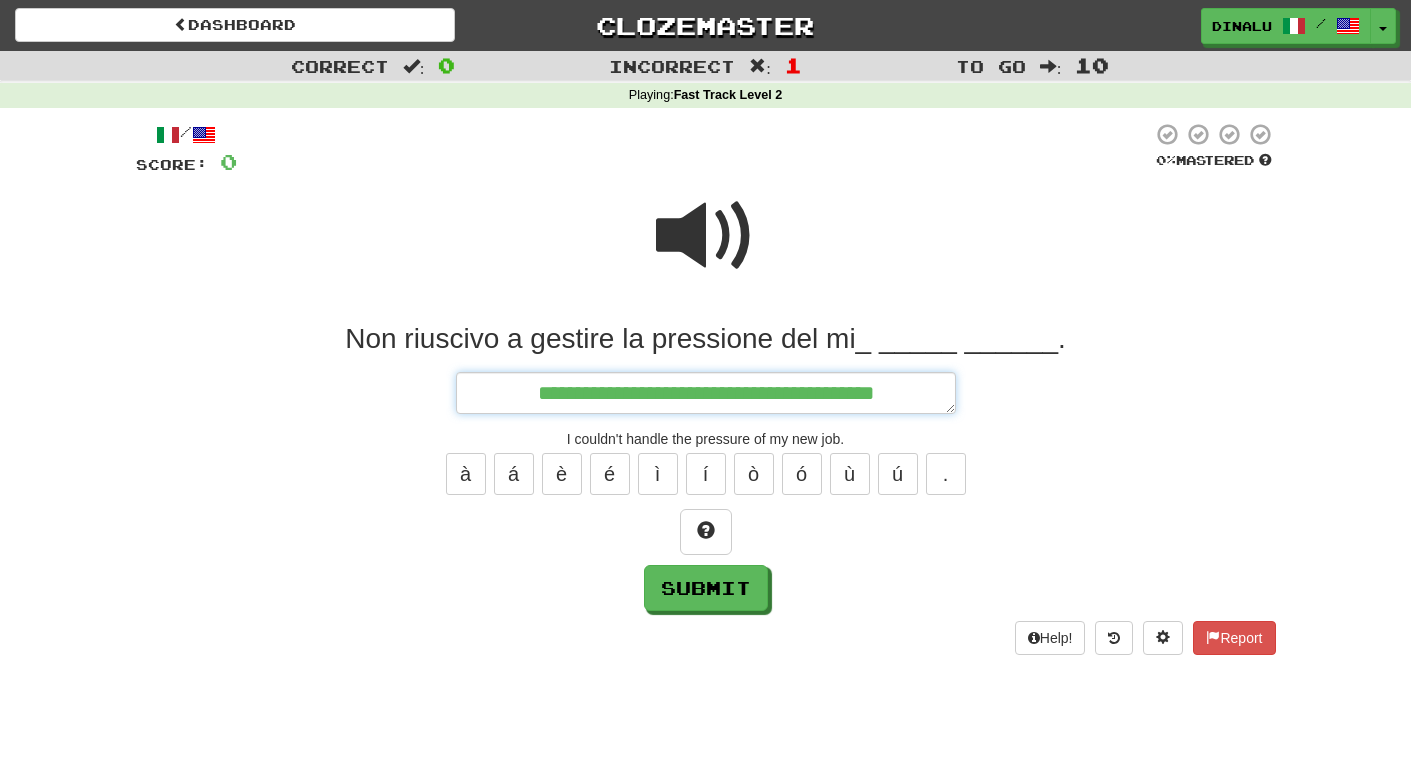 type on "*" 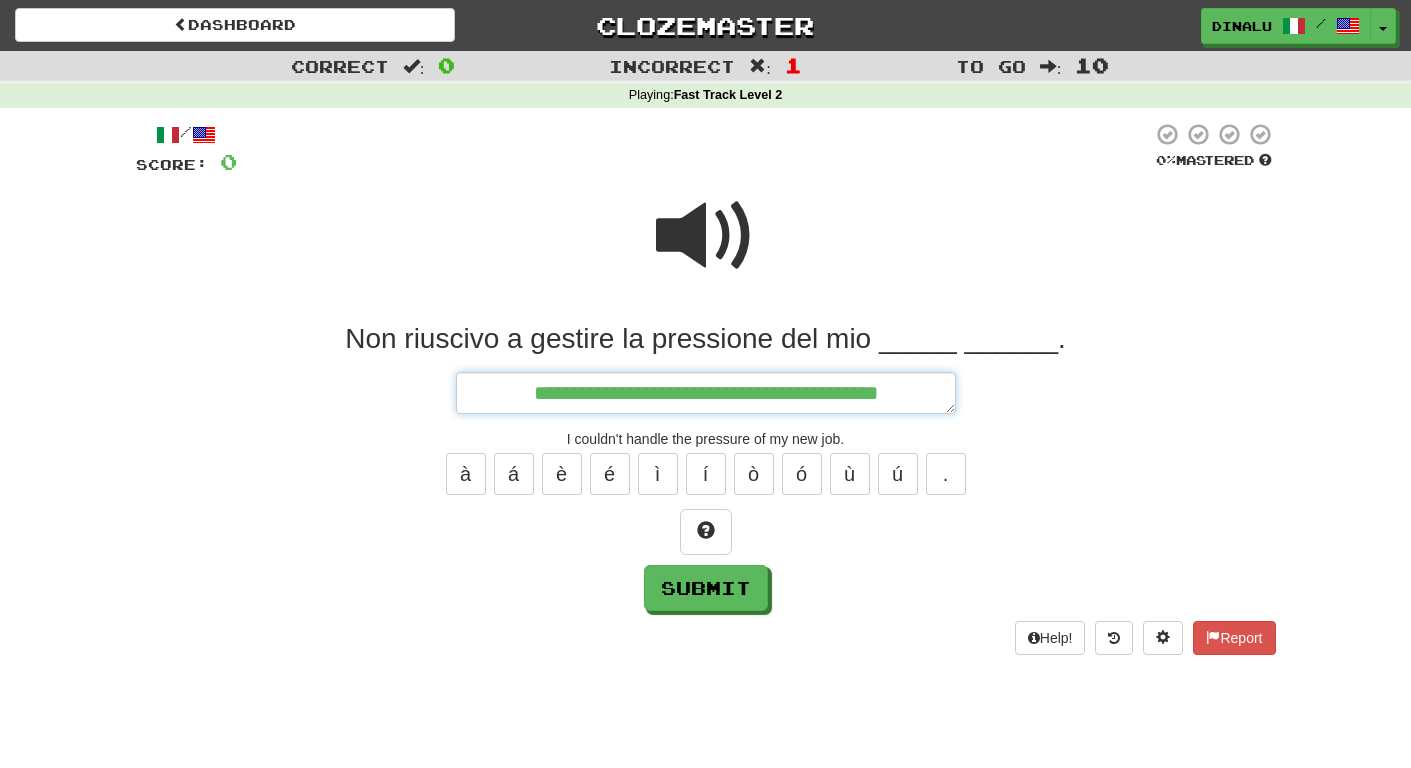 type on "*" 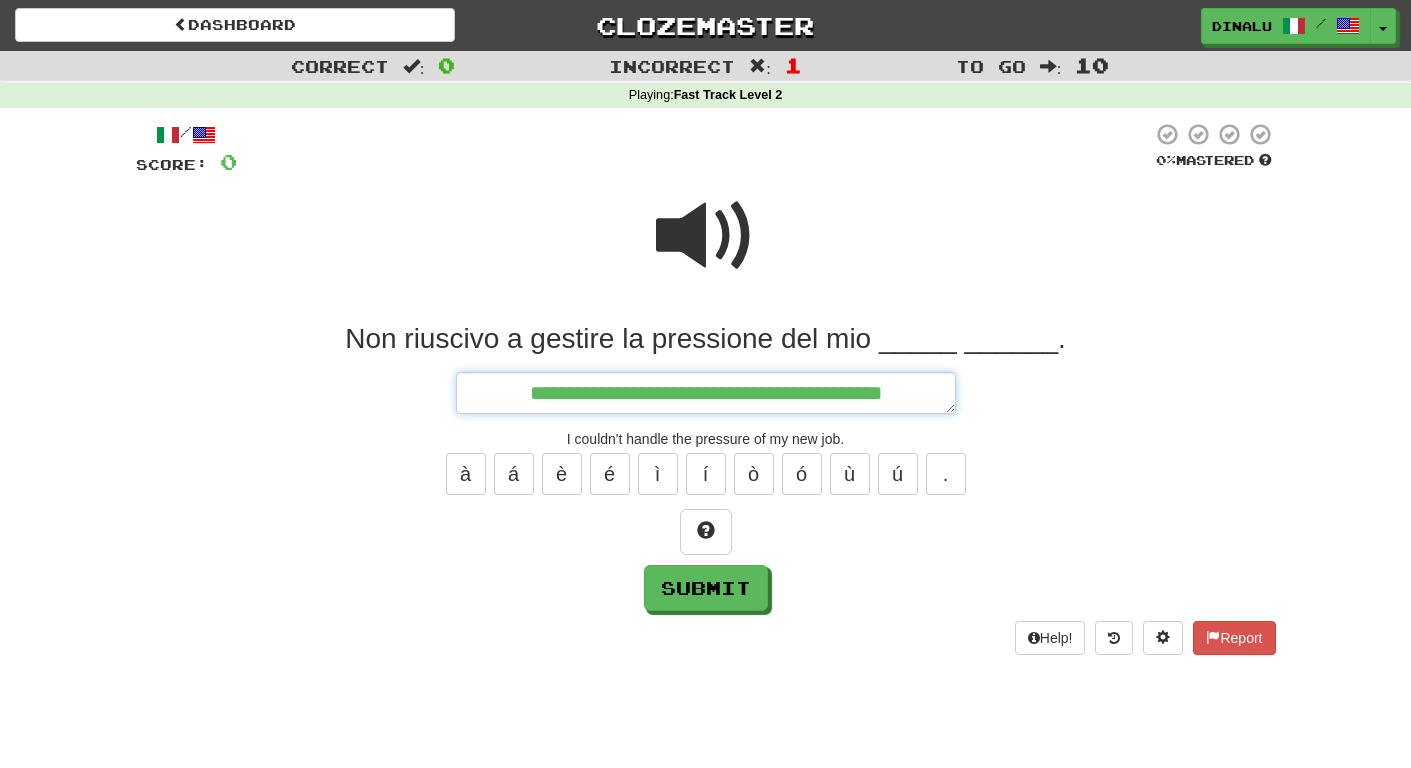 type on "*" 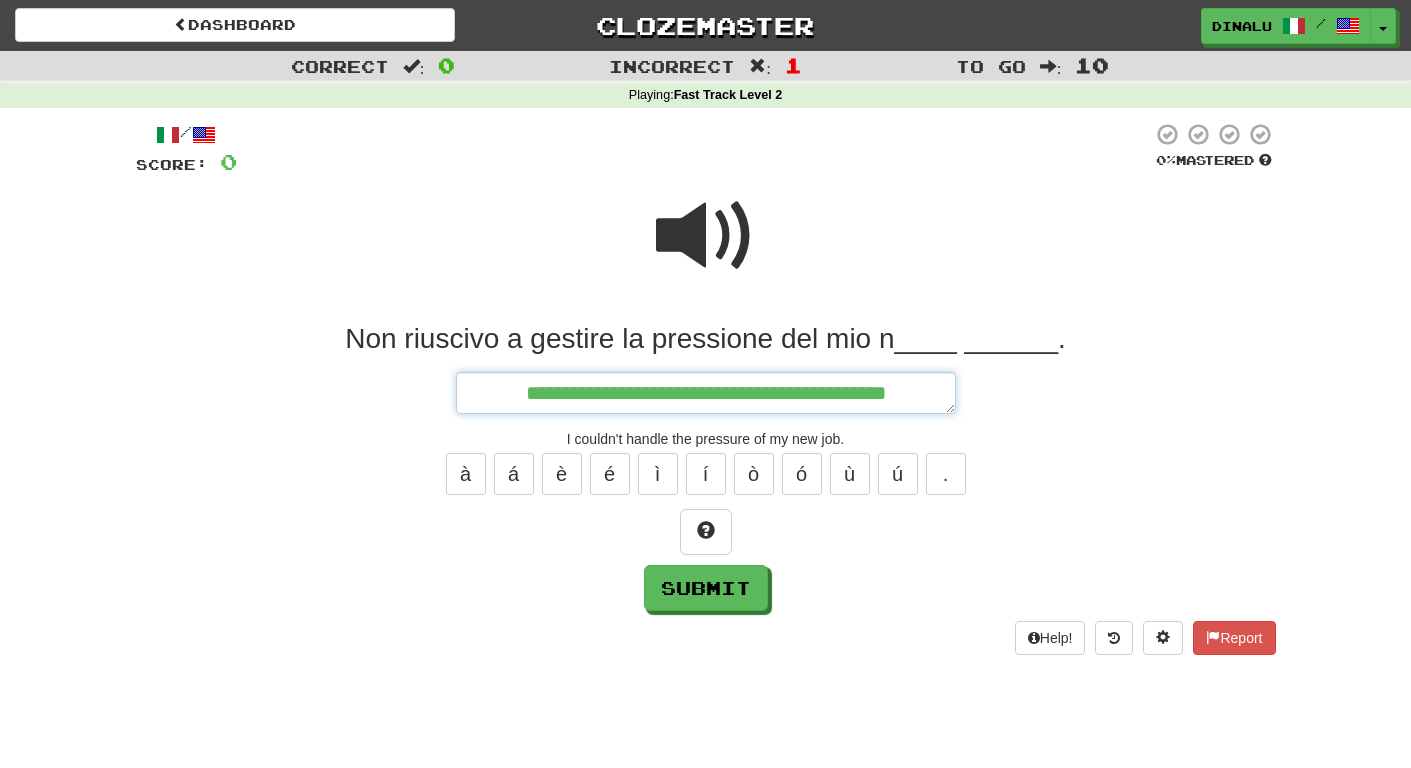 type on "*" 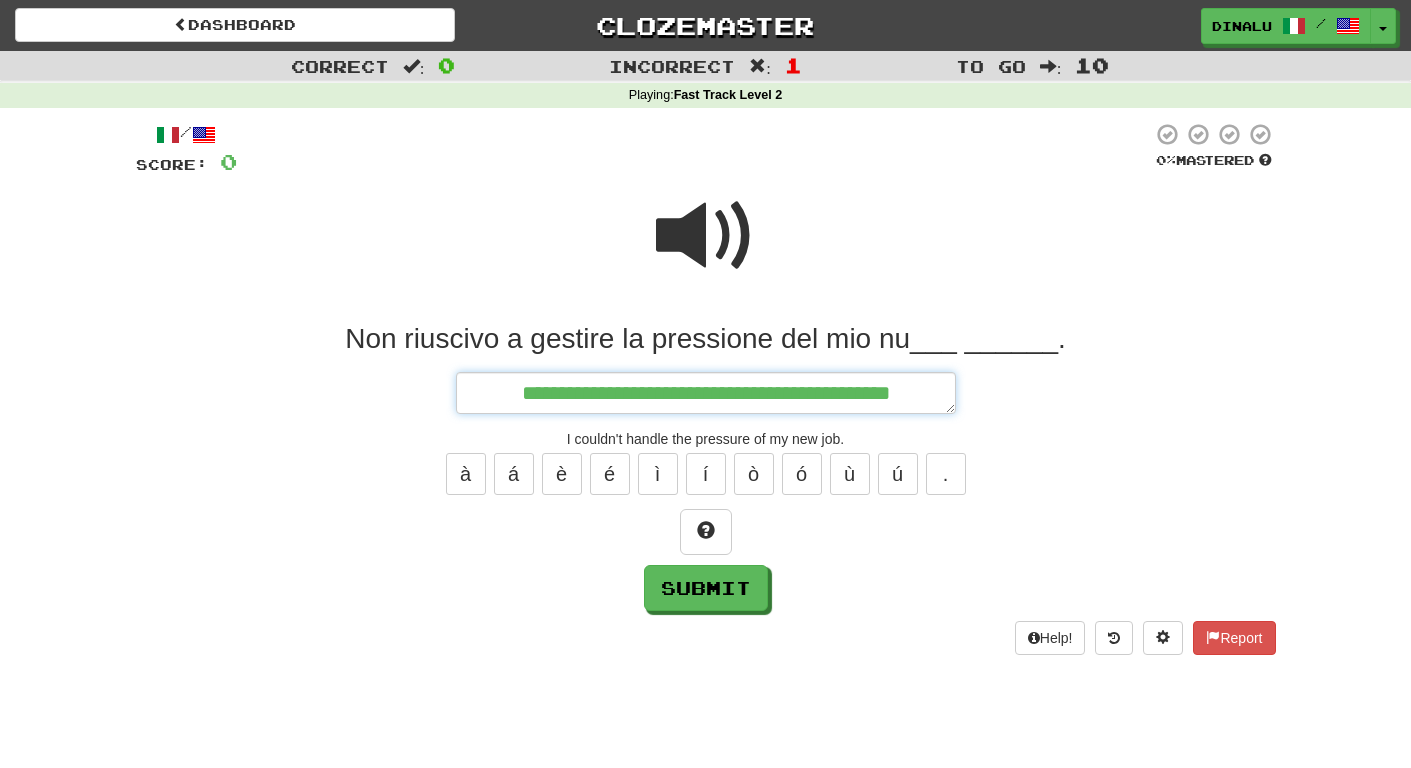 type on "*" 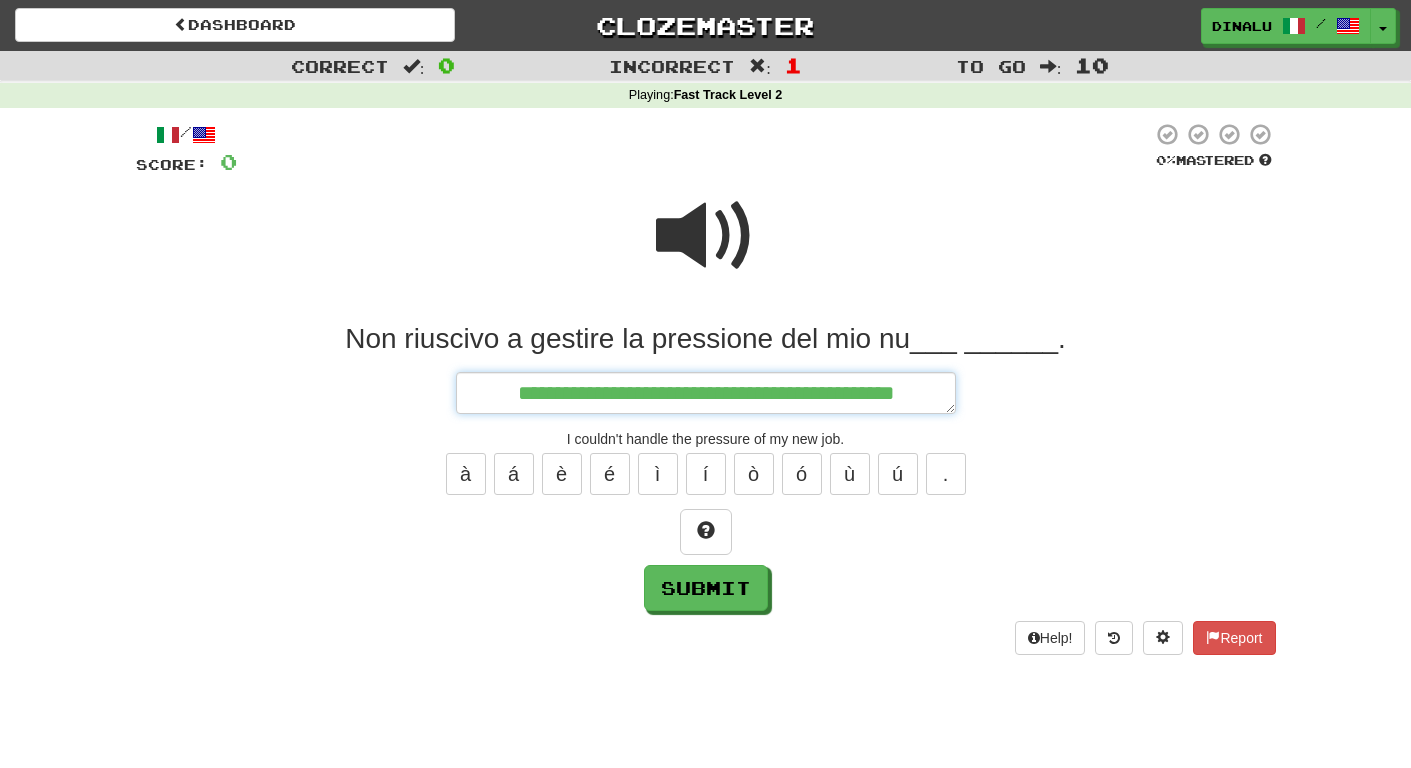 type on "*" 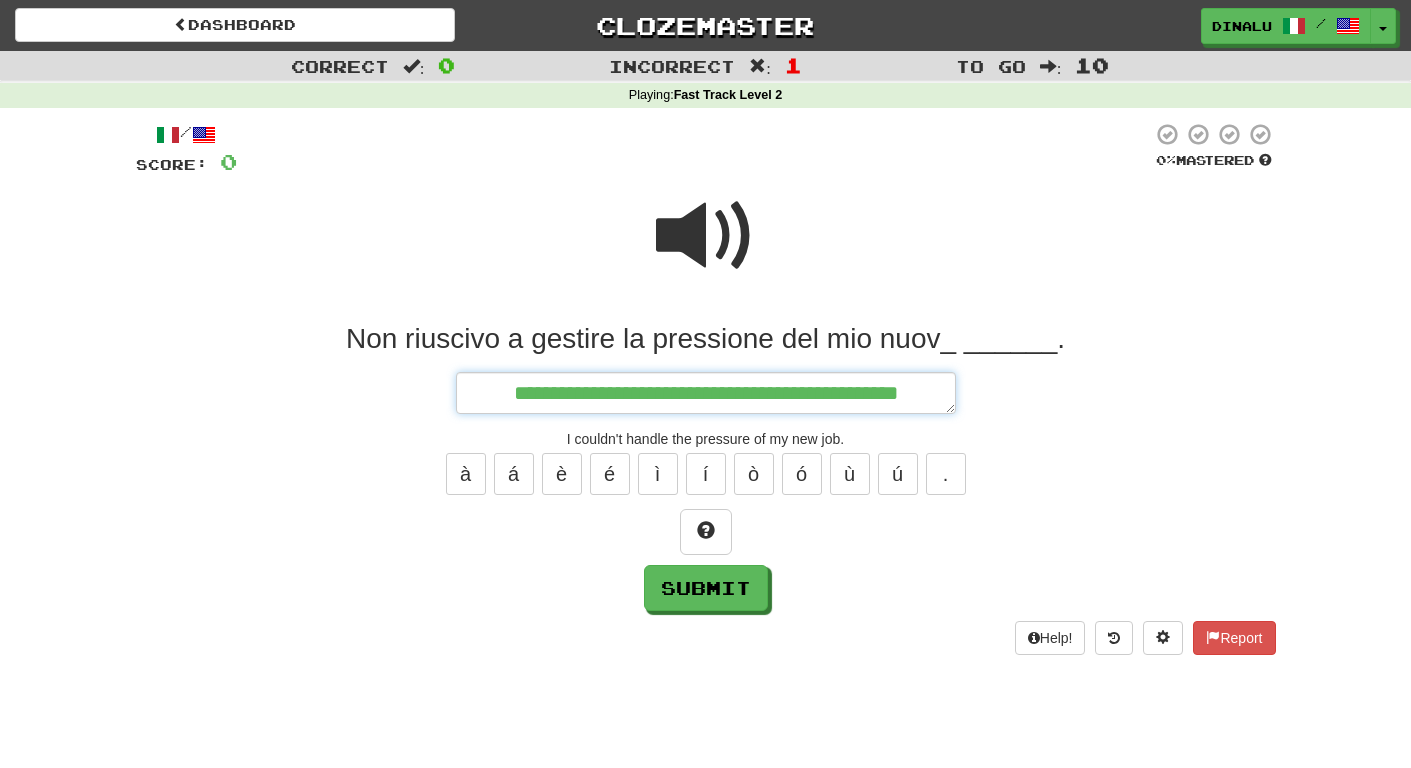 type on "*" 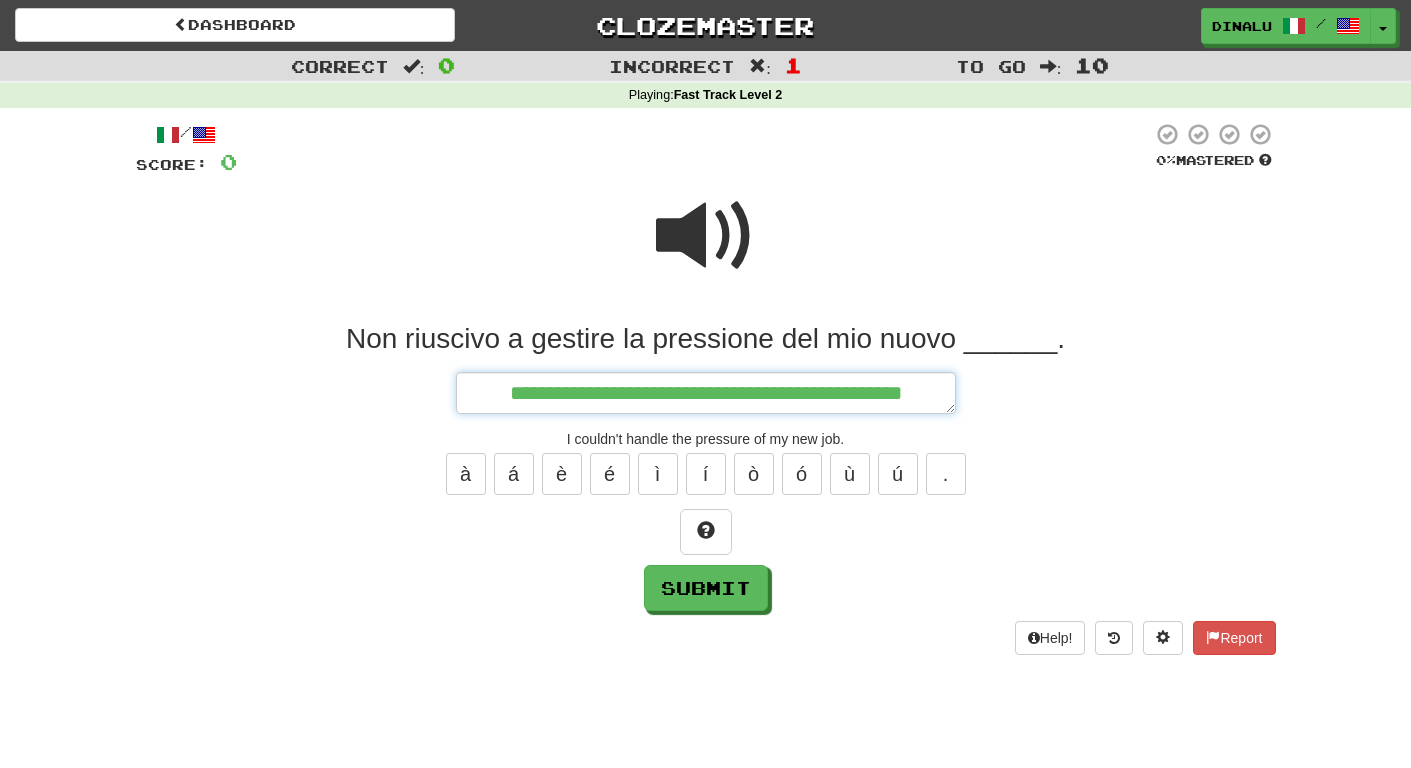 type on "*" 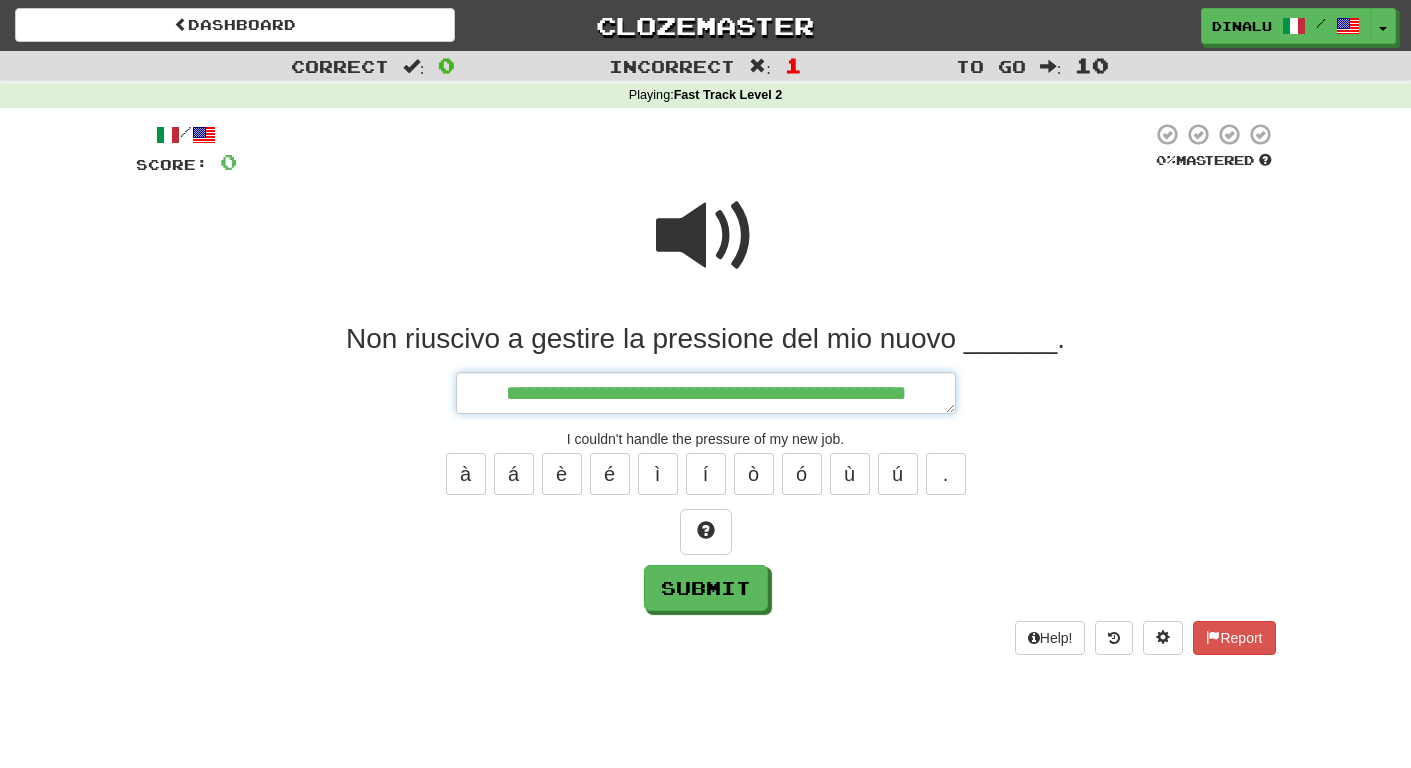 type on "*" 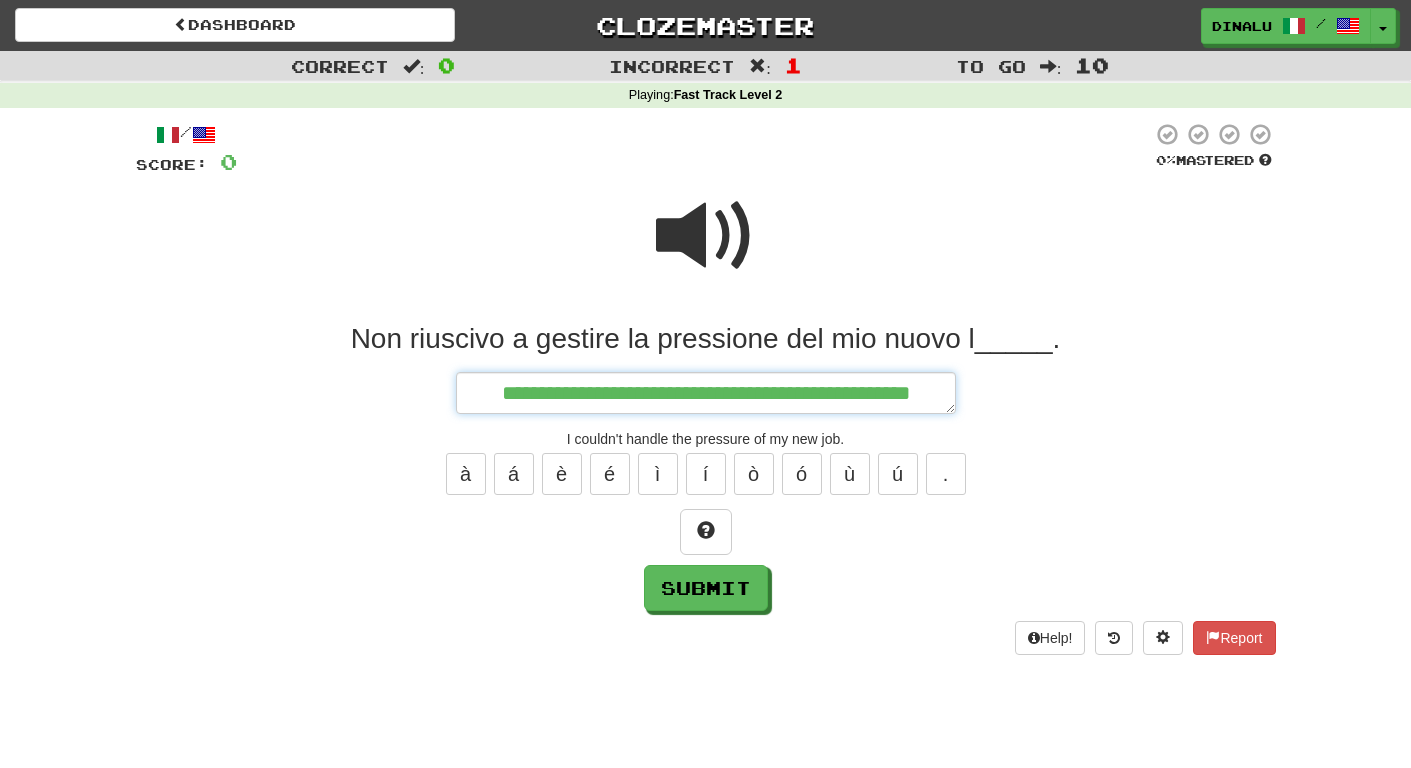 type on "*" 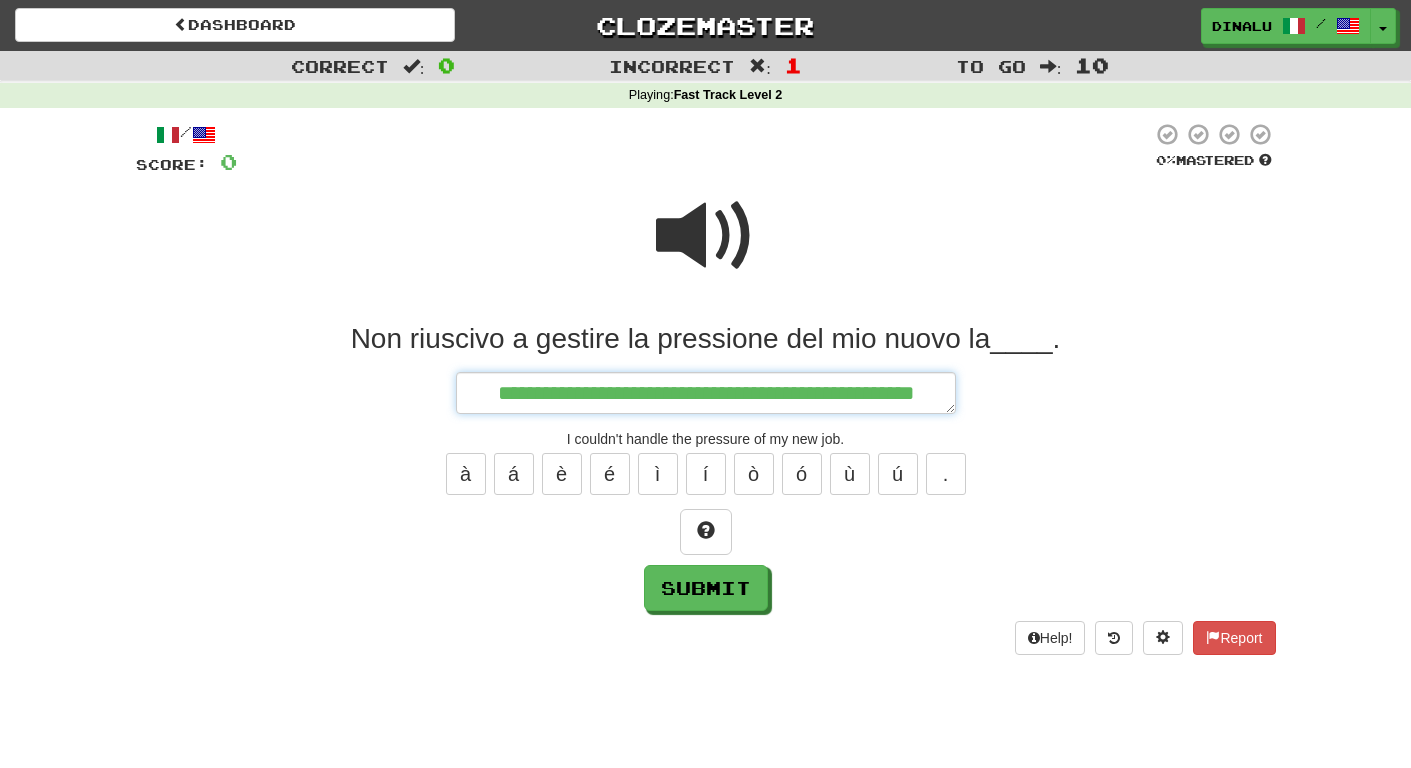 type on "*" 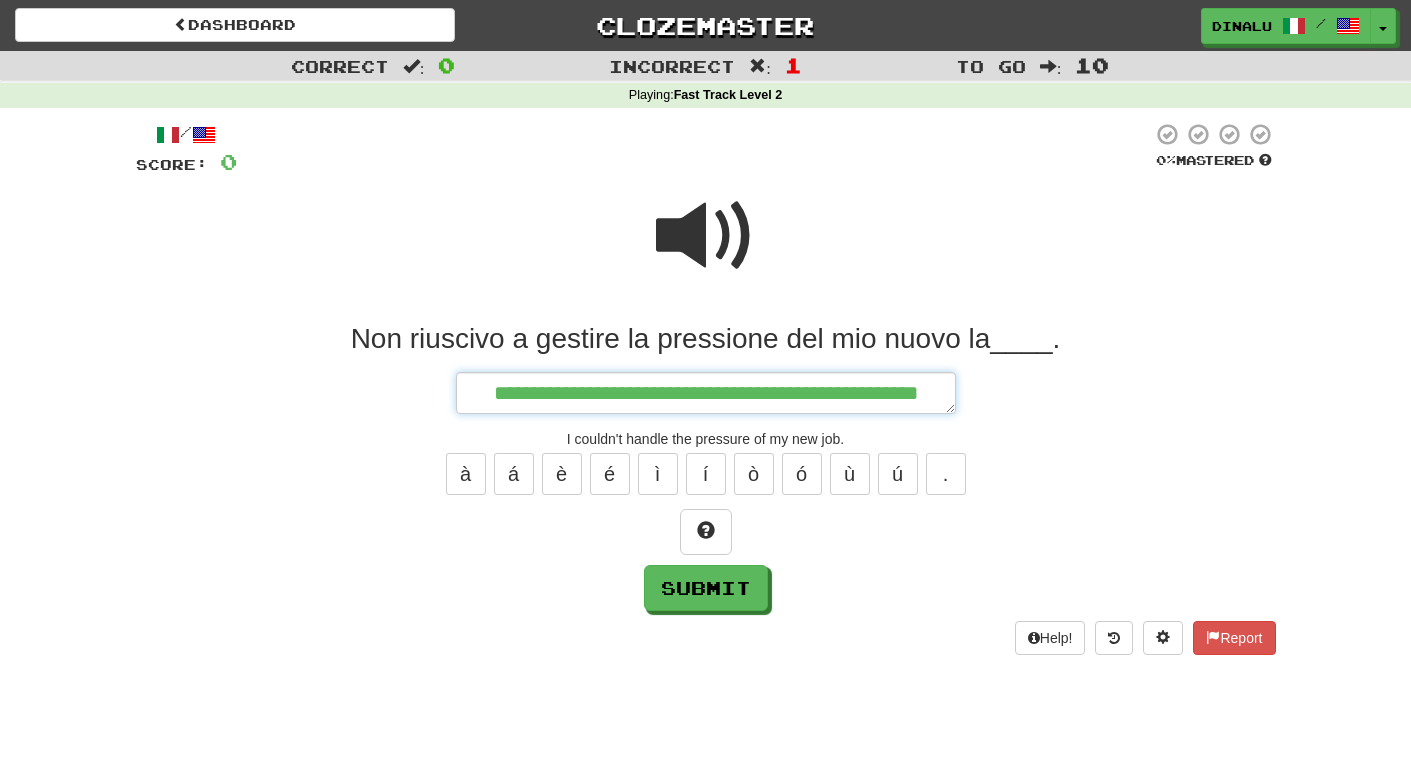 type on "*" 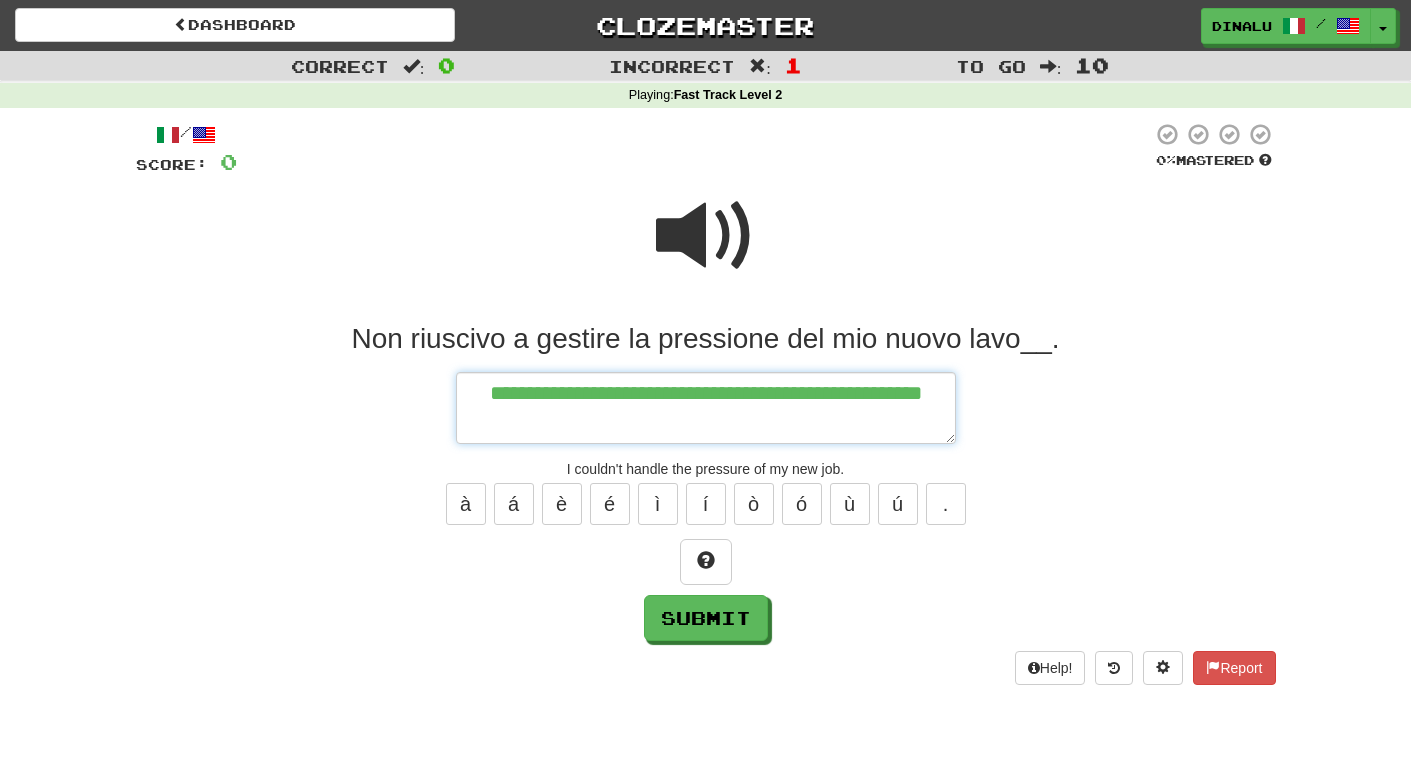 type on "*" 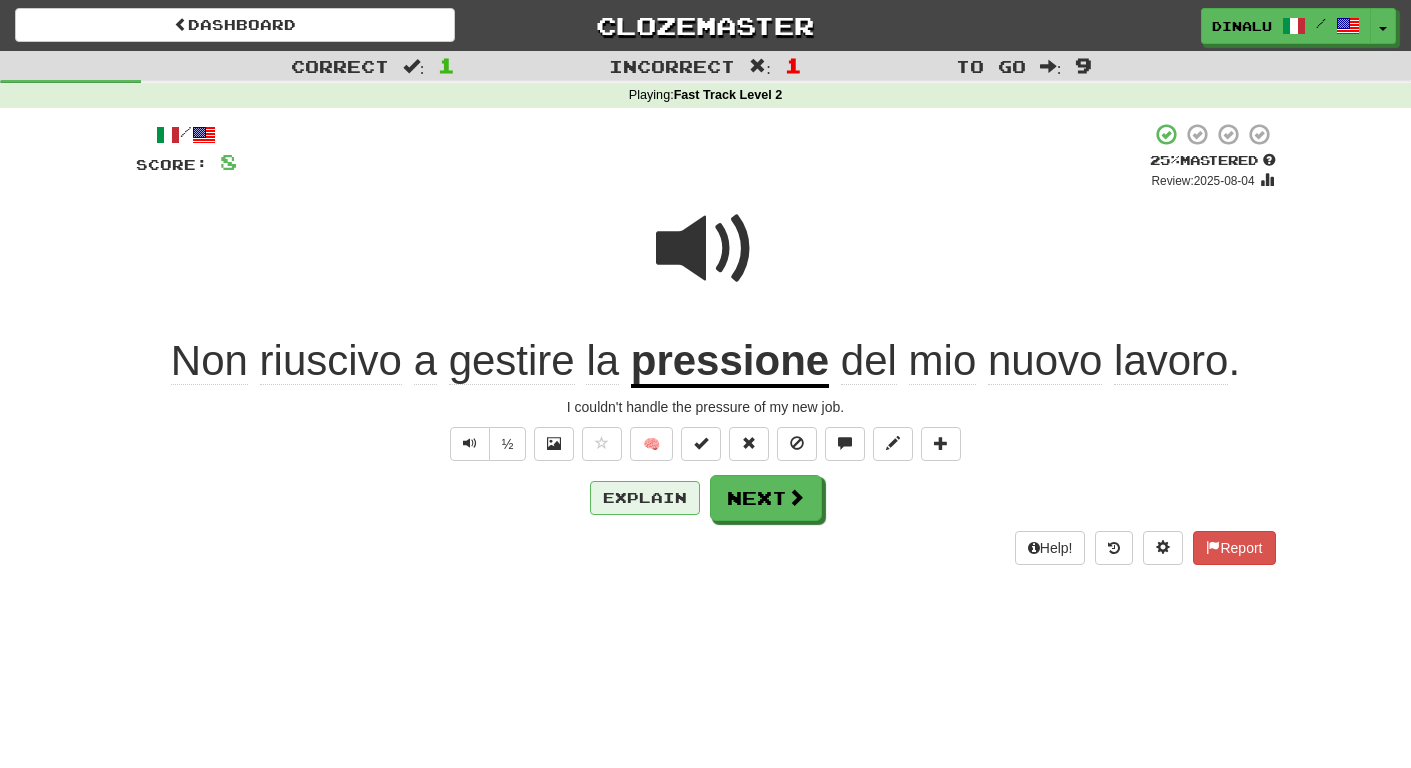 click on "Explain" at bounding box center (645, 498) 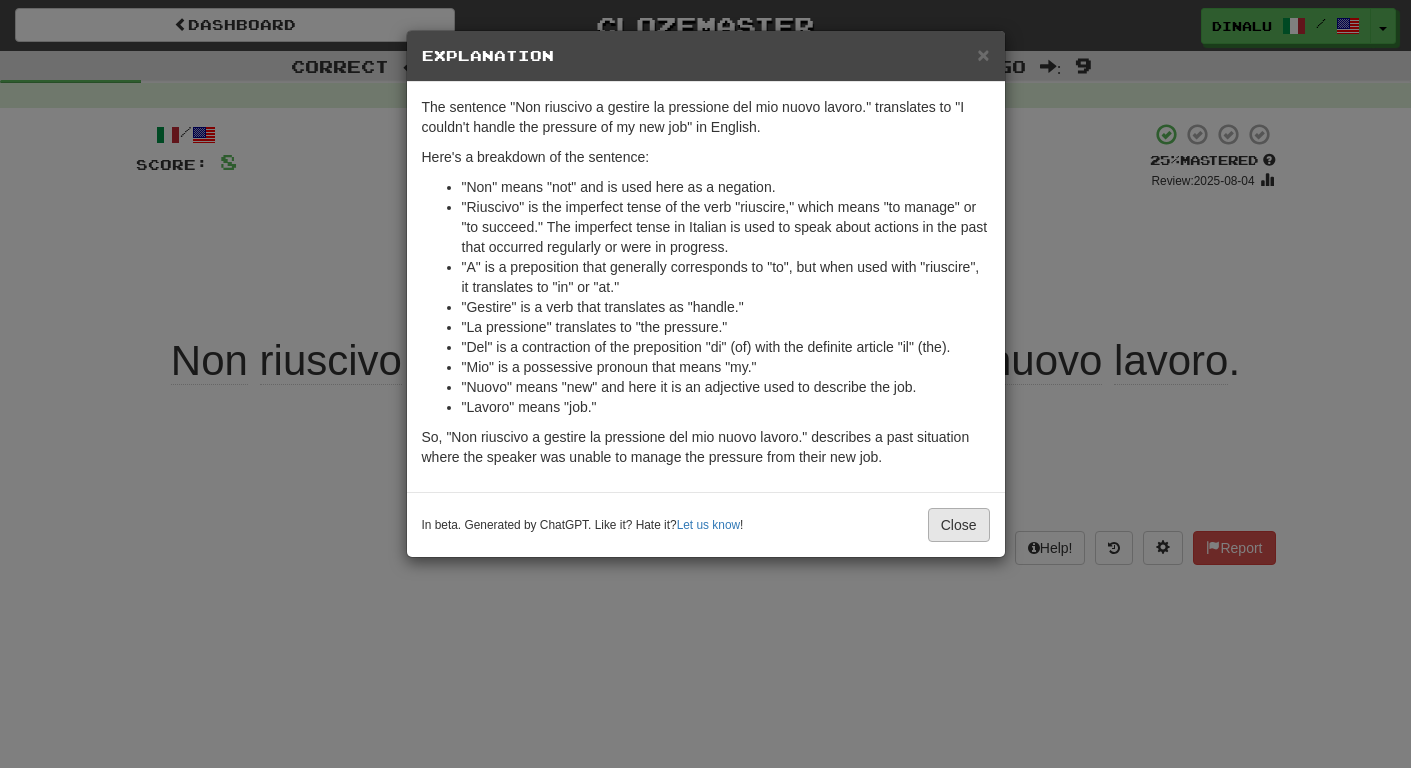 click on "Close" at bounding box center (959, 525) 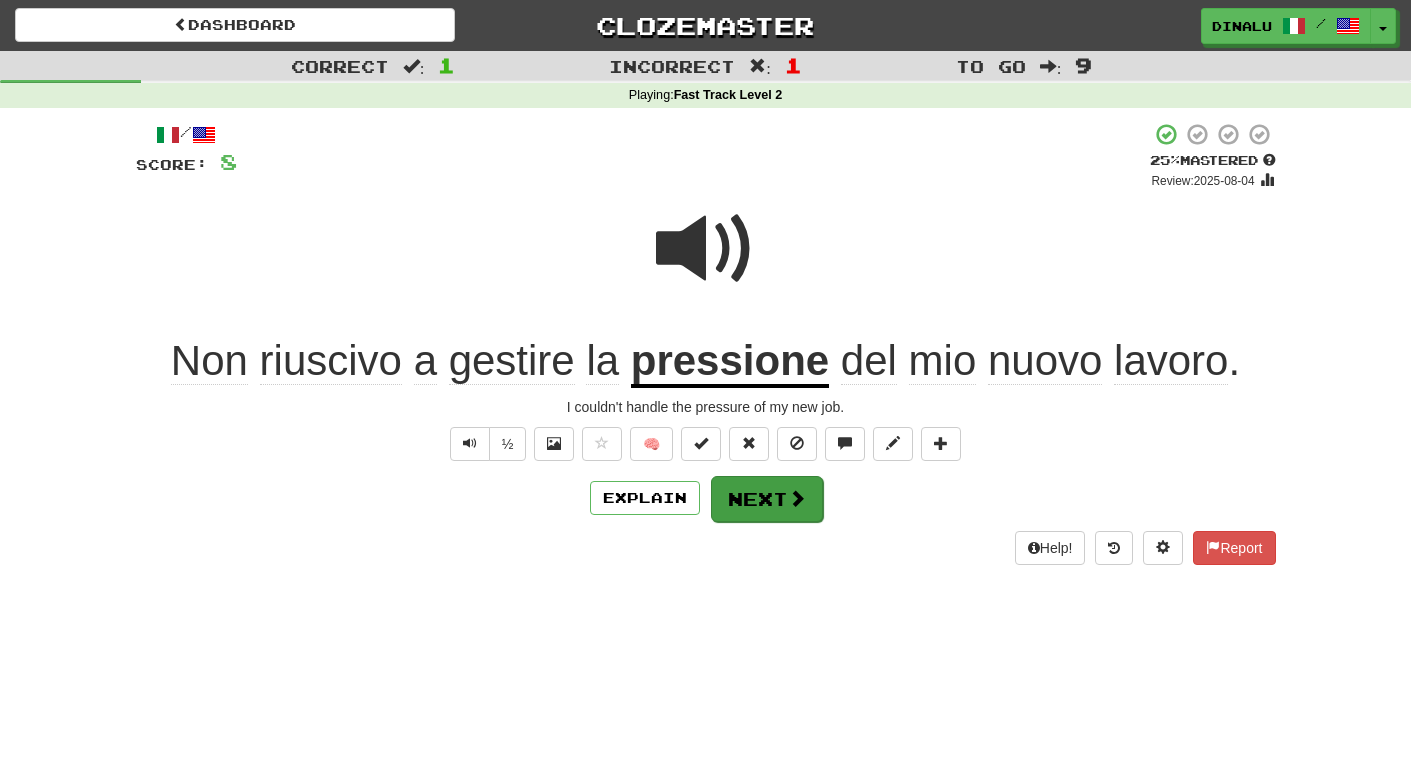 click on "Next" at bounding box center (767, 499) 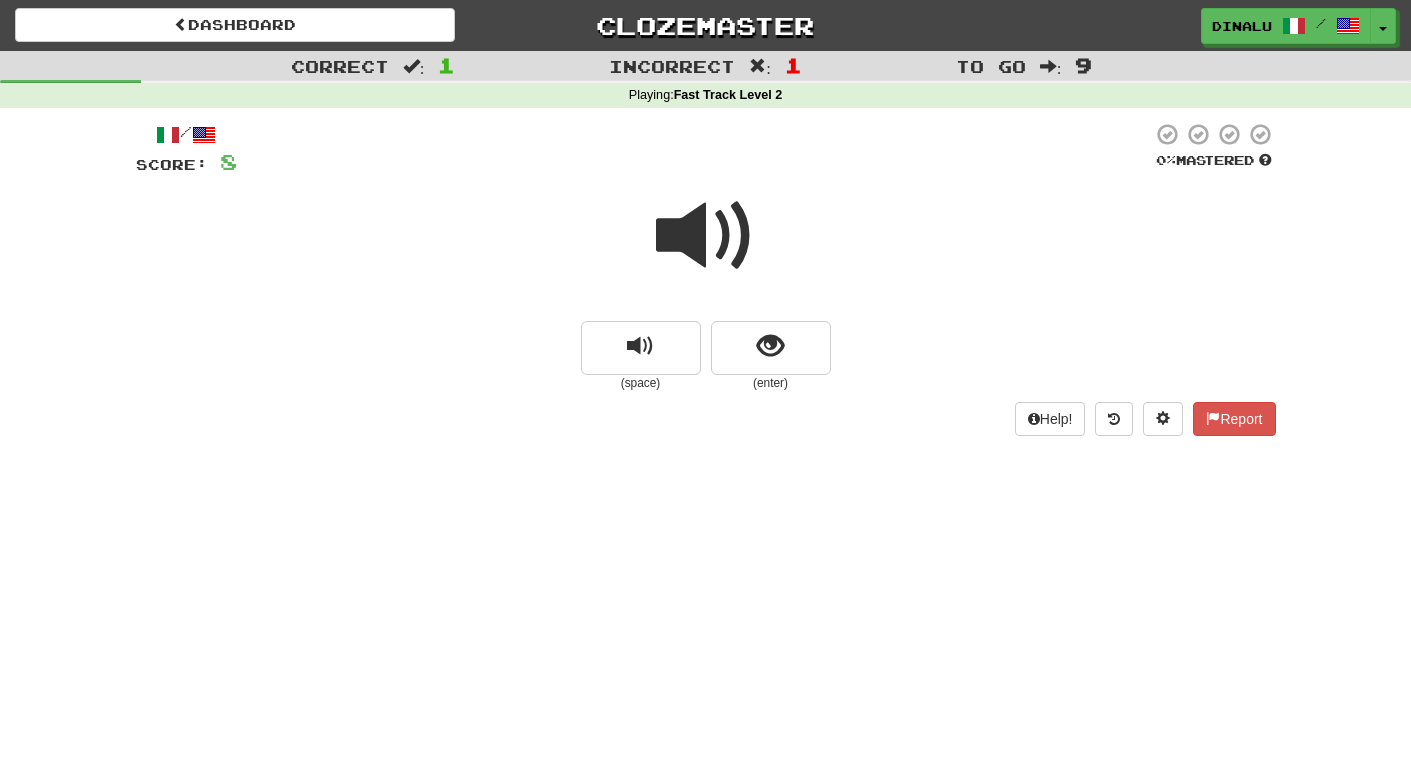 click at bounding box center (706, 236) 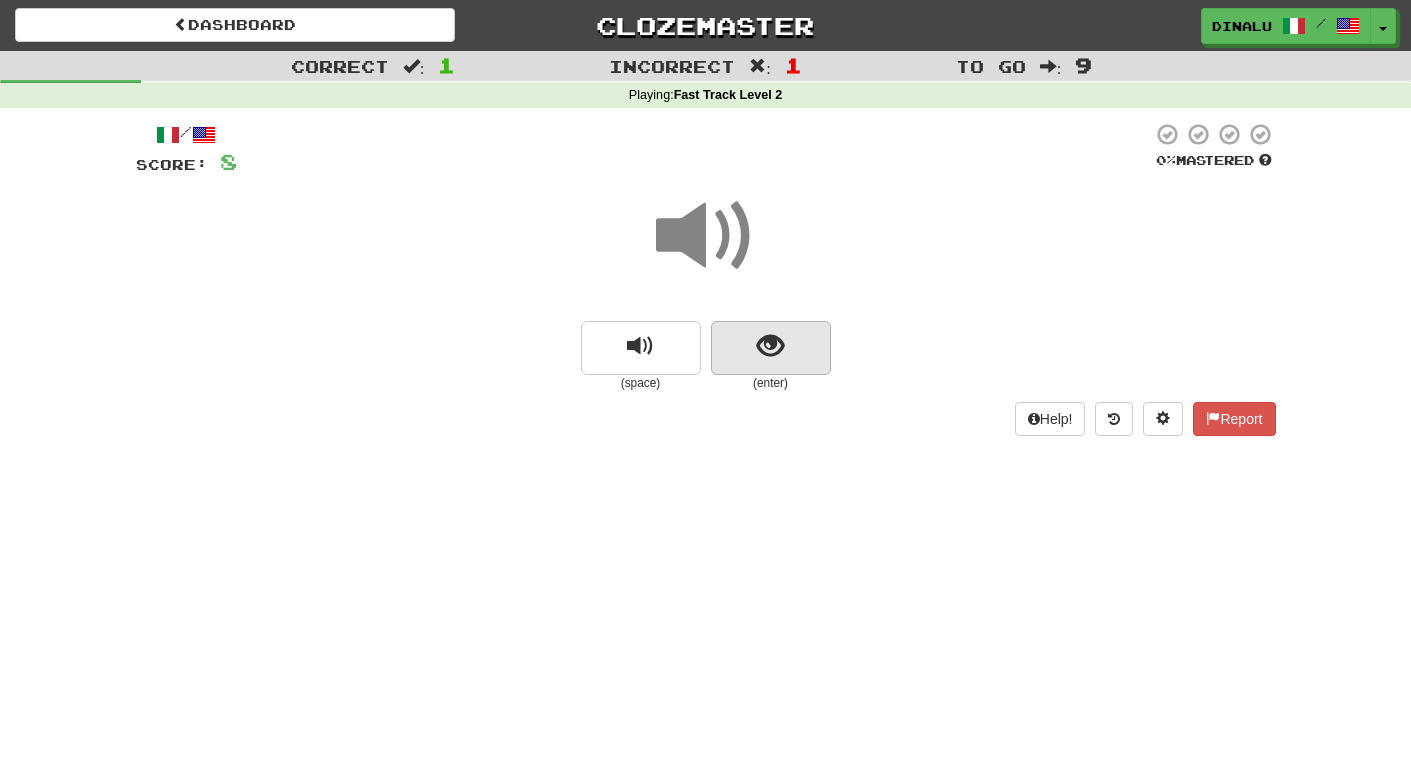 click at bounding box center [770, 346] 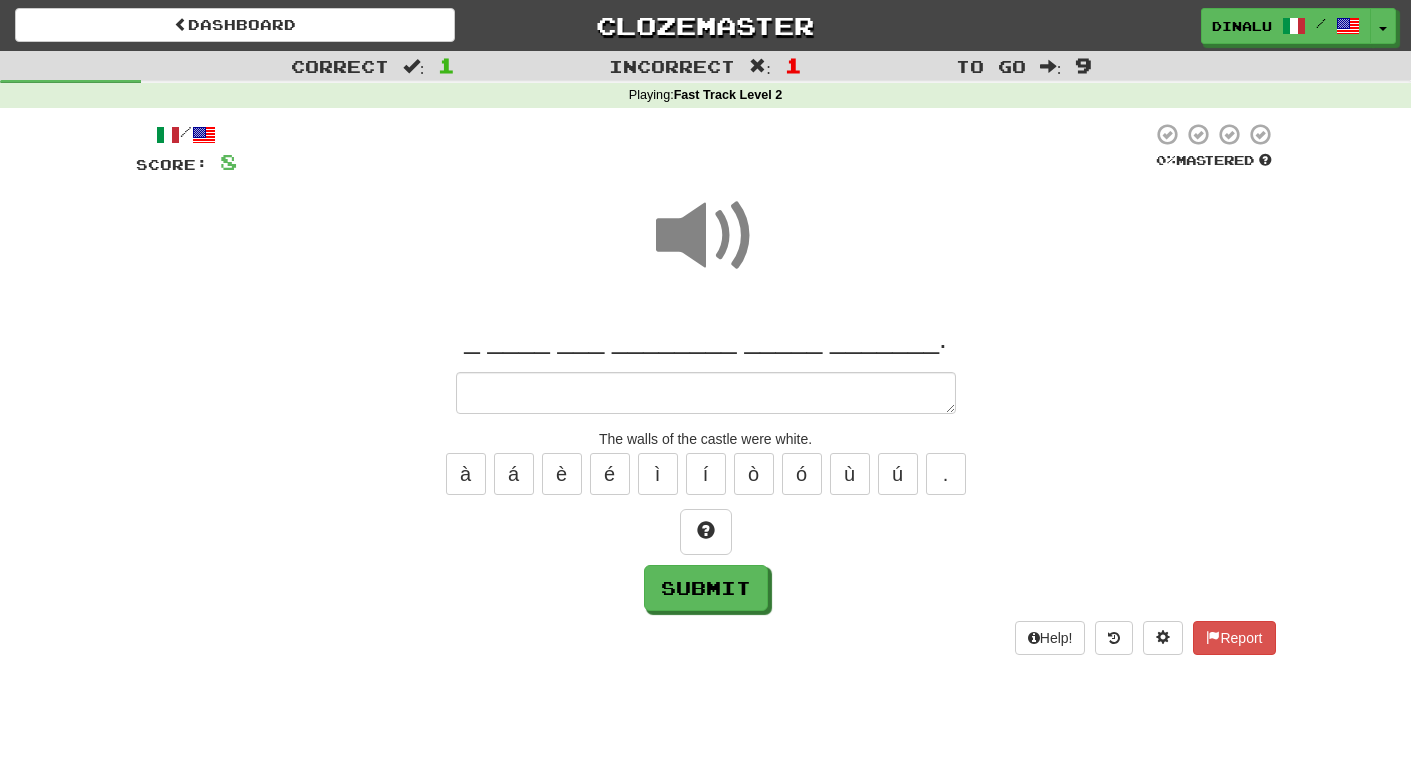 type on "*" 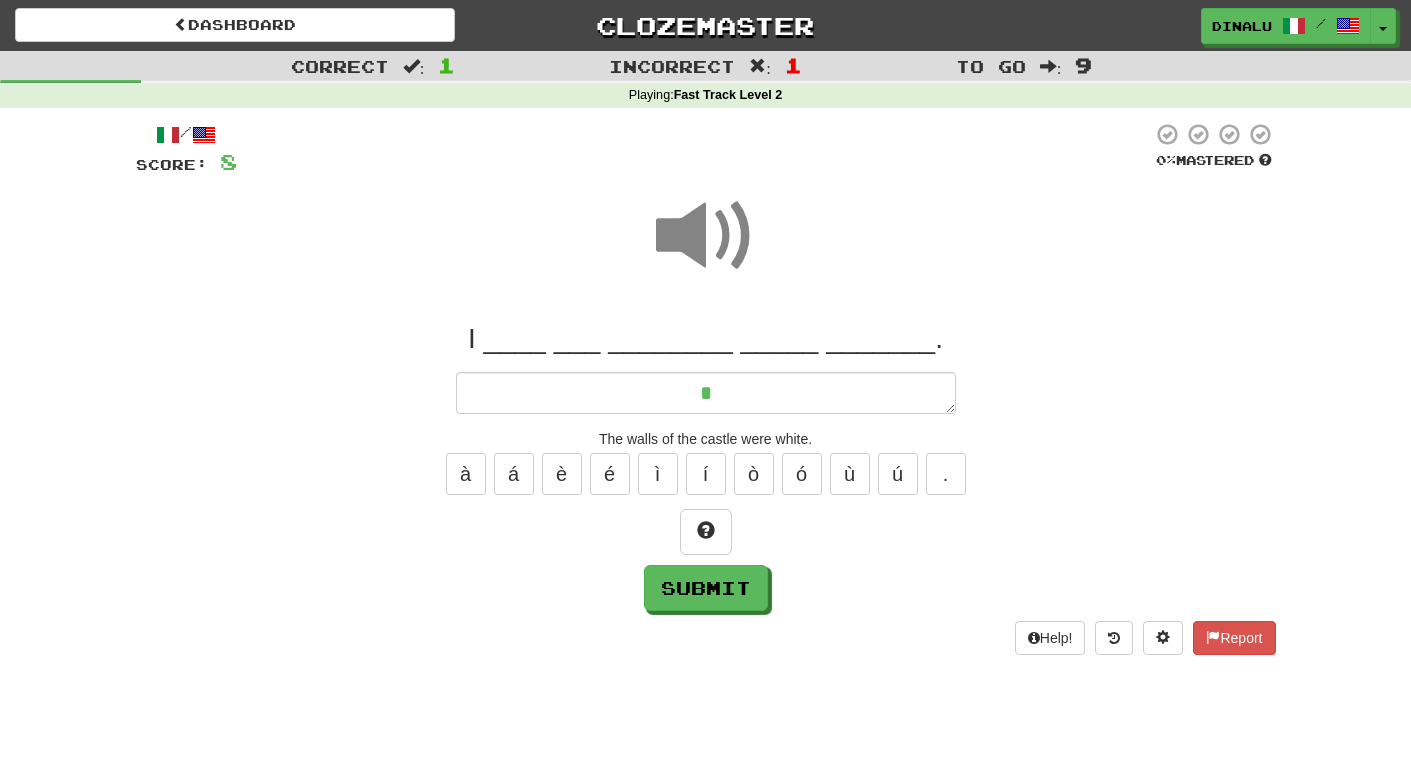type on "*" 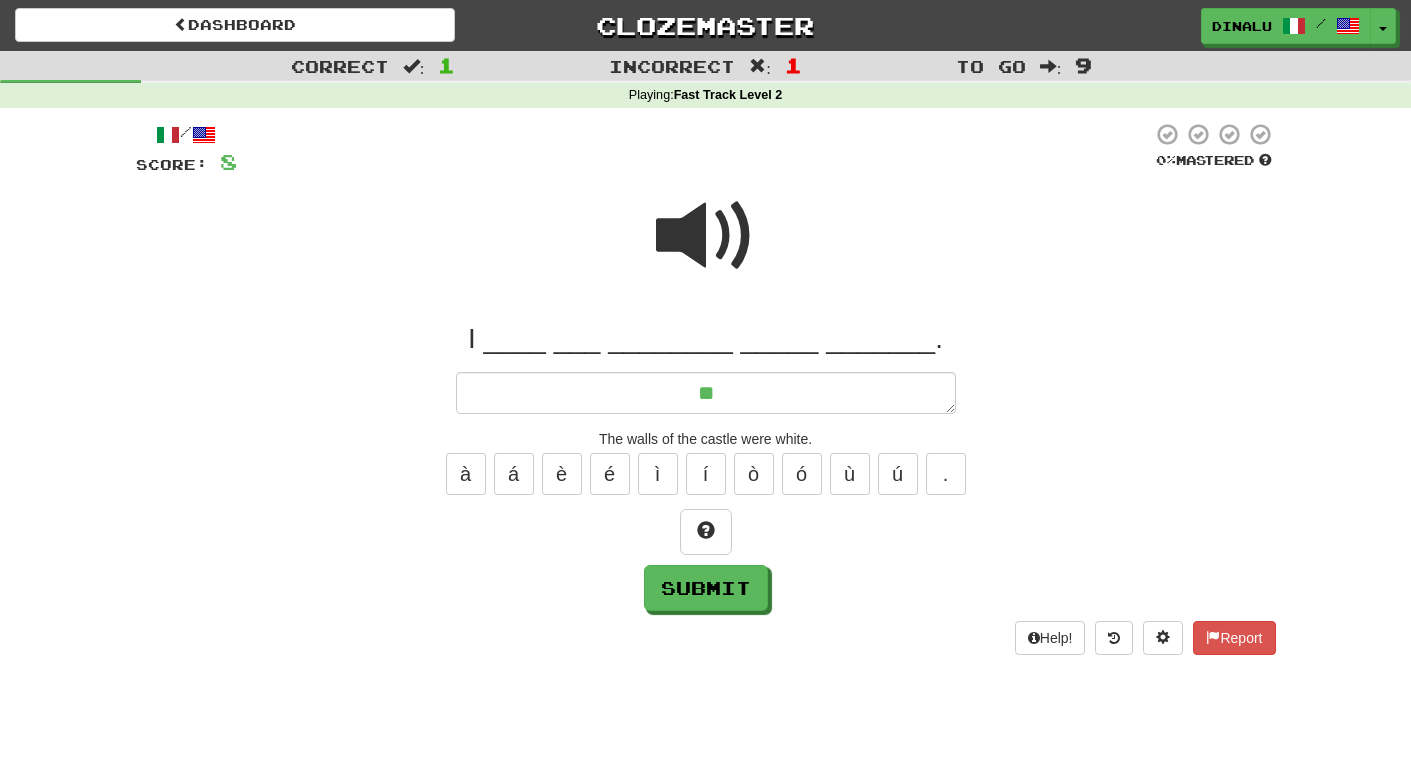 type 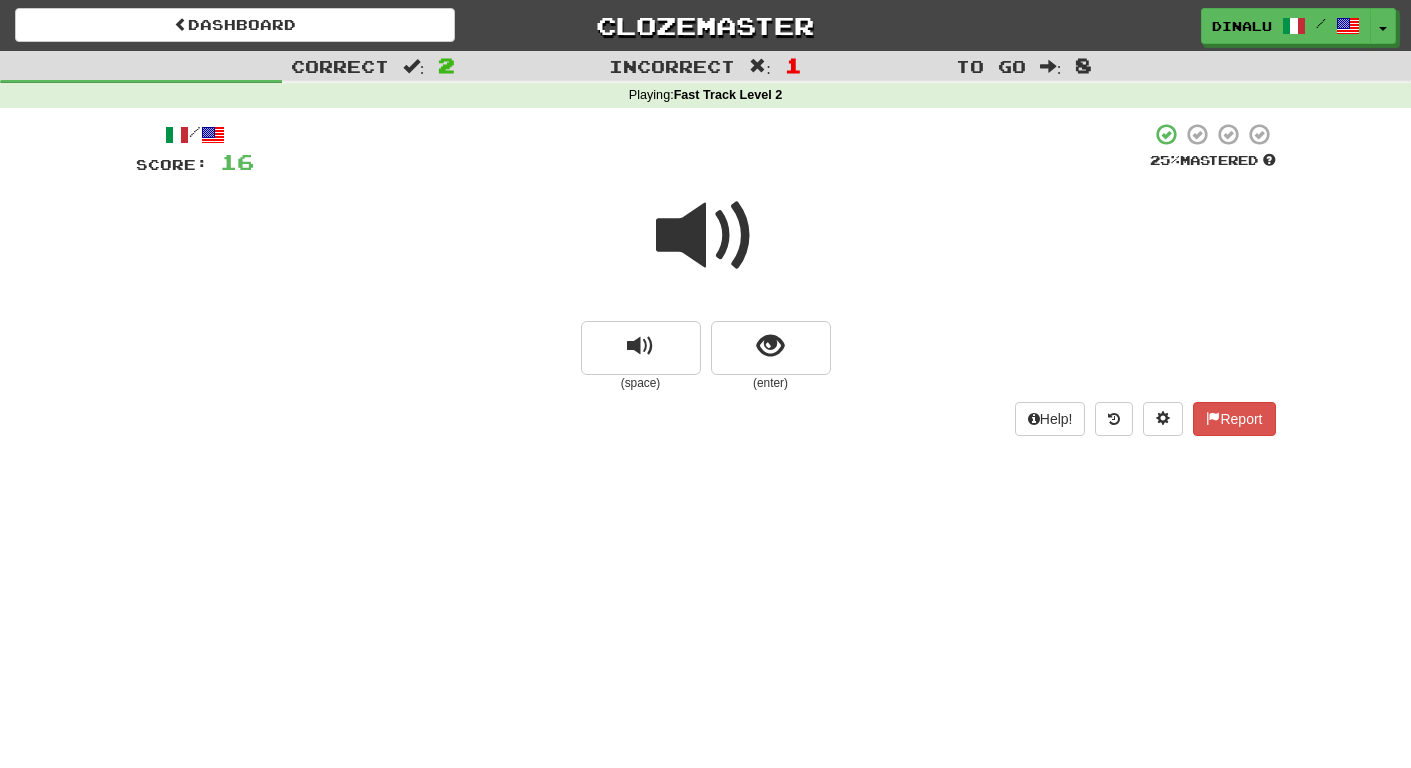 click at bounding box center [706, 236] 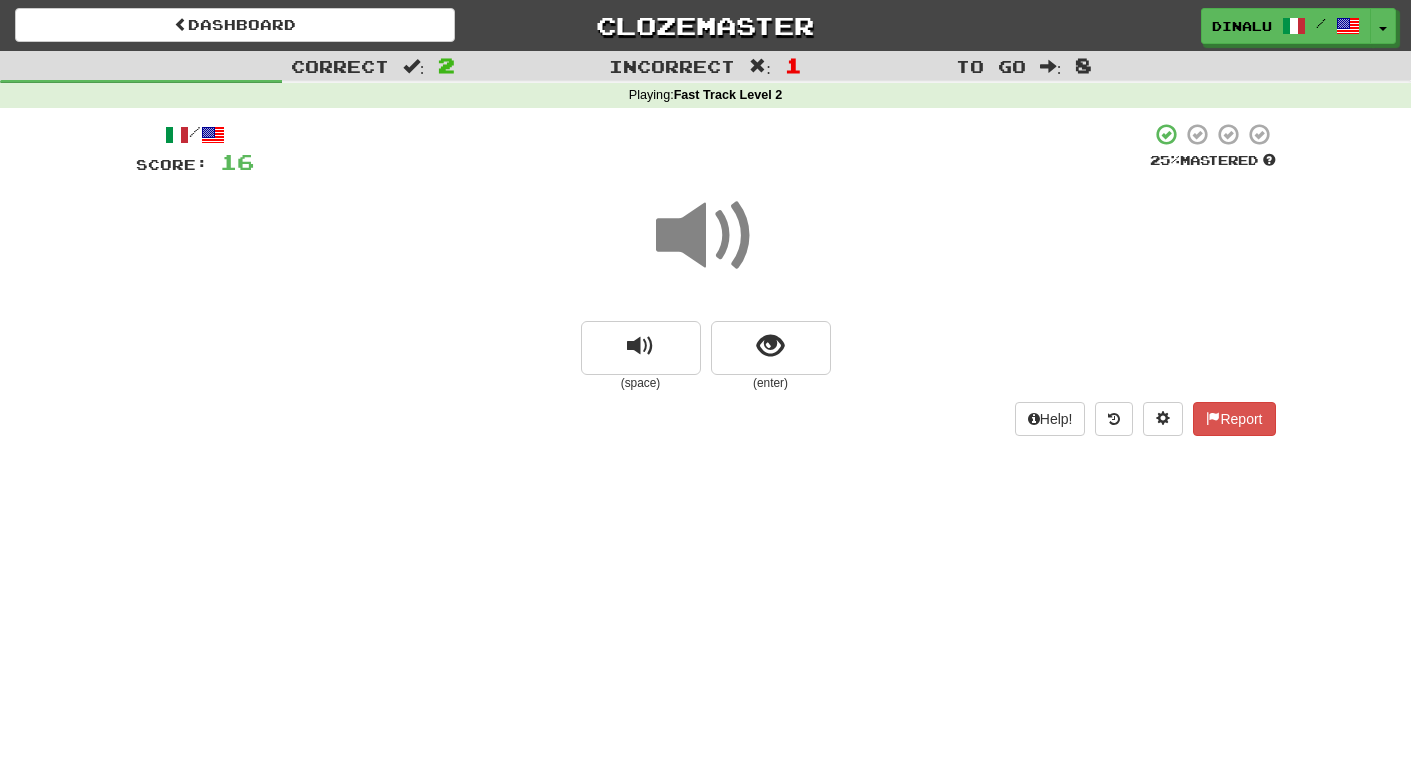 click at bounding box center [706, 236] 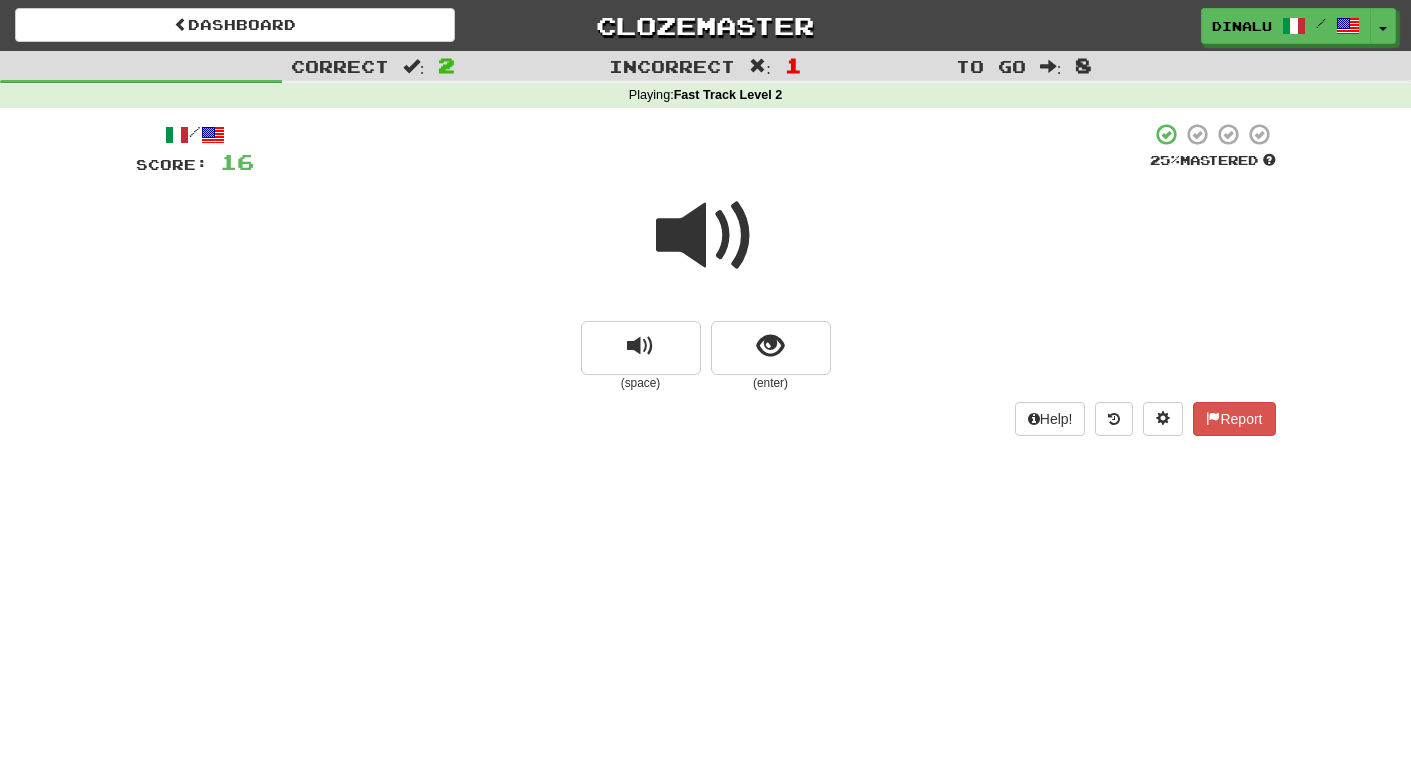 click at bounding box center [706, 236] 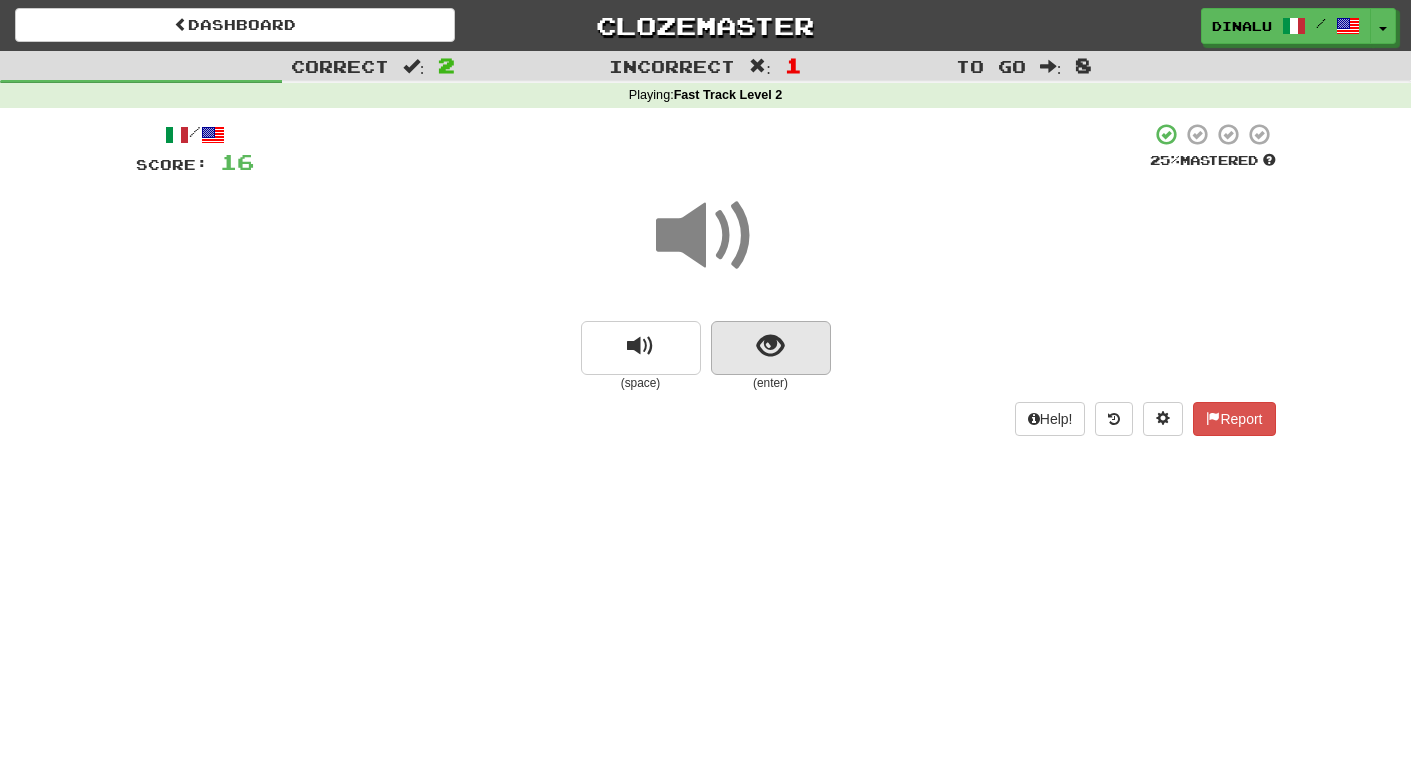 click at bounding box center (770, 346) 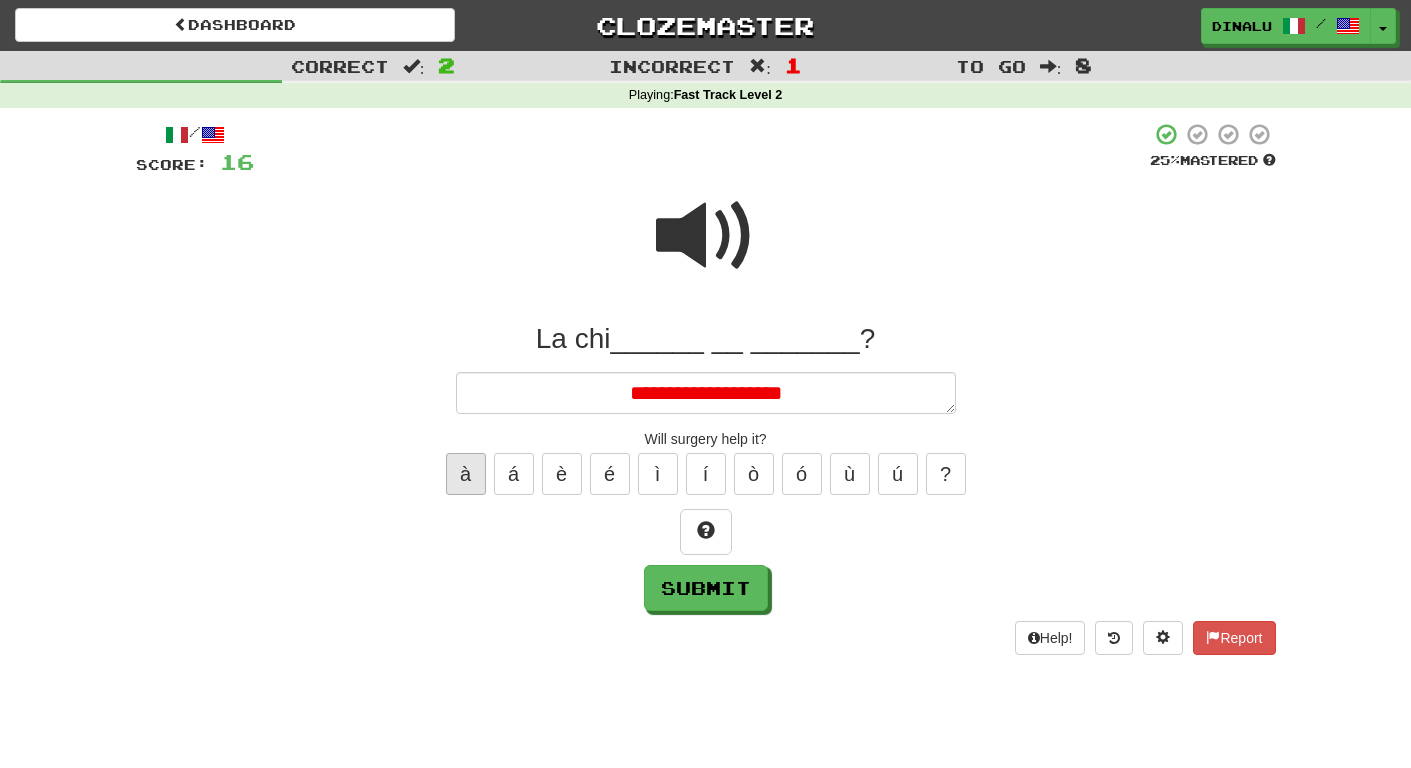 click on "à" at bounding box center [466, 474] 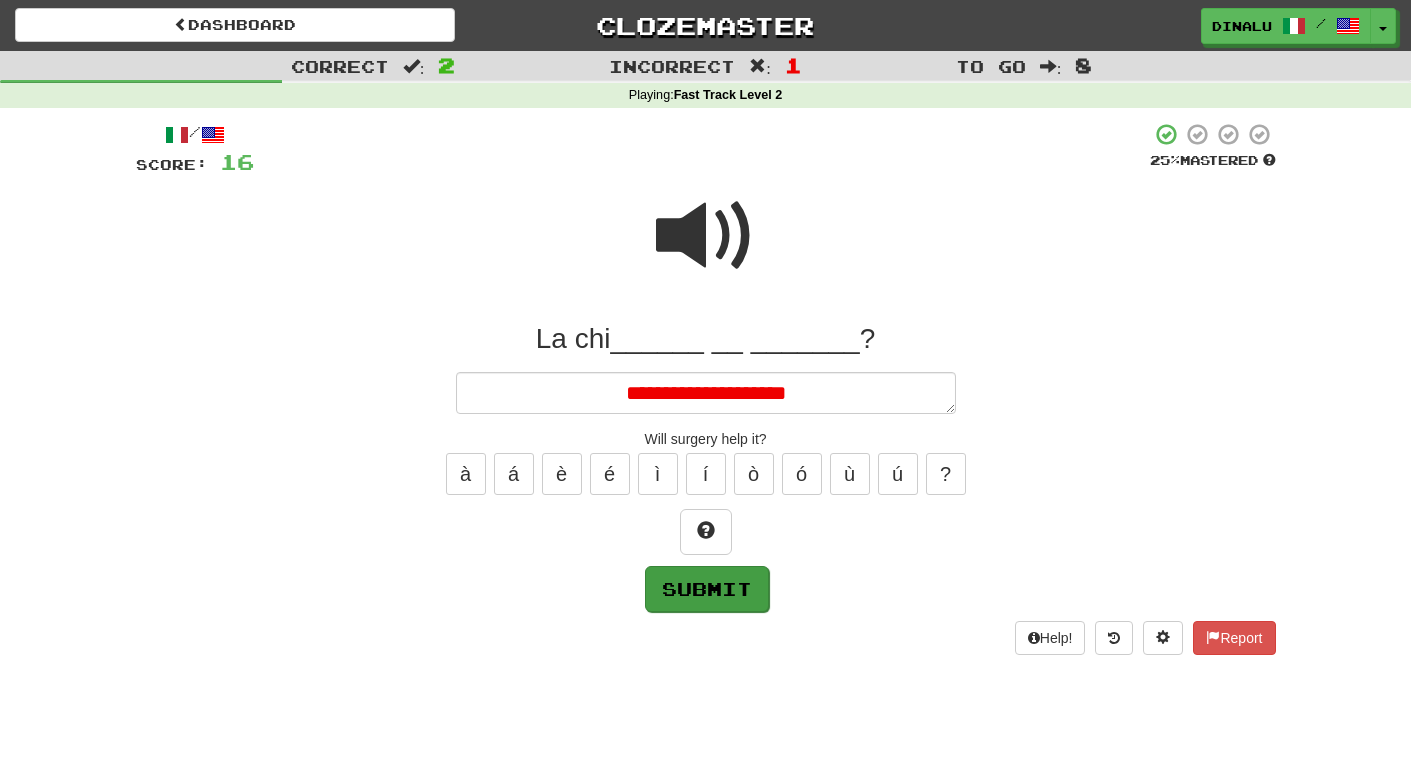 click on "Submit" at bounding box center [707, 589] 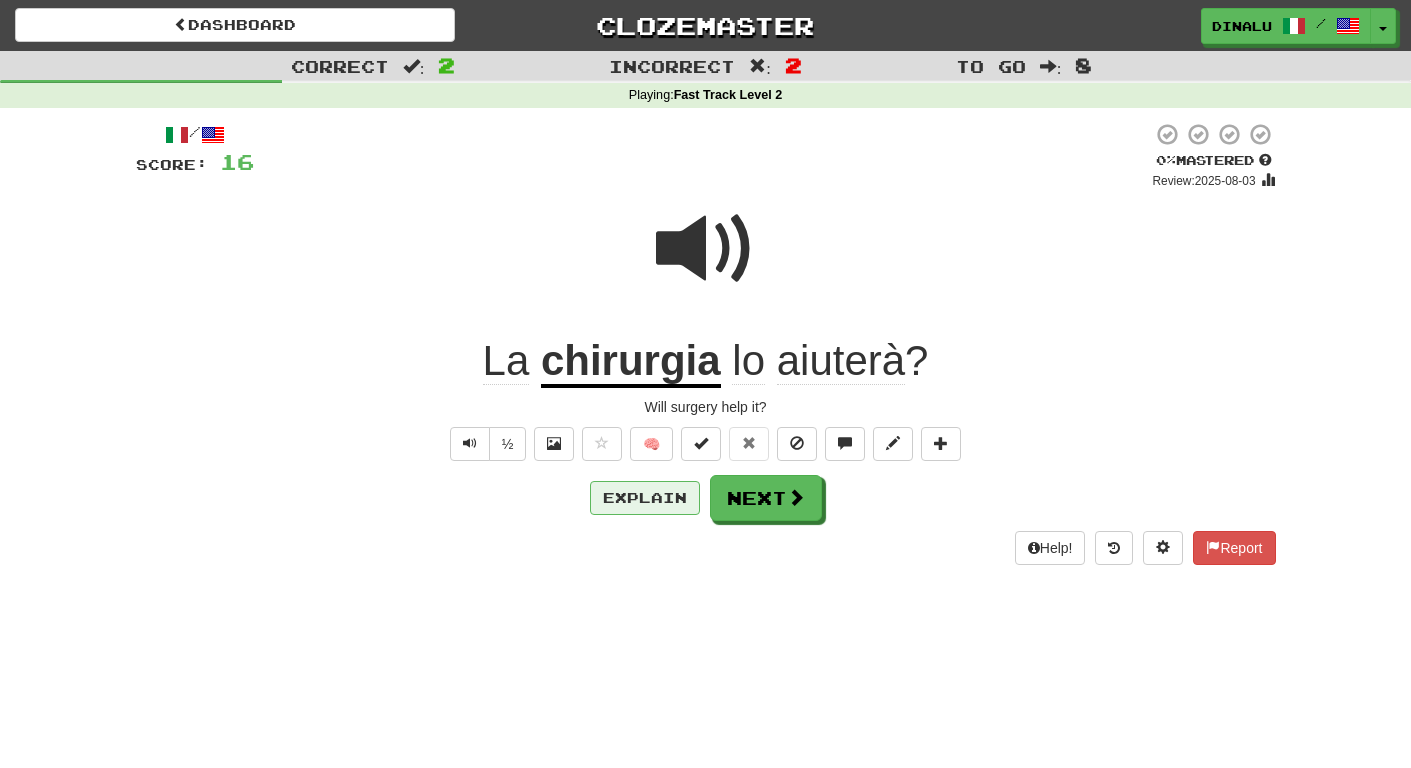 click on "Explain" at bounding box center [645, 498] 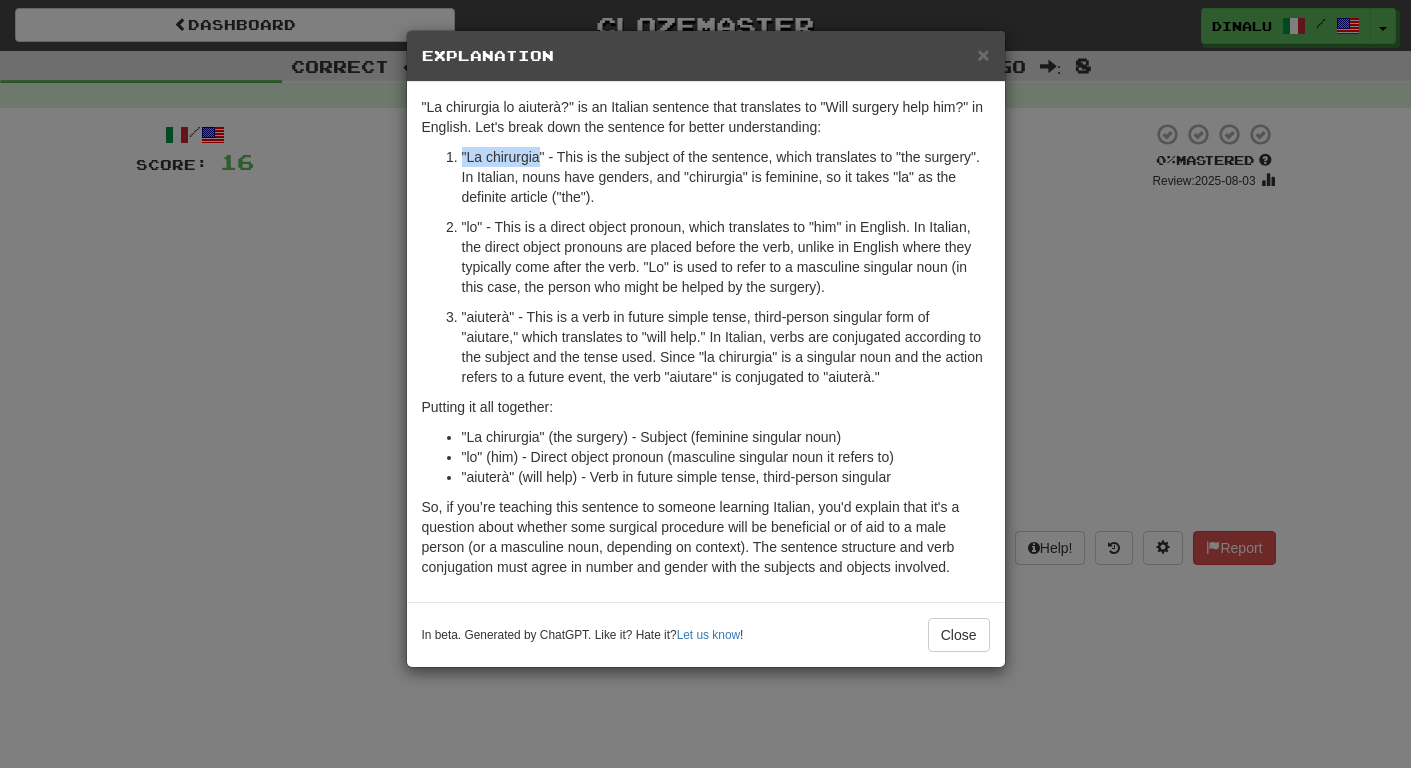 drag, startPoint x: 539, startPoint y: 156, endPoint x: 457, endPoint y: 157, distance: 82.006096 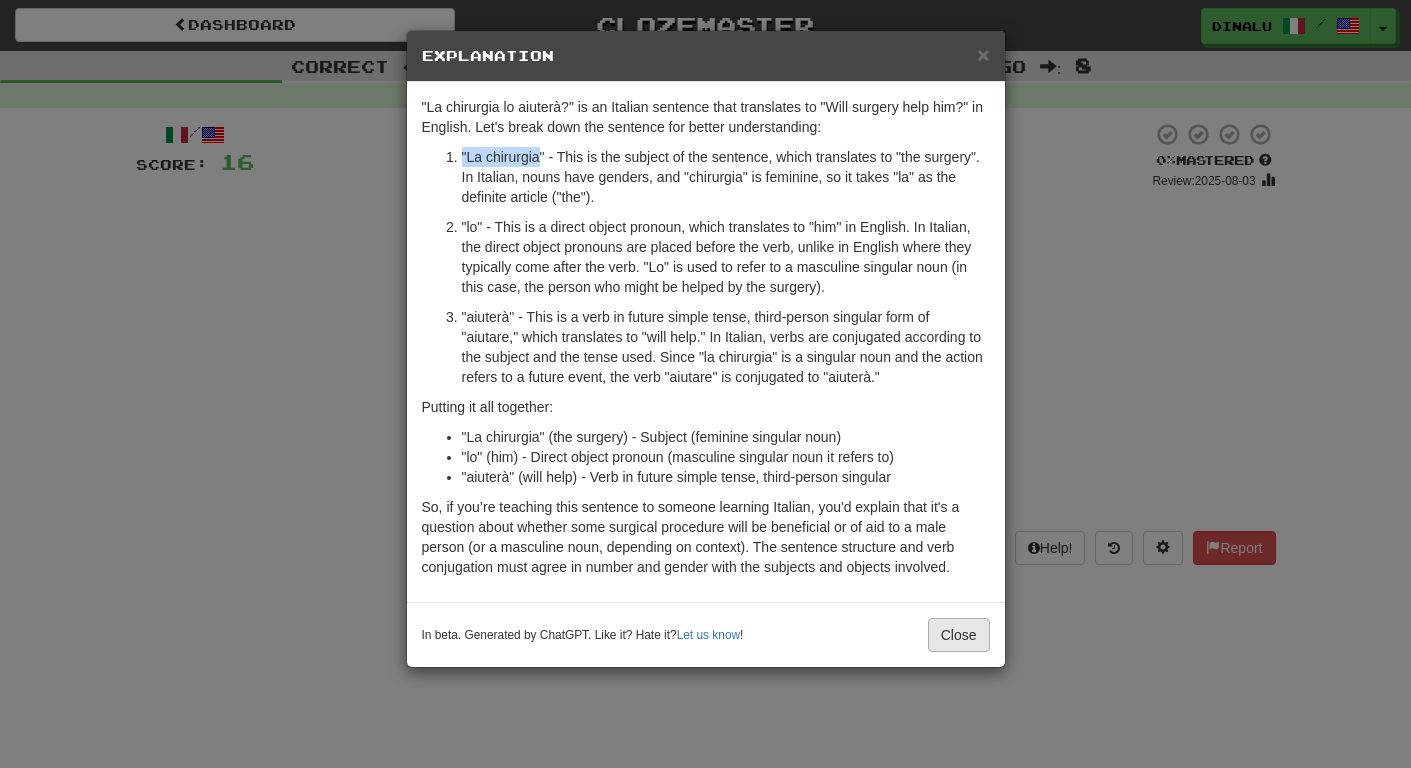 click on "Close" at bounding box center (959, 635) 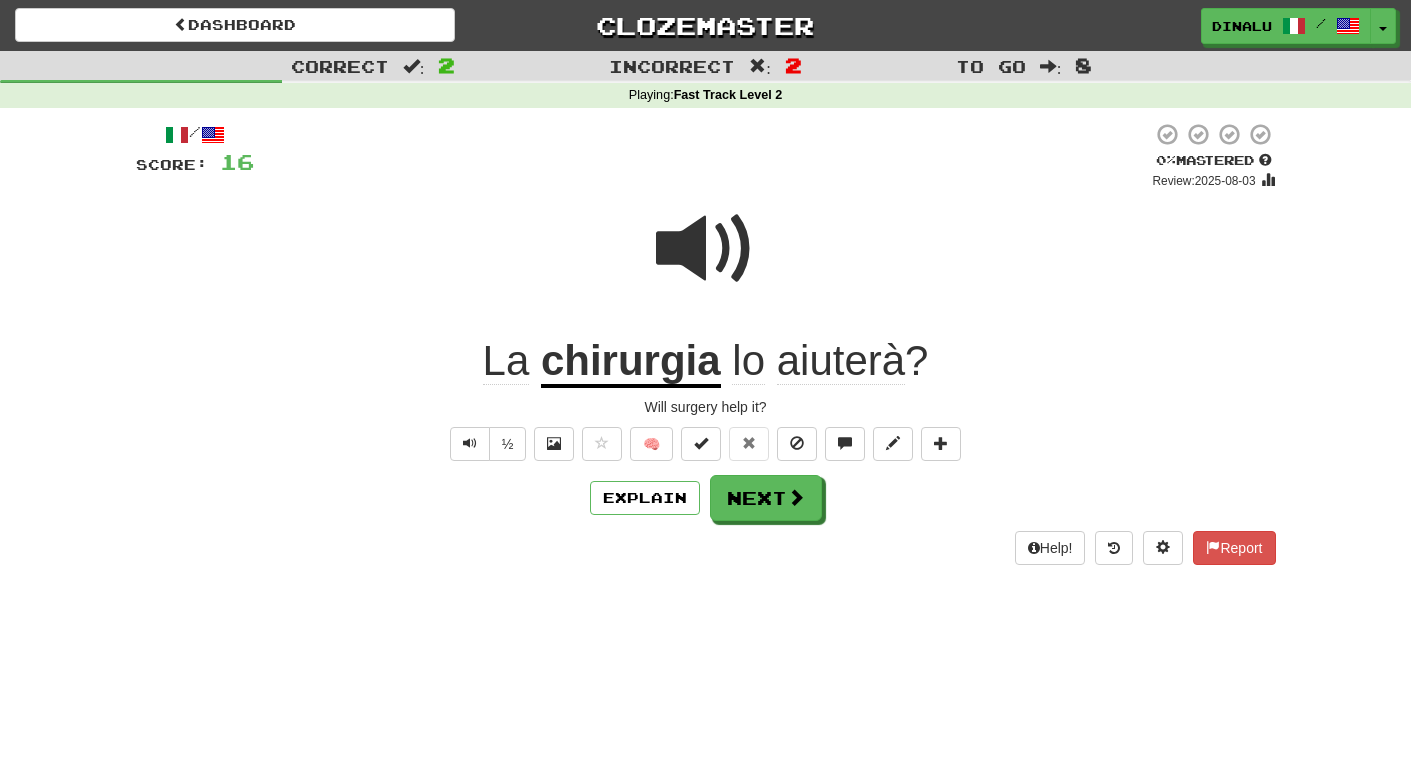 click at bounding box center (706, 249) 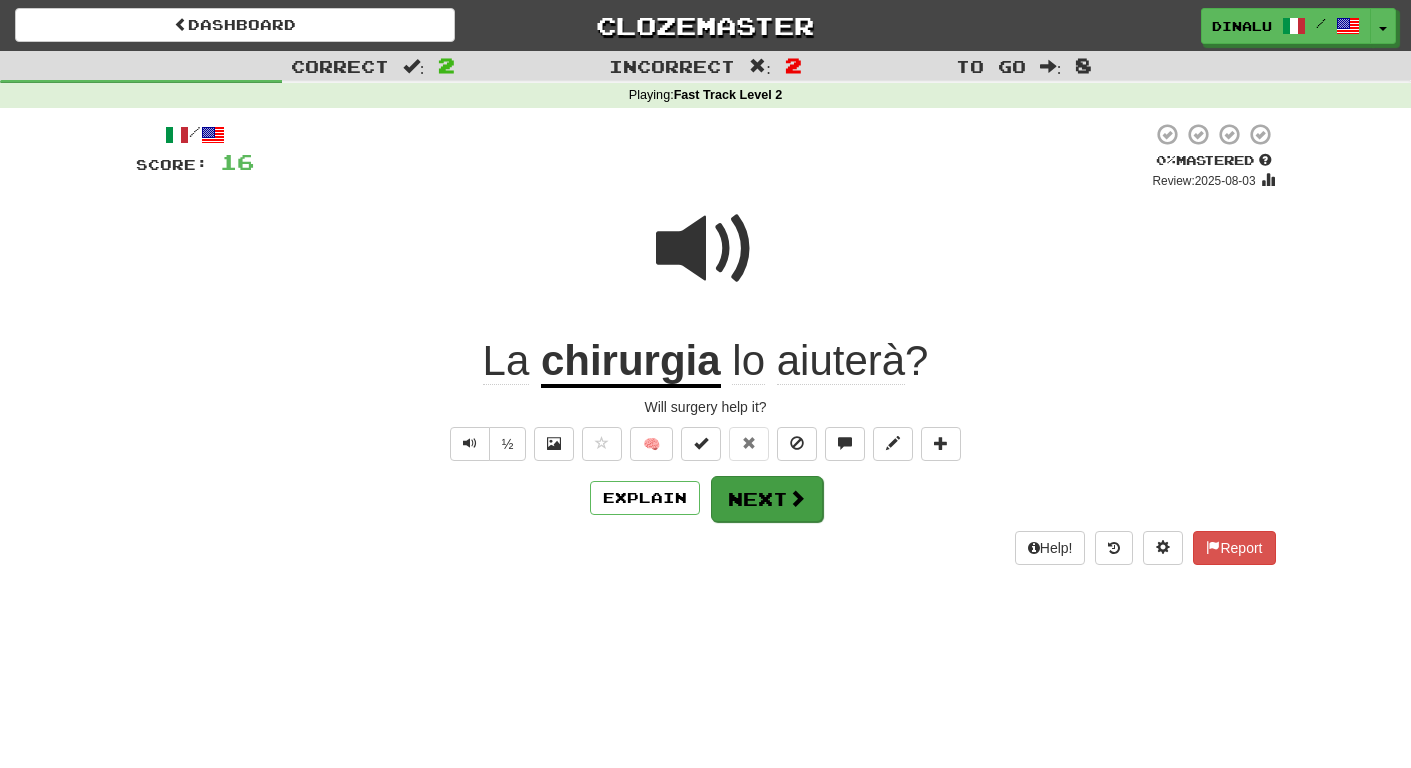 click on "Next" at bounding box center (767, 499) 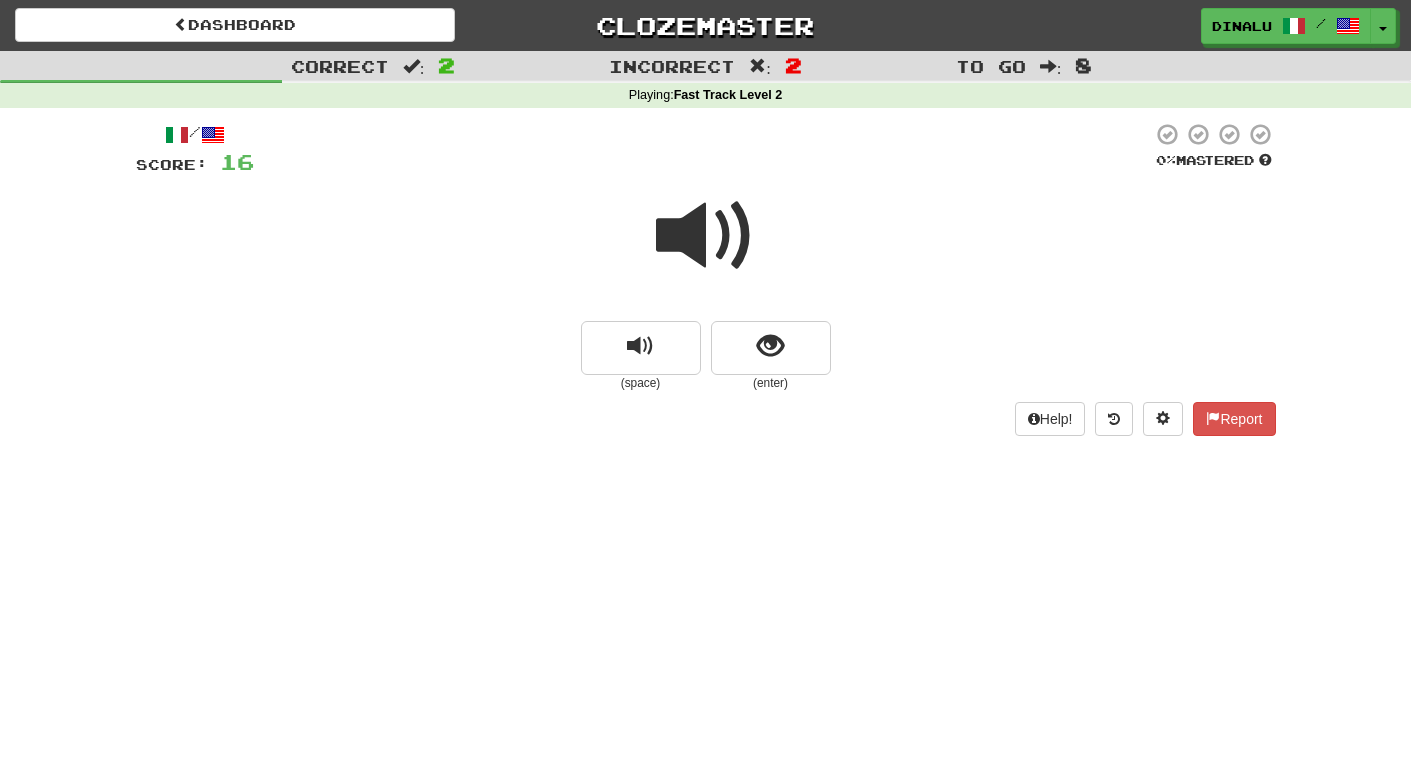 click at bounding box center (706, 236) 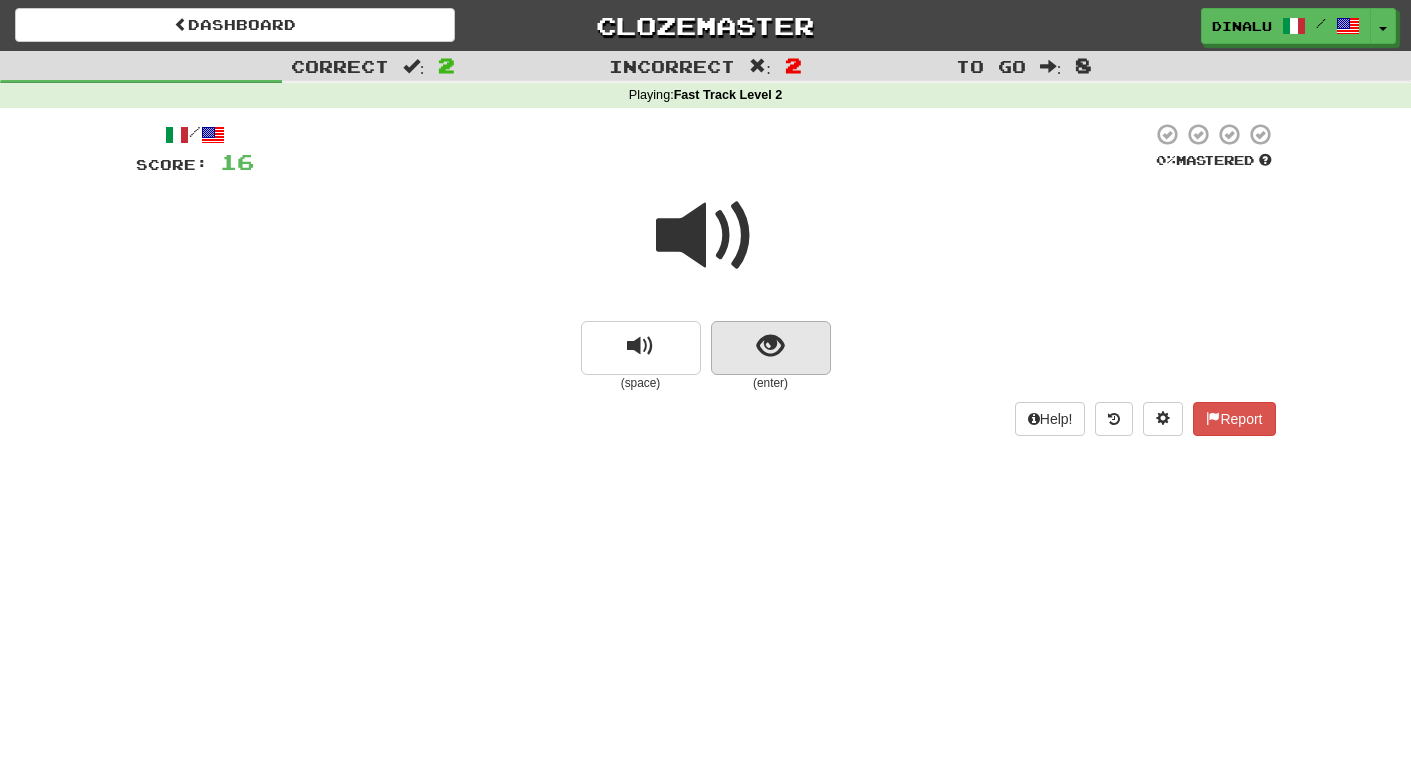 click at bounding box center (771, 348) 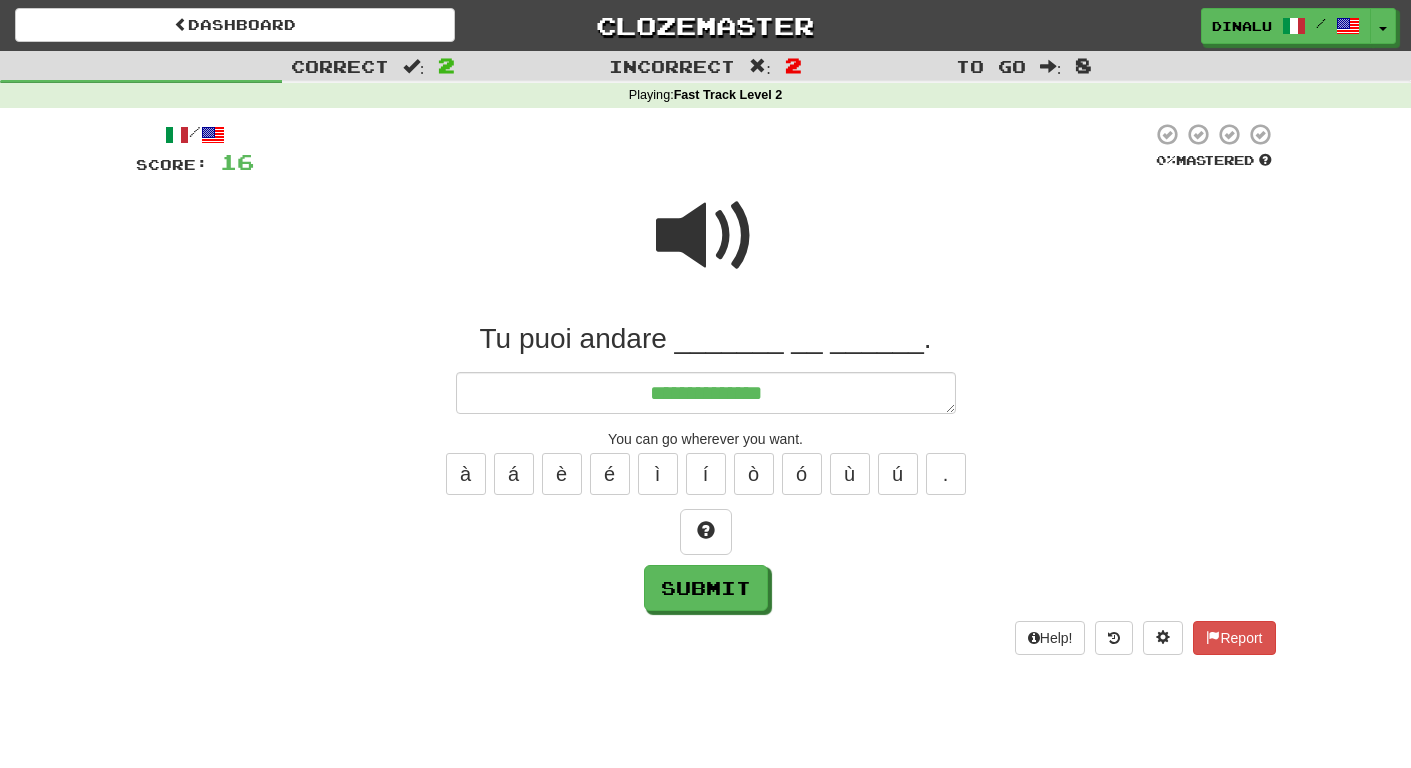 click at bounding box center (706, 236) 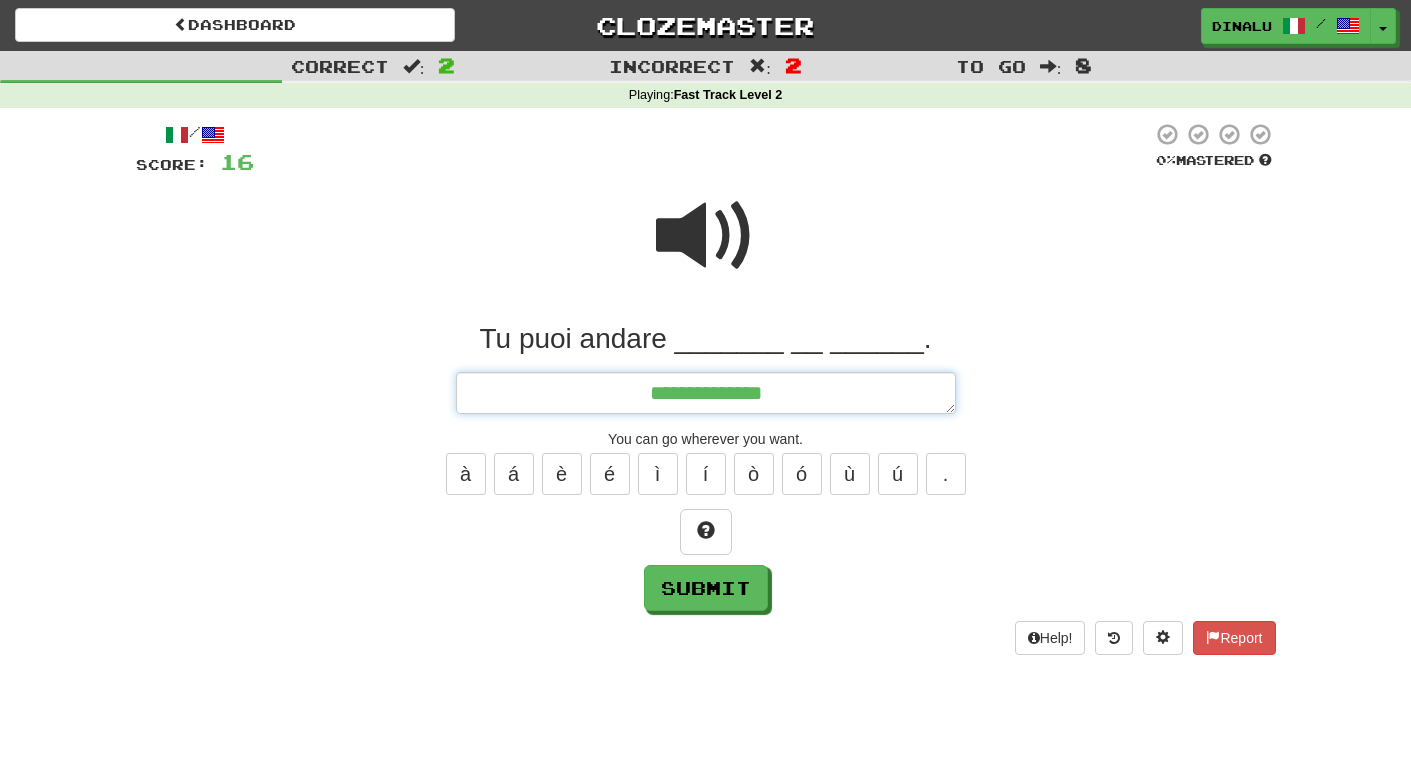 click on "**********" at bounding box center [706, 393] 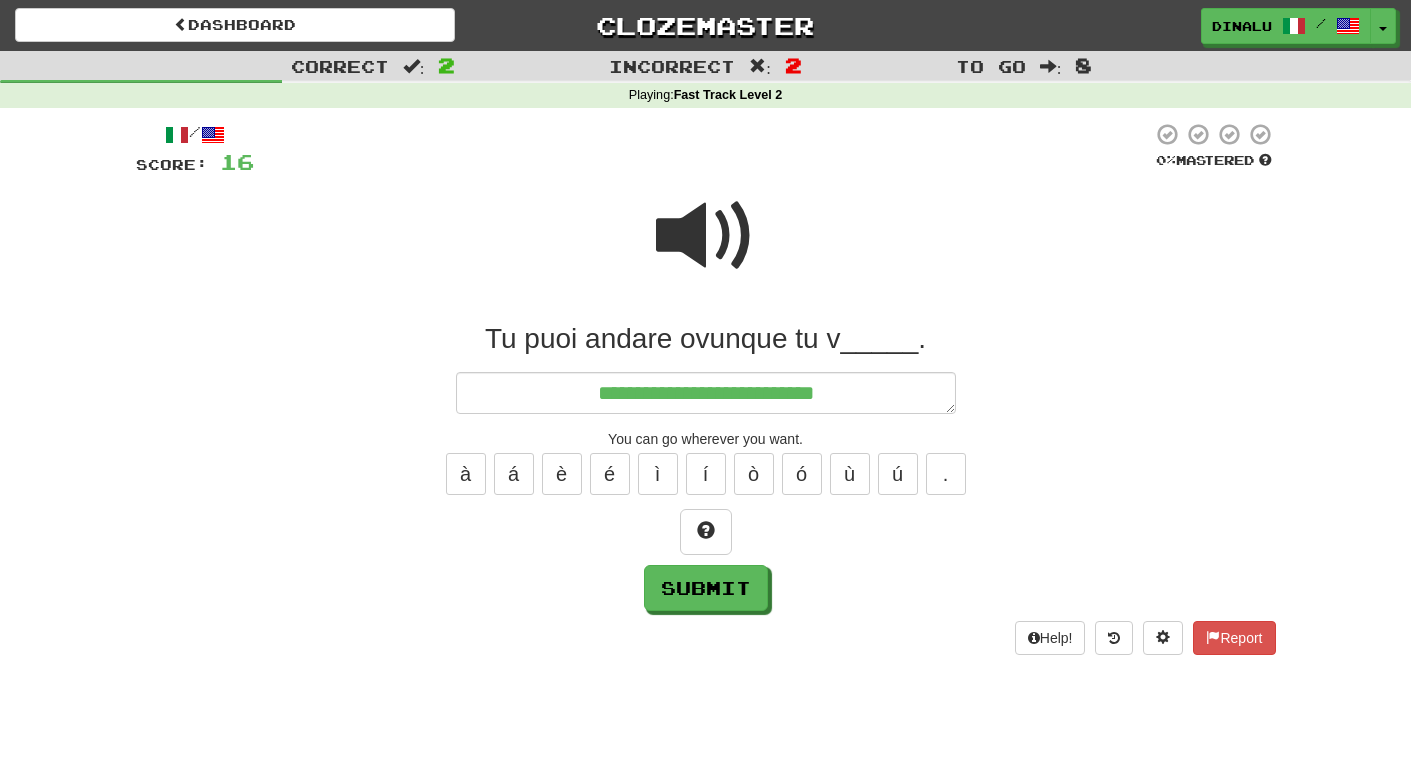 click at bounding box center [706, 236] 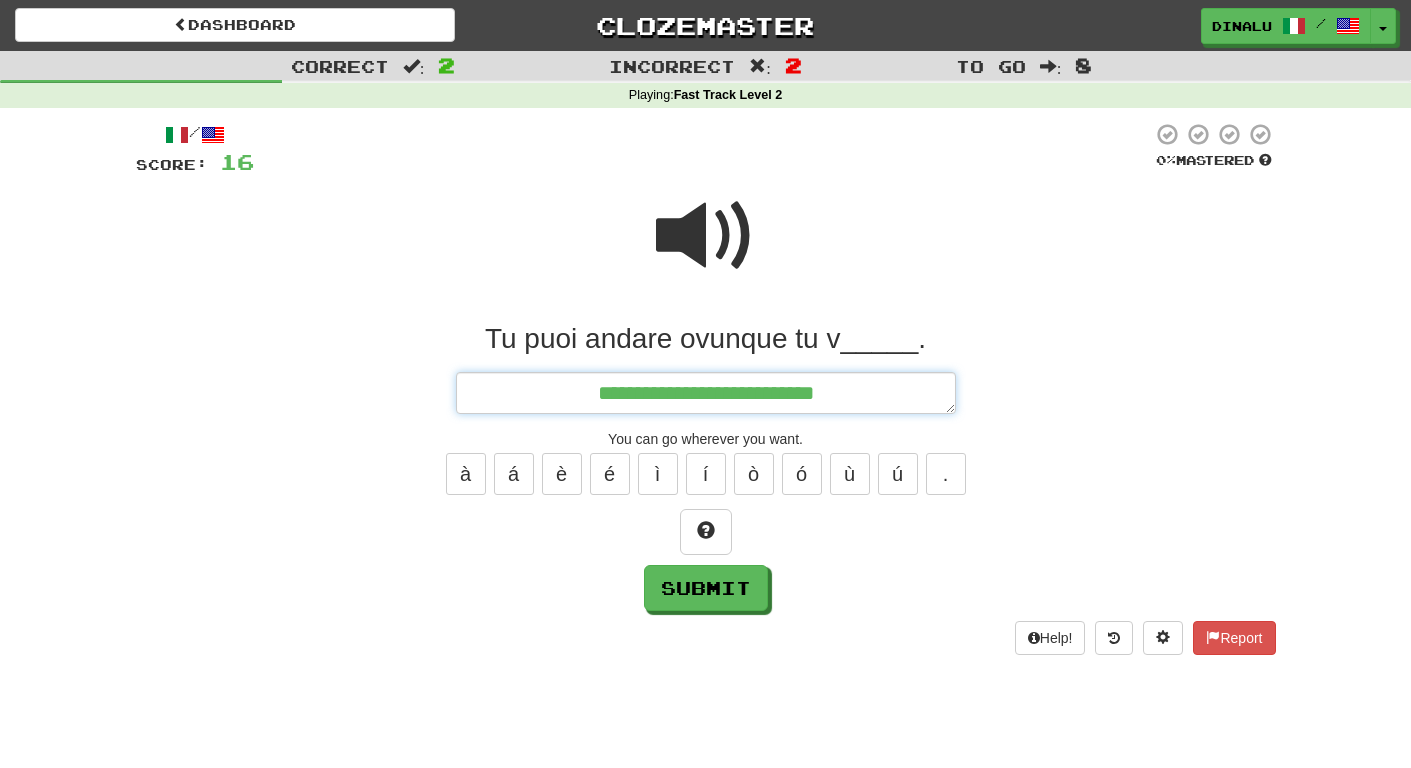 click on "**********" at bounding box center (706, 393) 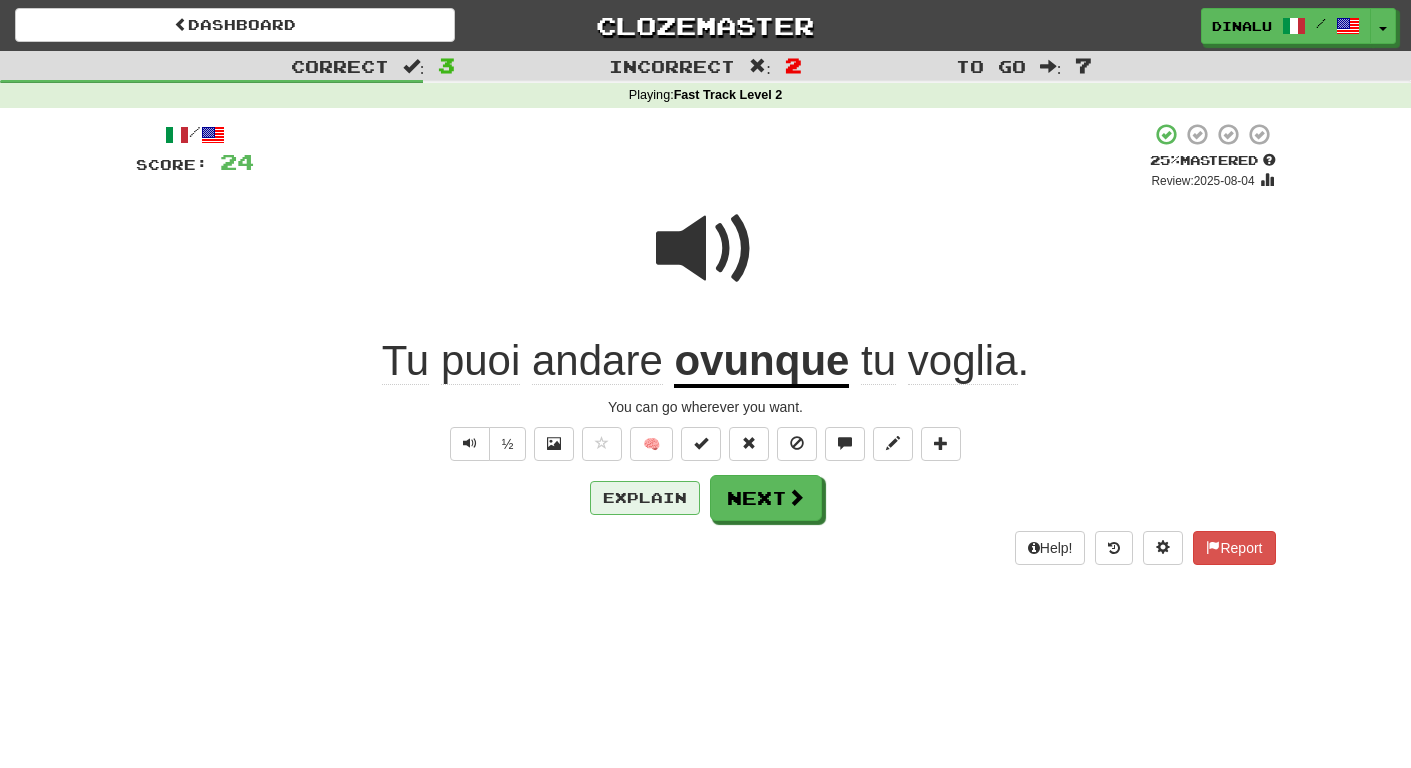 click on "Explain" at bounding box center [645, 498] 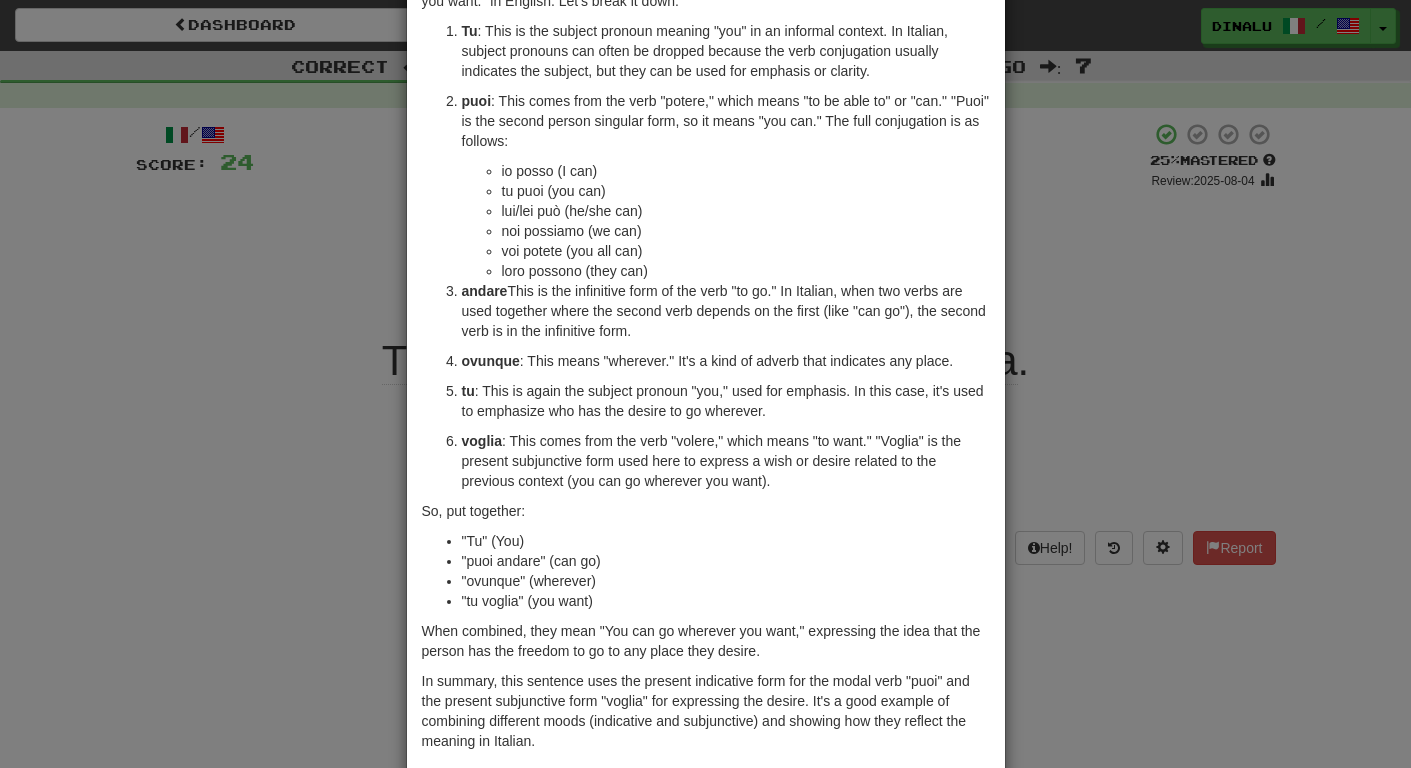 scroll, scrollTop: 190, scrollLeft: 0, axis: vertical 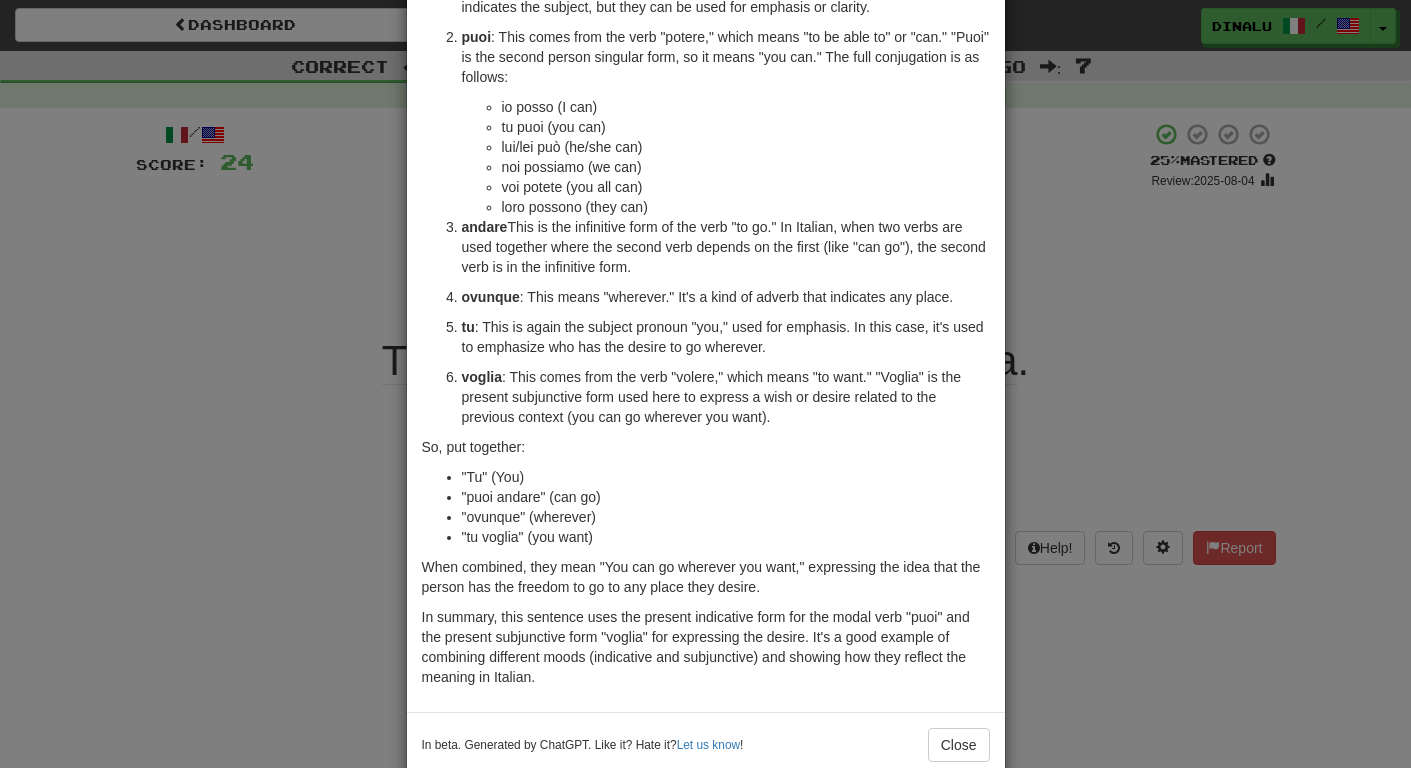 click on "× Explanation Sure! The sentence "Tu puoi andare ovunque tu voglia." translates to "You can go wherever you want." in English. Let's break it down:
Tu : This is the subject pronoun meaning "you" in an informal context. In Italian, subject pronouns can often be dropped because the verb conjugation usually indicates the subject, but they can be used for emphasis or clarity.
puoi : This comes from the verb "potere," which means "to be able to" or "can." "Puoi" is the second person singular form, so it means "you can." The full conjugation is as follows:
io posso (I can)
tu puoi (you can)
lui/lei può (he/she can)
noi possiamo (we can)
voi potete (you all can)
loro possono (they can)
andare : This is the infinitive form of the verb "to go." In Italian, when two verbs are used together where the second verb depends on the first (like "can go"), the second verb is in the infinitive form.
ovunque : This means "wherever." It's a kind of adverb that indicates any place." at bounding box center (705, 384) 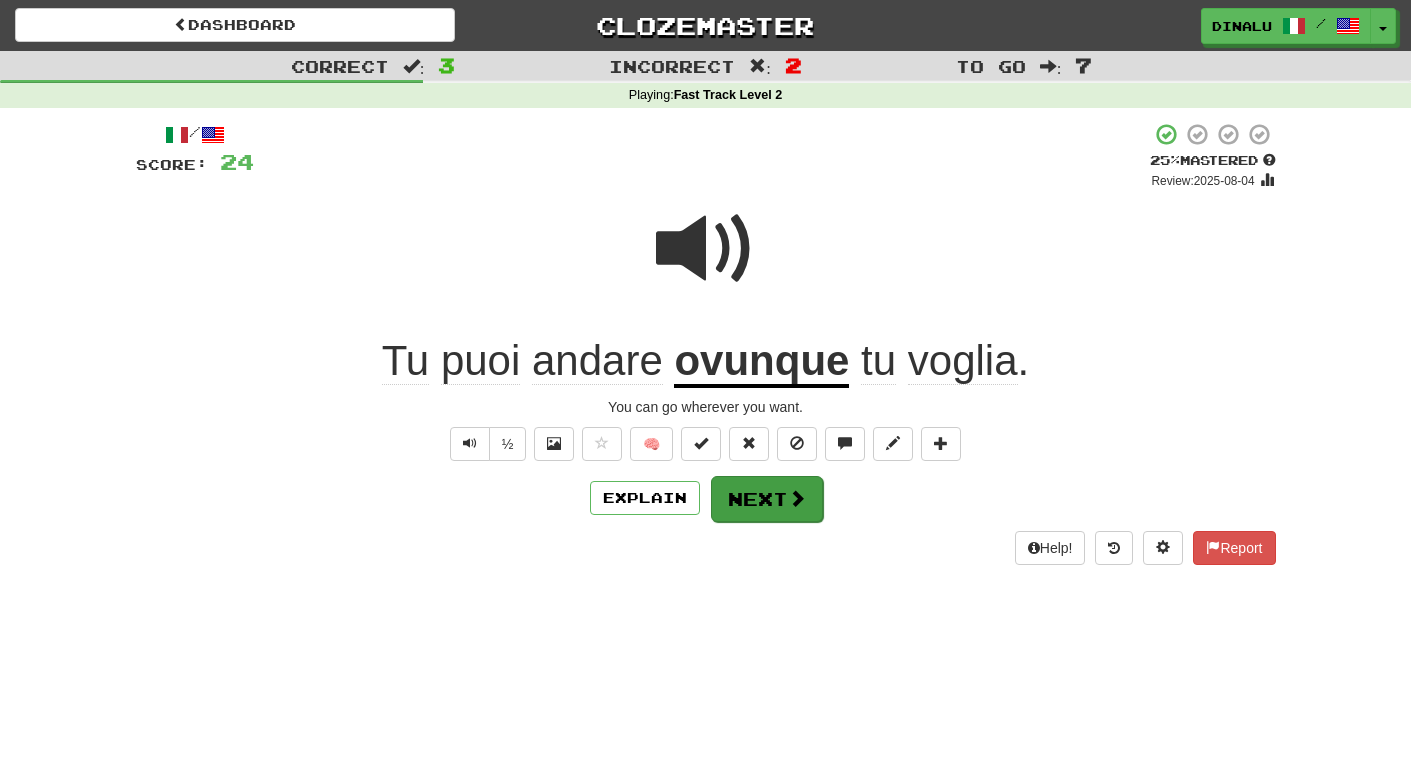 click on "Next" at bounding box center (767, 499) 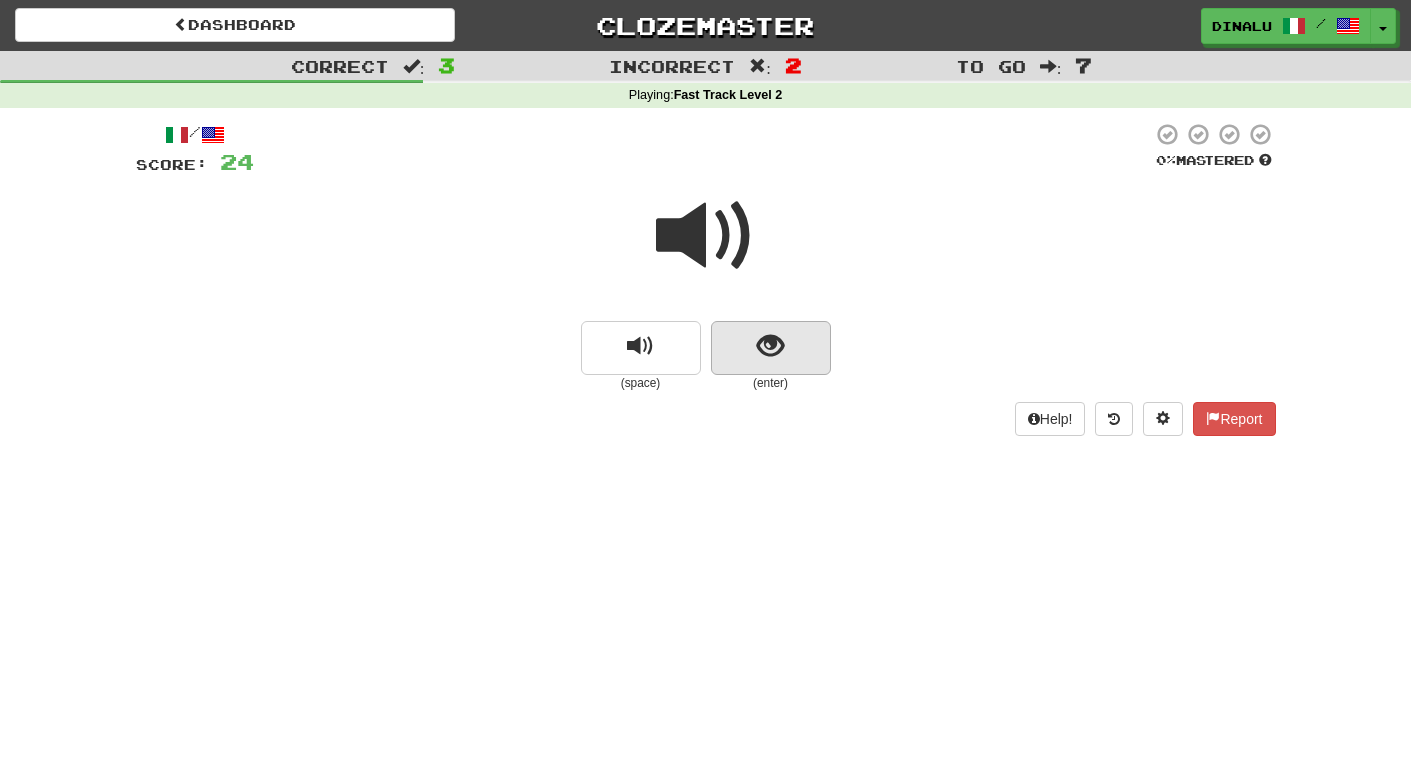 click at bounding box center (770, 346) 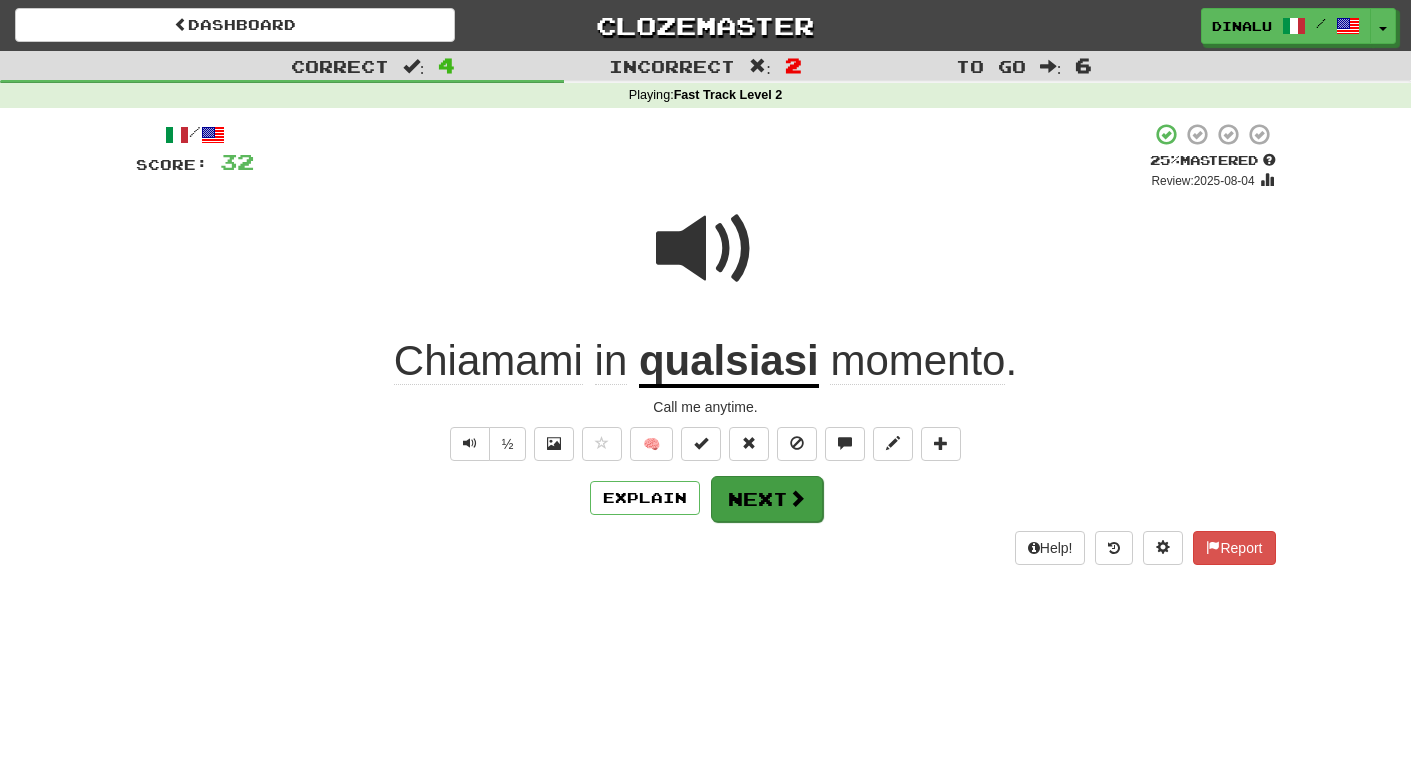 click on "Next" at bounding box center [767, 499] 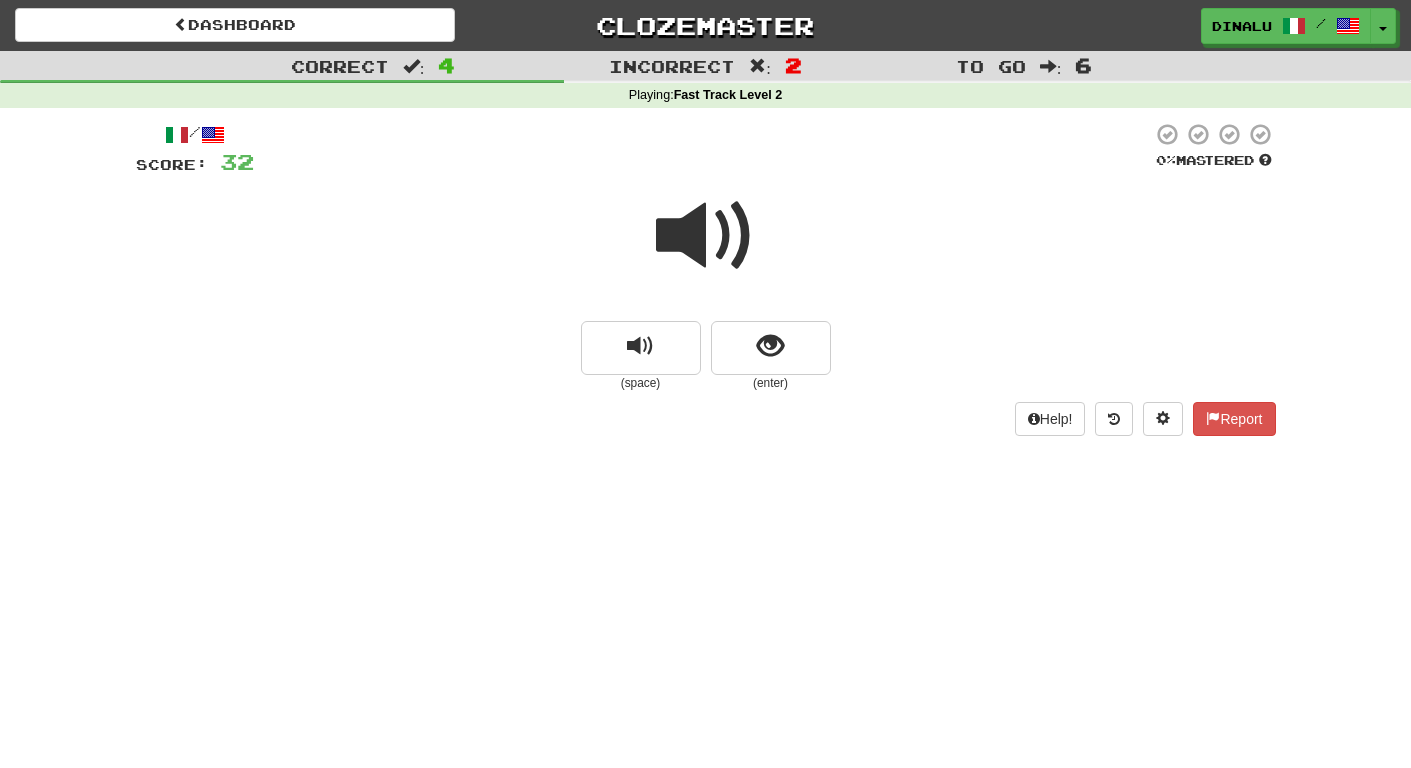 click at bounding box center (706, 236) 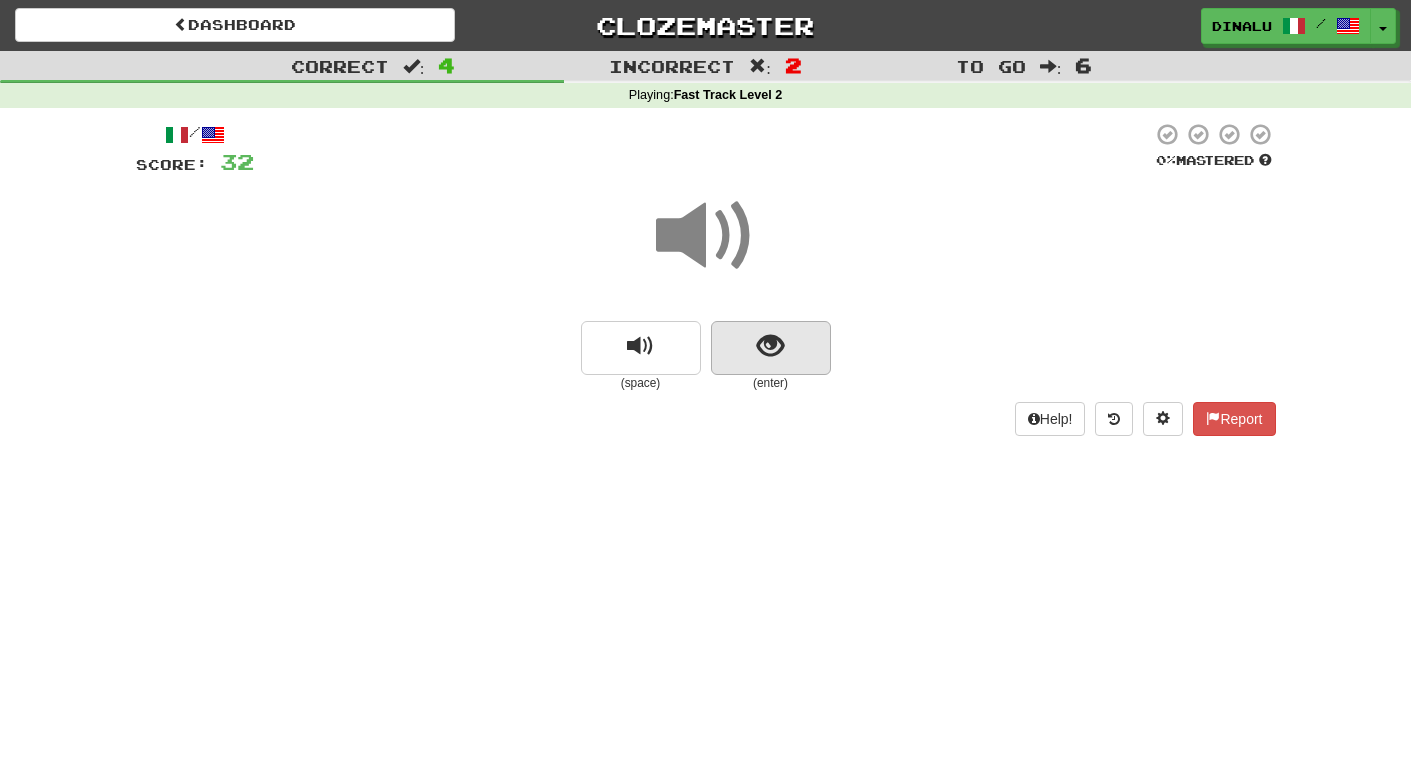 click at bounding box center [770, 346] 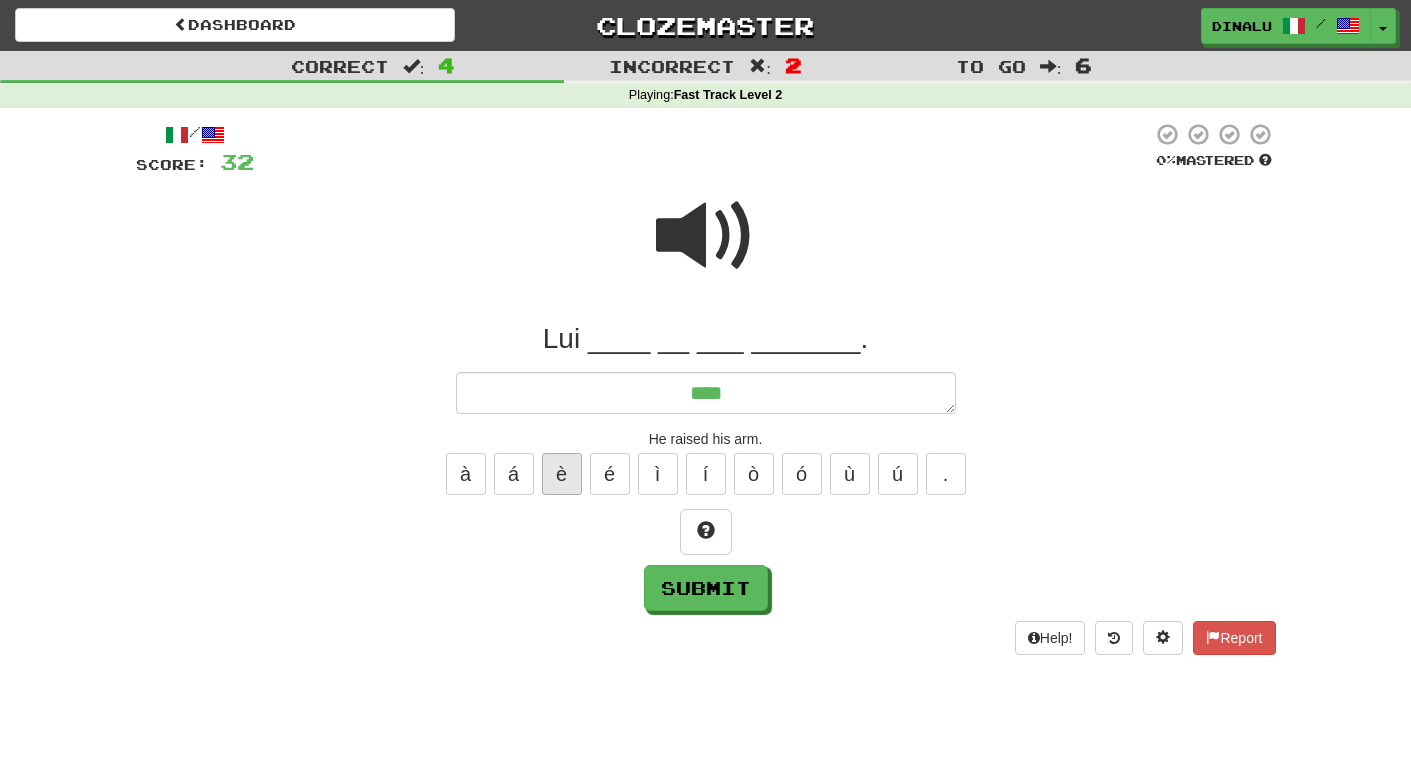 click on "è" at bounding box center (562, 474) 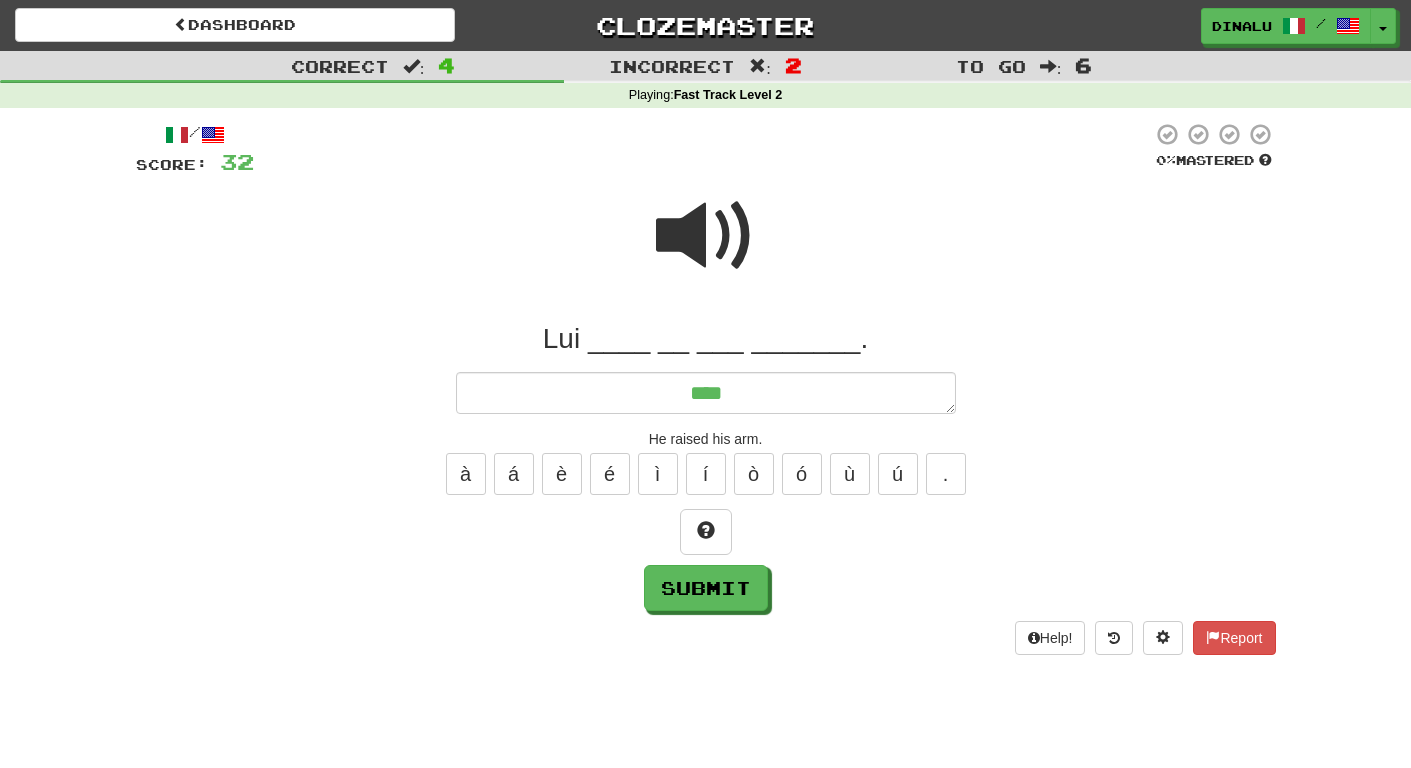 click at bounding box center (706, 236) 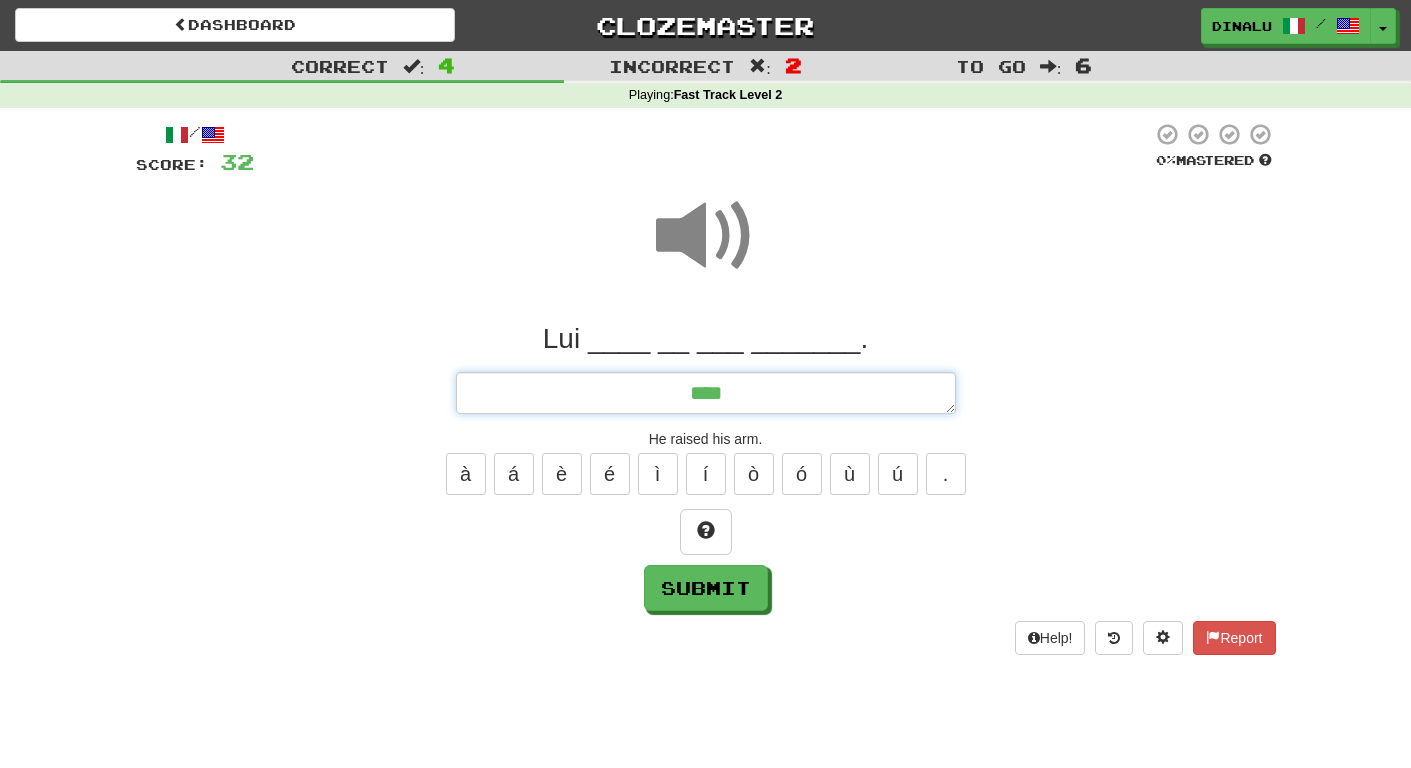 click on "***" at bounding box center [706, 393] 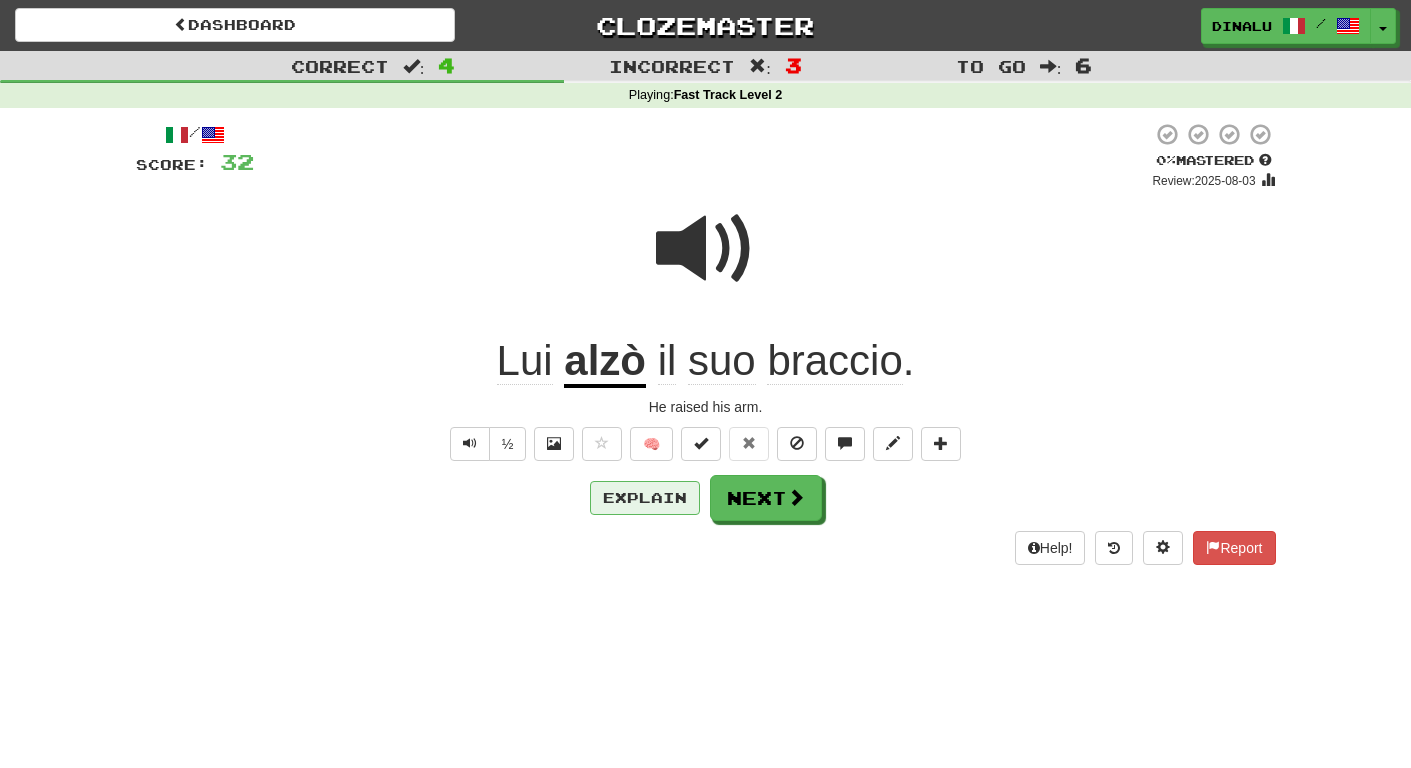 click on "Explain" at bounding box center [645, 498] 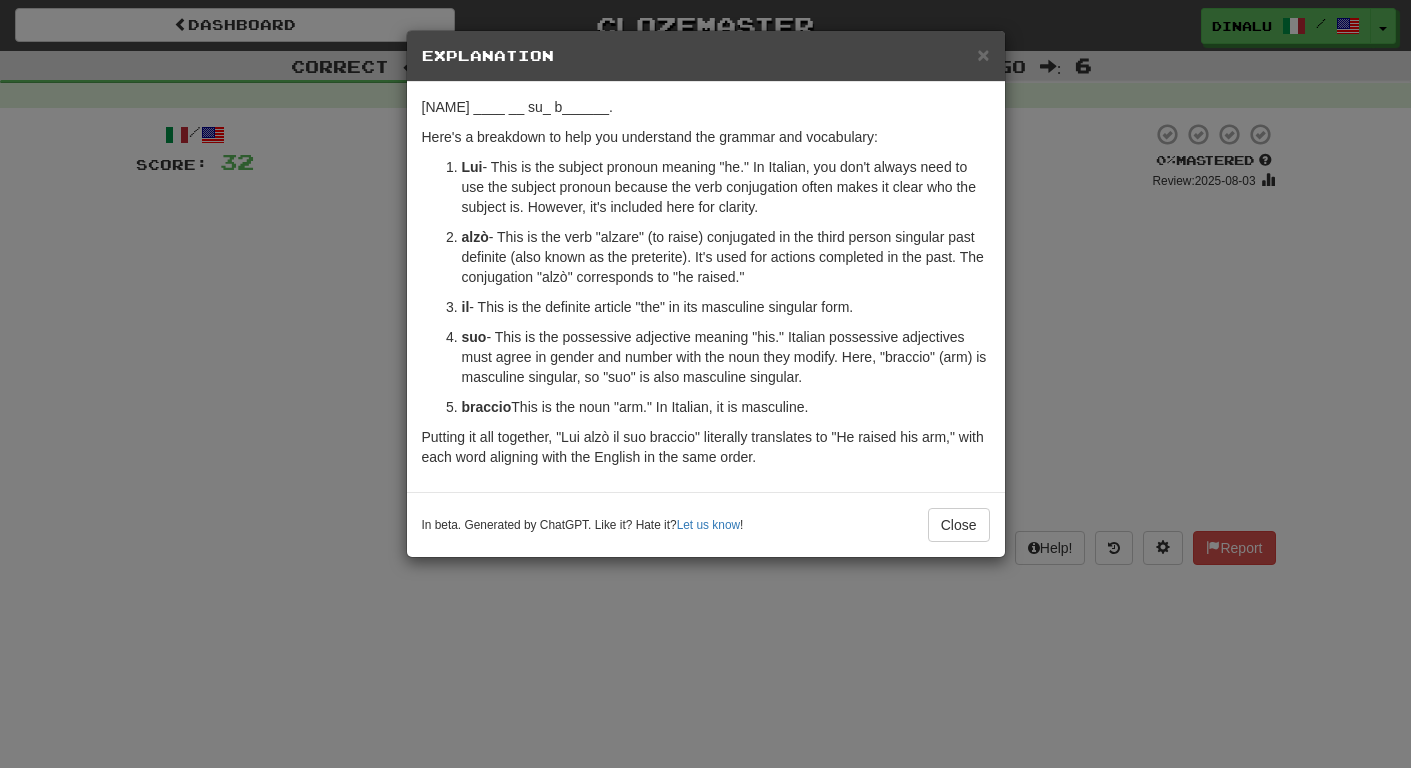 click on "× Explanation "Lui alzò il suo braccio." translates to "He raised his arm." in English.
Here's a breakdown to help you understand the grammar and vocabulary:
Lui  - This is the subject pronoun meaning "he." In Italian, you don't always need to use the subject pronoun because the verb conjugation often makes it clear who the subject is. However, it's included here for clarity.
alzò  - This is the verb "alzare" (to raise) conjugated in the third person singular past definite (also known as the preterite). It's used for actions completed in the past. The conjugation "alzò" corresponds to "he raised."
il  - This is the definite article "the" in its masculine singular form.
suo  - This is the possessive adjective meaning "his." Italian possessive adjectives must agree in gender and number with the noun they modify. Here, "braccio" (arm) is masculine singular, so "suo" is also masculine singular.
braccio  - This is the noun "arm." In Italian, it is masculine.
Let us know !" at bounding box center [705, 384] 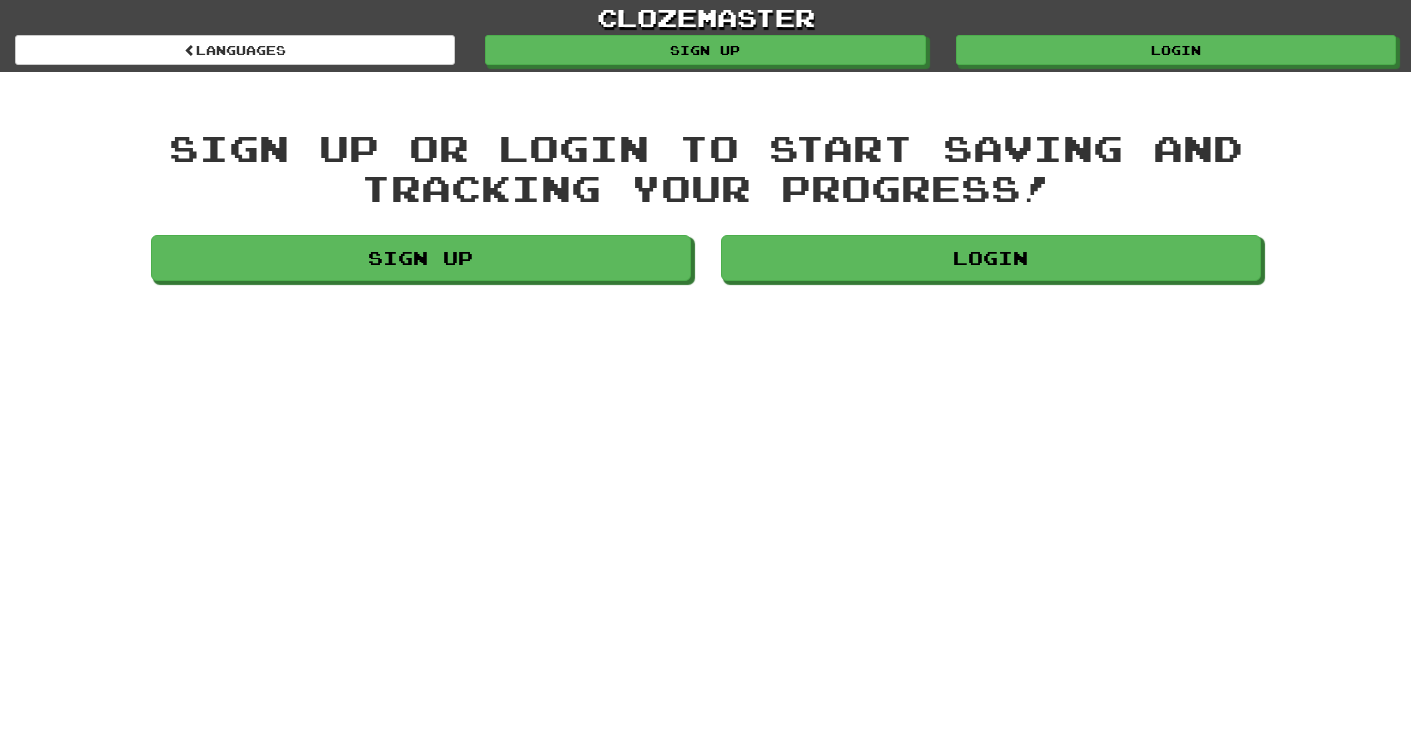 scroll, scrollTop: 0, scrollLeft: 0, axis: both 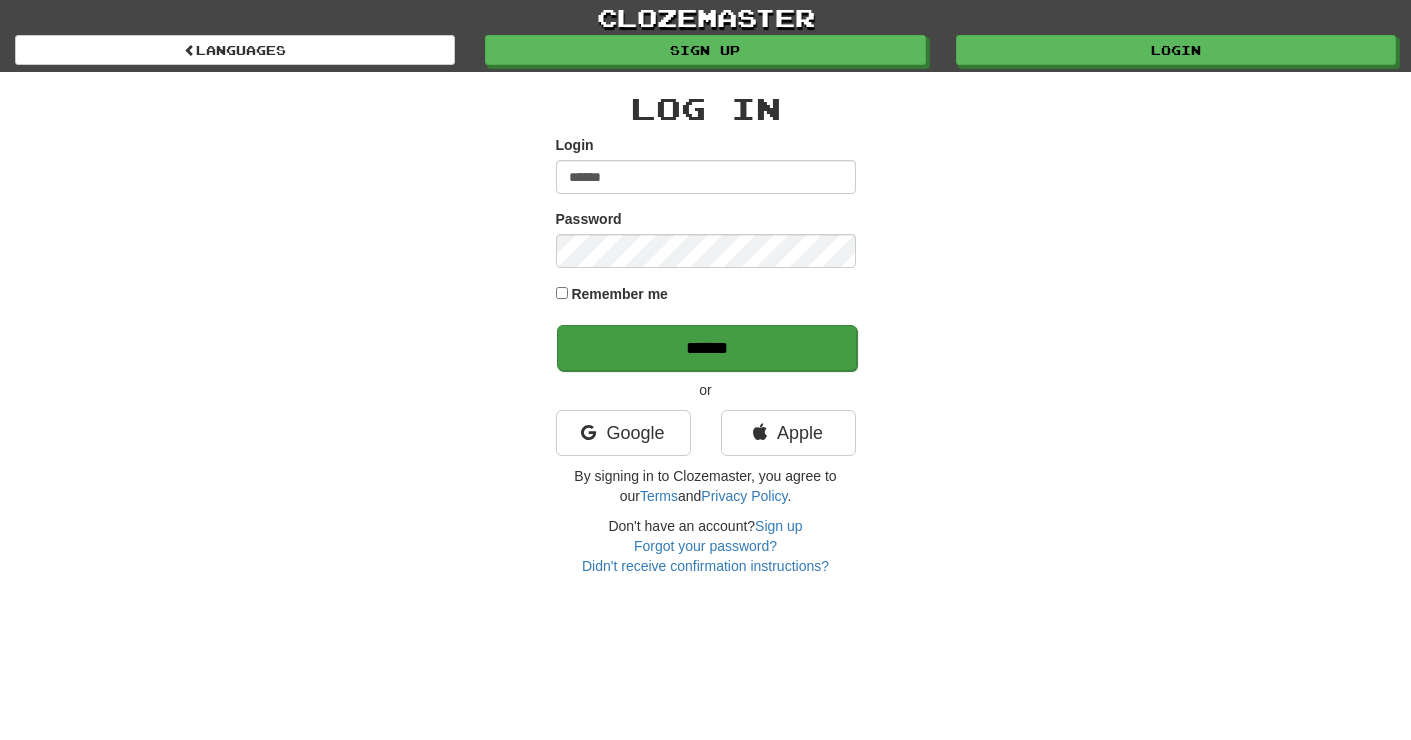 click on "******" at bounding box center (707, 348) 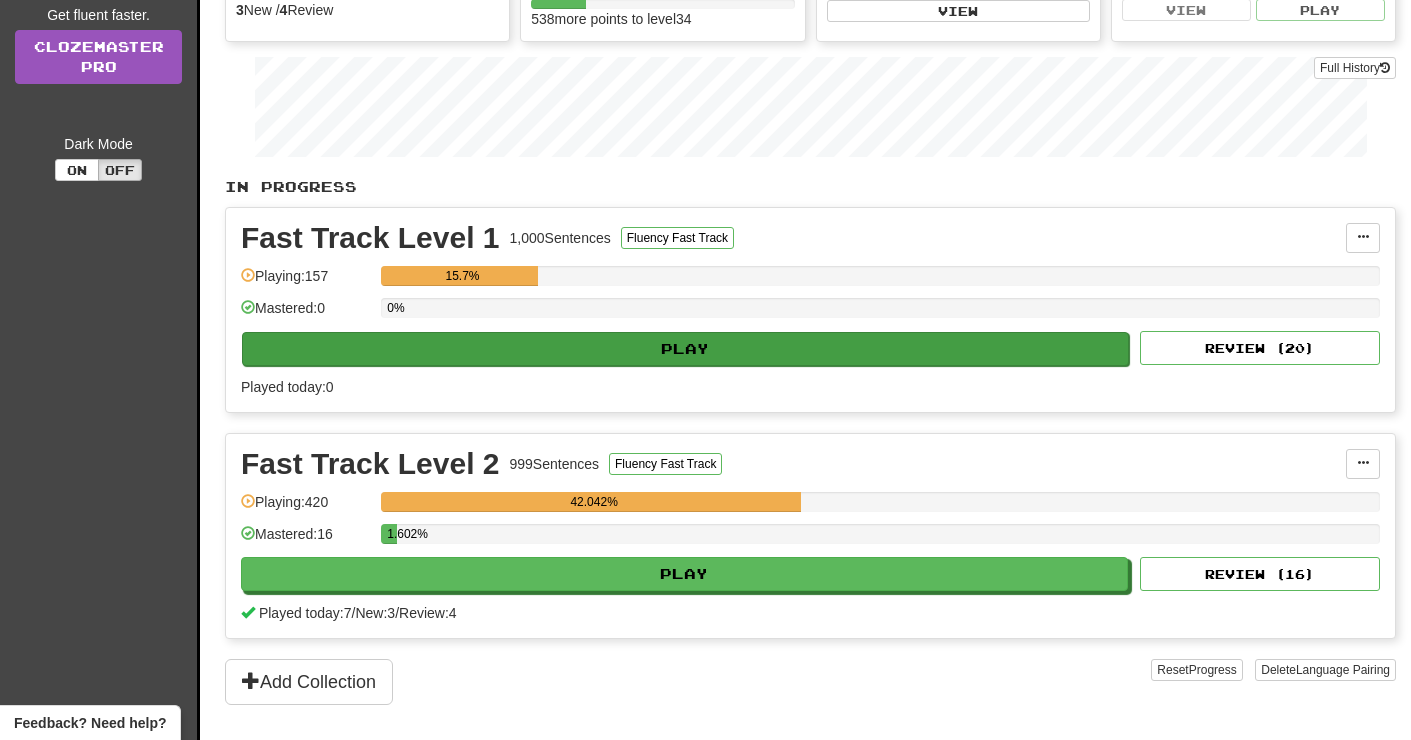 scroll, scrollTop: 288, scrollLeft: 0, axis: vertical 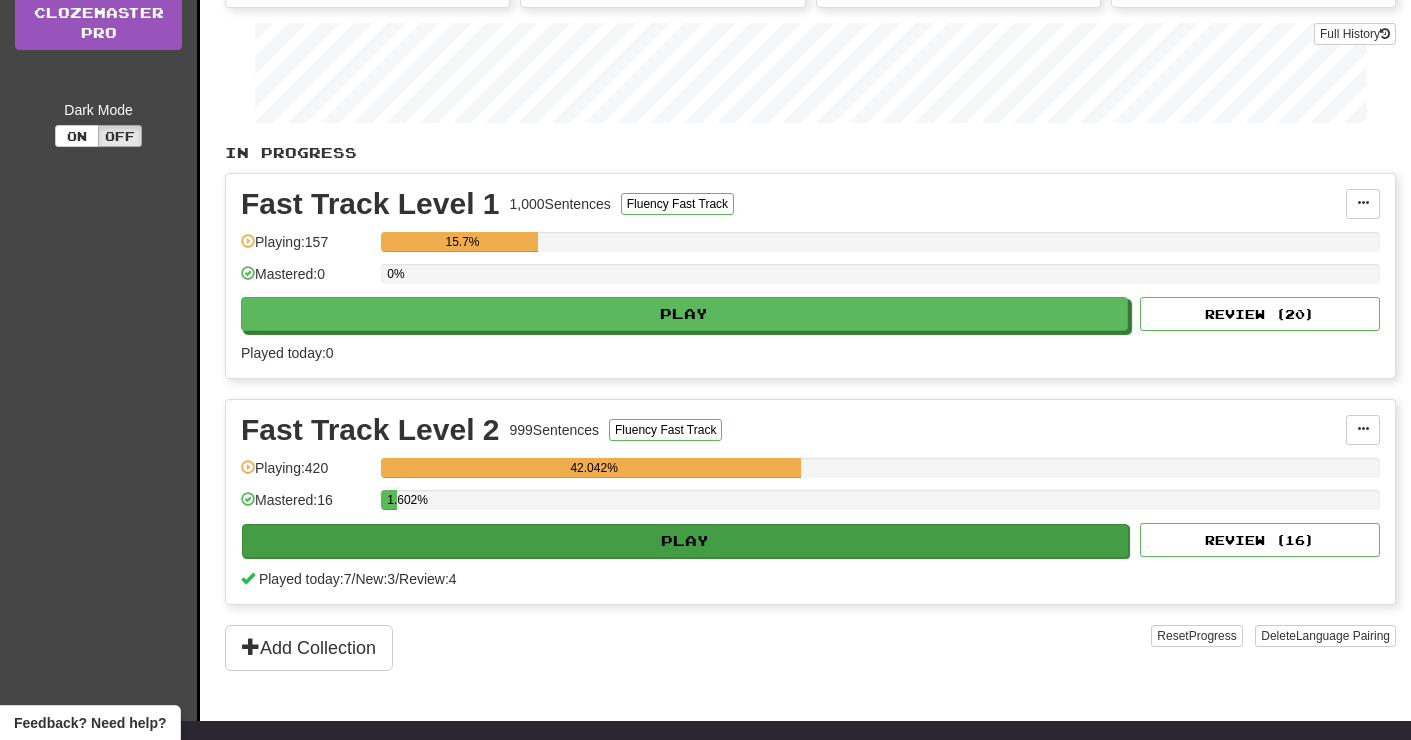 click on "Play" at bounding box center [685, 541] 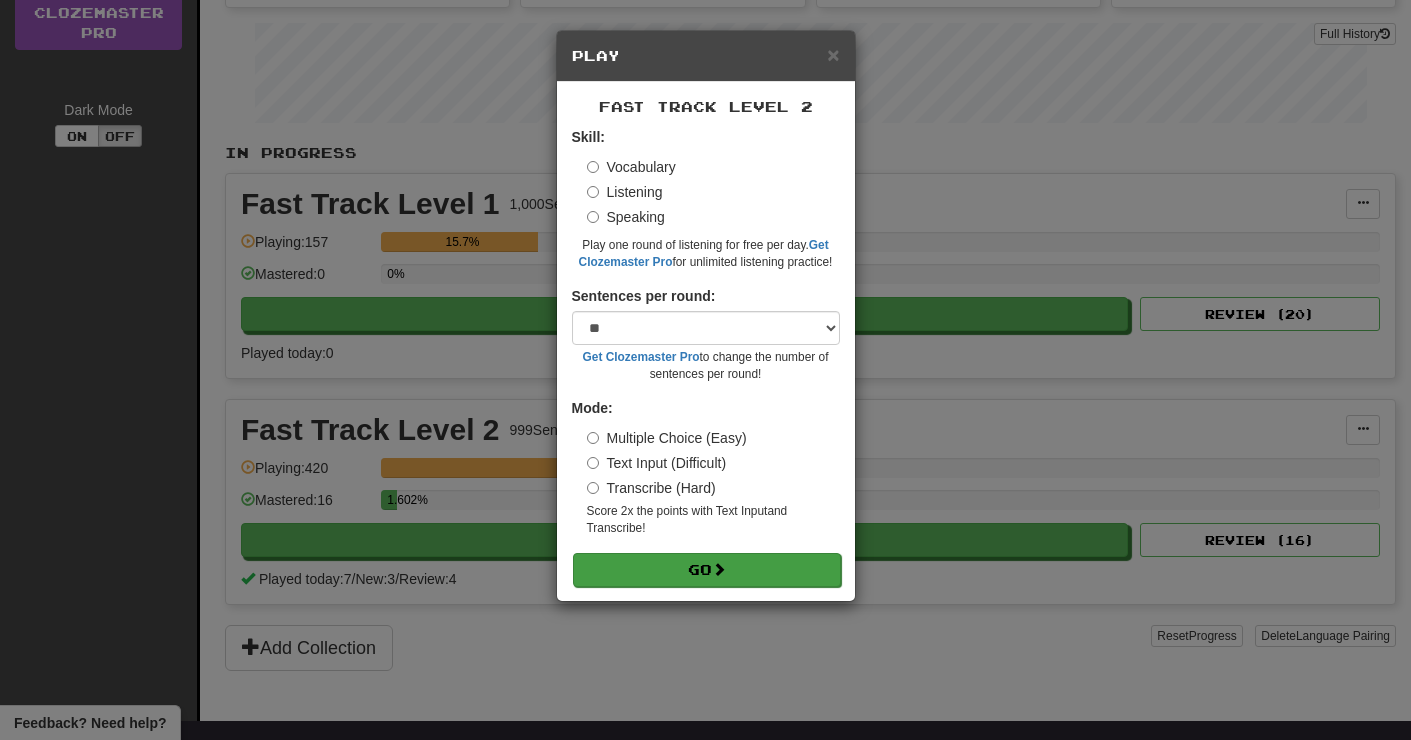 click at bounding box center (719, 569) 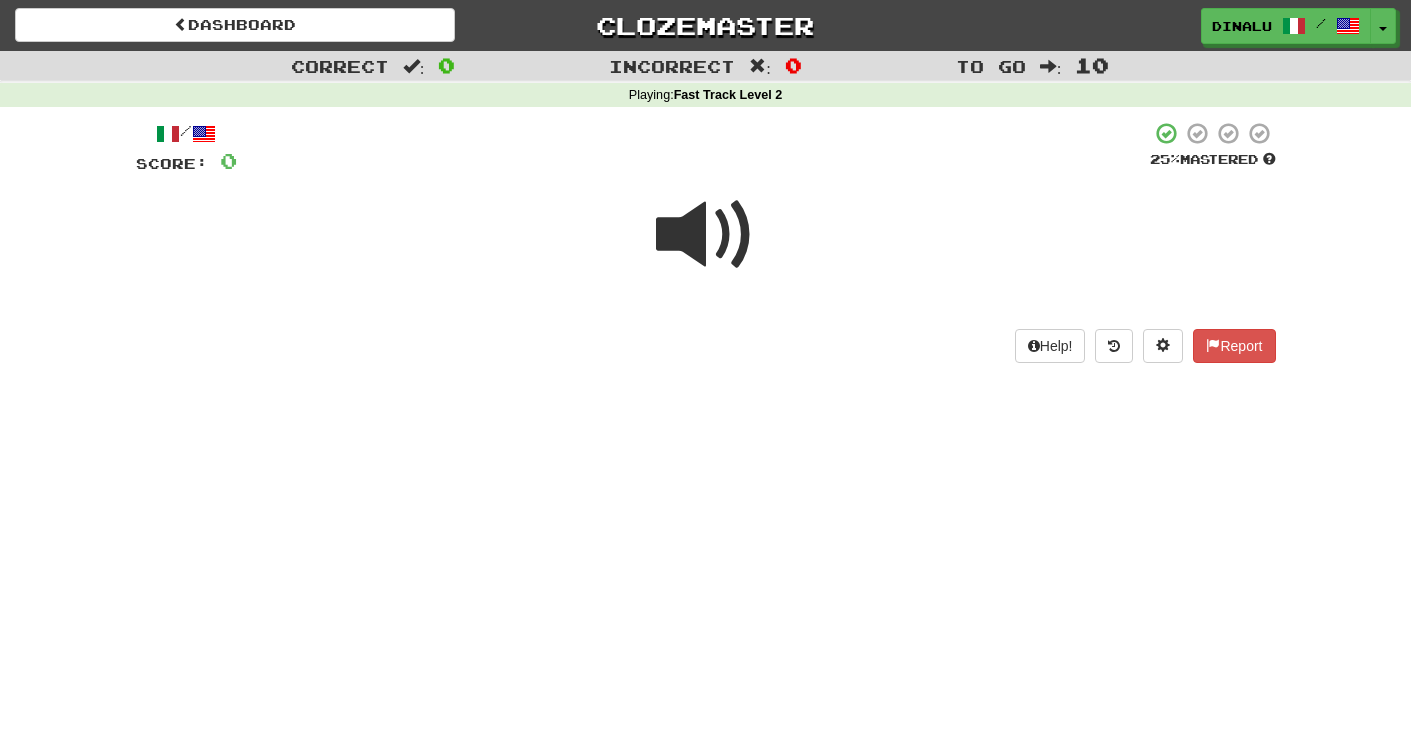 scroll, scrollTop: 0, scrollLeft: 0, axis: both 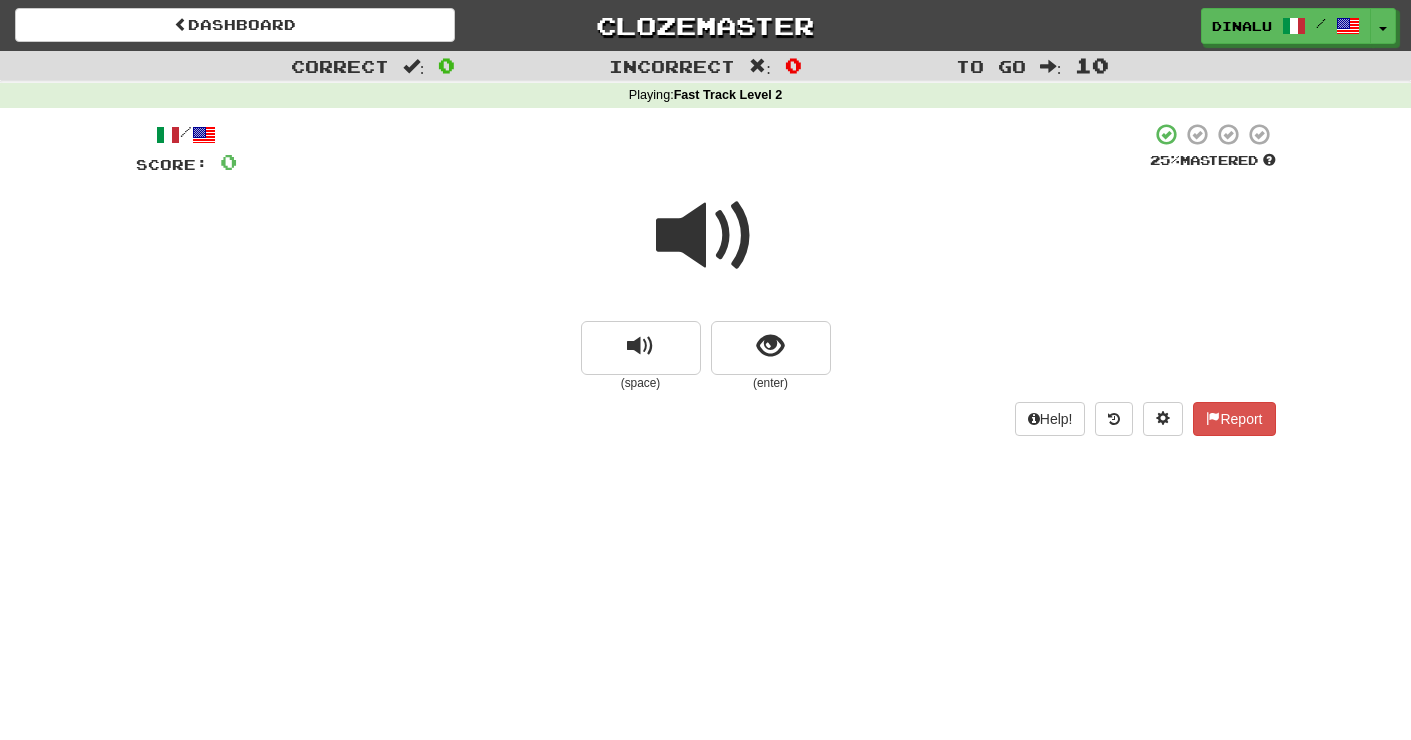 click at bounding box center [706, 236] 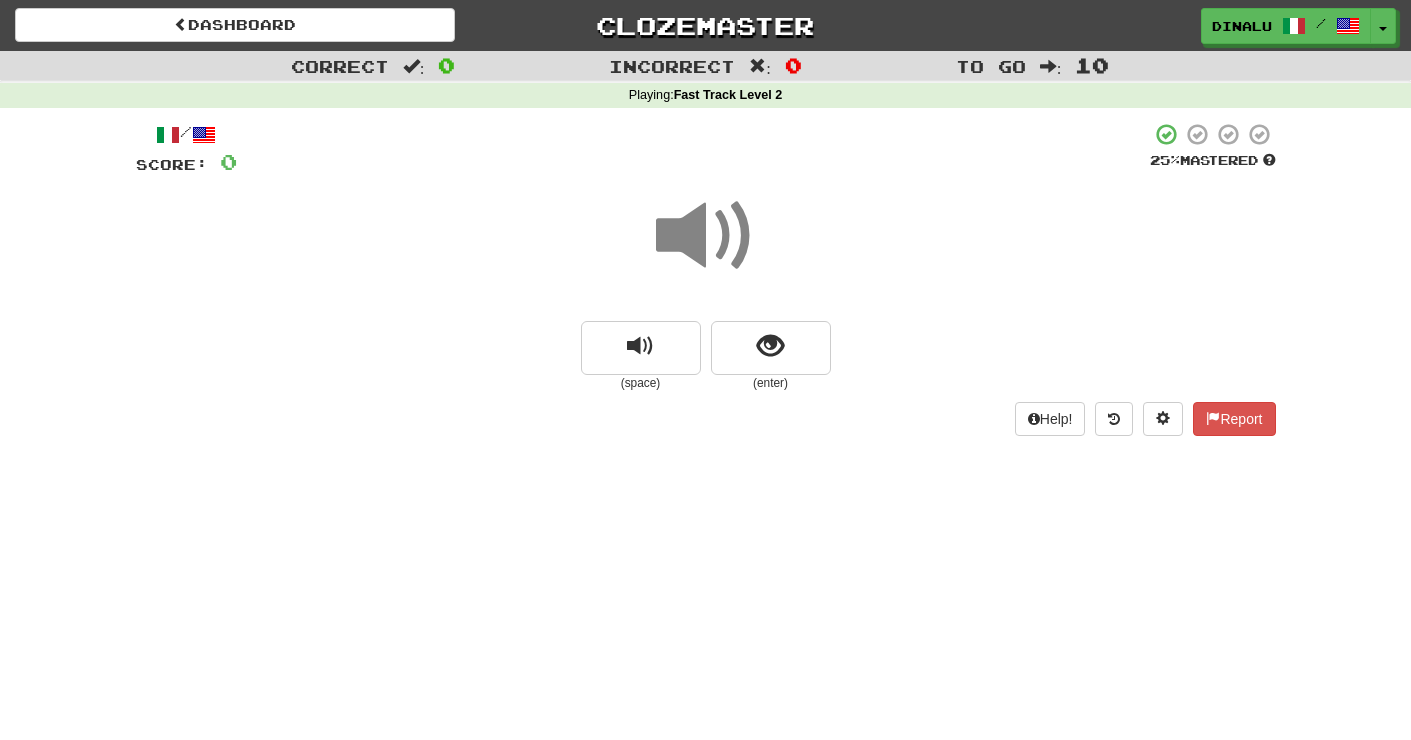 click at bounding box center [706, 236] 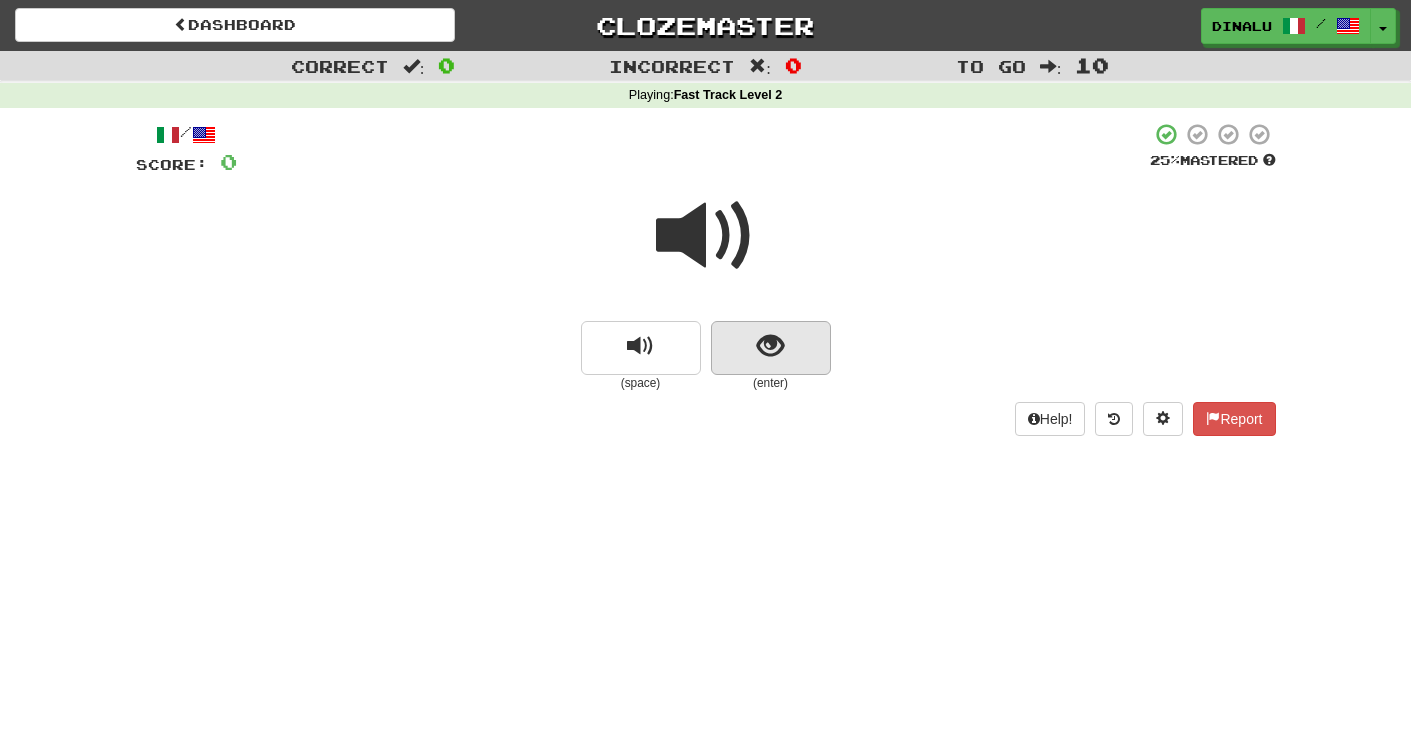 click at bounding box center (770, 346) 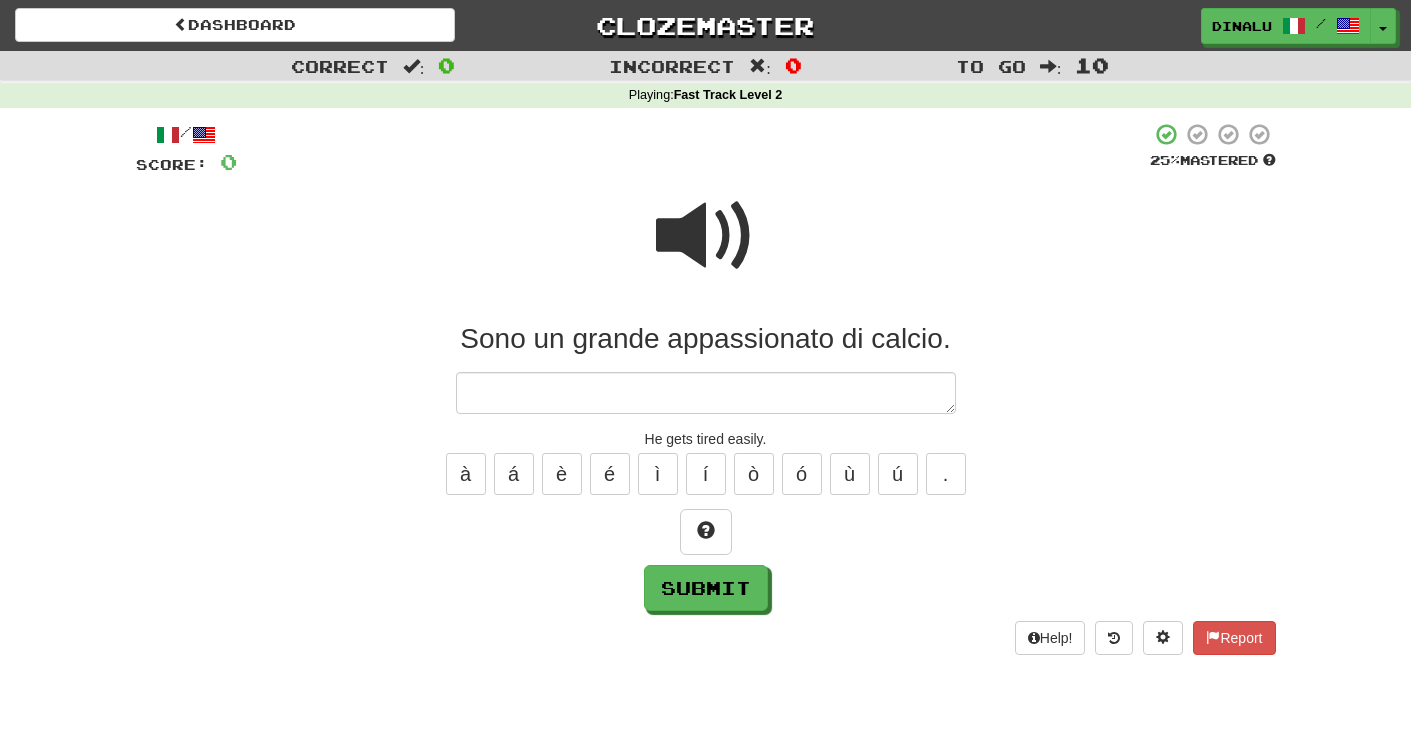 type on "*" 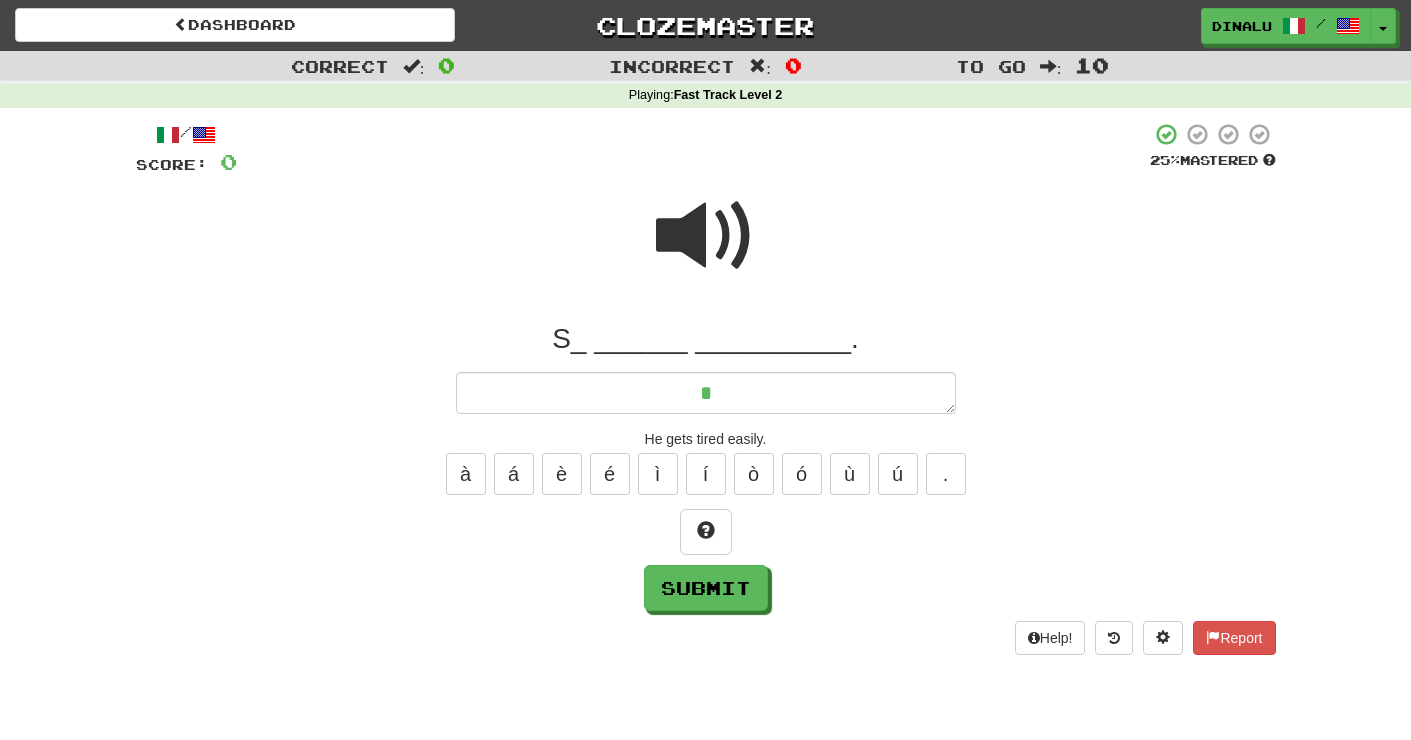 type on "*" 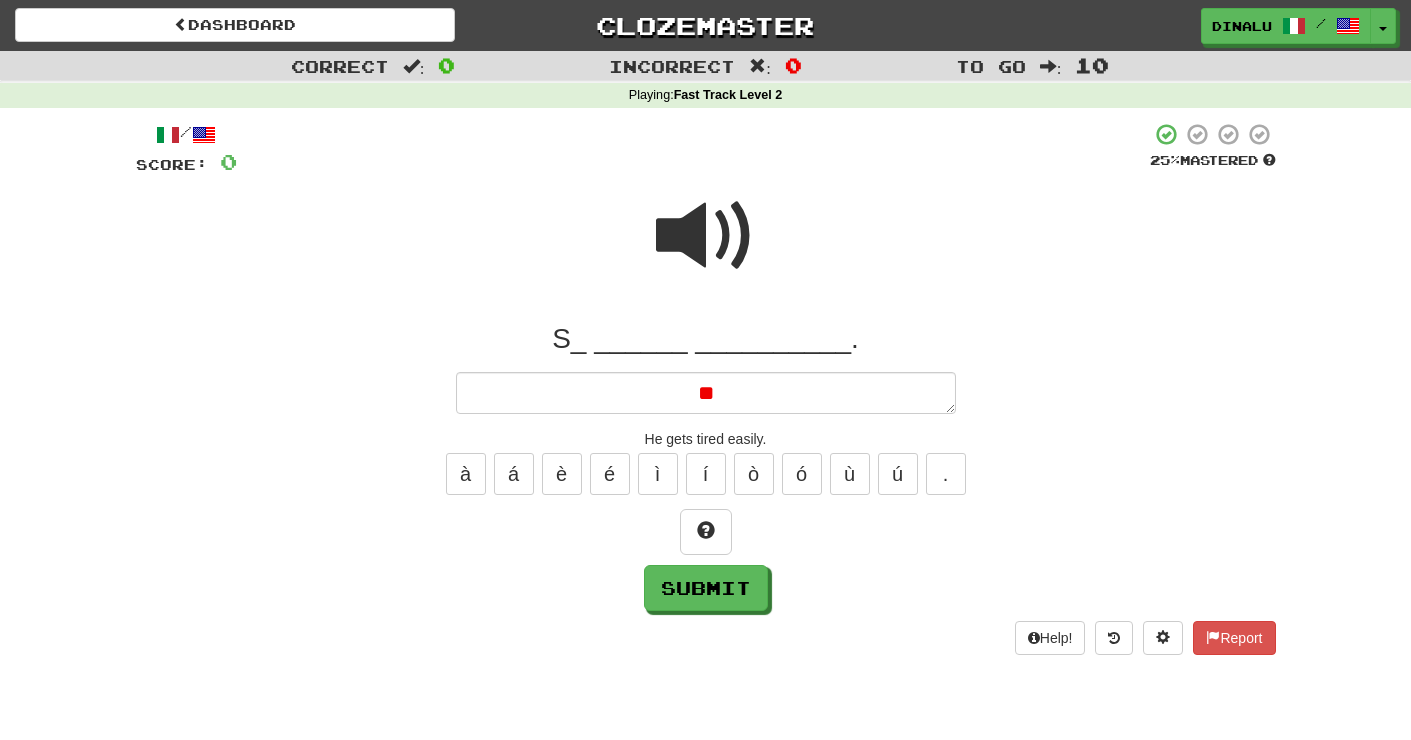 type on "*" 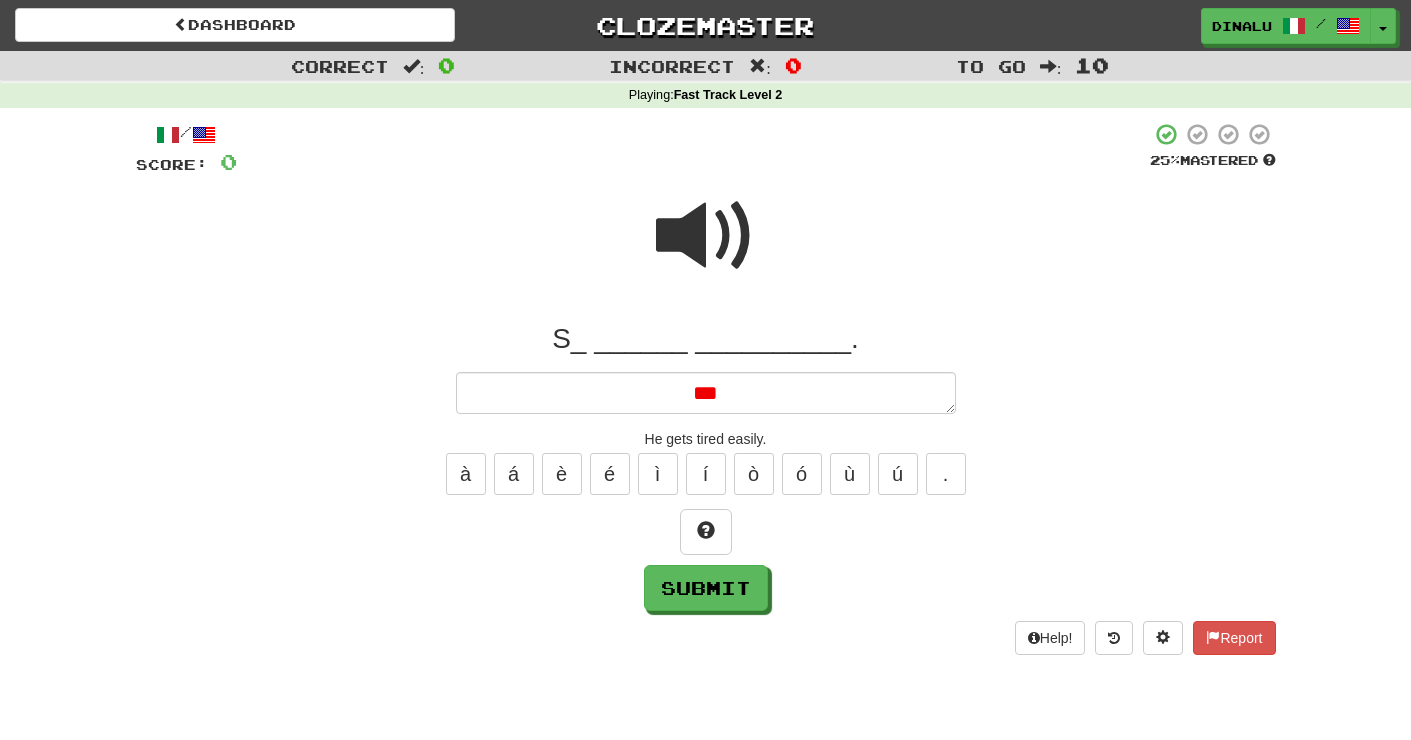type on "*" 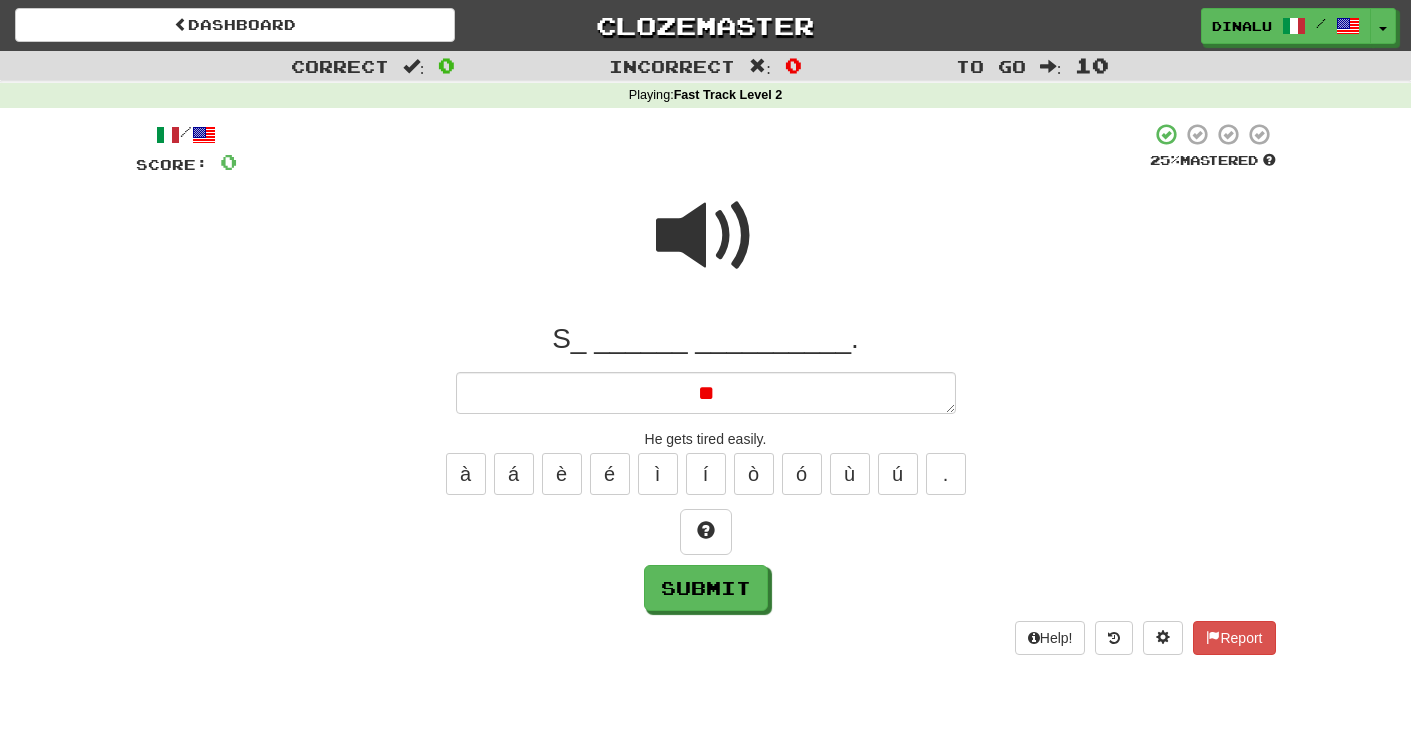 type on "*" 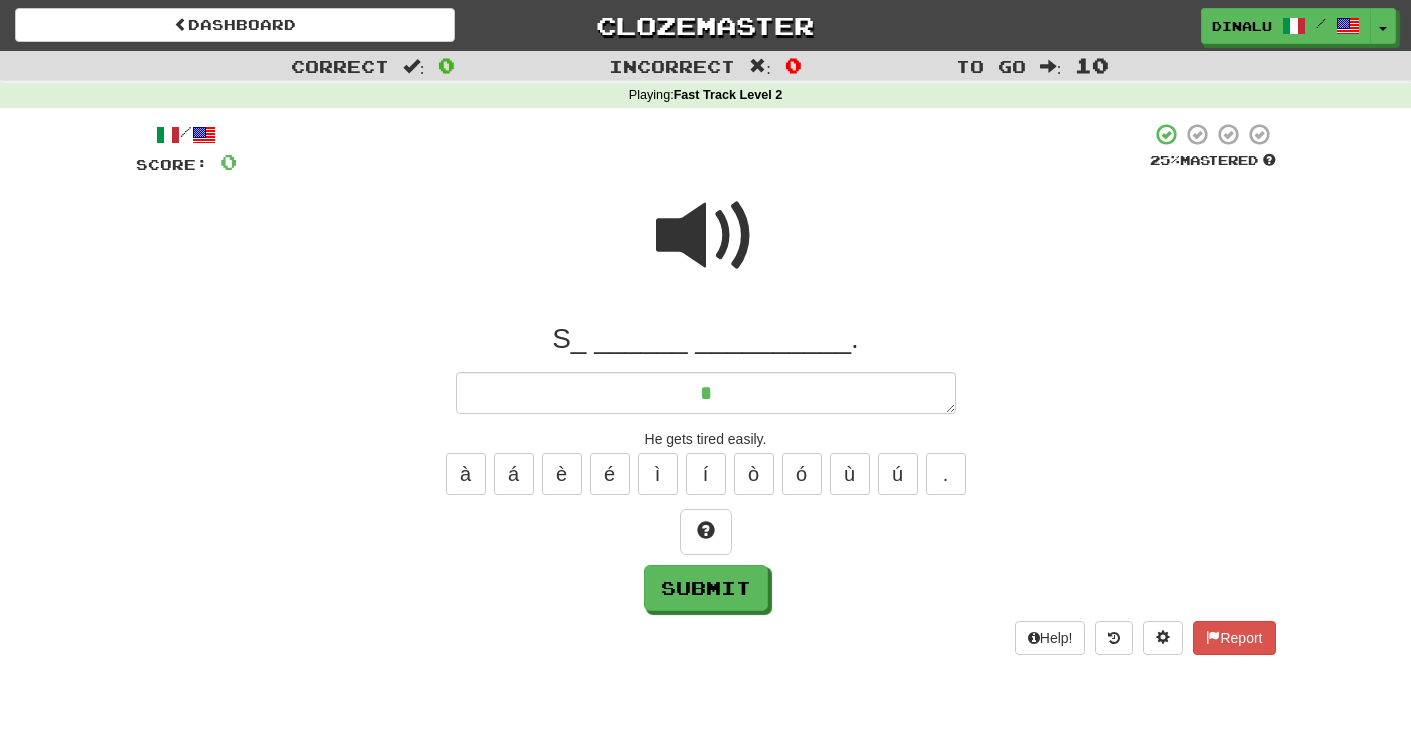 type on "*" 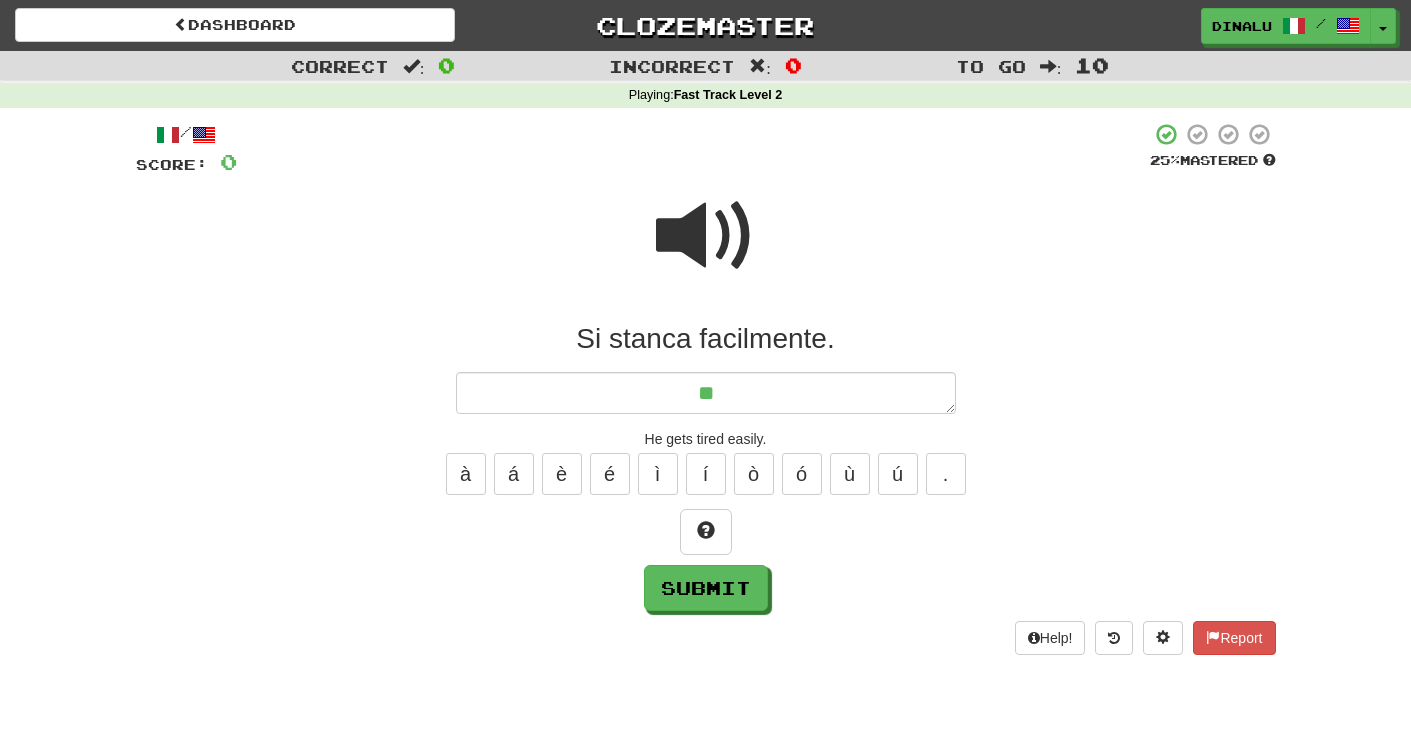 type on "*" 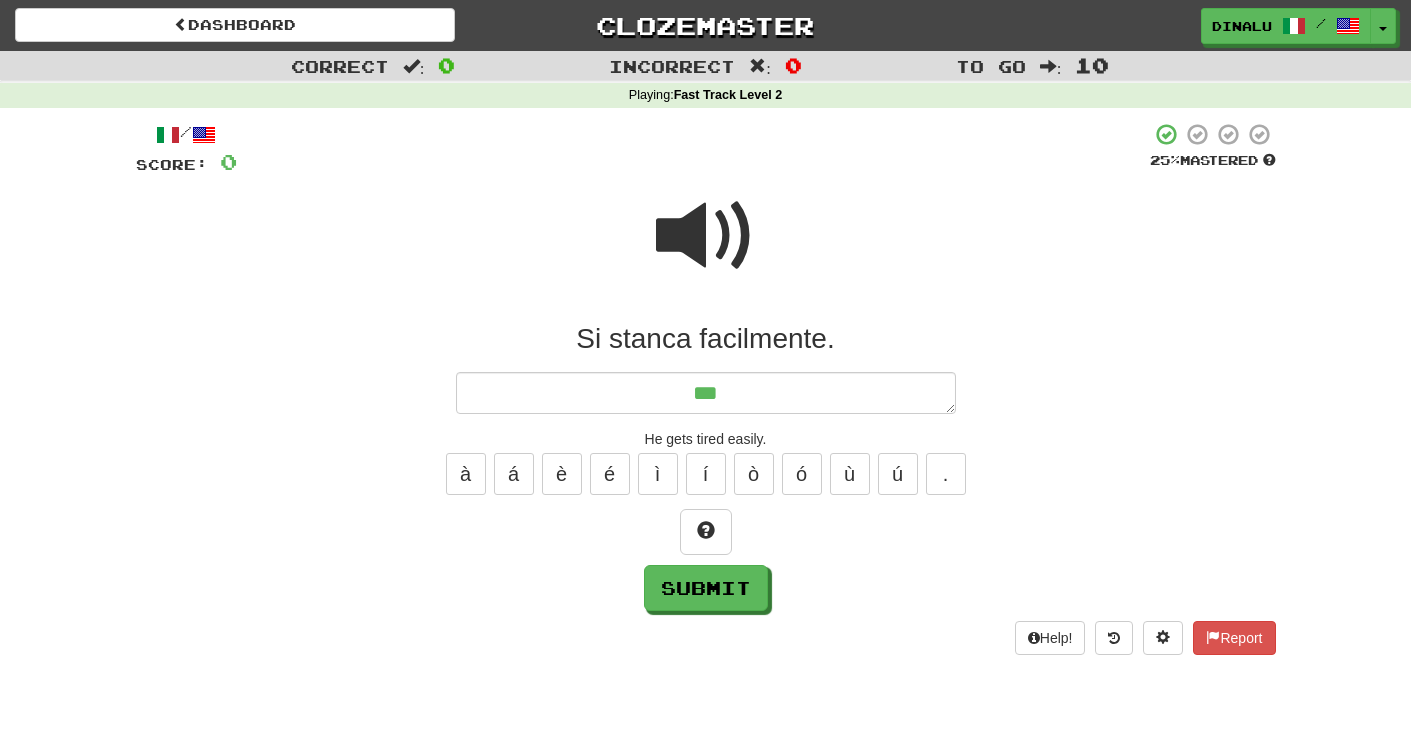 type on "*" 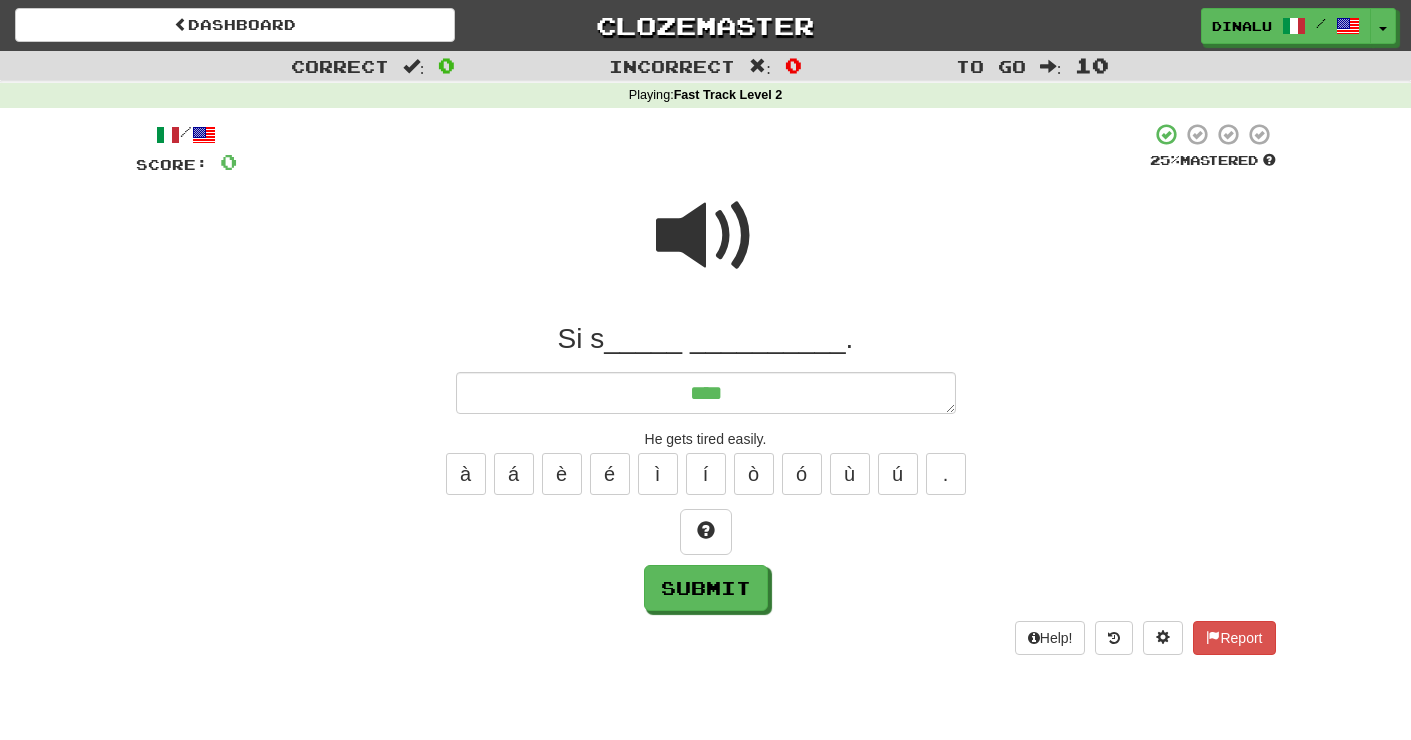 type on "*" 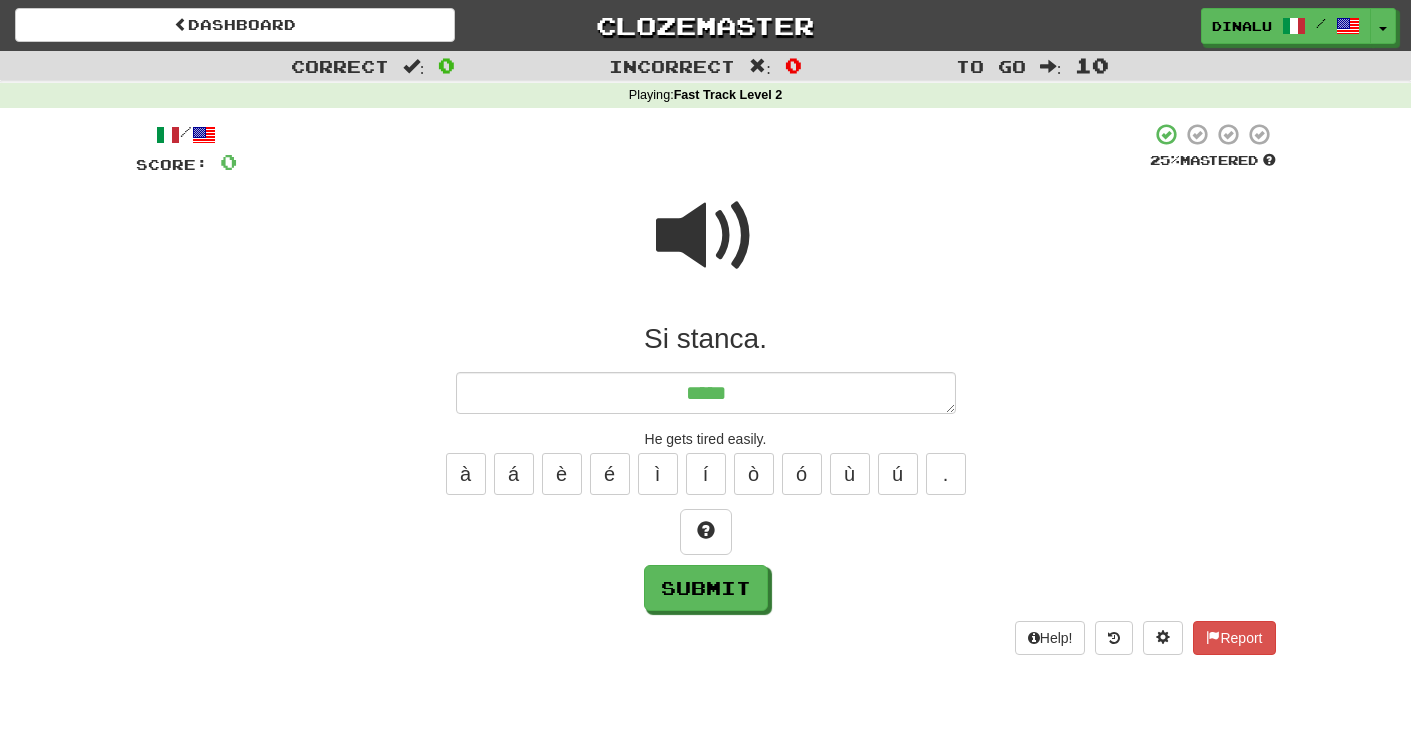 type on "*" 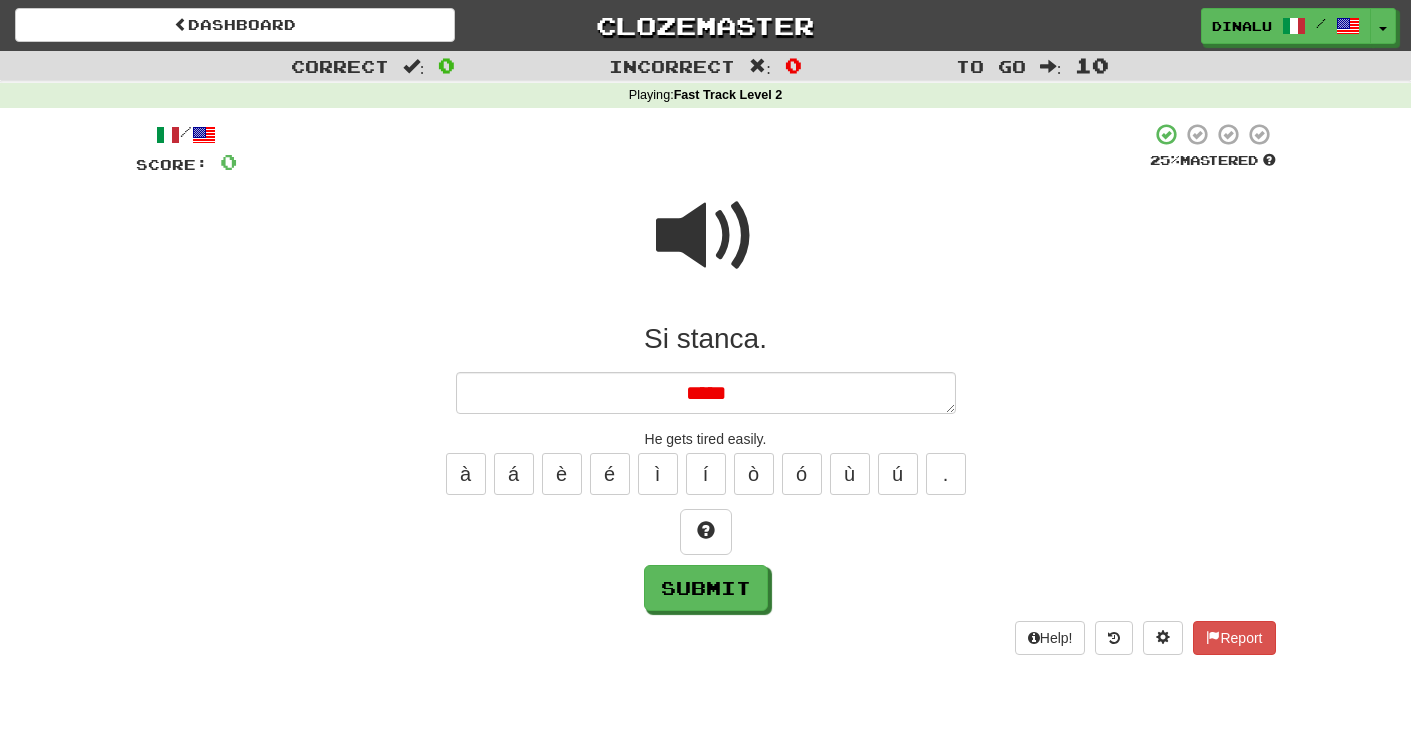 type on "******" 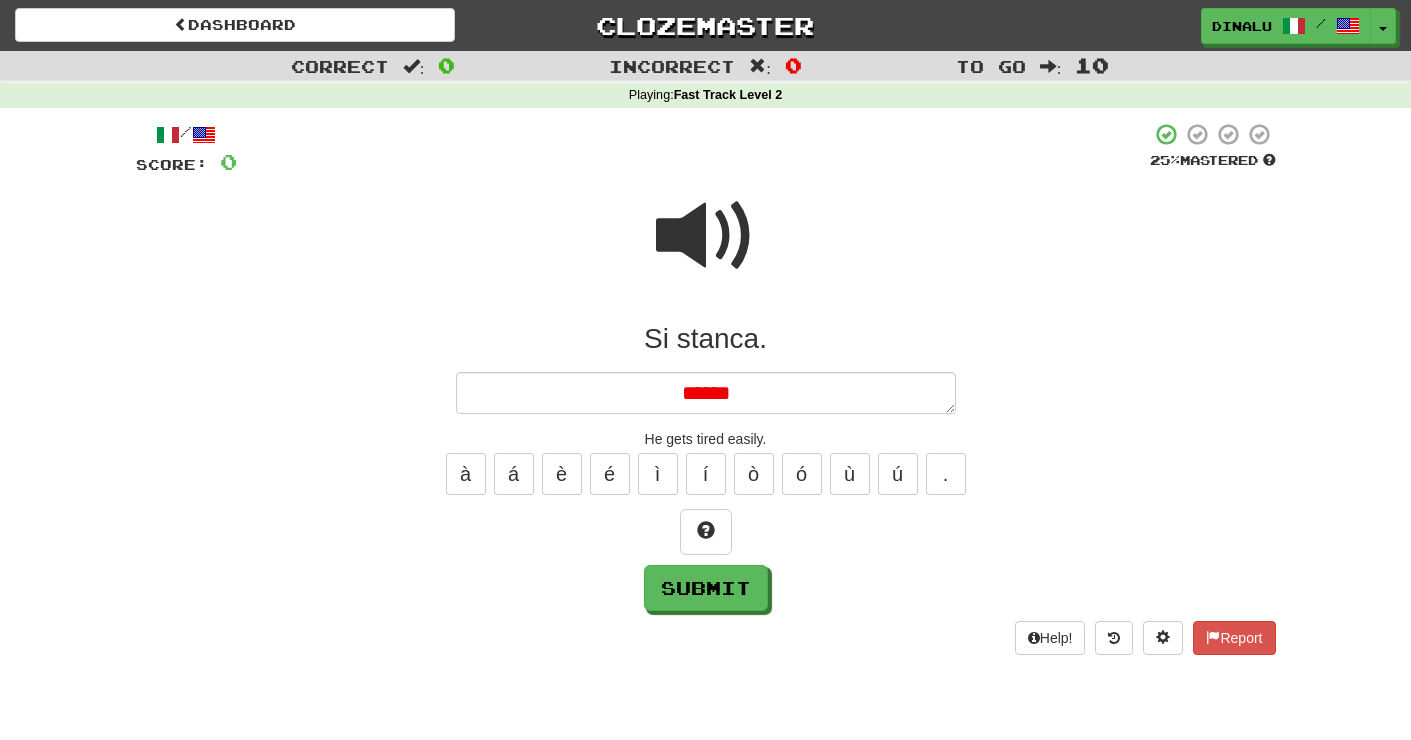type on "*" 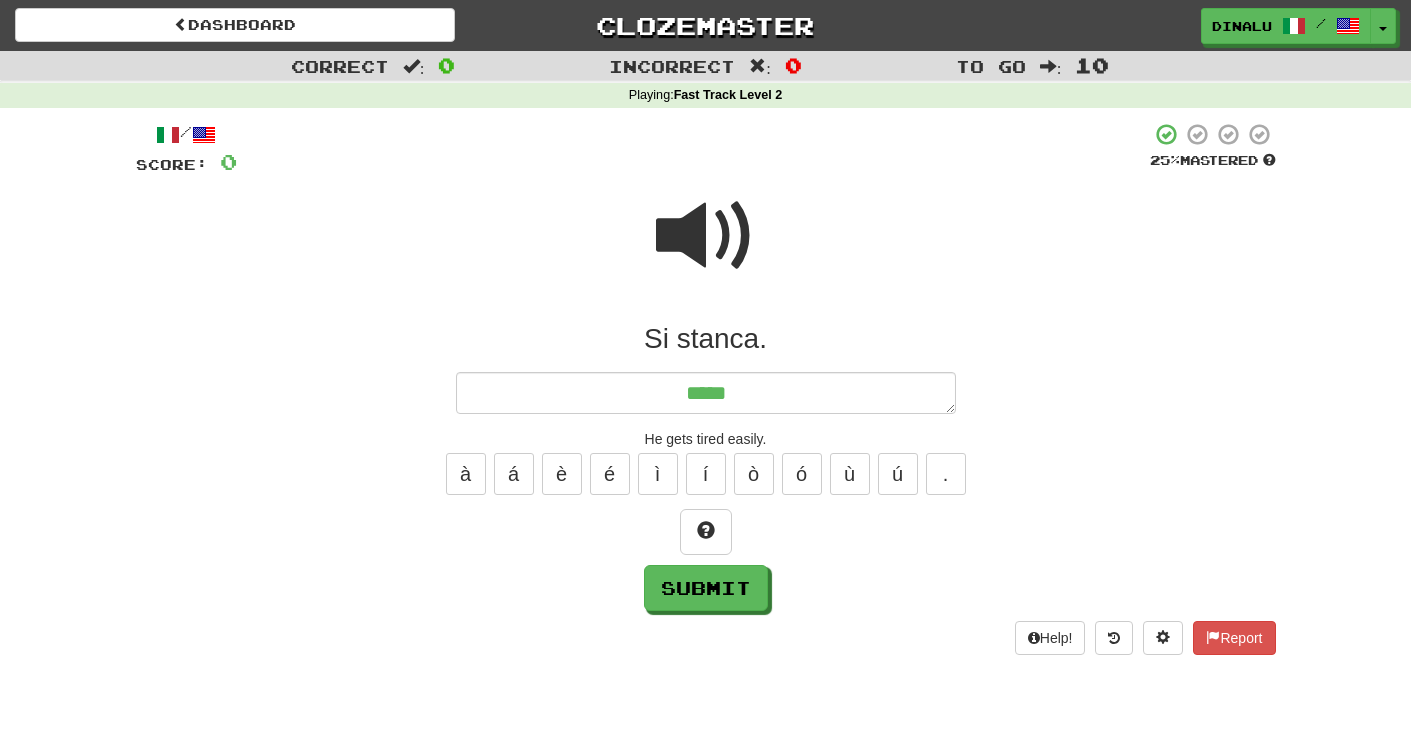 type on "*" 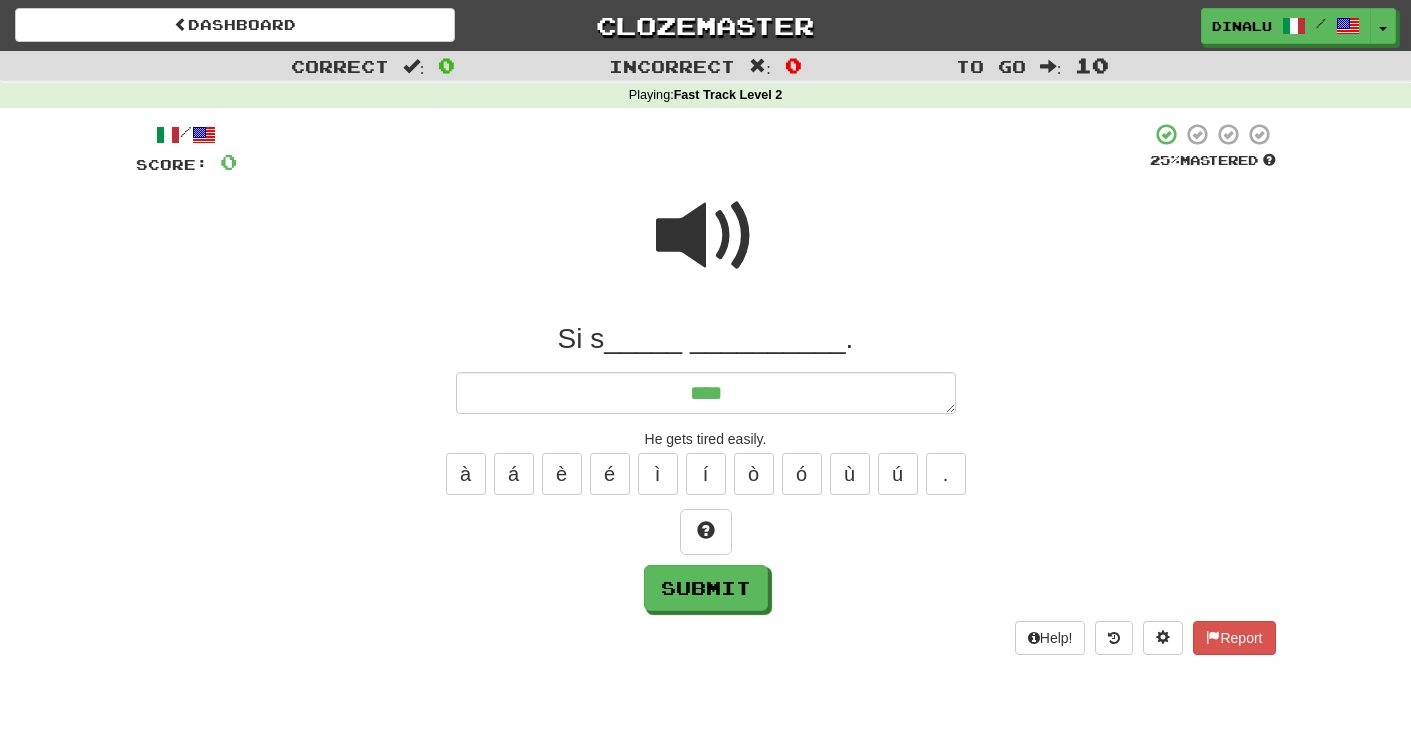 type on "*" 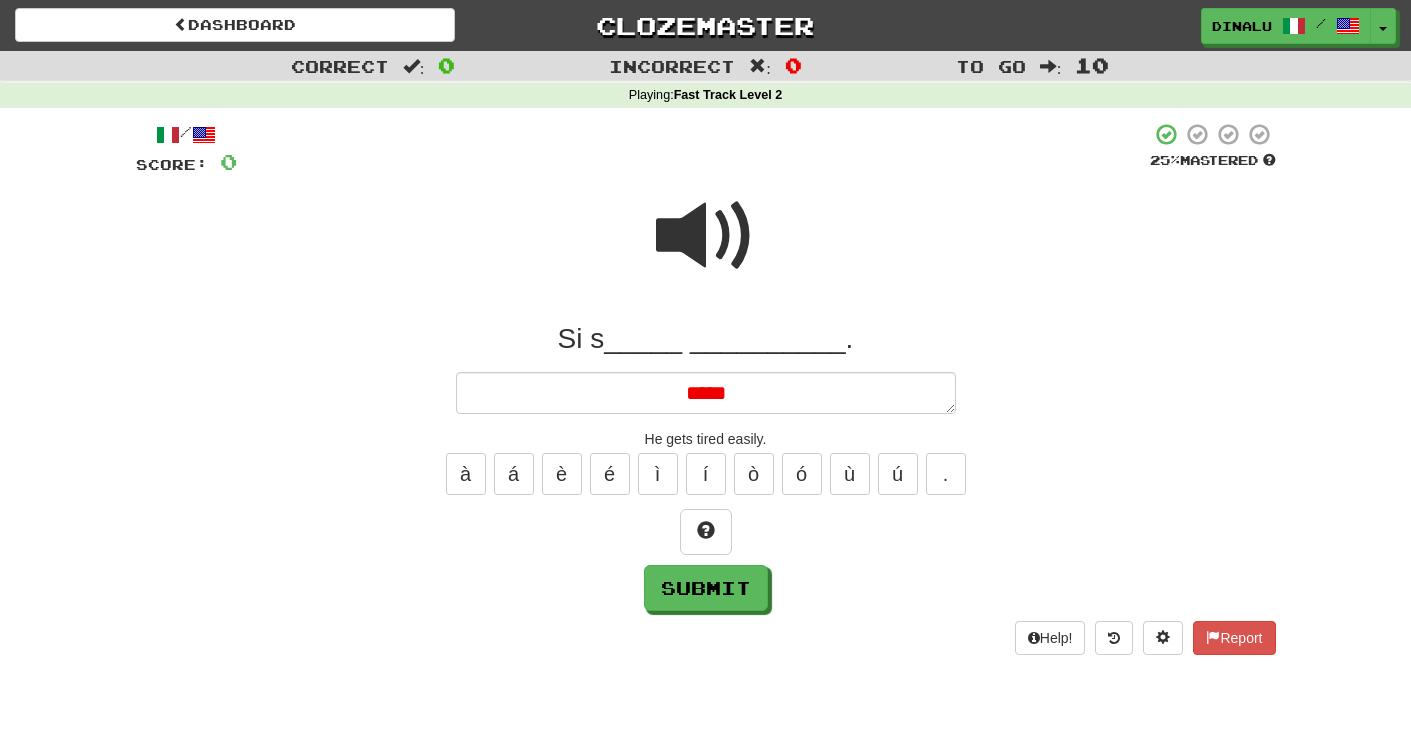 type on "*" 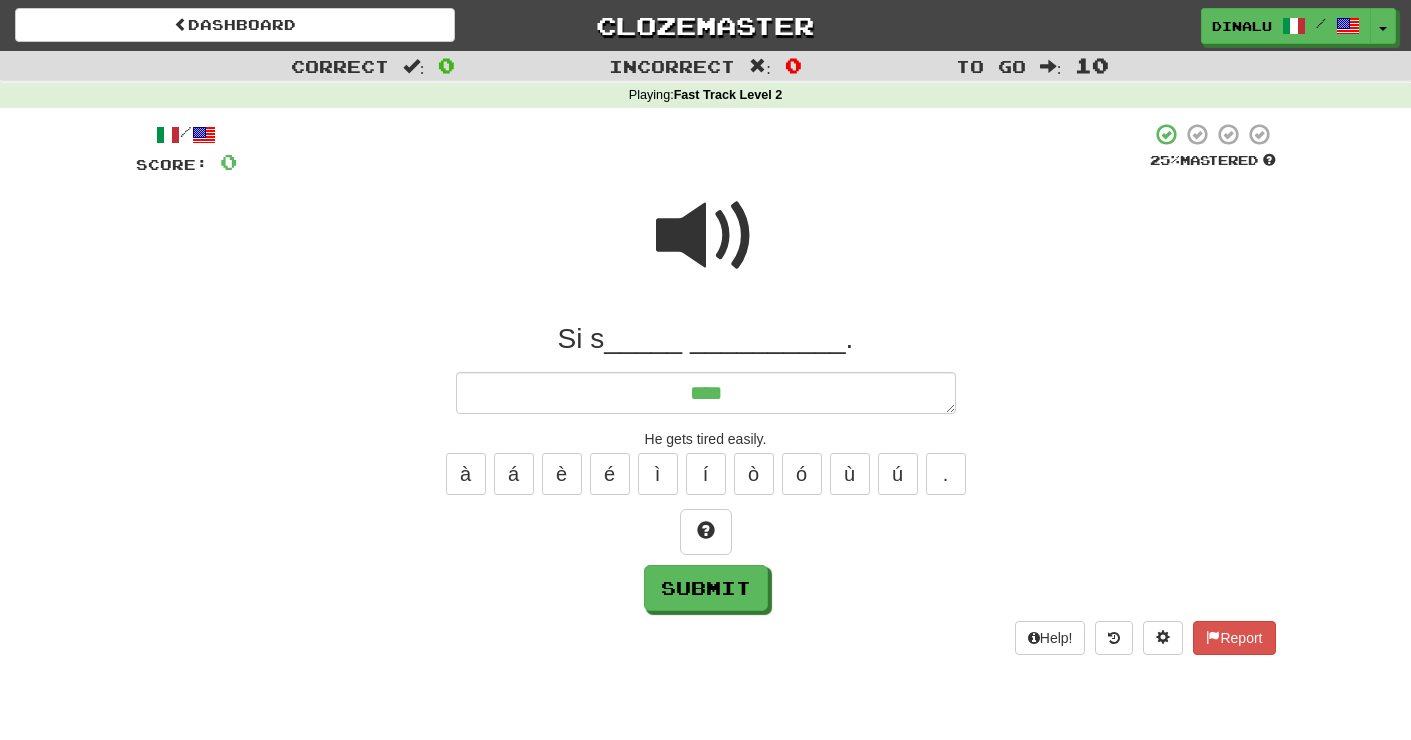 type on "*" 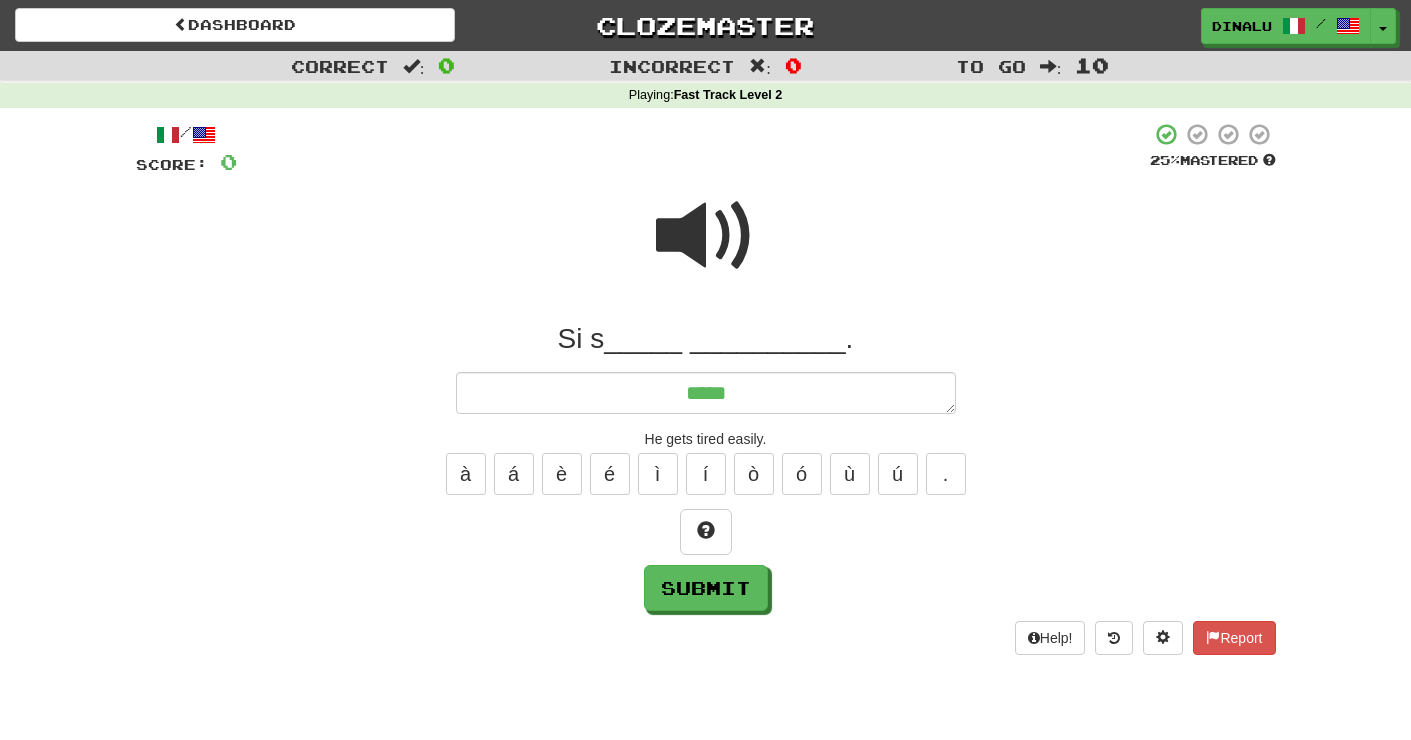 type on "*" 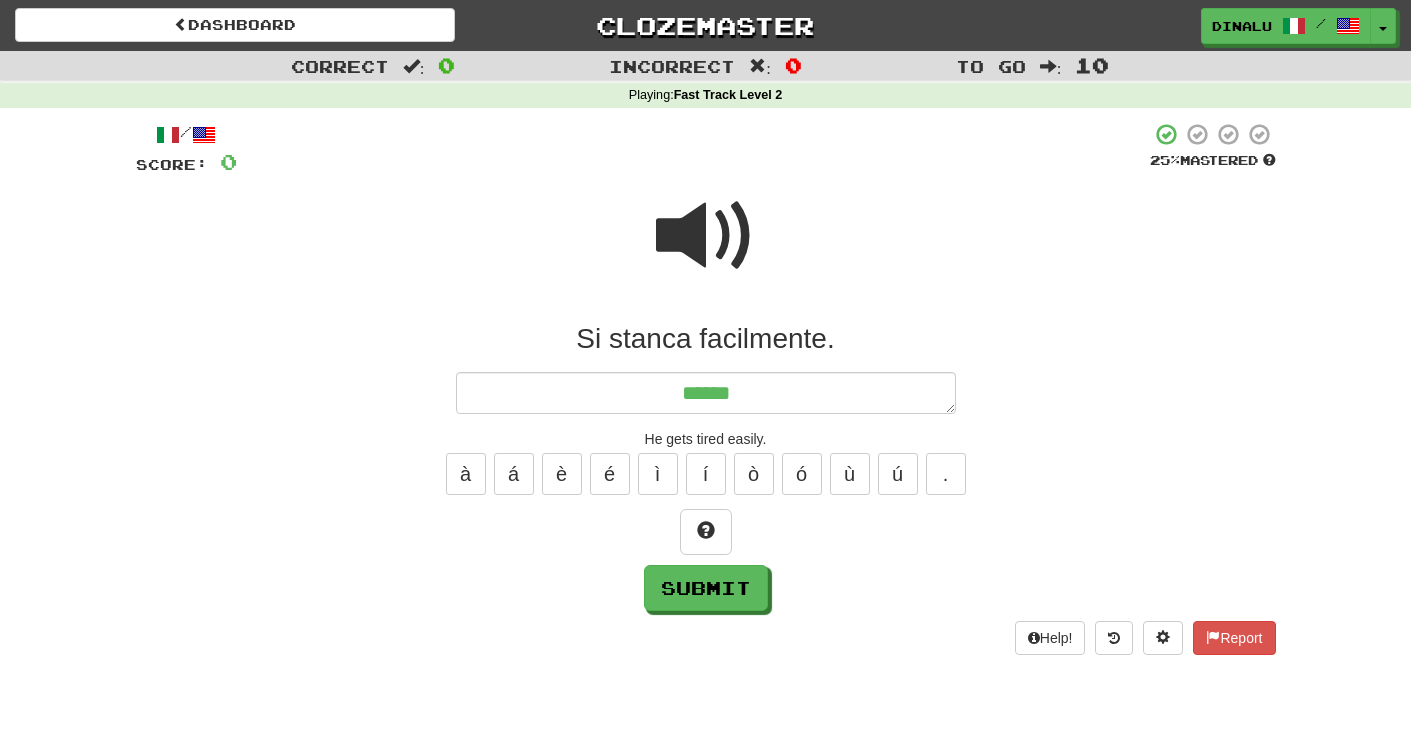 type on "*" 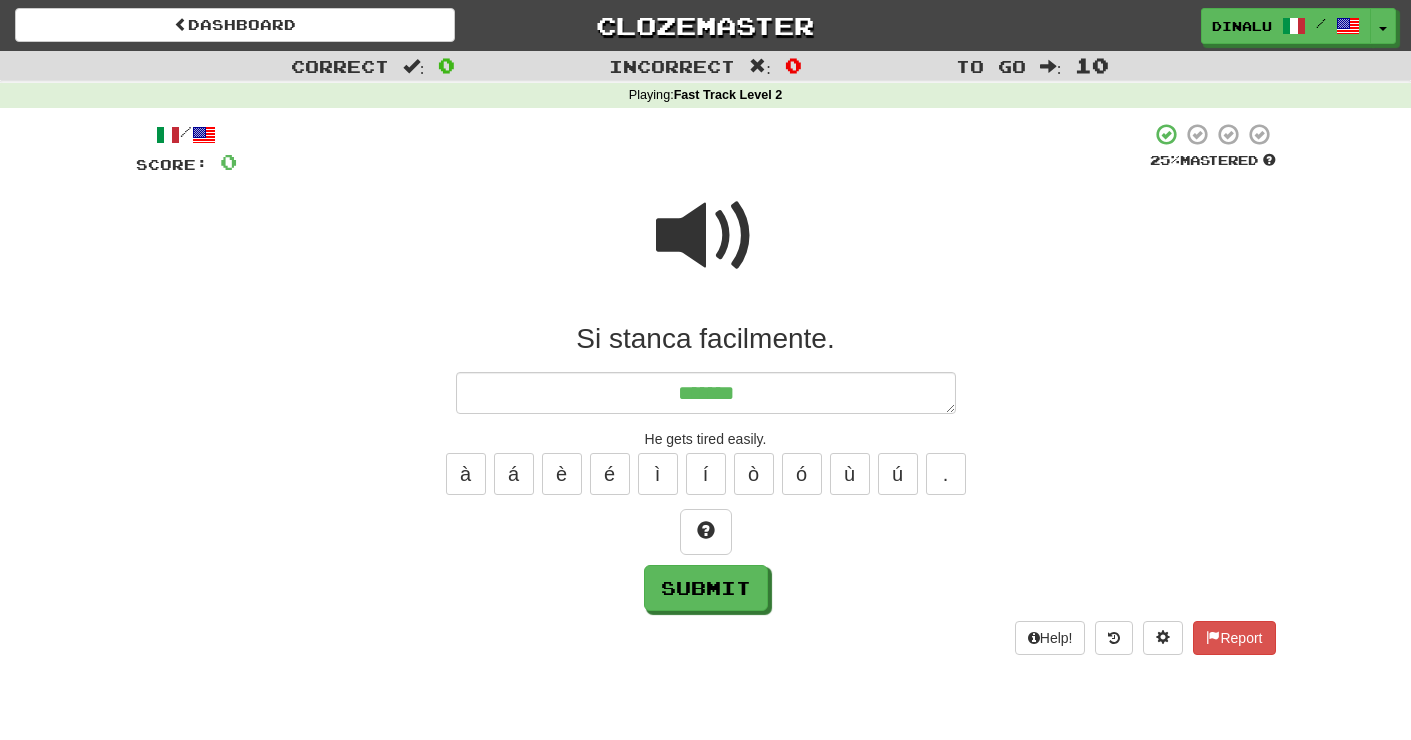 type on "*" 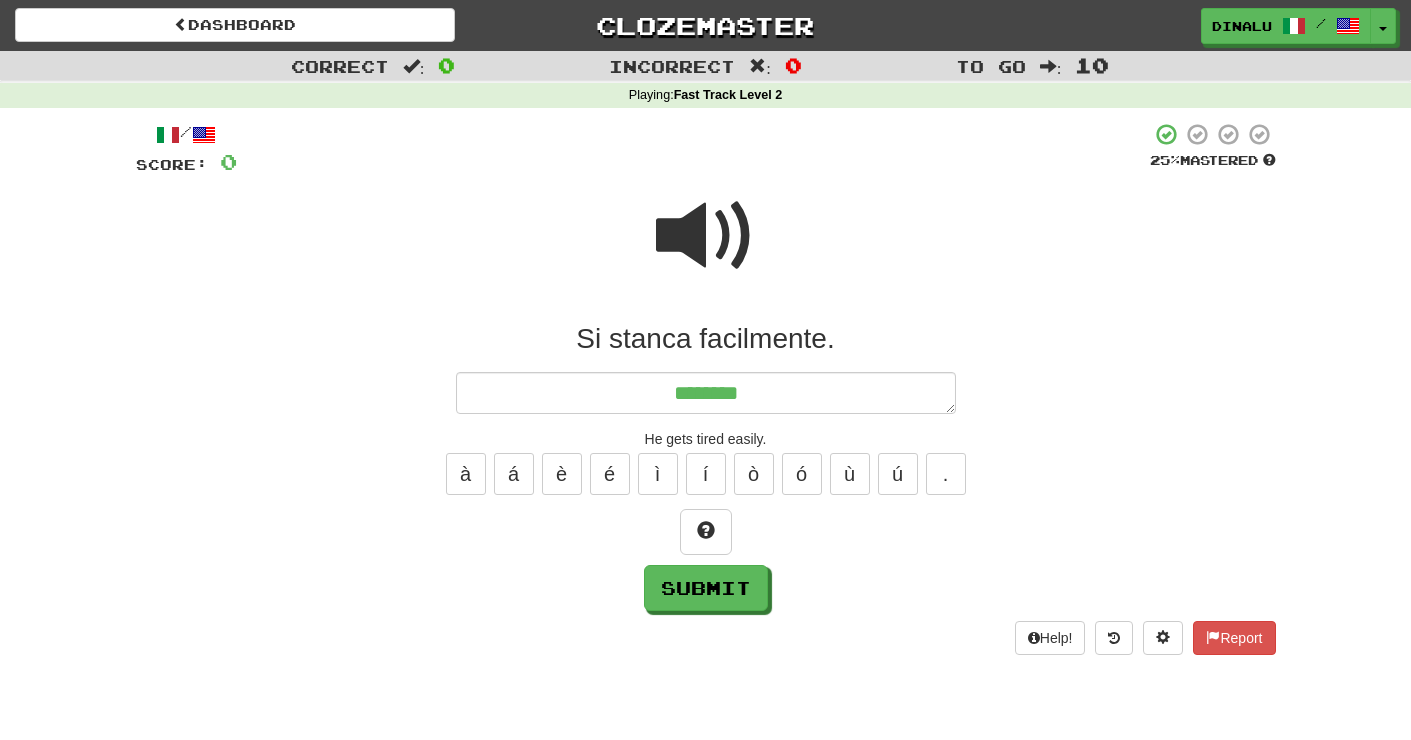 type on "*" 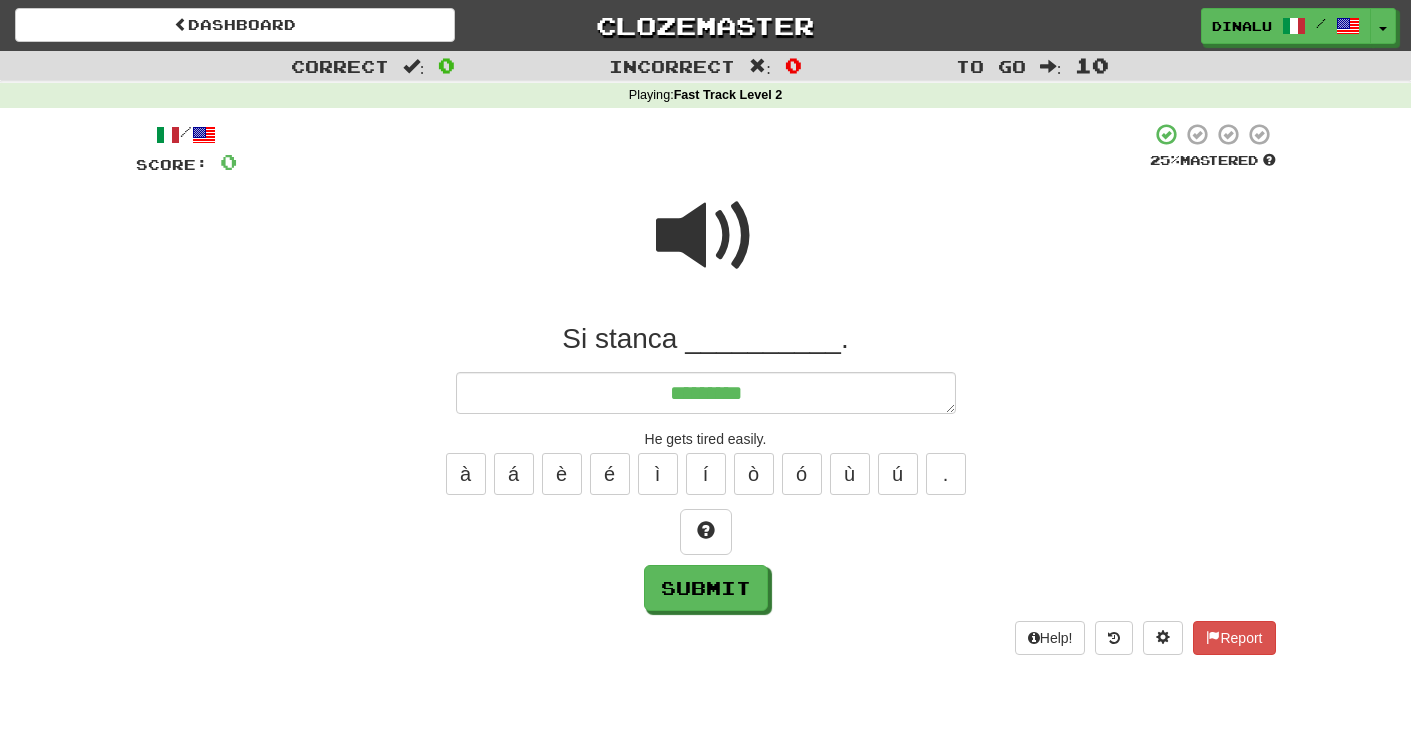 type on "*" 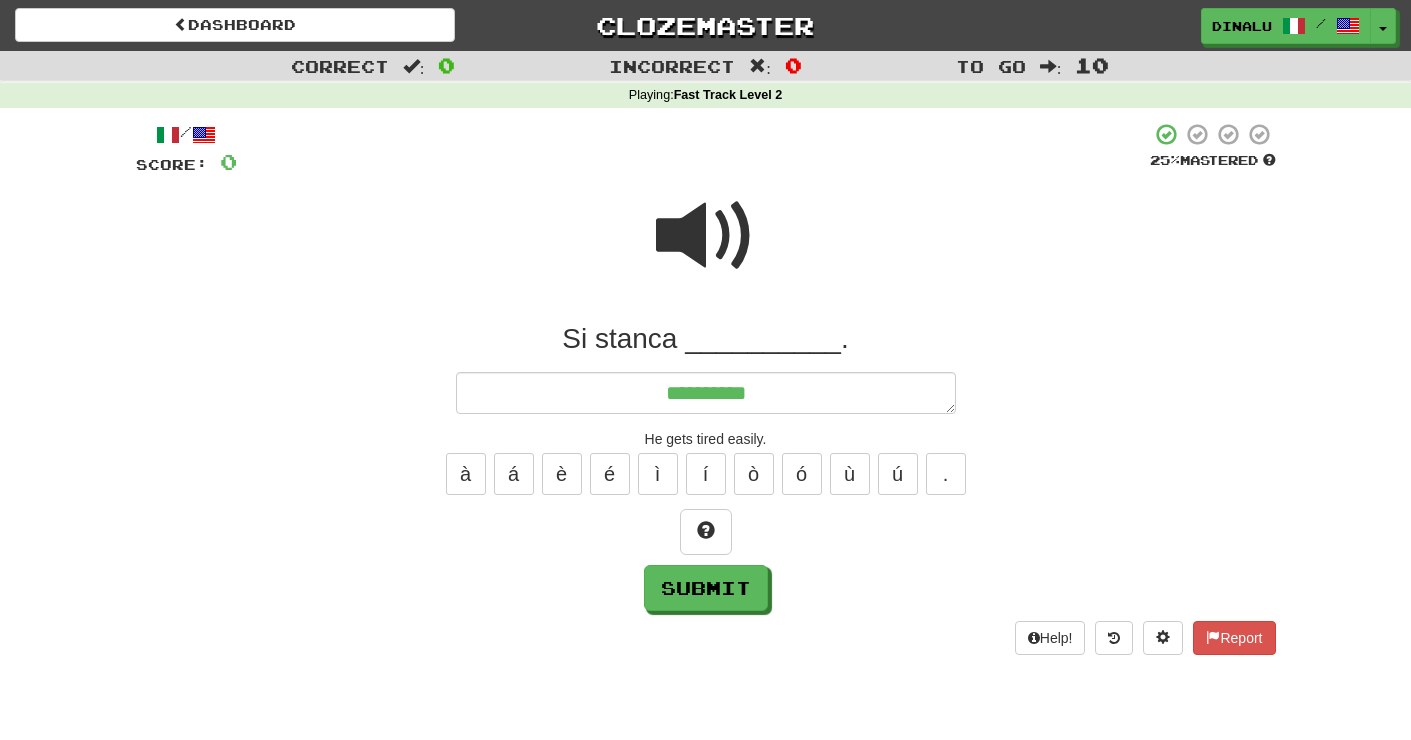 type on "*" 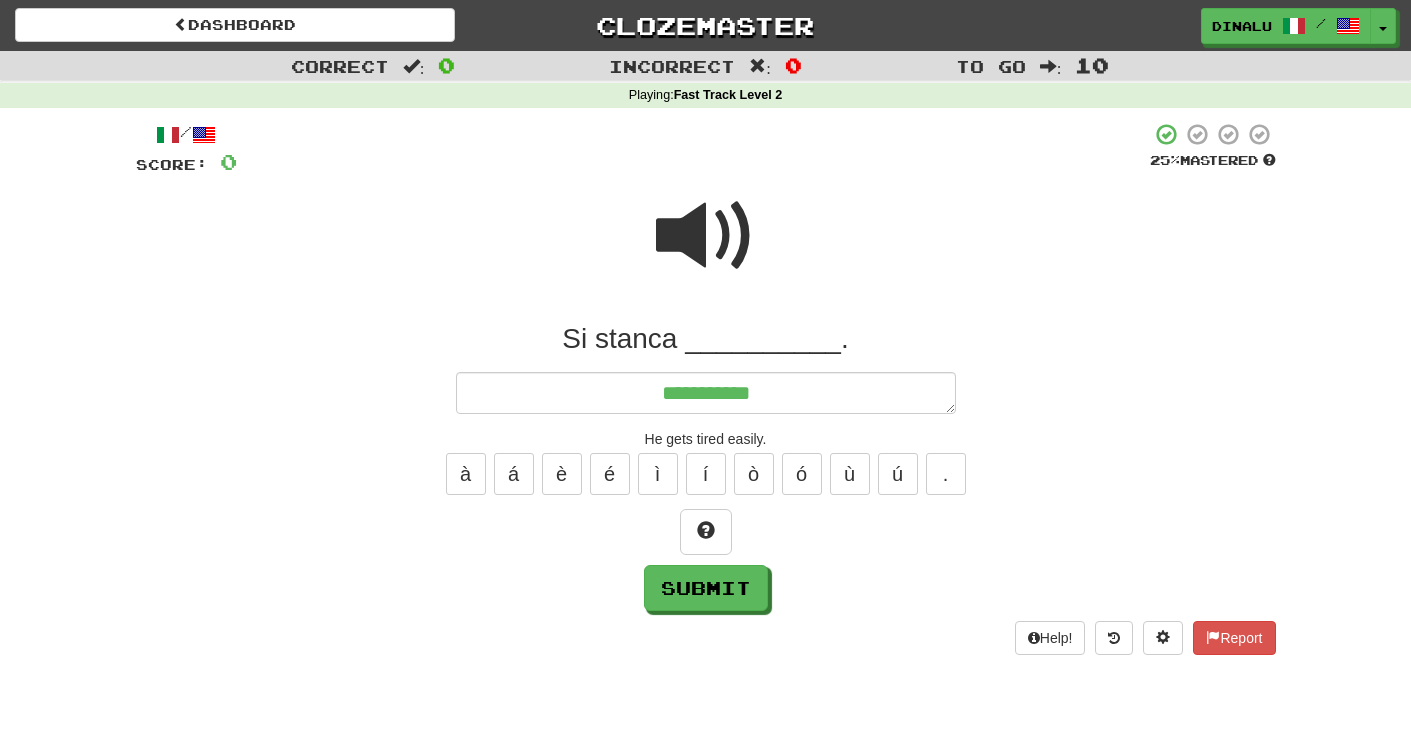 type on "*" 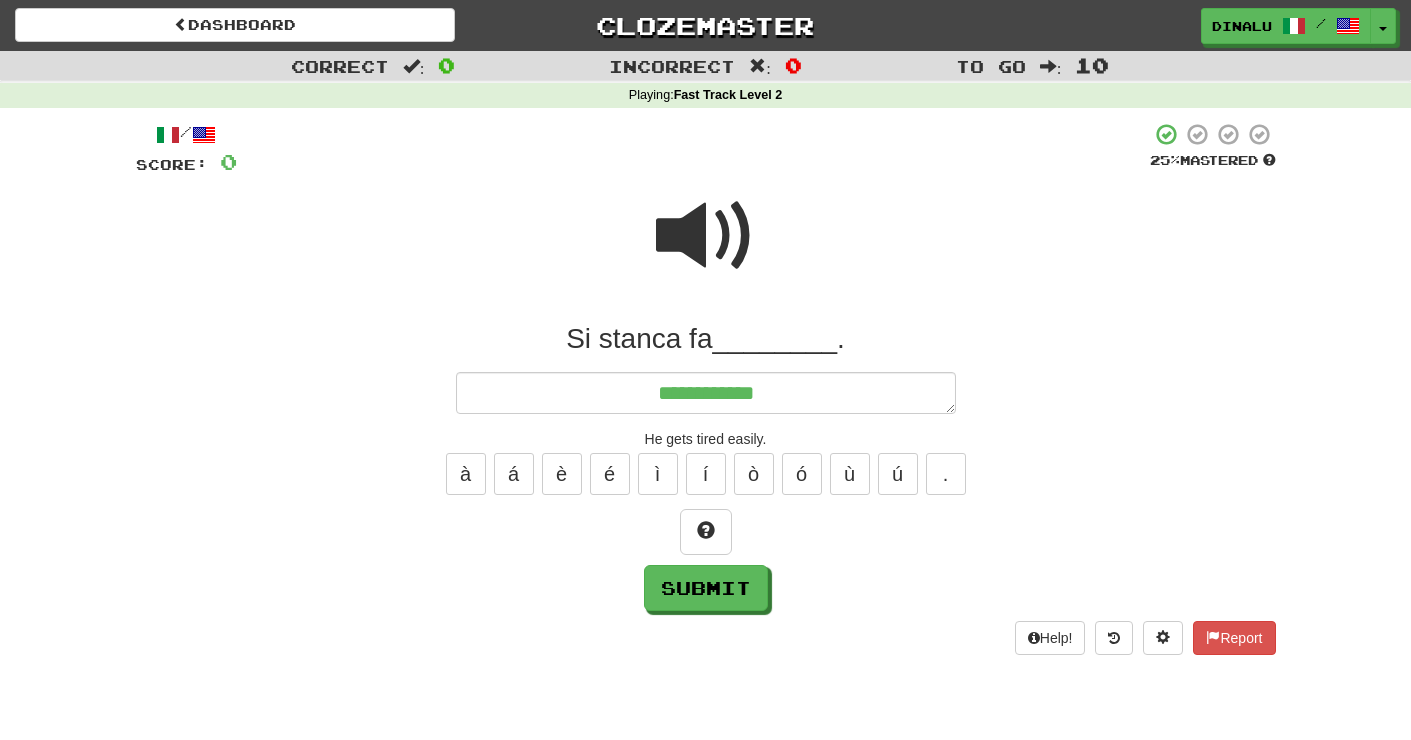 type on "*" 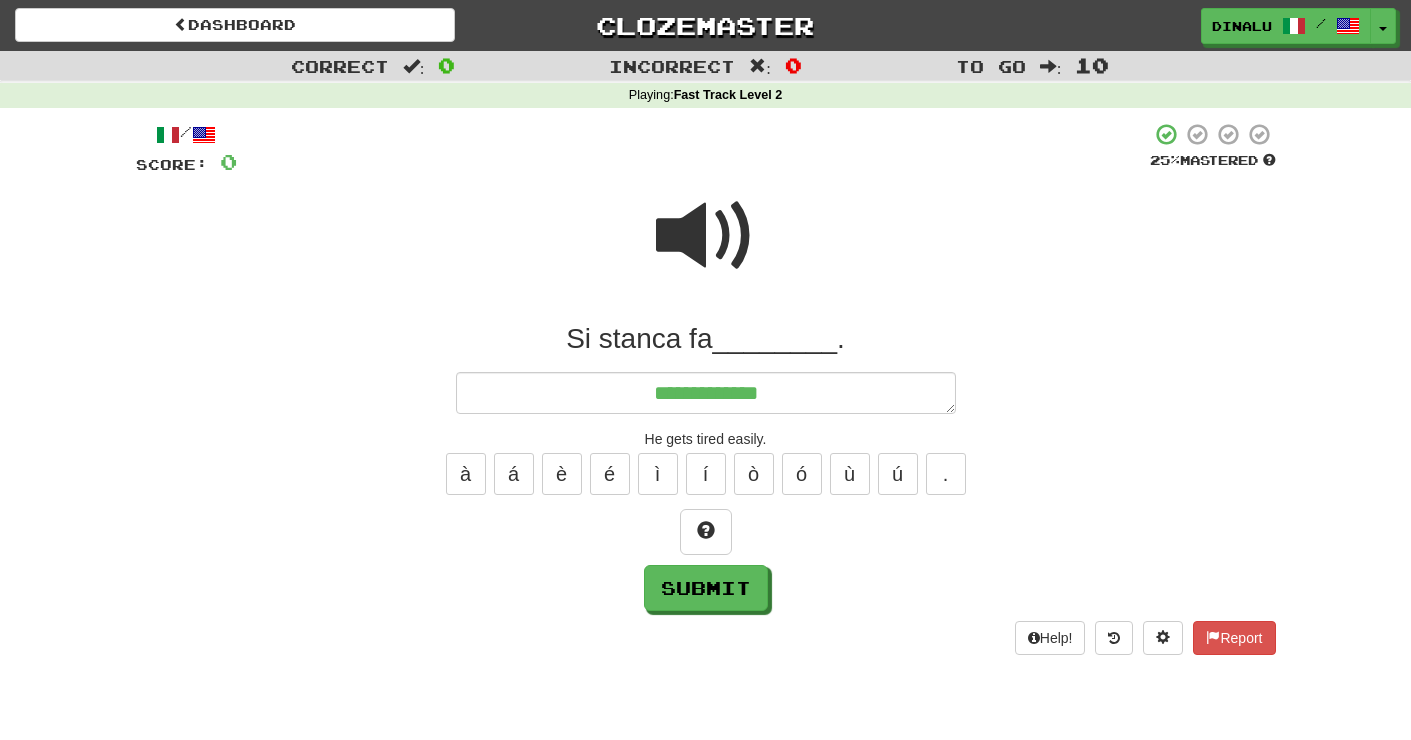 type on "*" 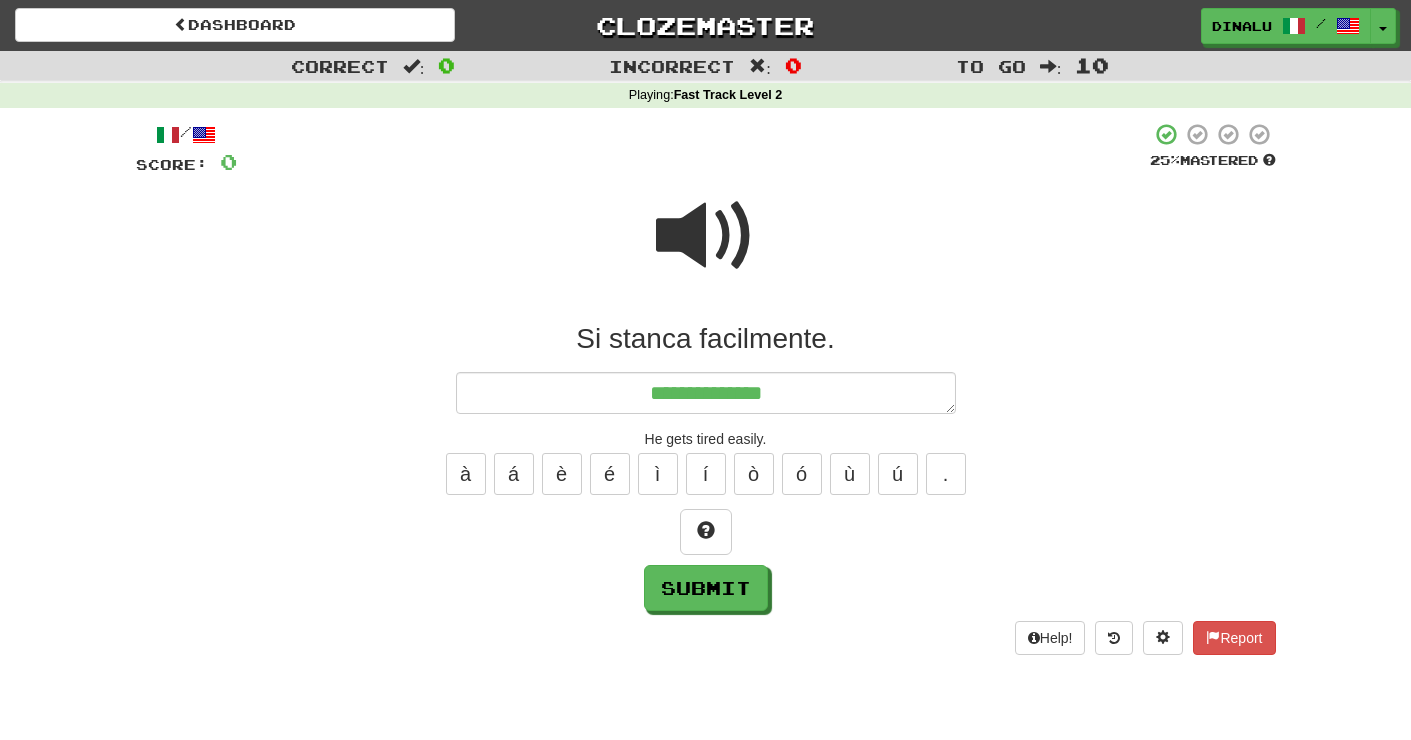 type on "*" 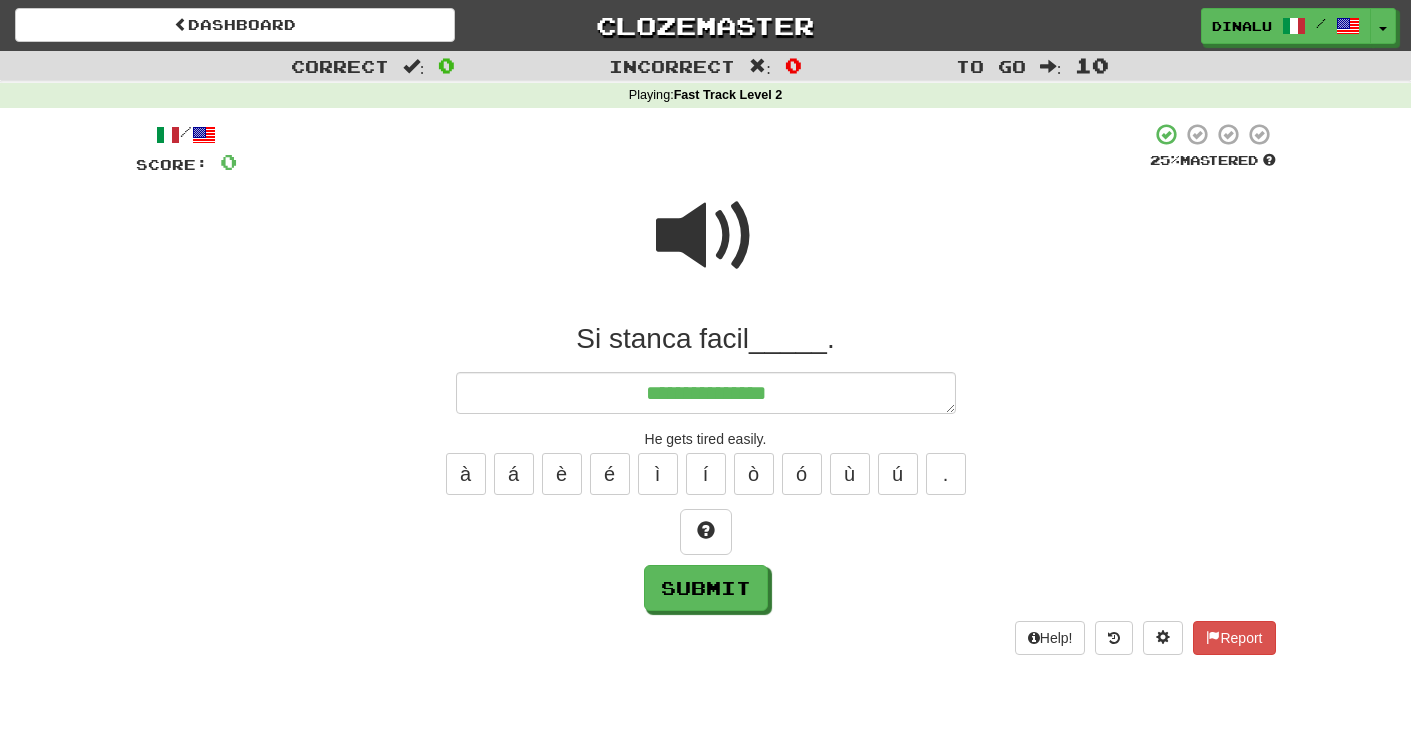 type on "*" 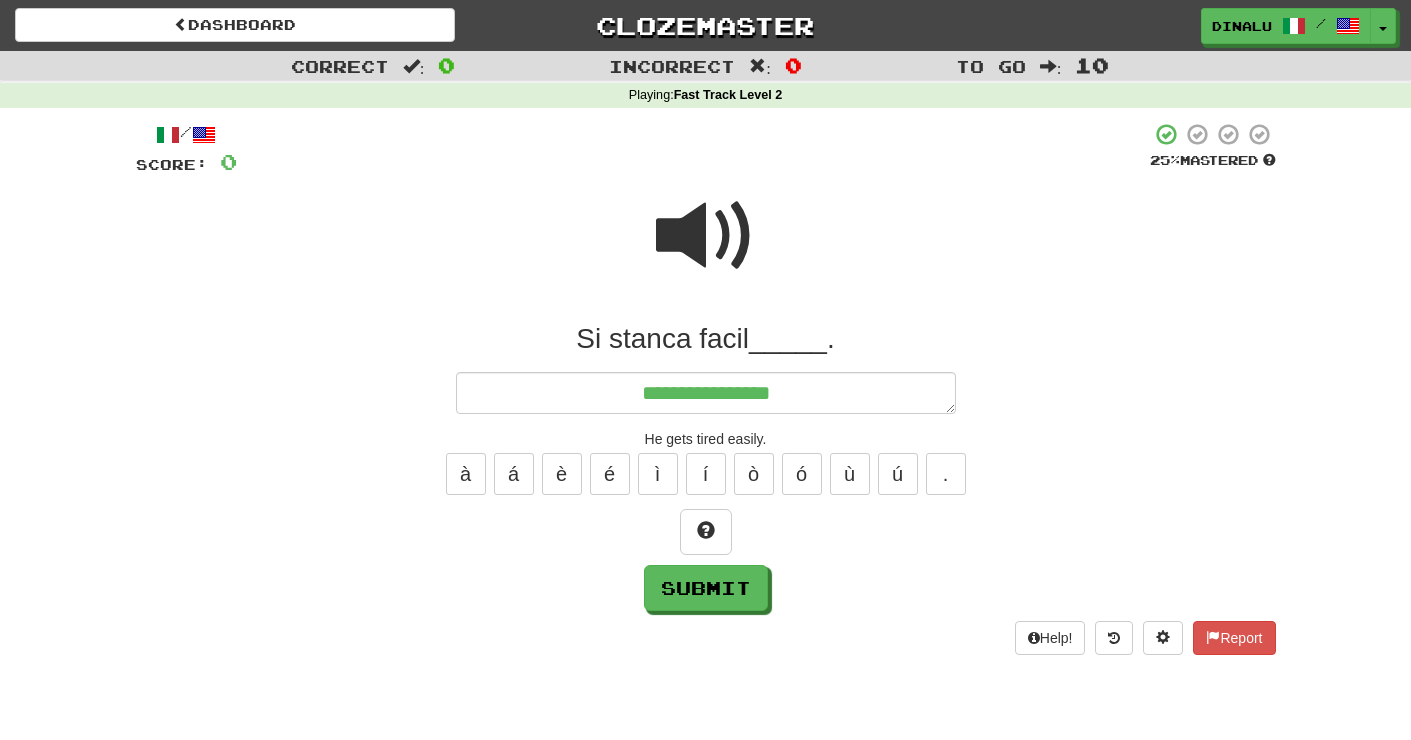 type on "*" 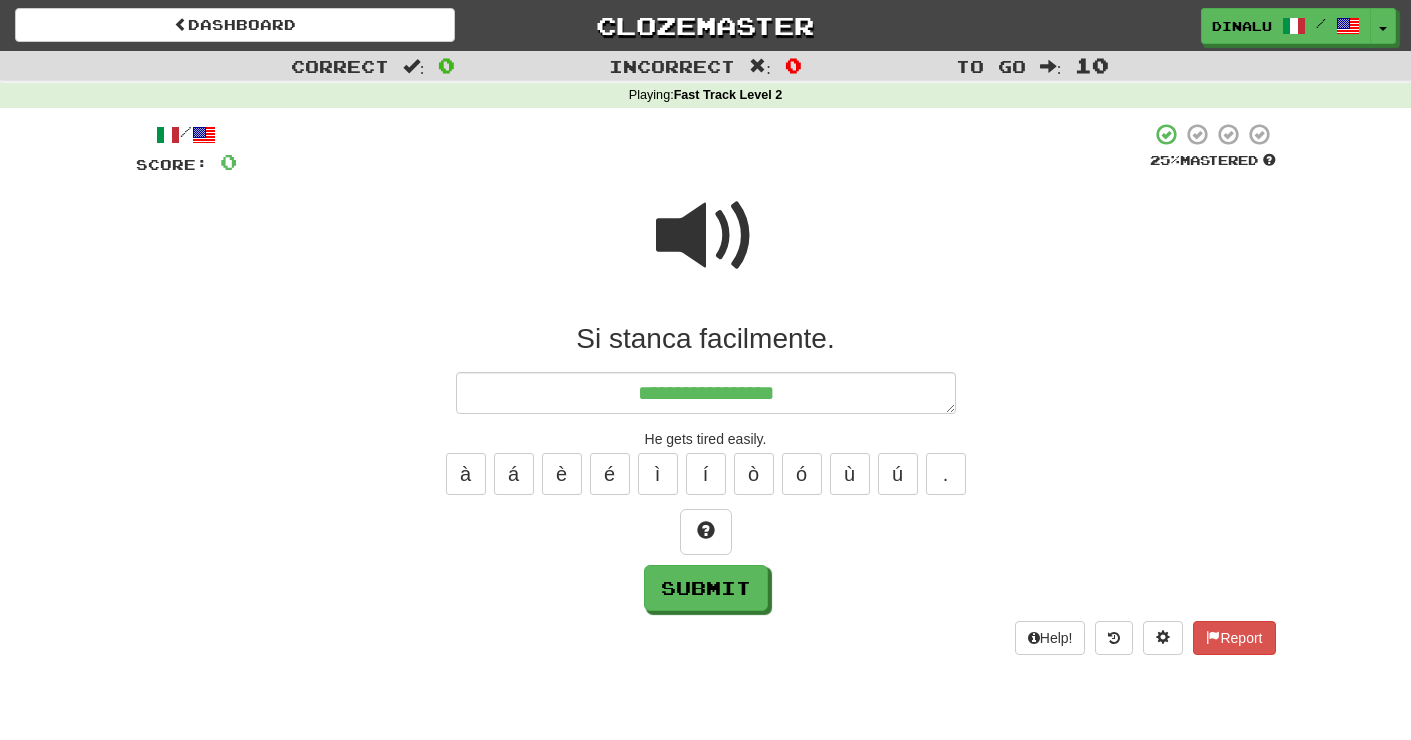 type on "*" 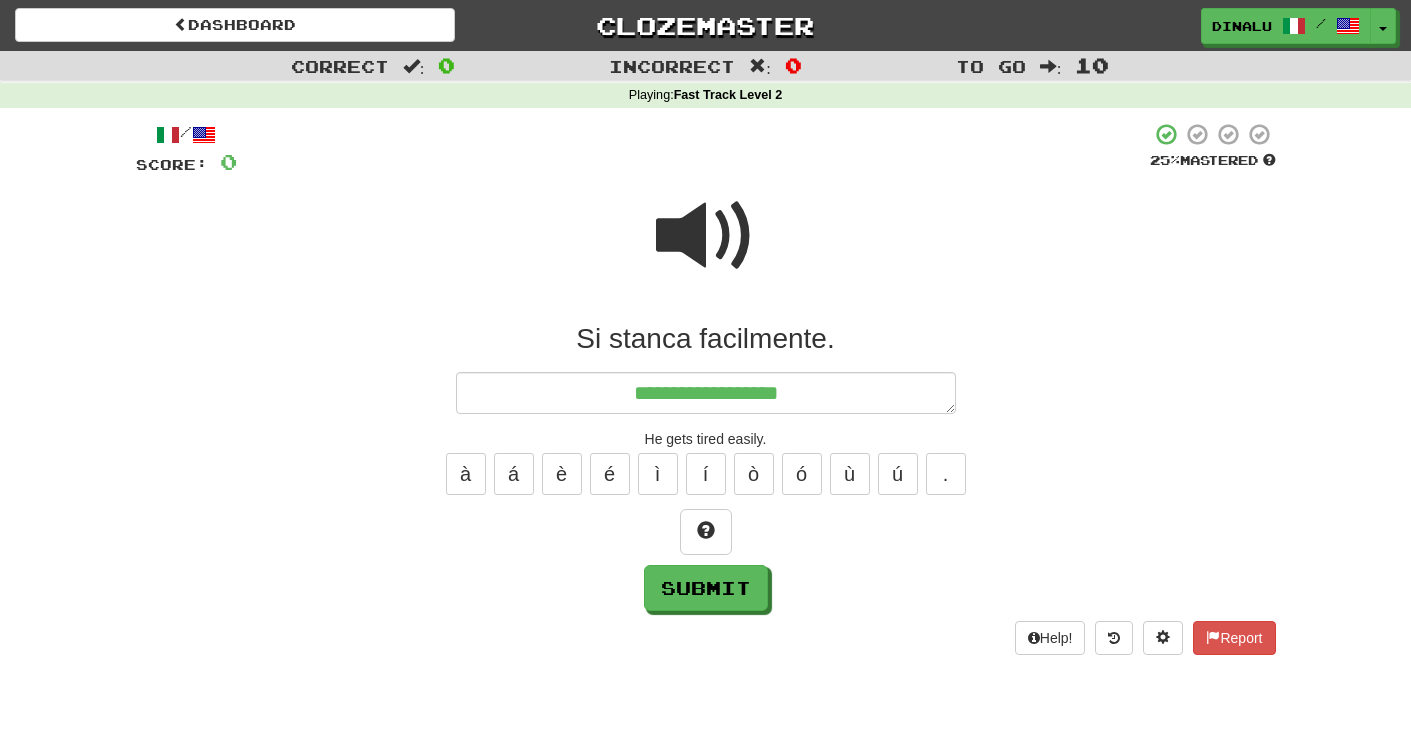 type on "*" 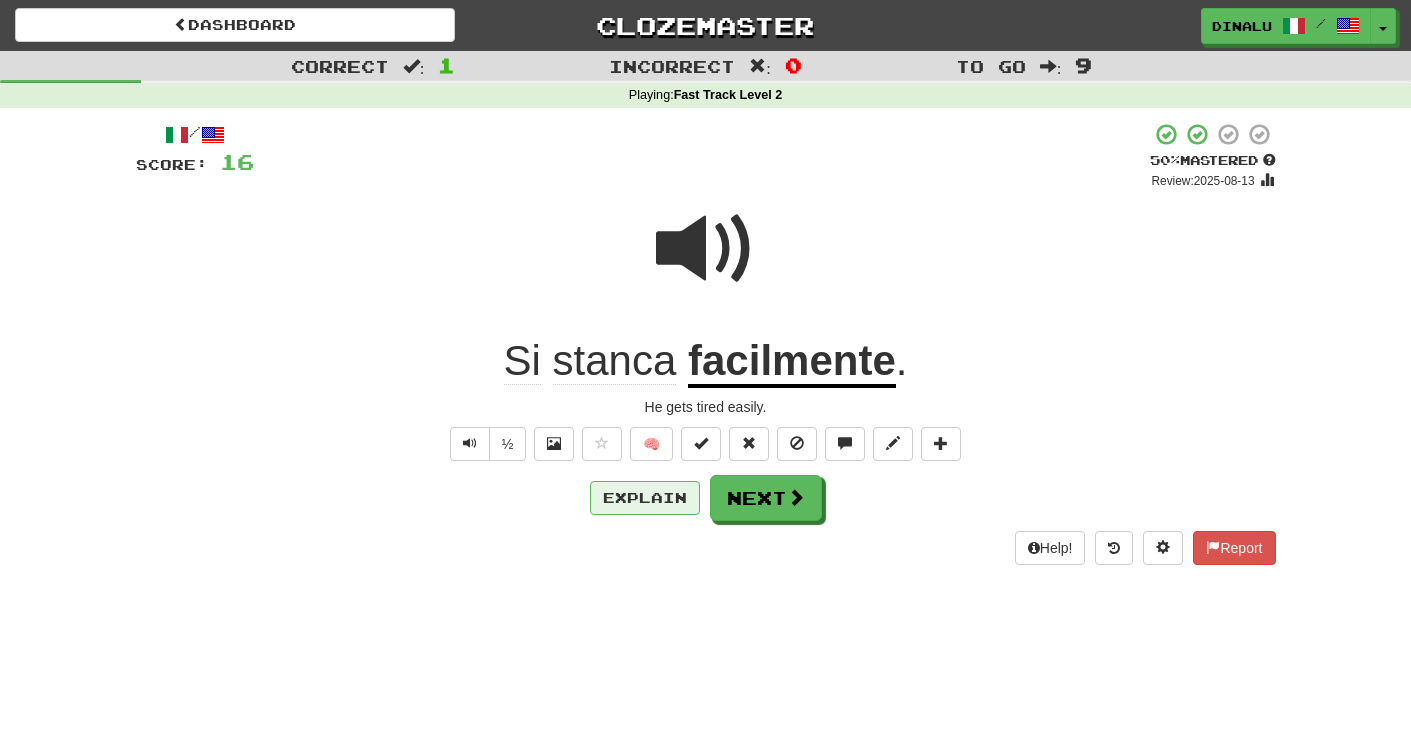 click on "Explain" at bounding box center [645, 498] 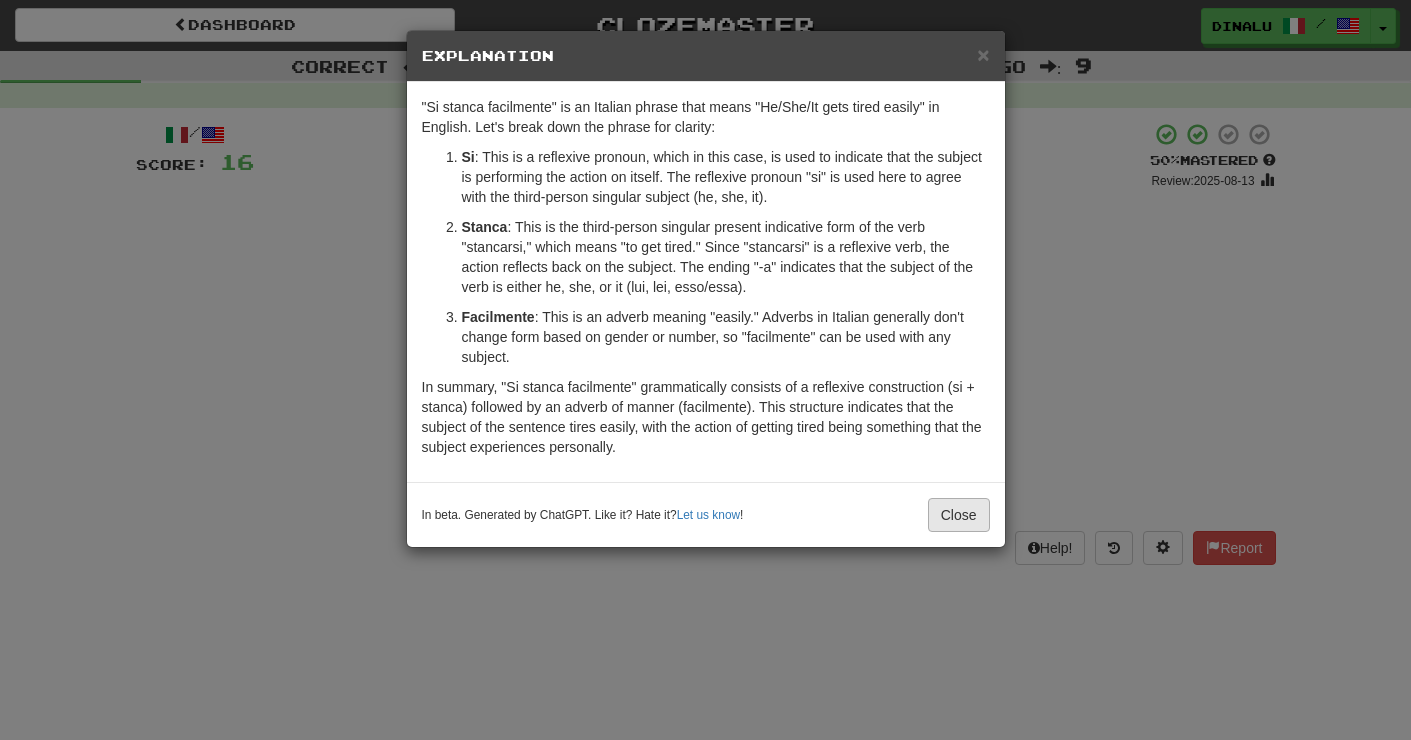 click on "Close" at bounding box center (959, 515) 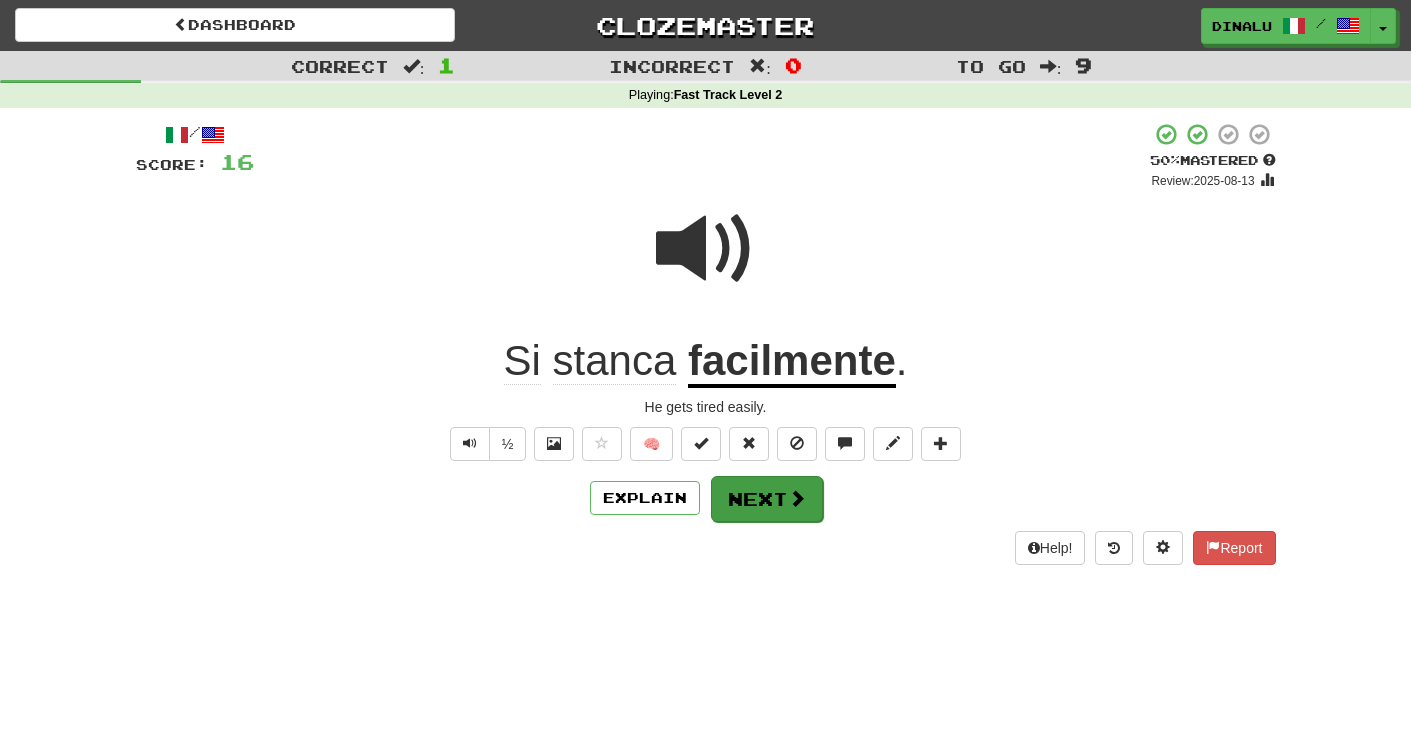 click on "Next" at bounding box center (767, 499) 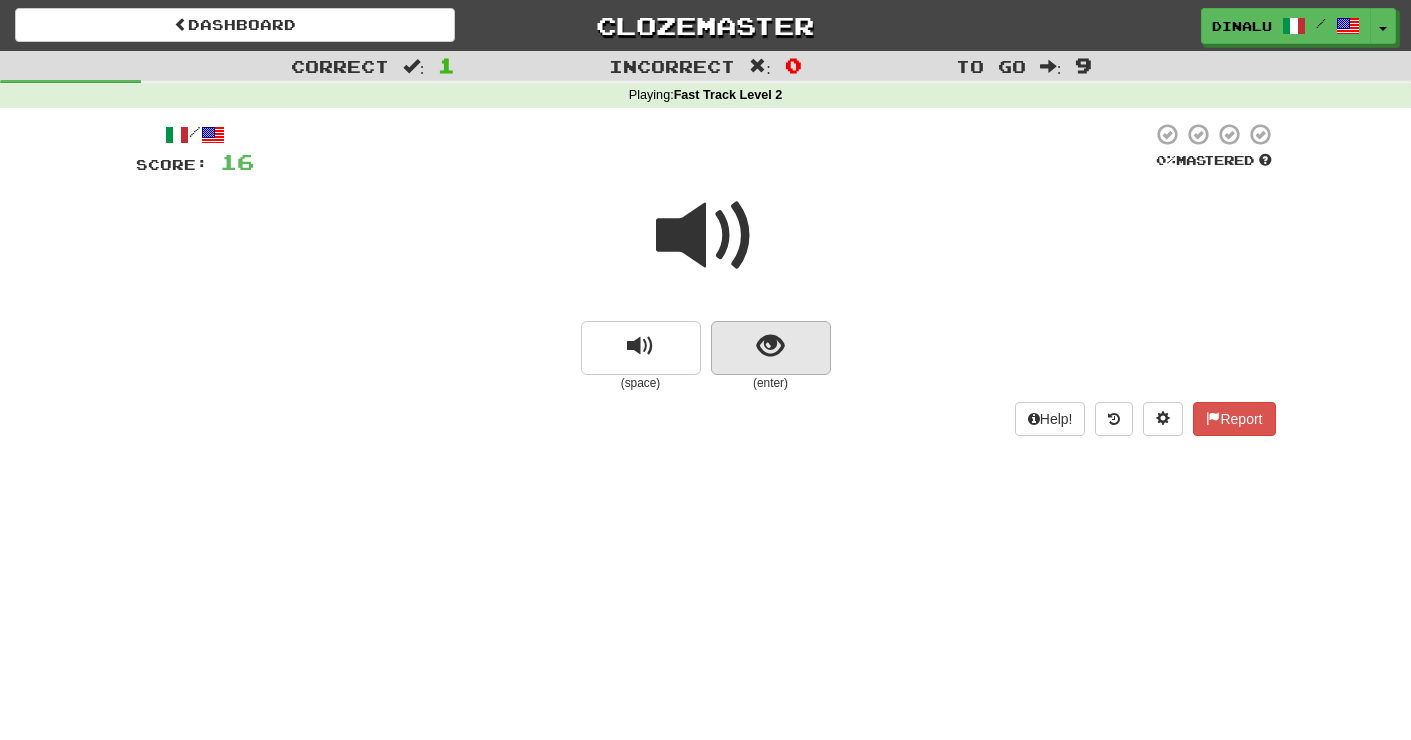 click at bounding box center [770, 346] 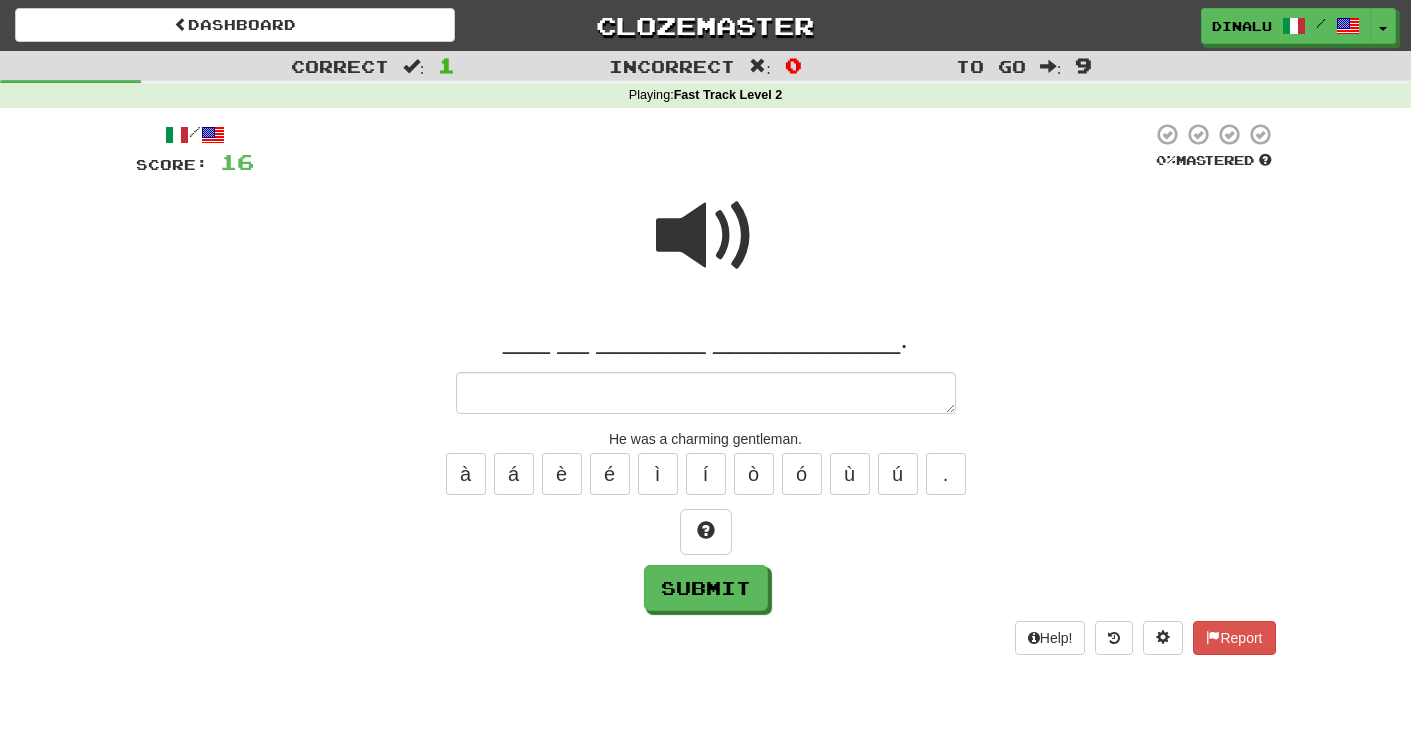 click at bounding box center (706, 236) 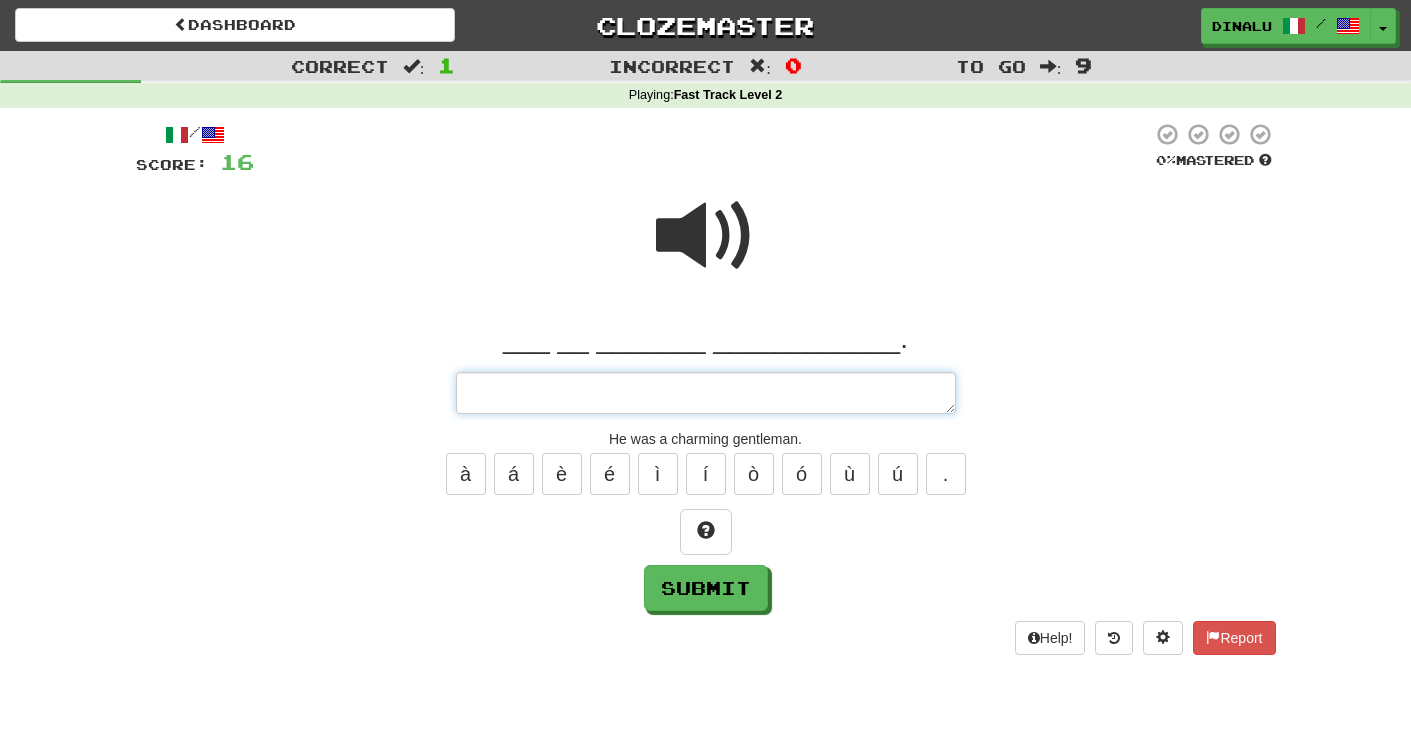 click at bounding box center [706, 393] 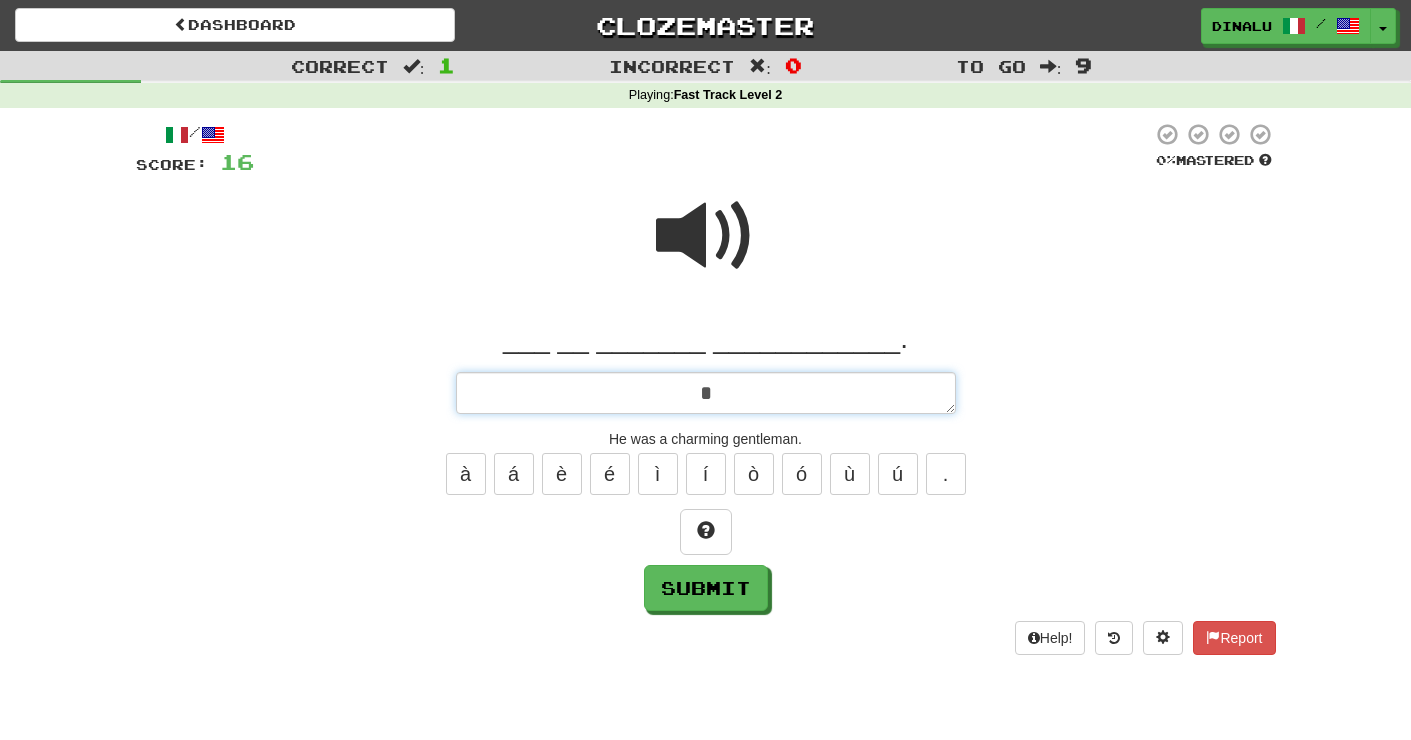 type on "*" 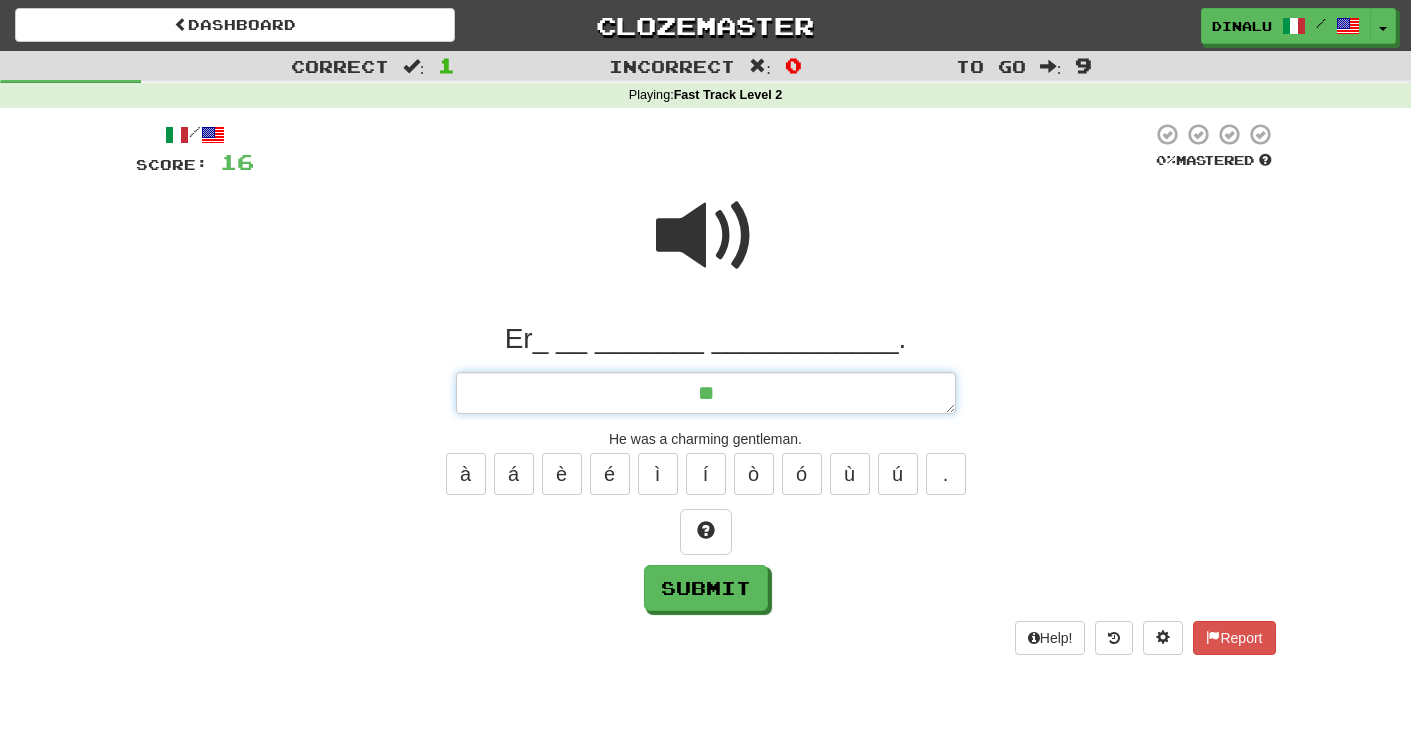 type on "*" 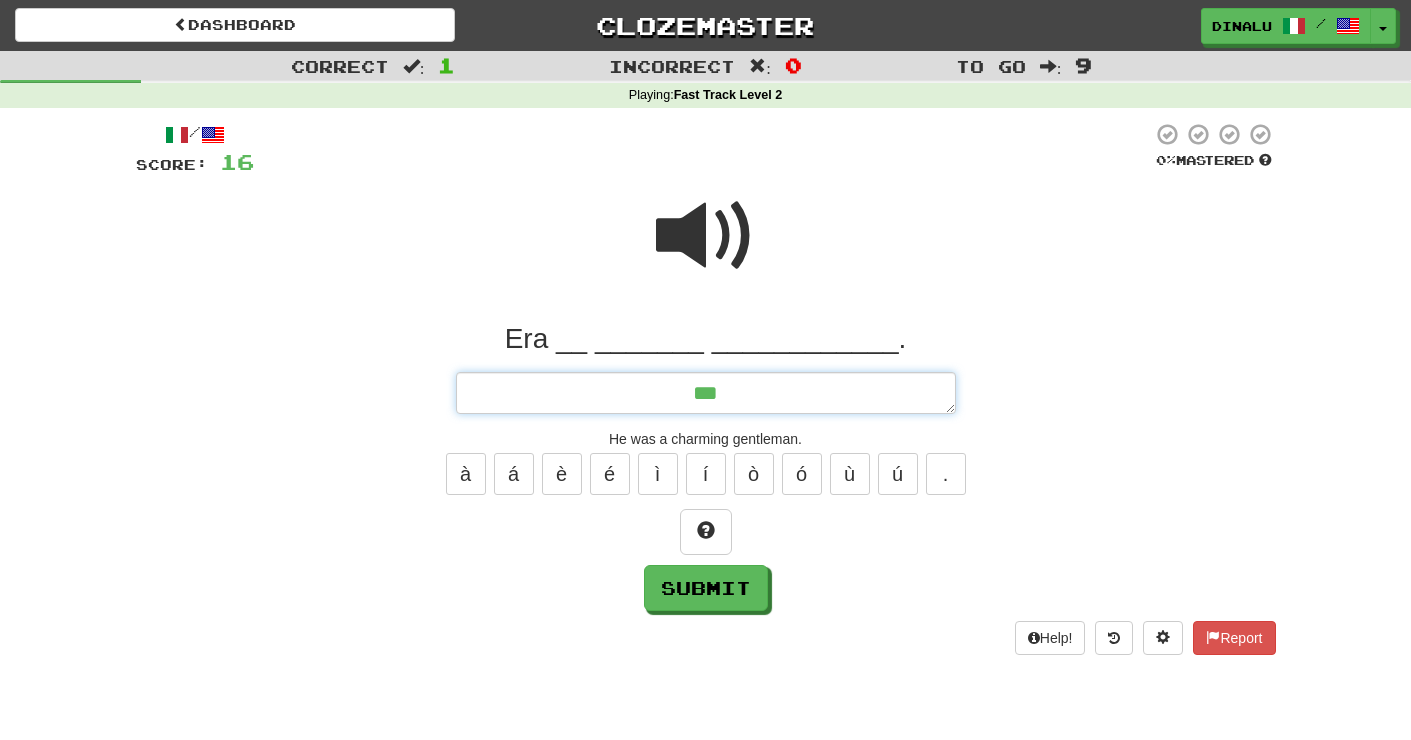 type on "*" 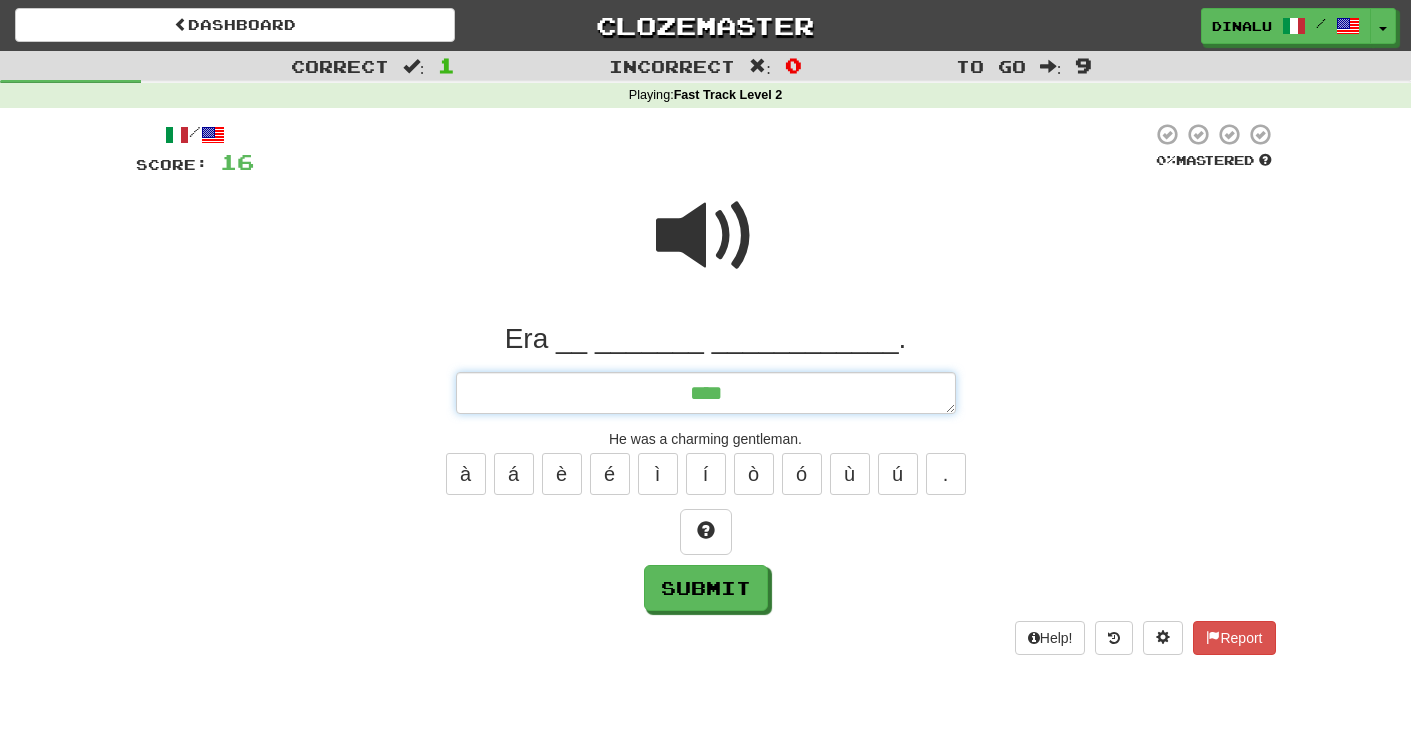 type on "*" 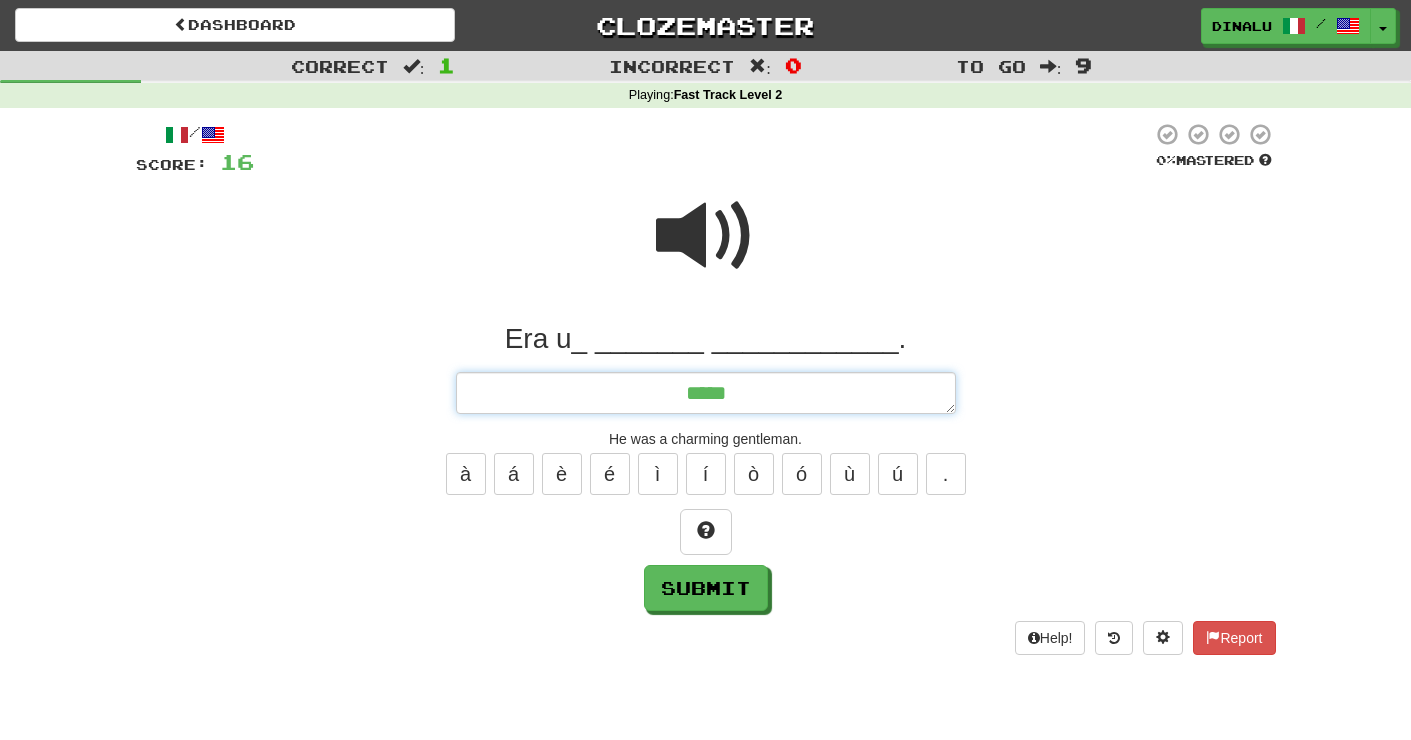 type on "*" 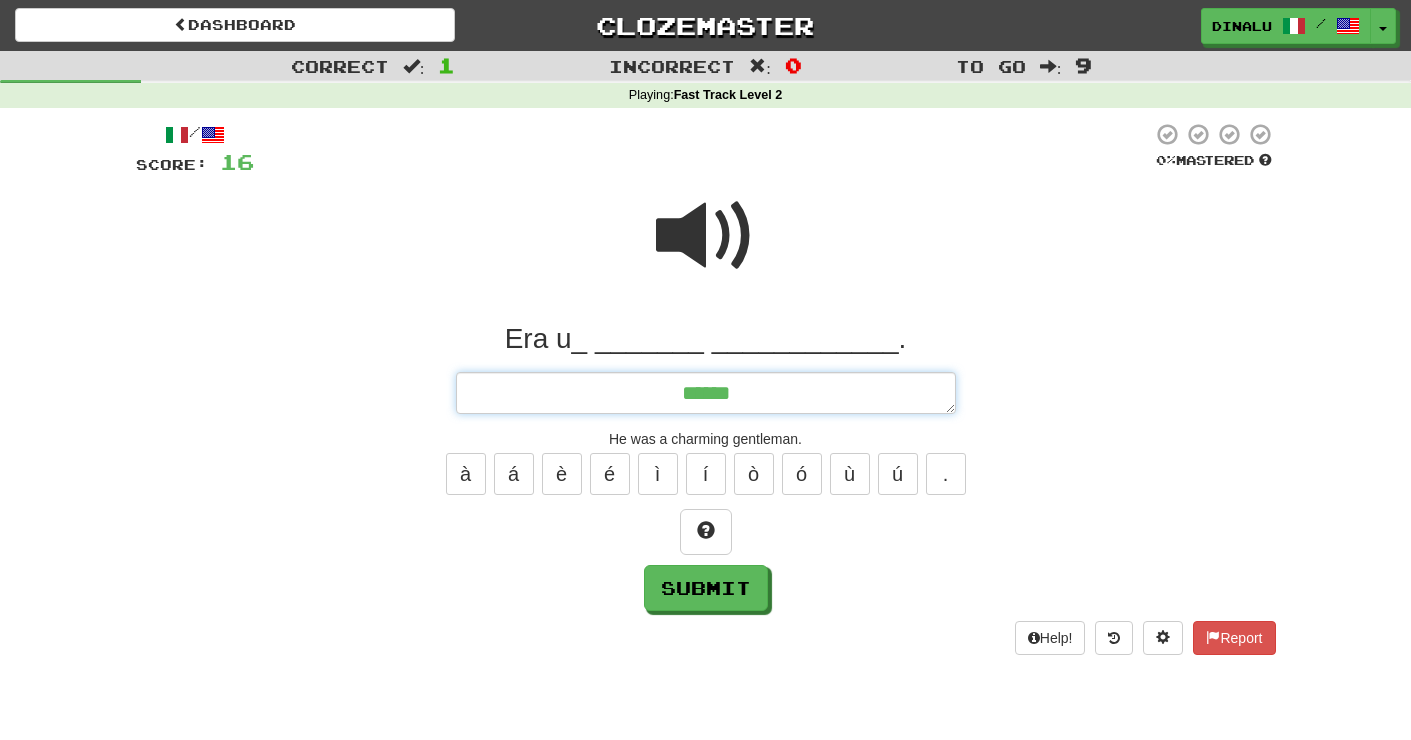 type on "*" 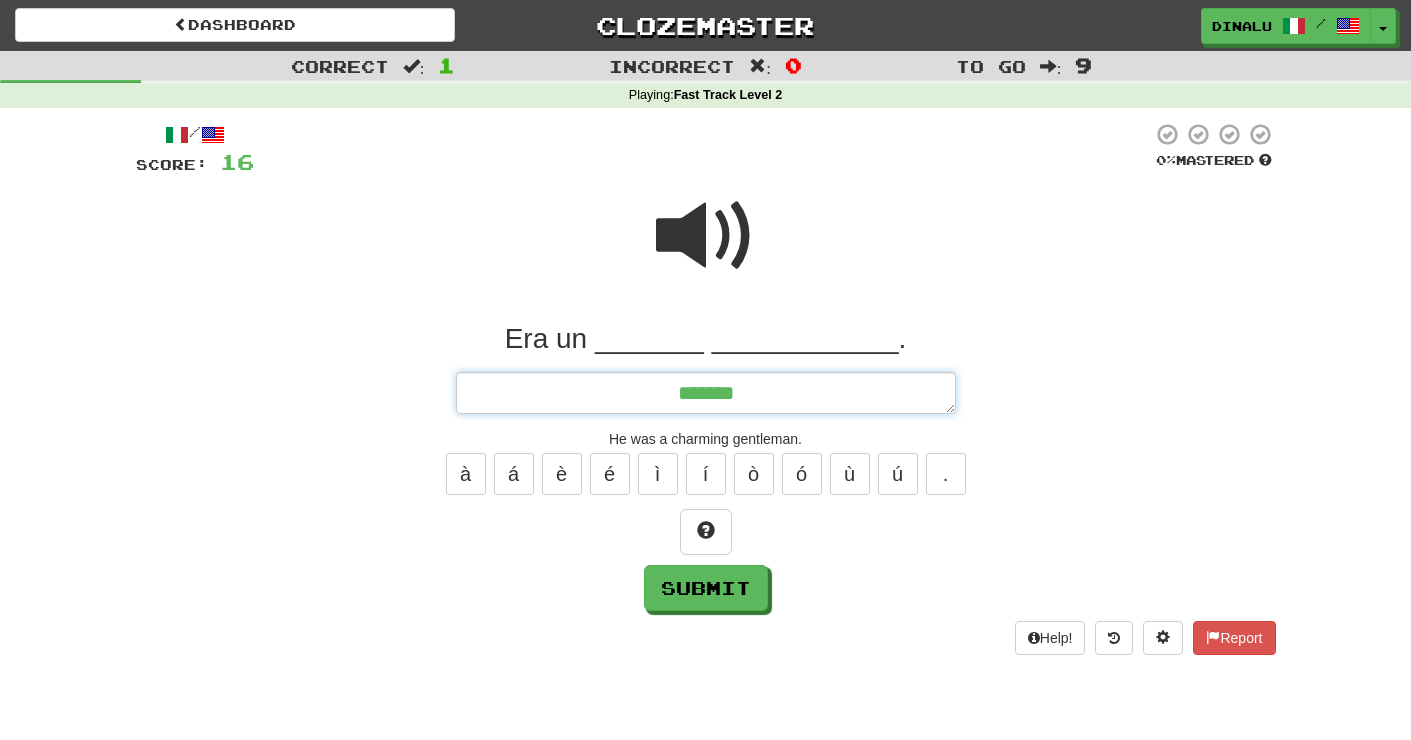 type on "*" 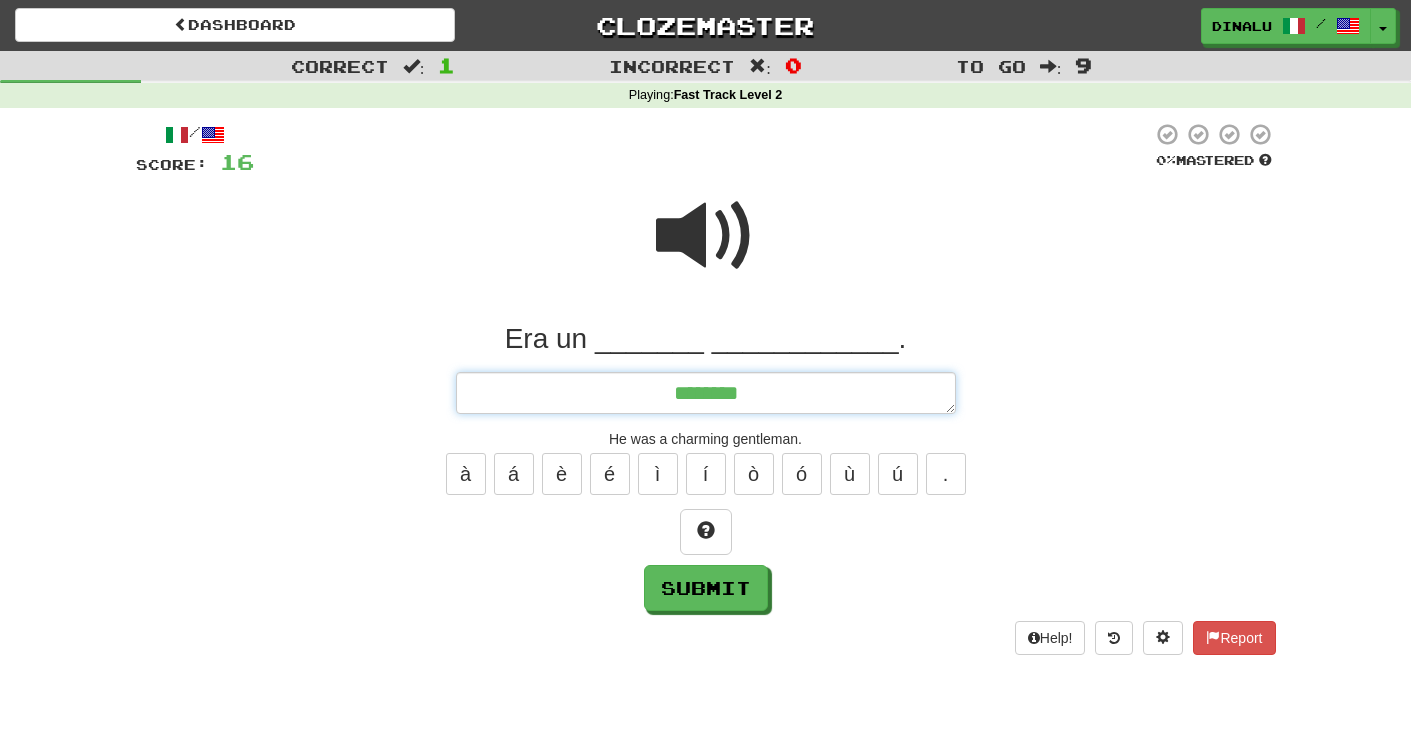 type on "*" 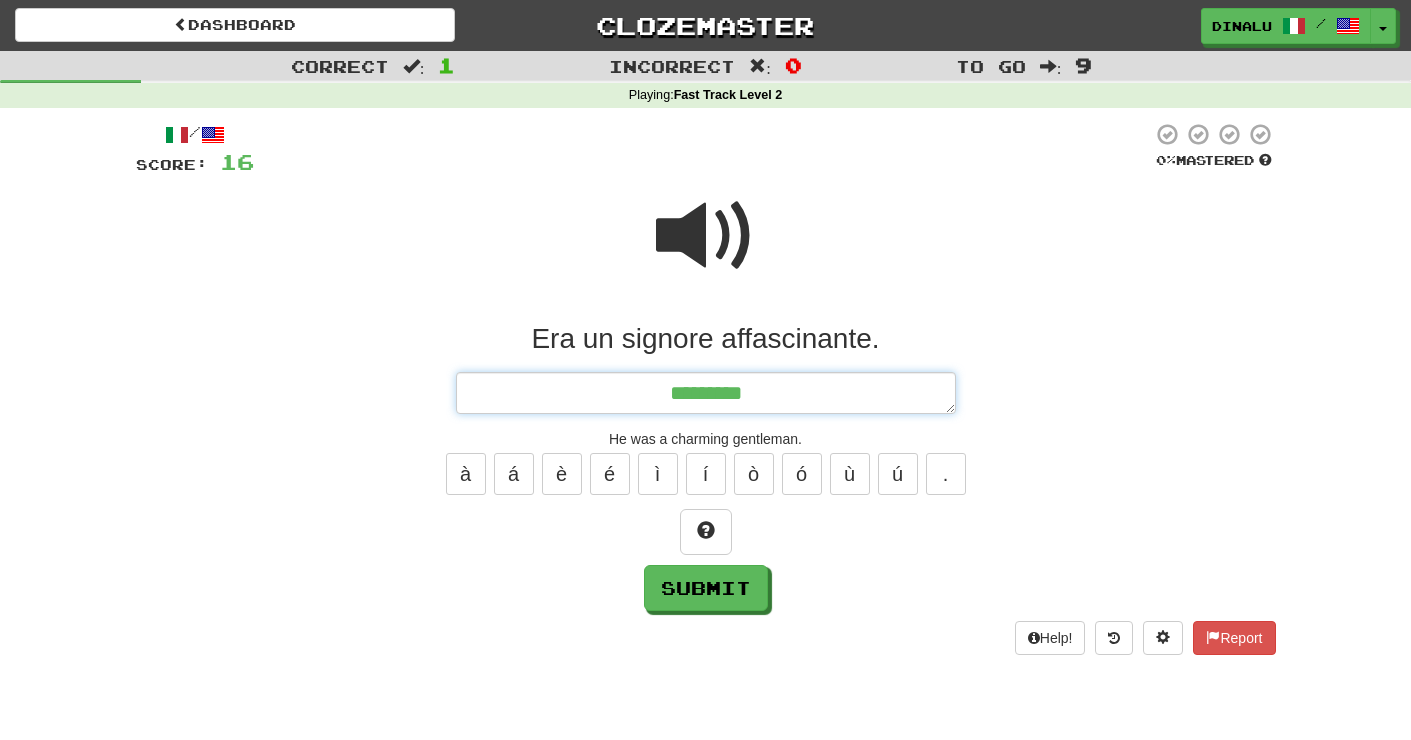 type on "*" 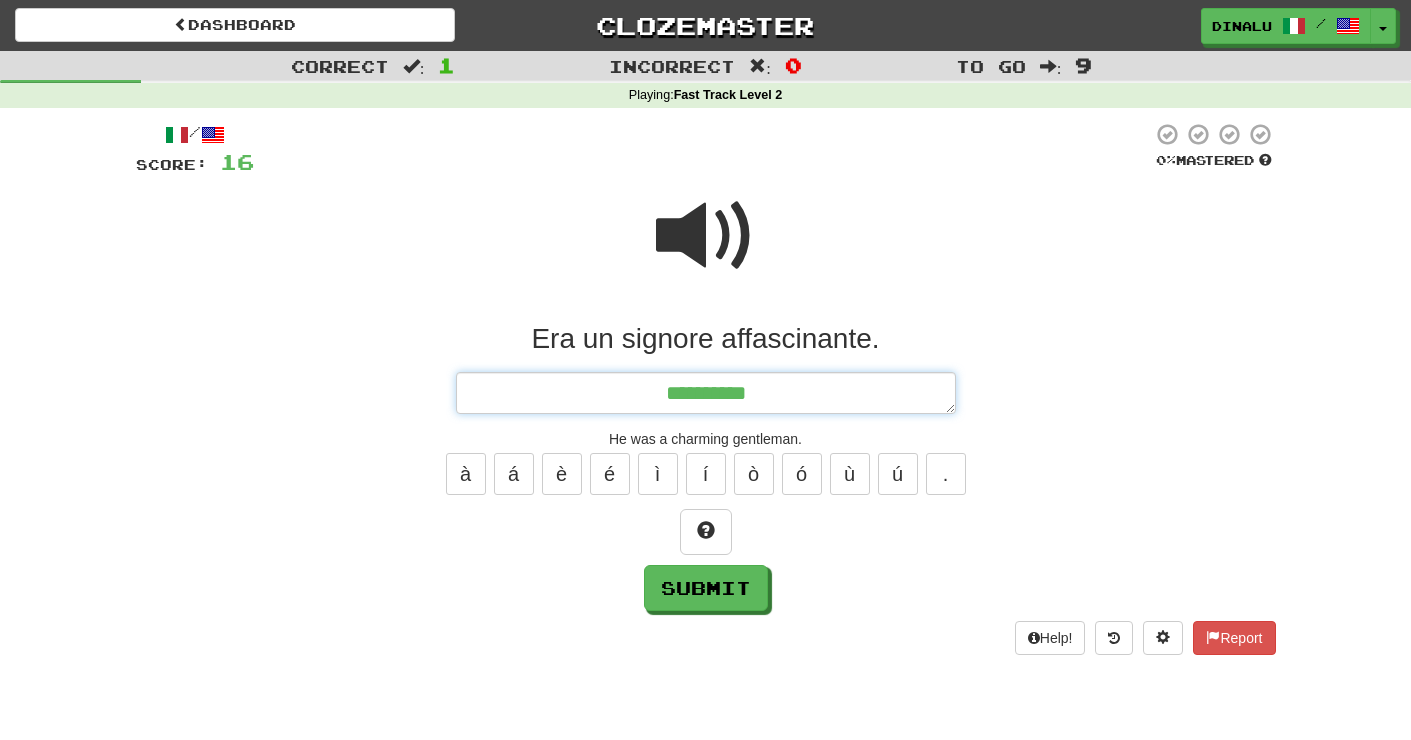 type on "*" 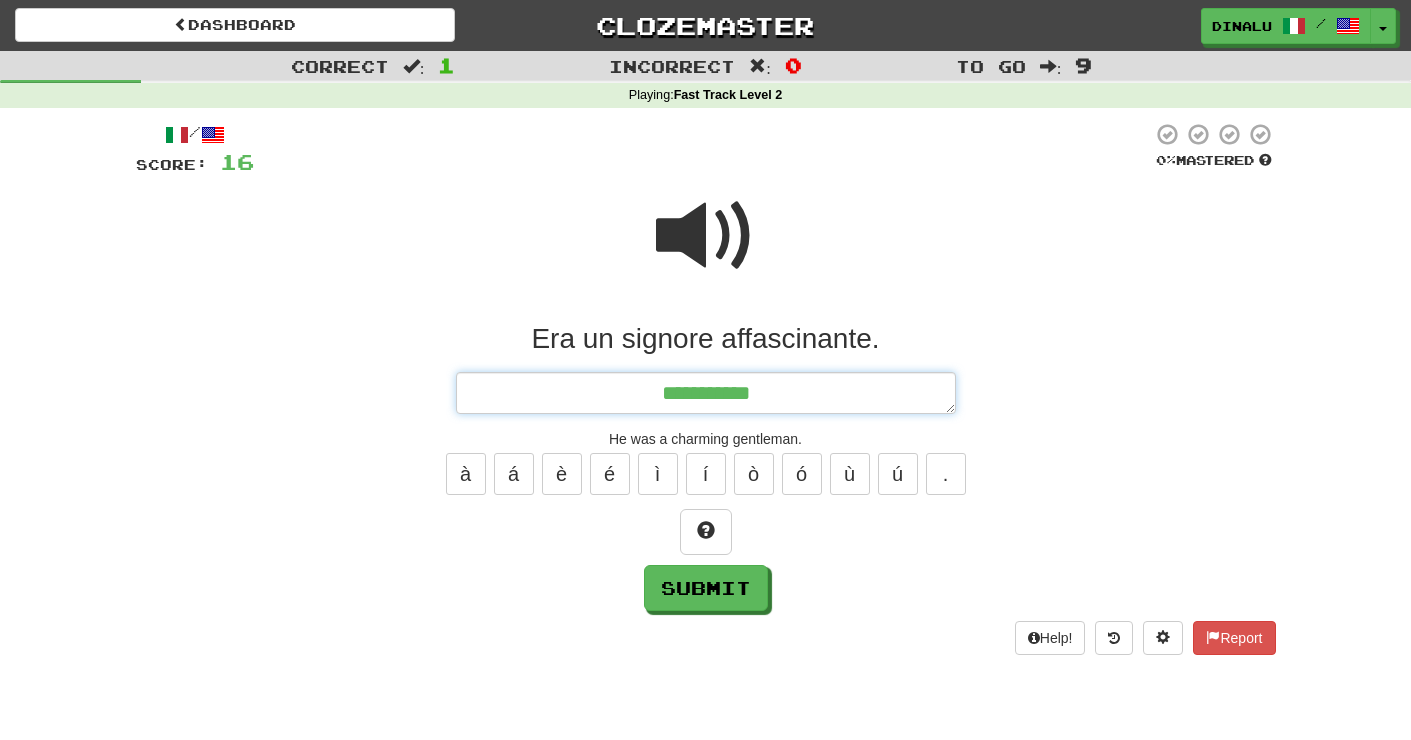 type on "*" 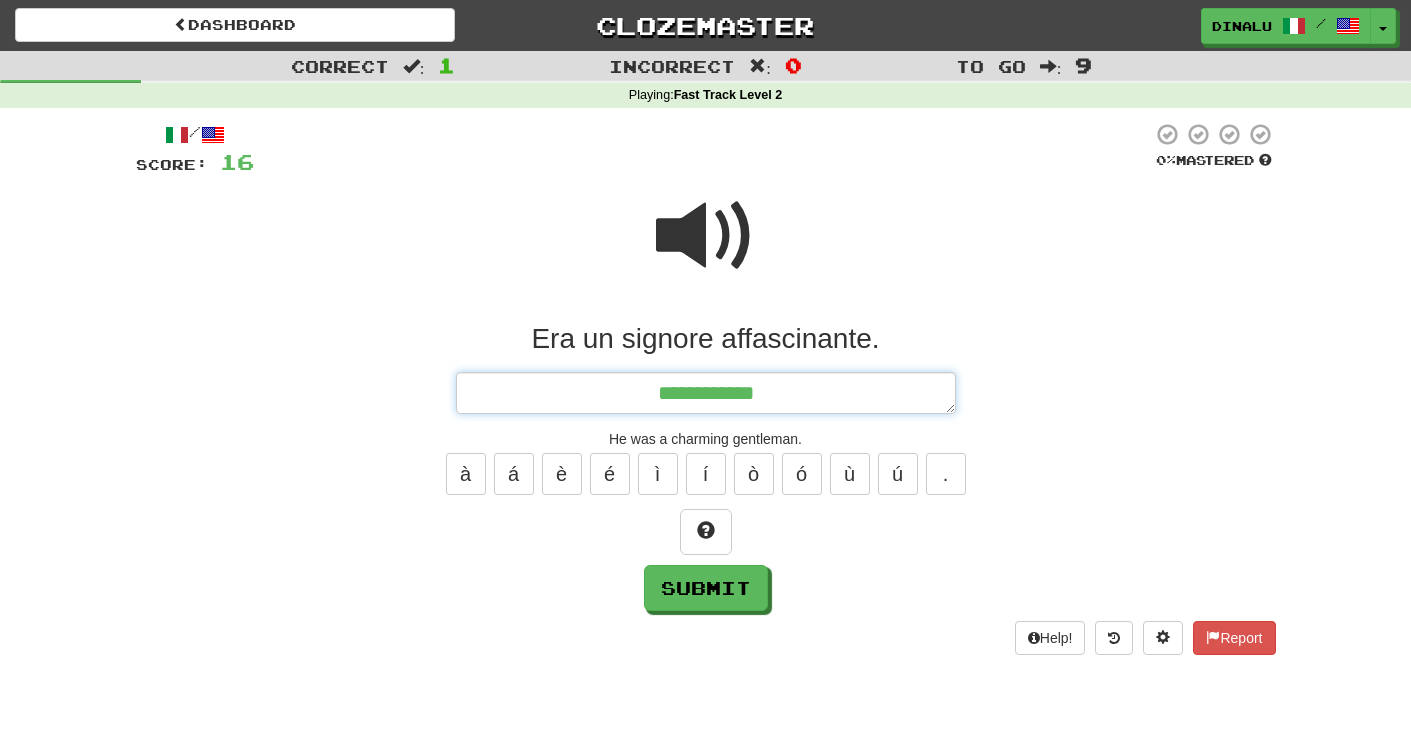 type on "*" 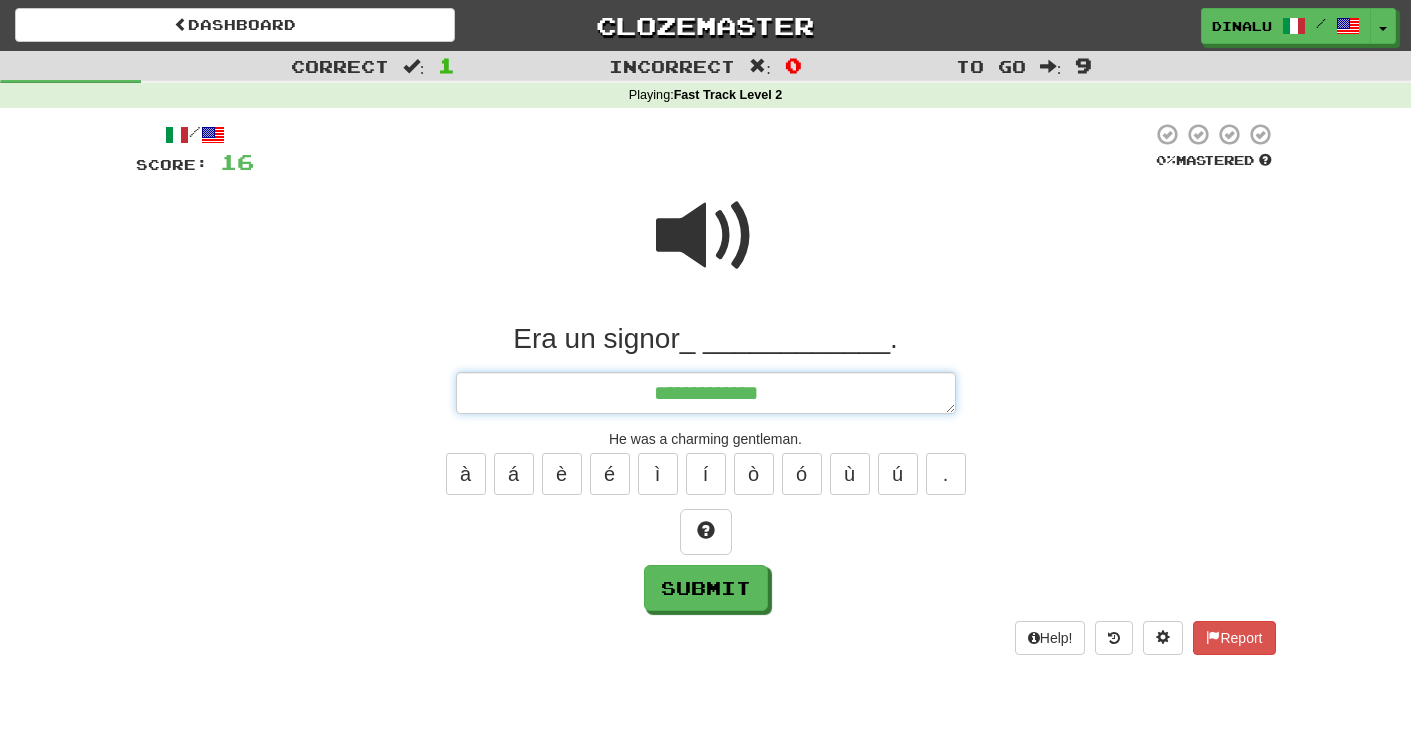 type on "*" 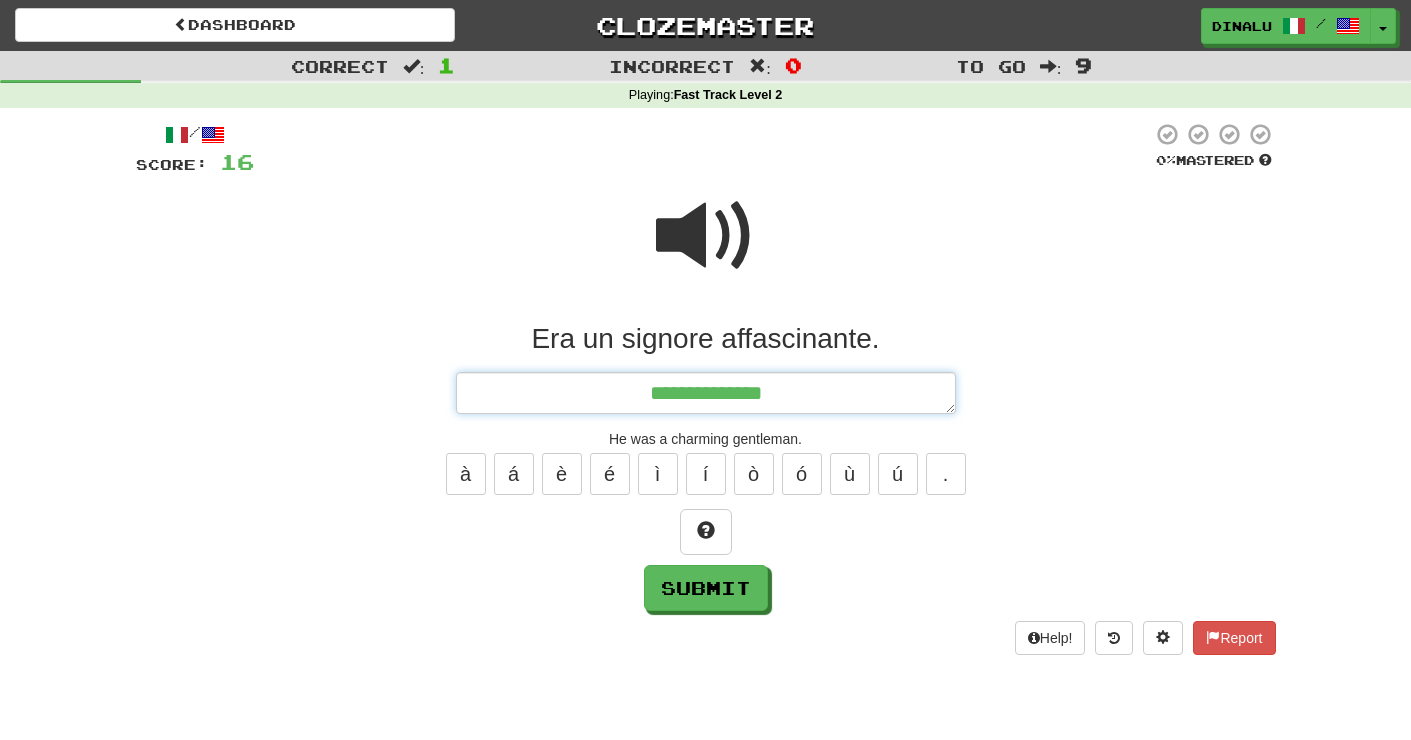 type on "*" 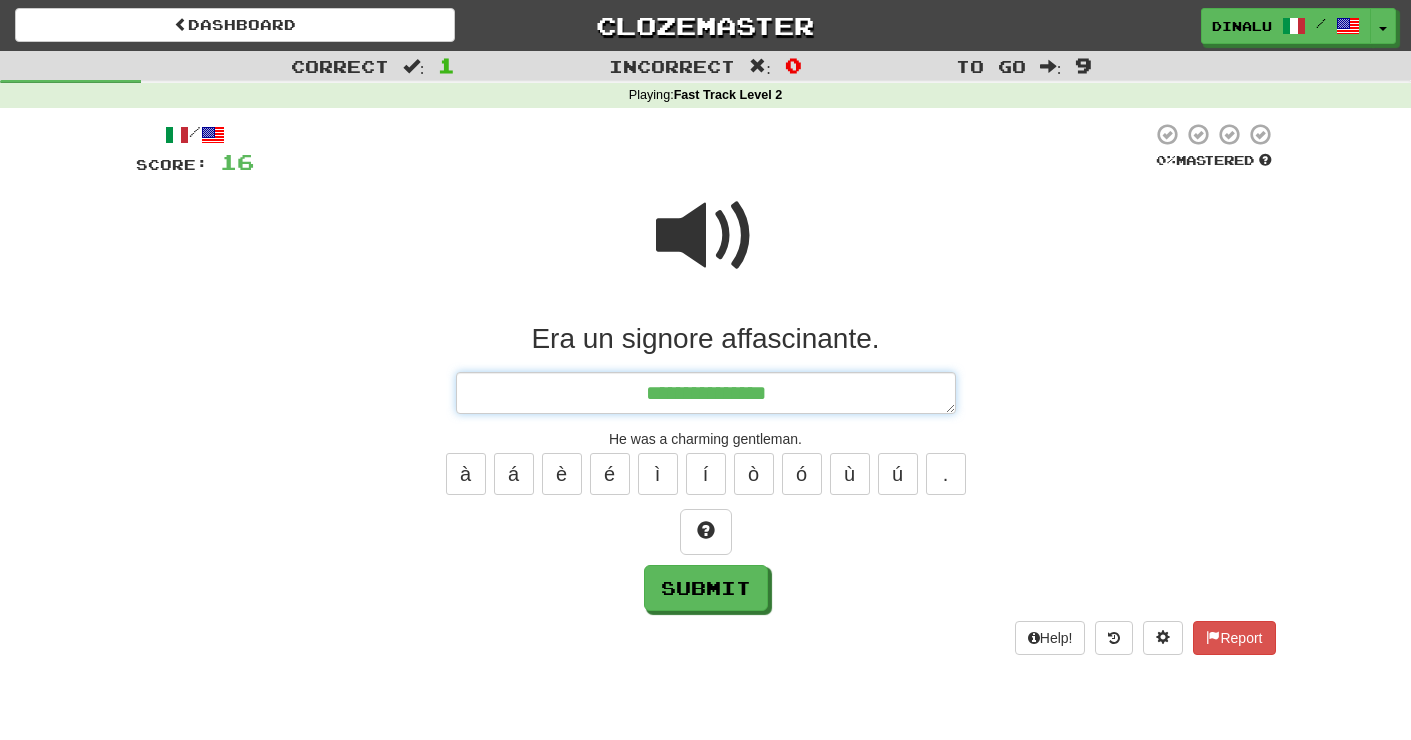 type on "*" 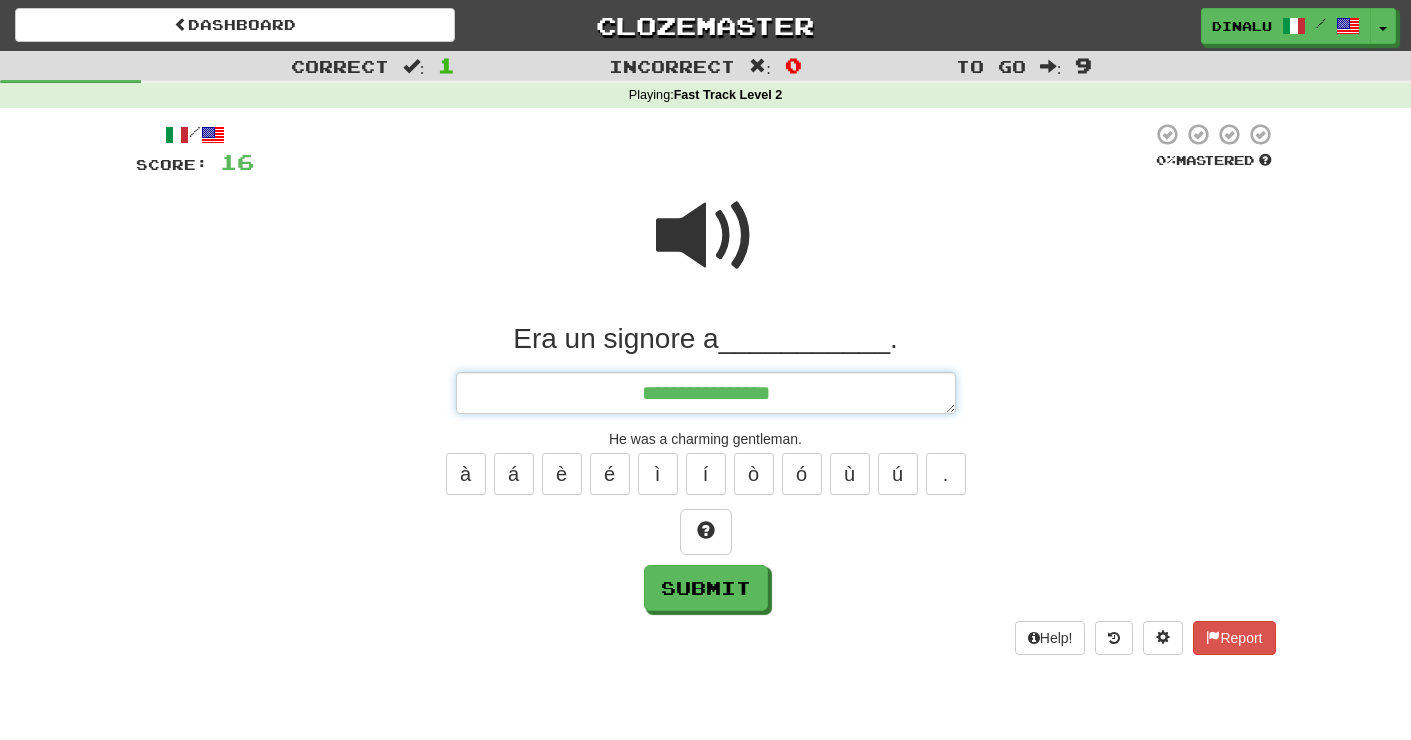 type on "*" 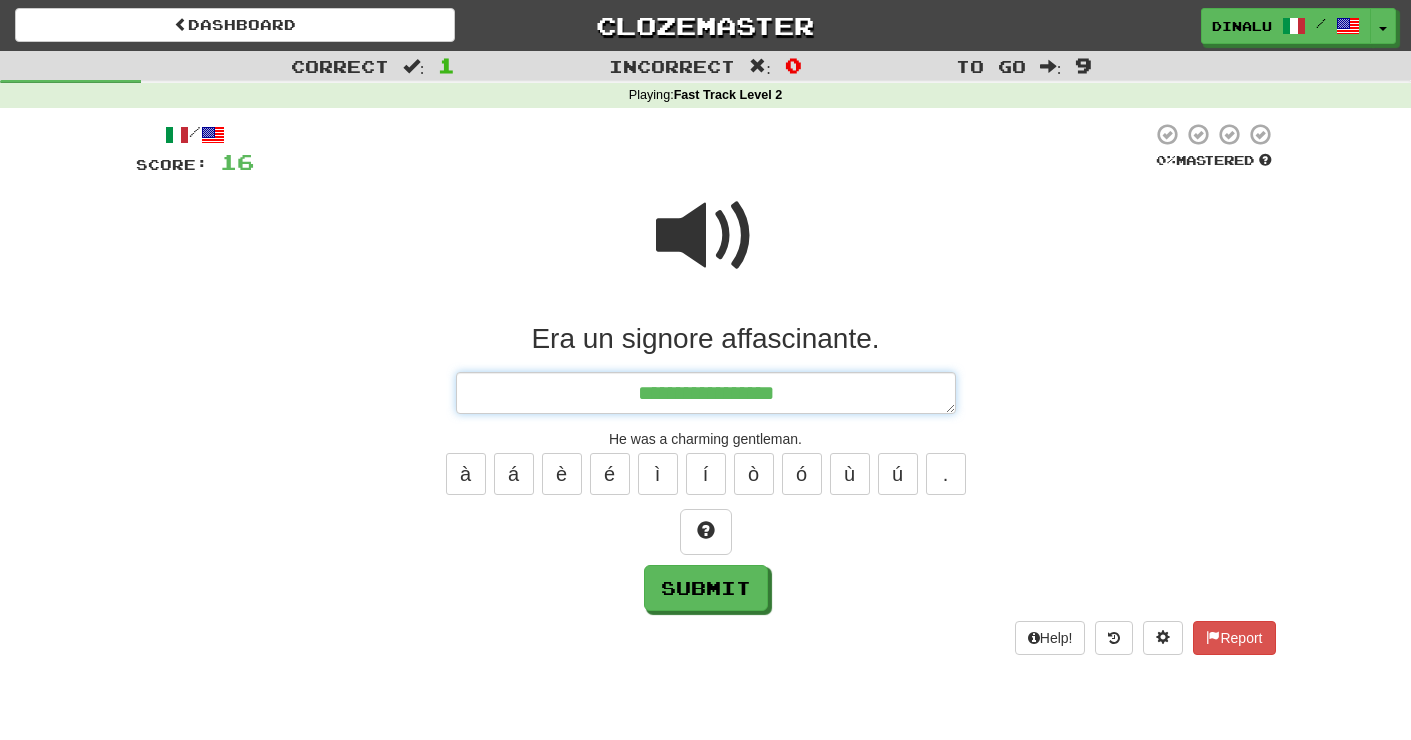 type on "*" 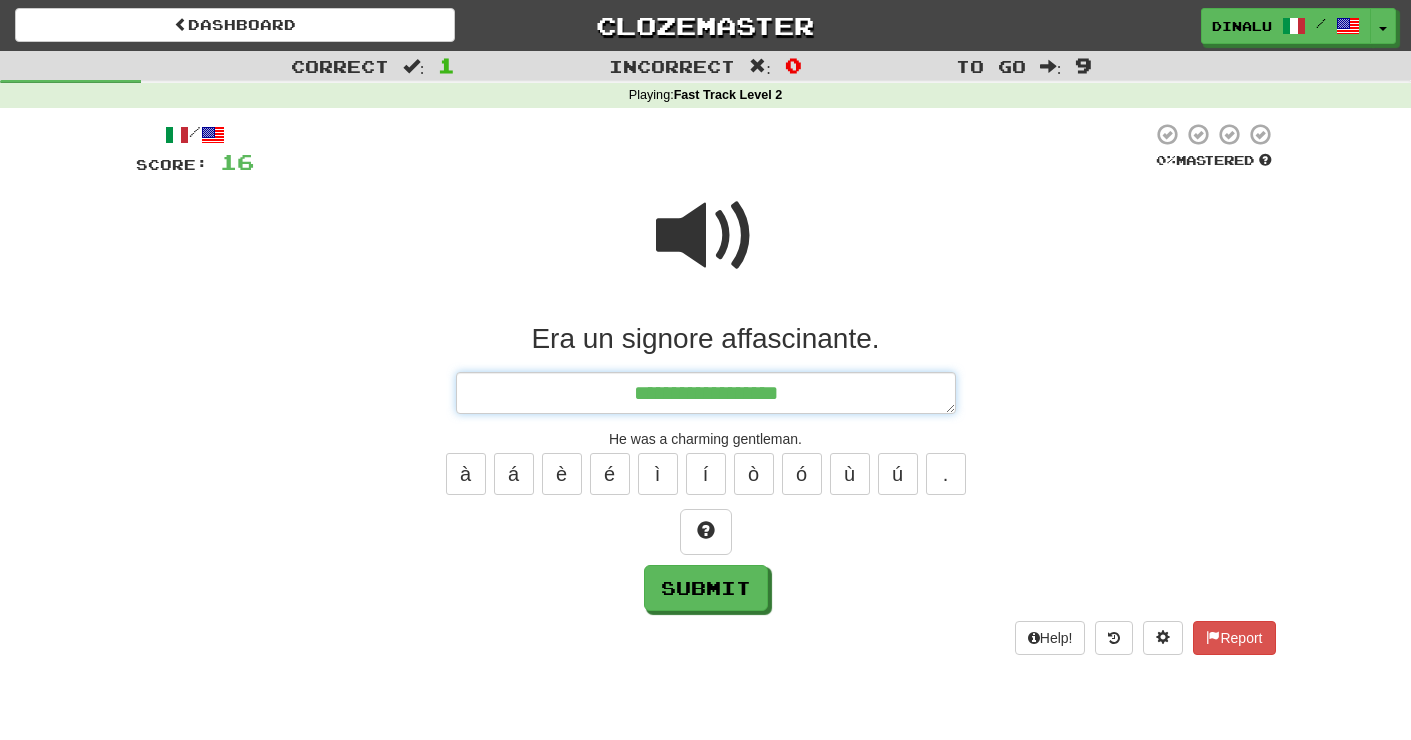 type on "*" 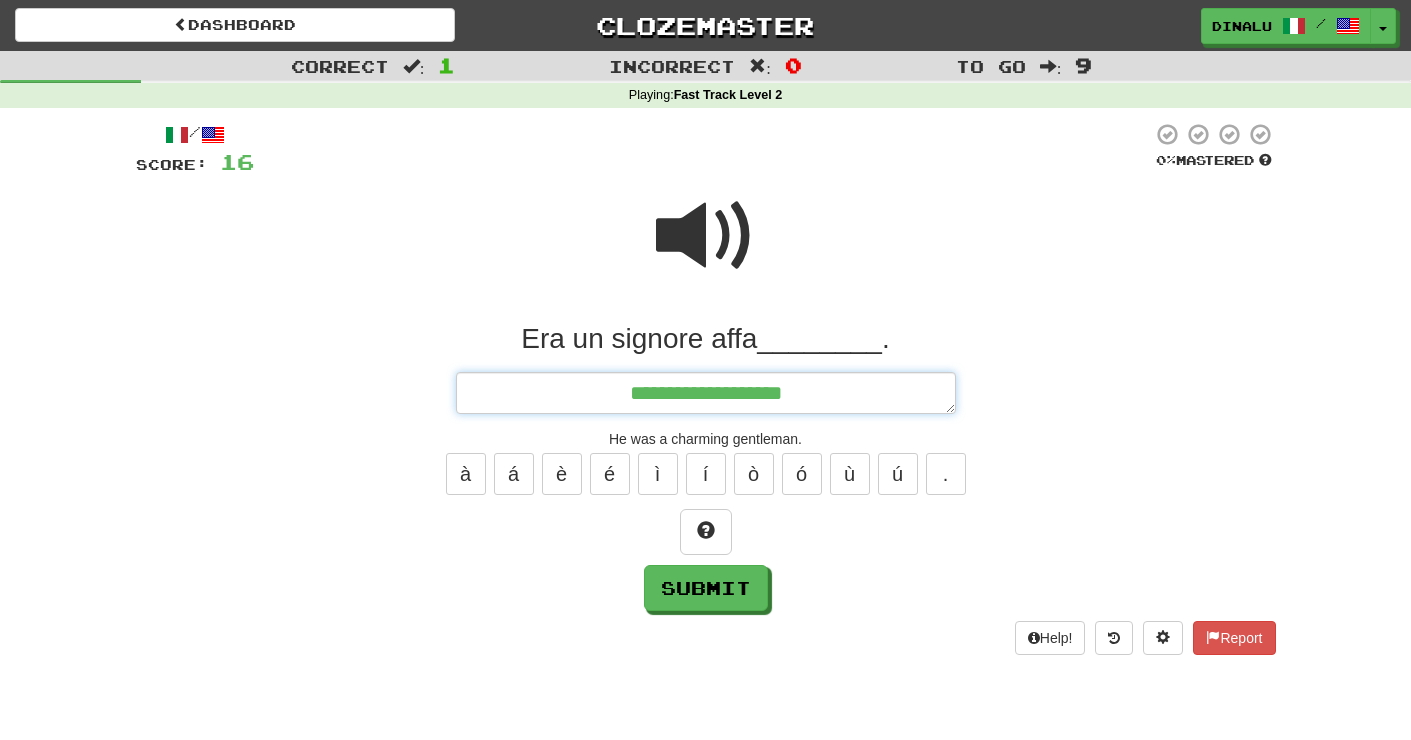 type on "*" 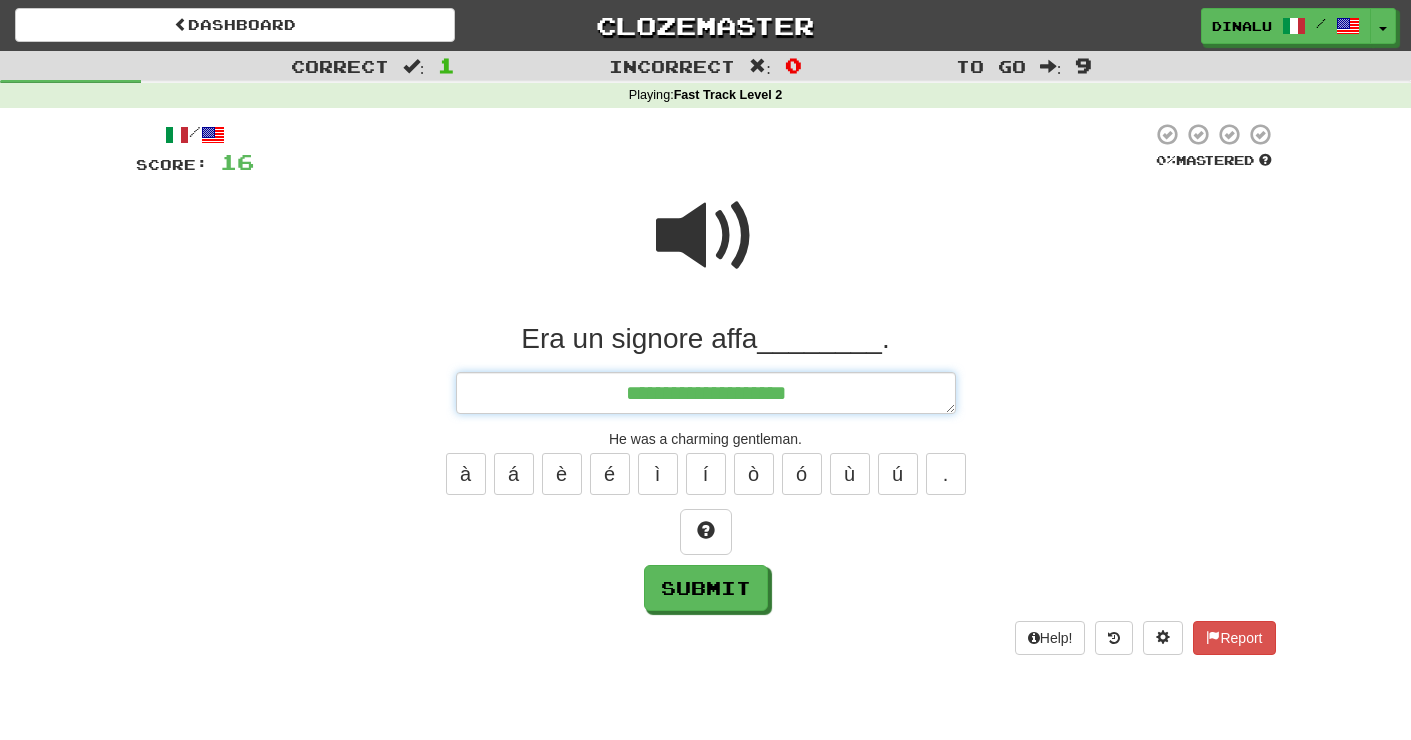 type on "*" 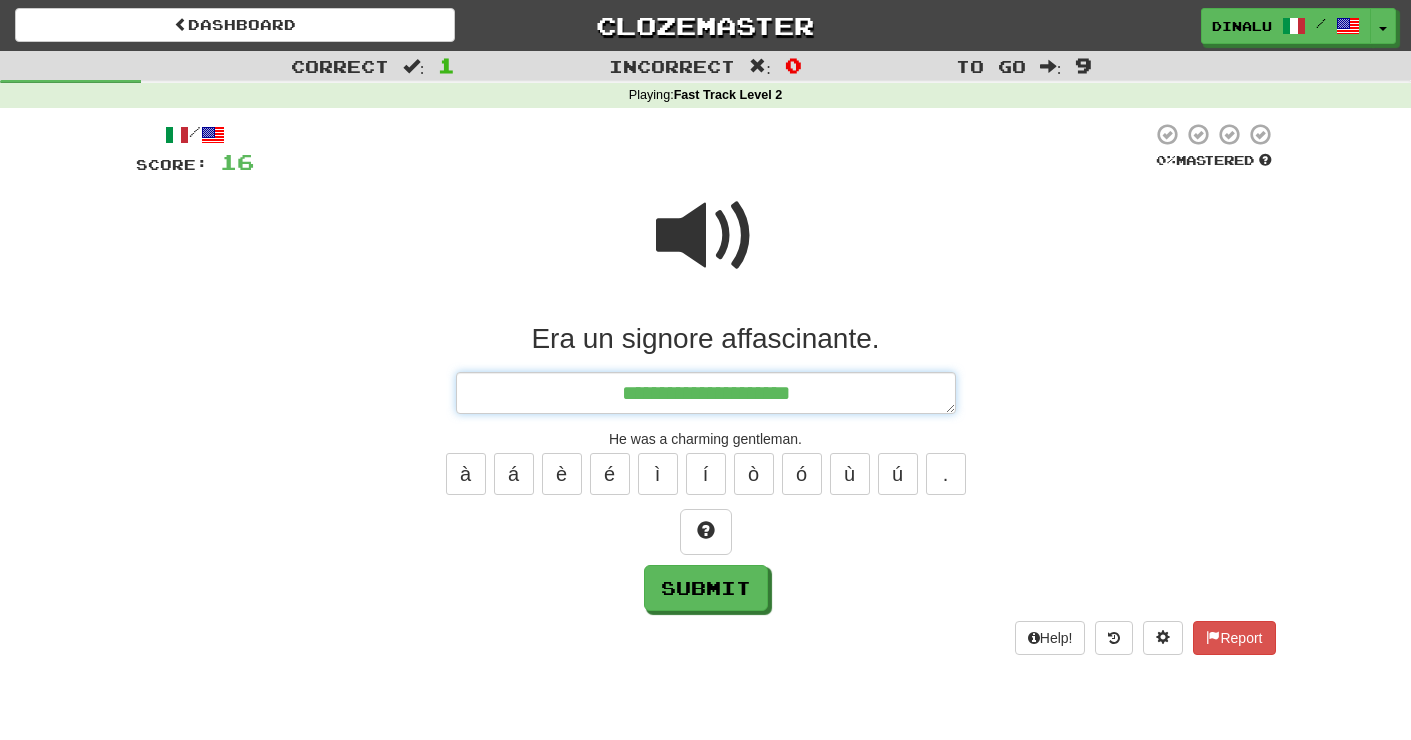 type on "*" 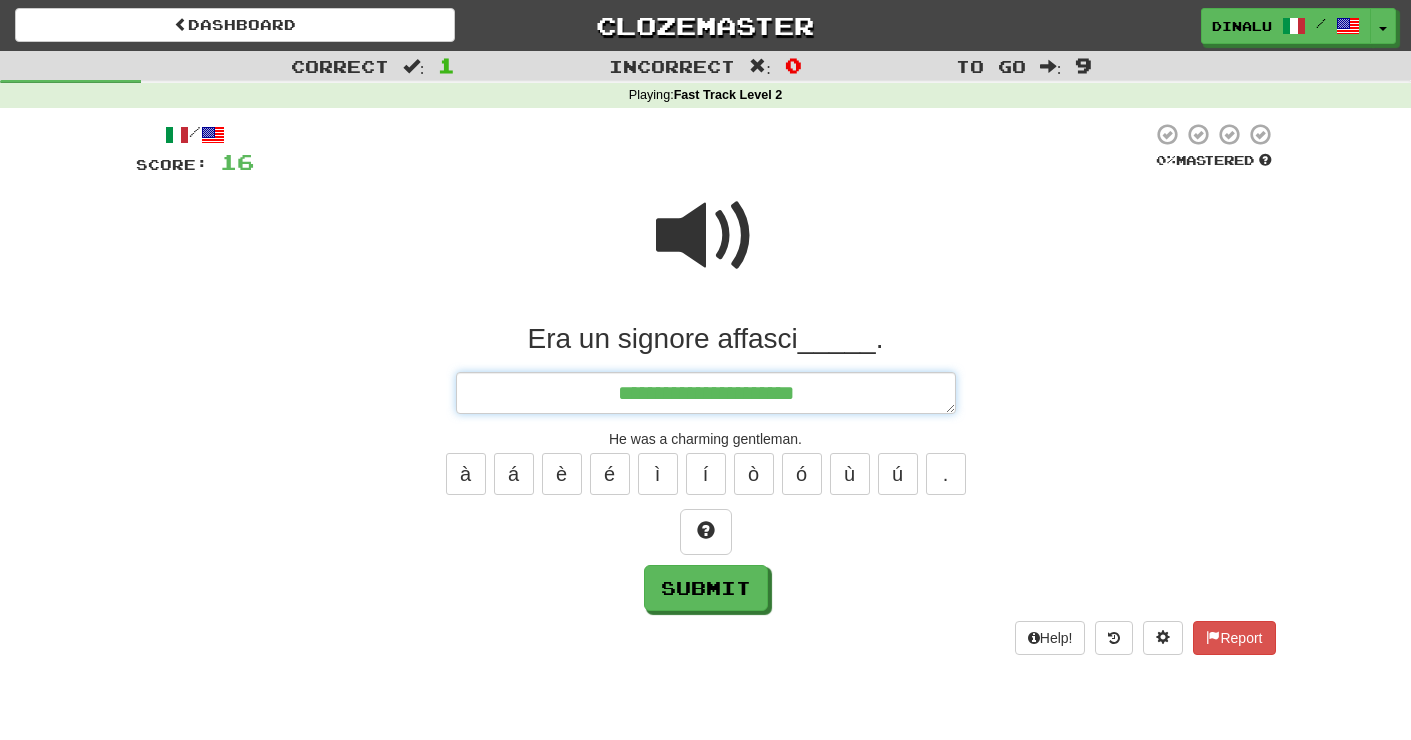 type on "*" 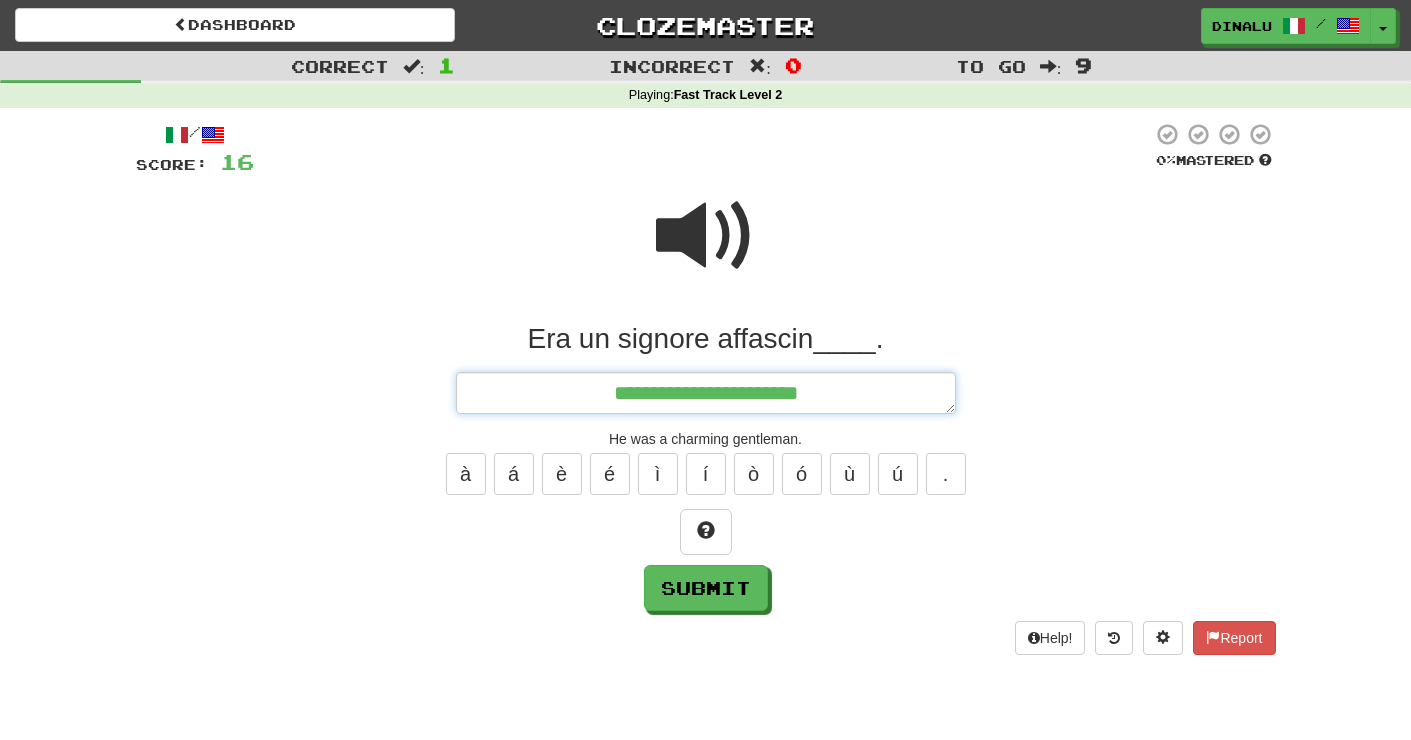 type on "*" 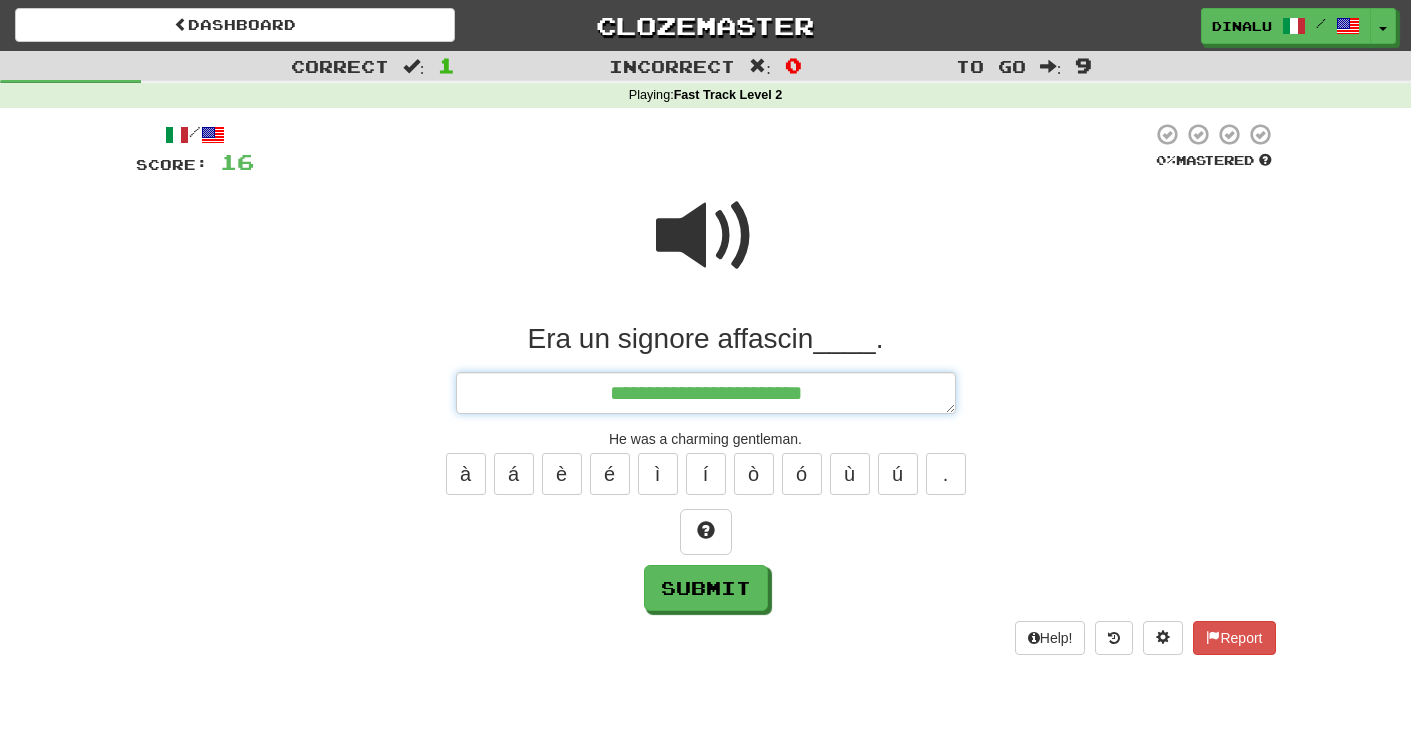 type on "*" 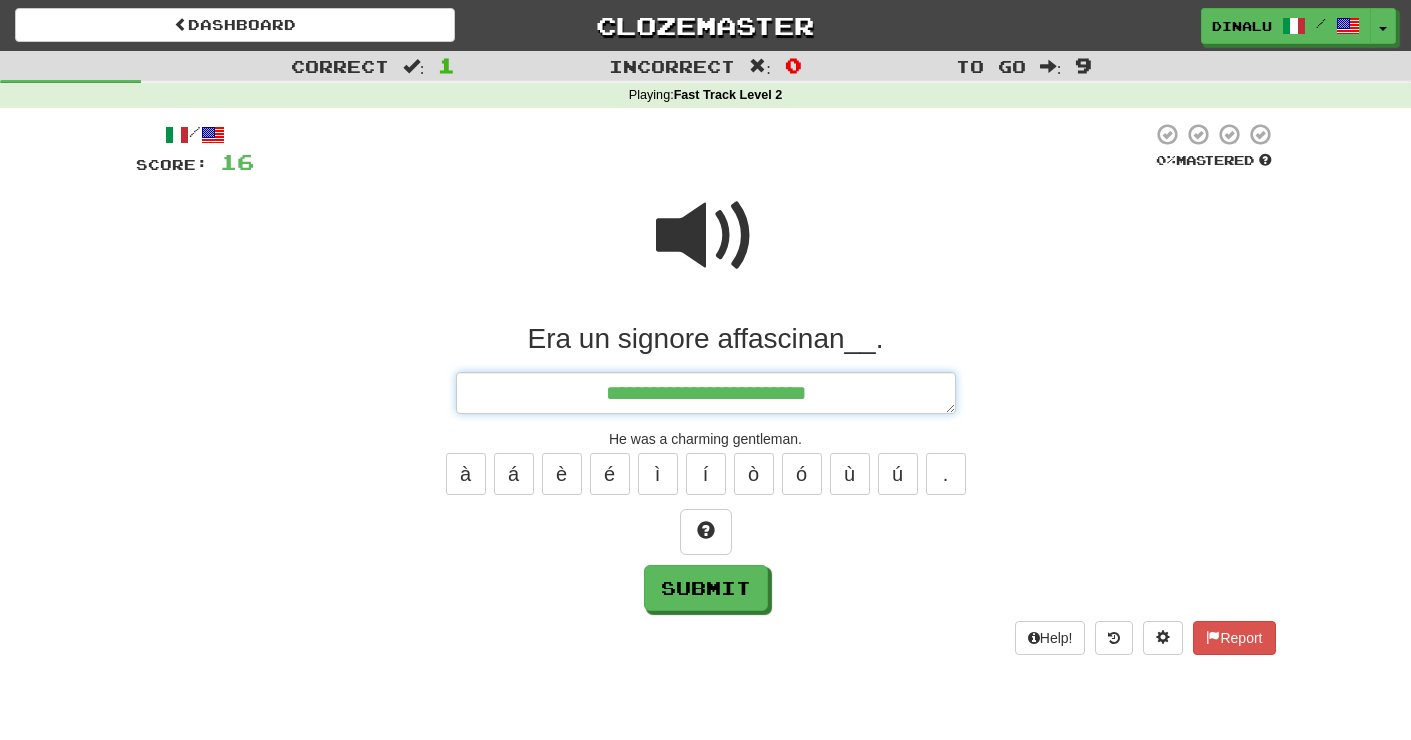type on "*" 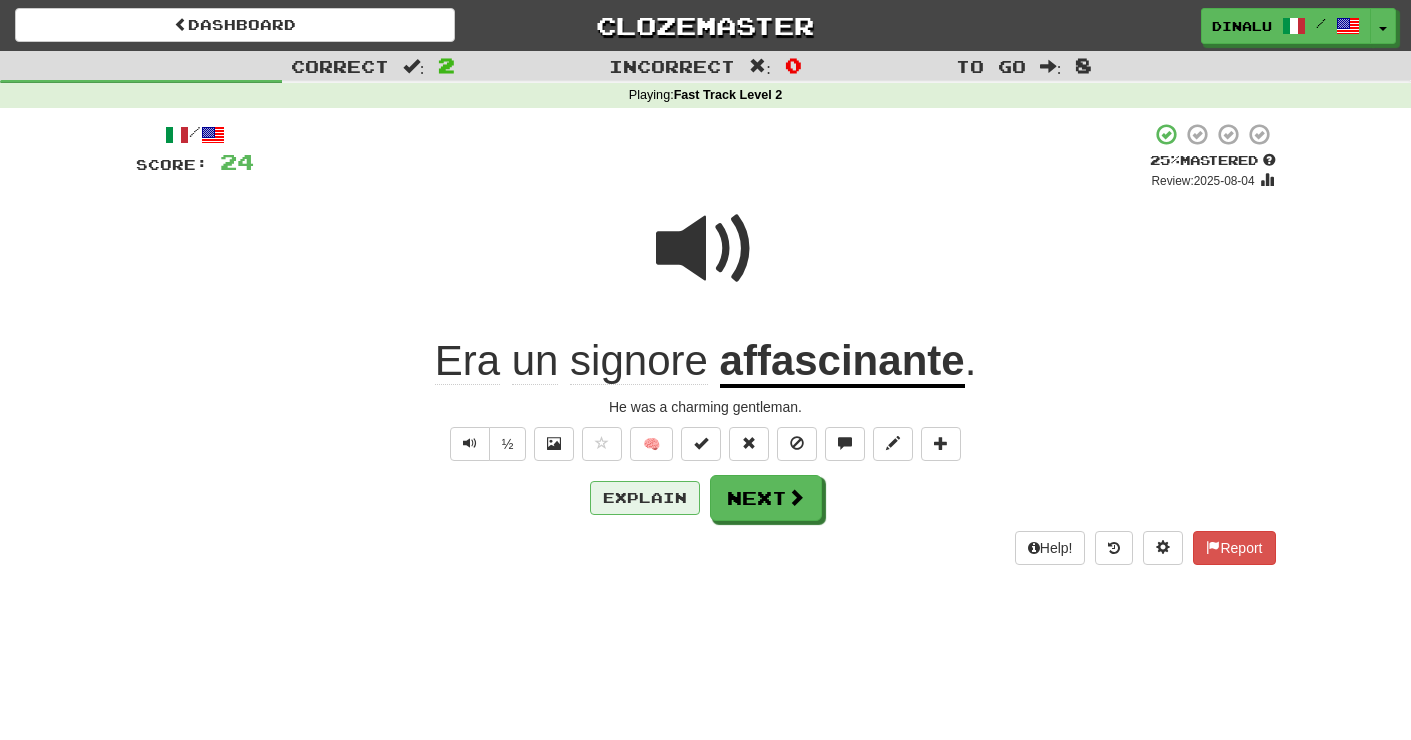 click on "Explain" at bounding box center (645, 498) 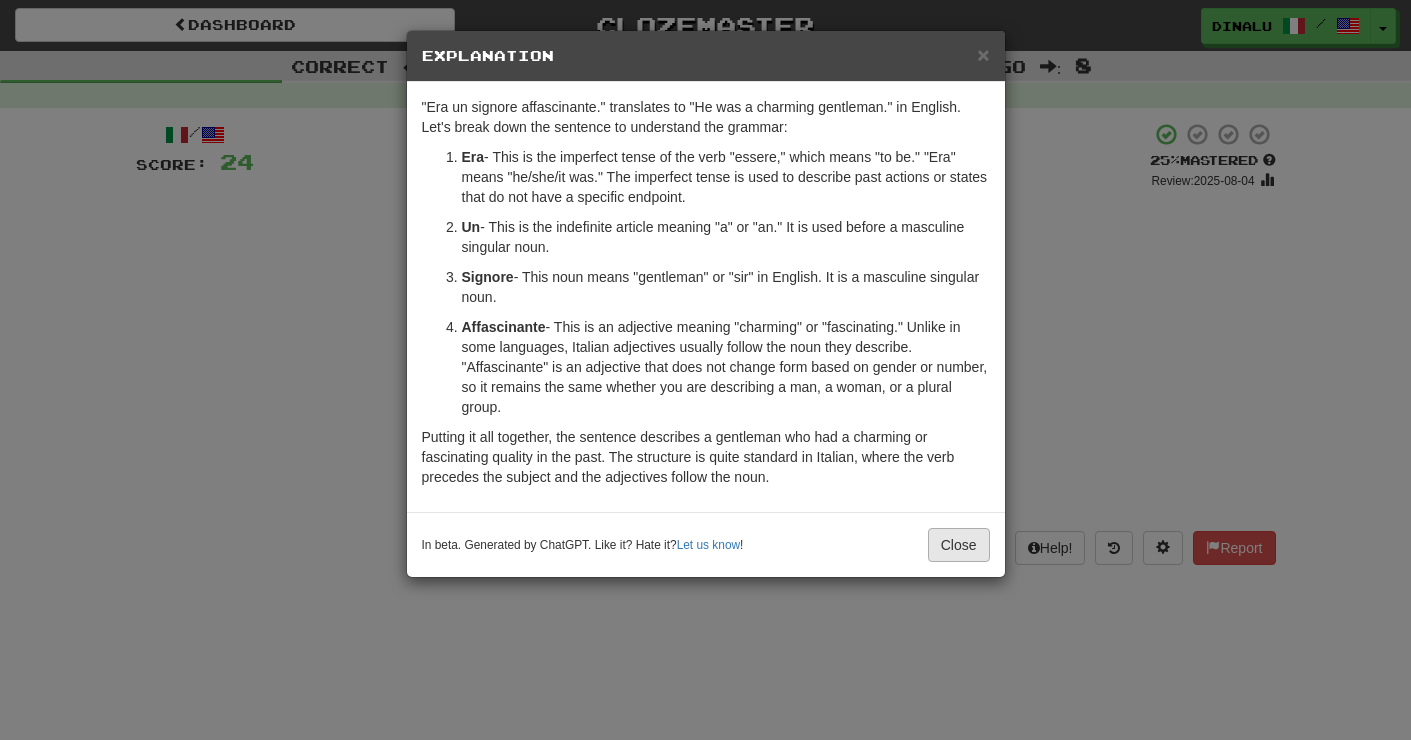 click on "Close" at bounding box center [959, 545] 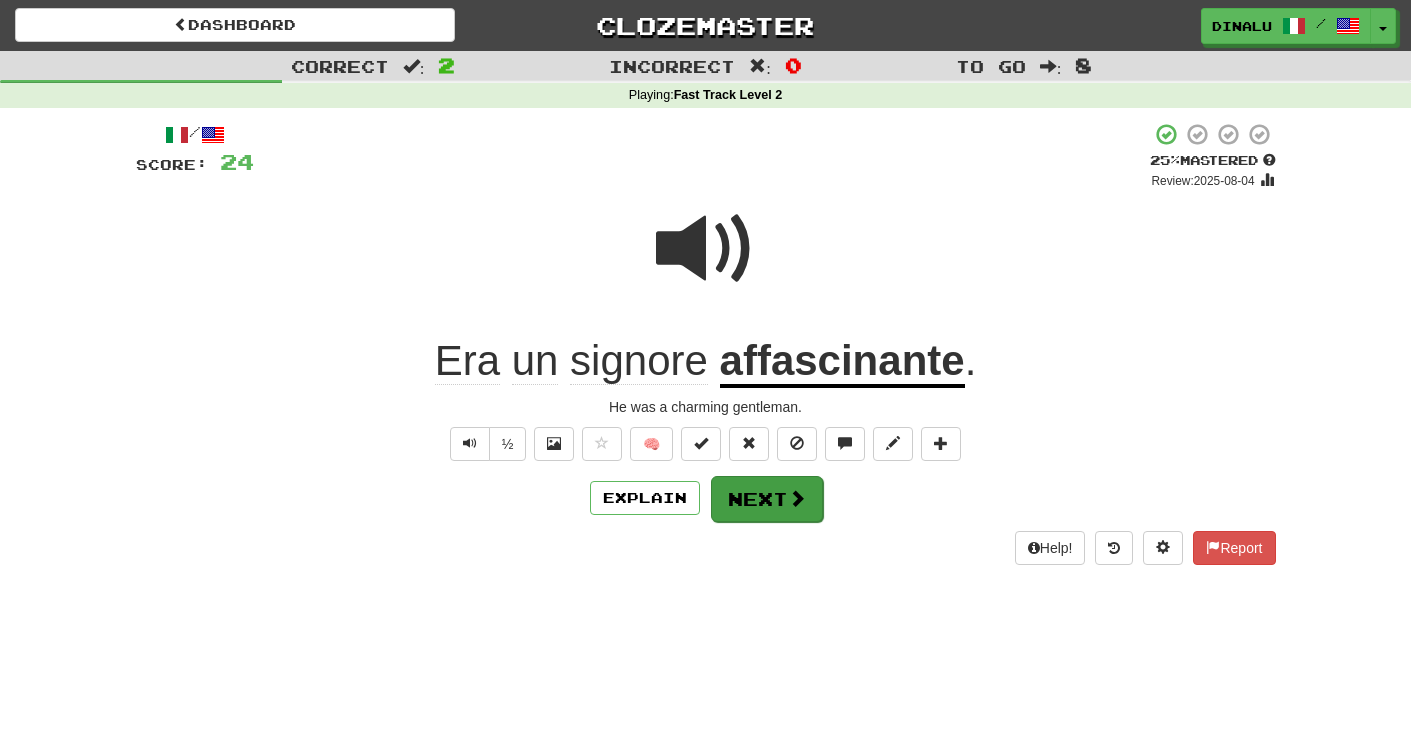 click on "Next" at bounding box center (767, 499) 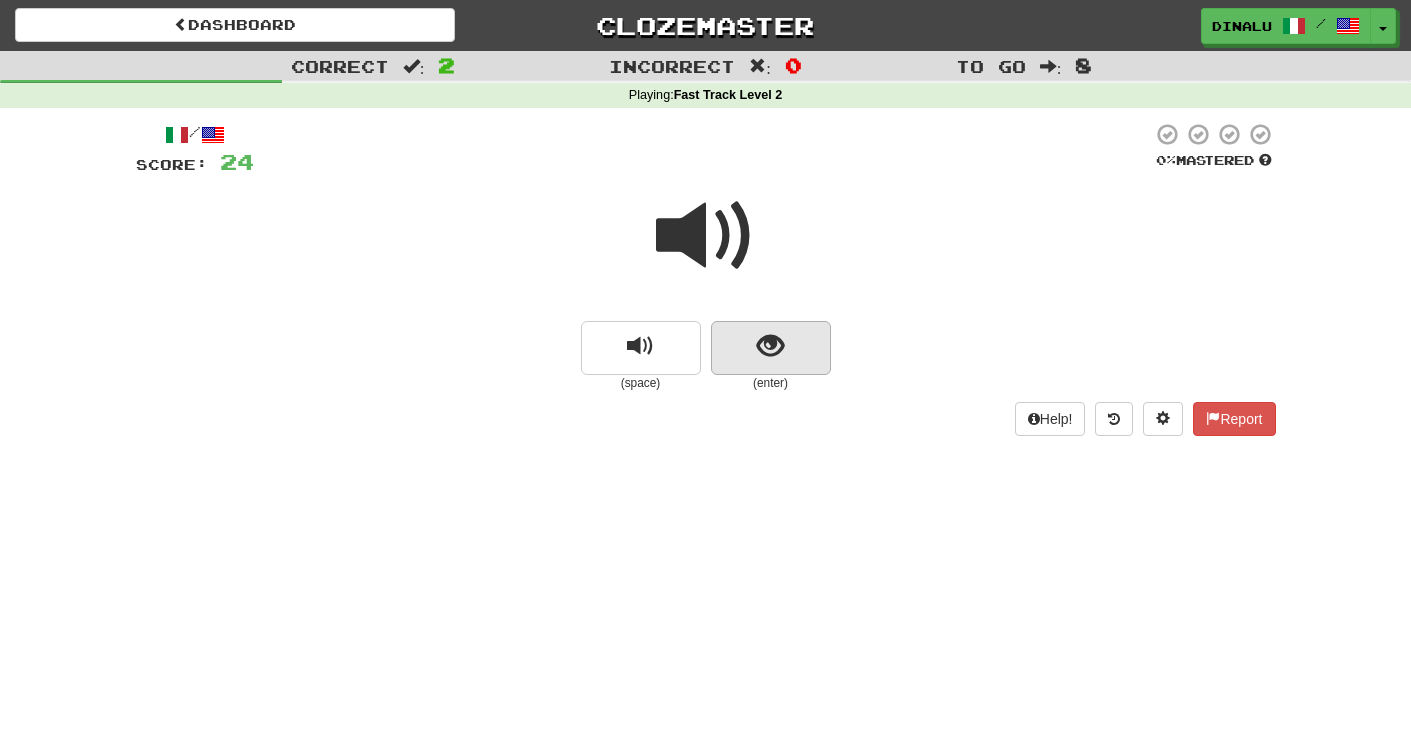 click at bounding box center (770, 346) 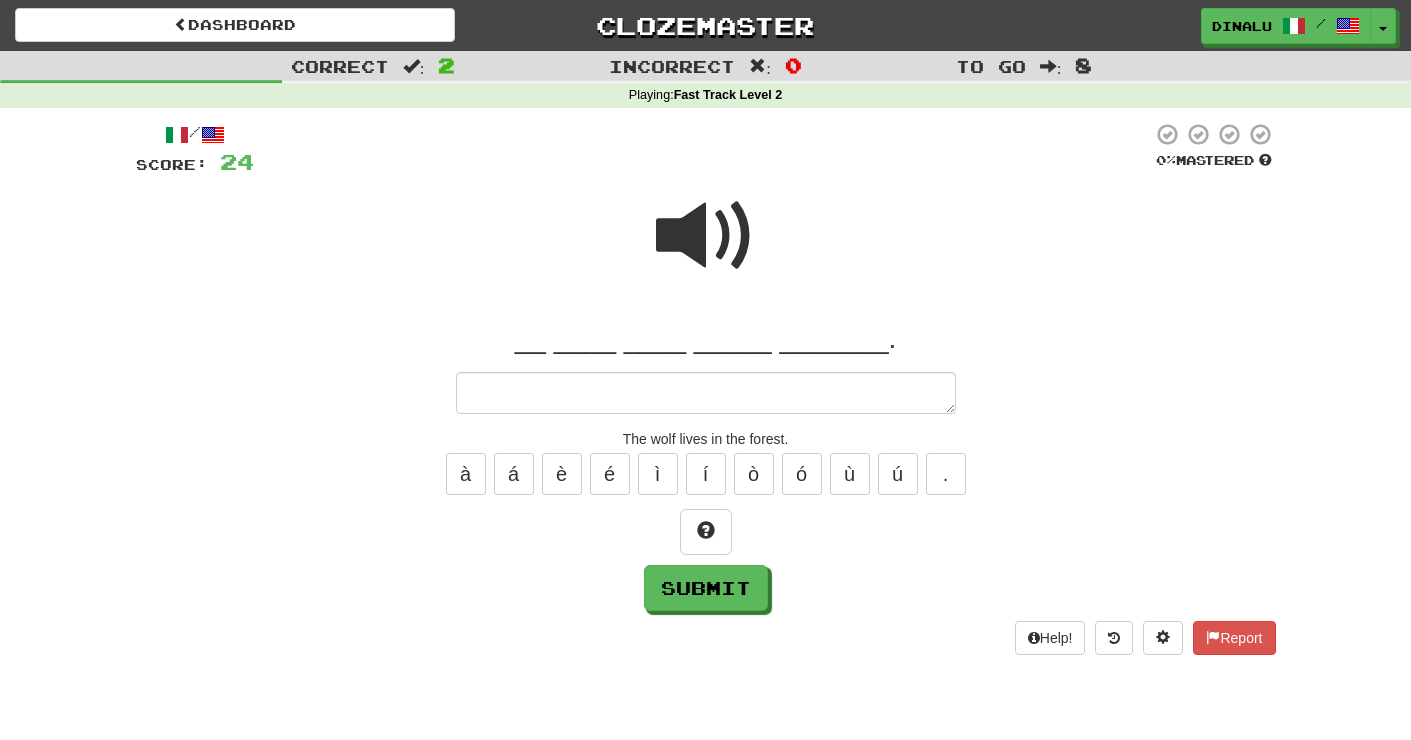 type on "*" 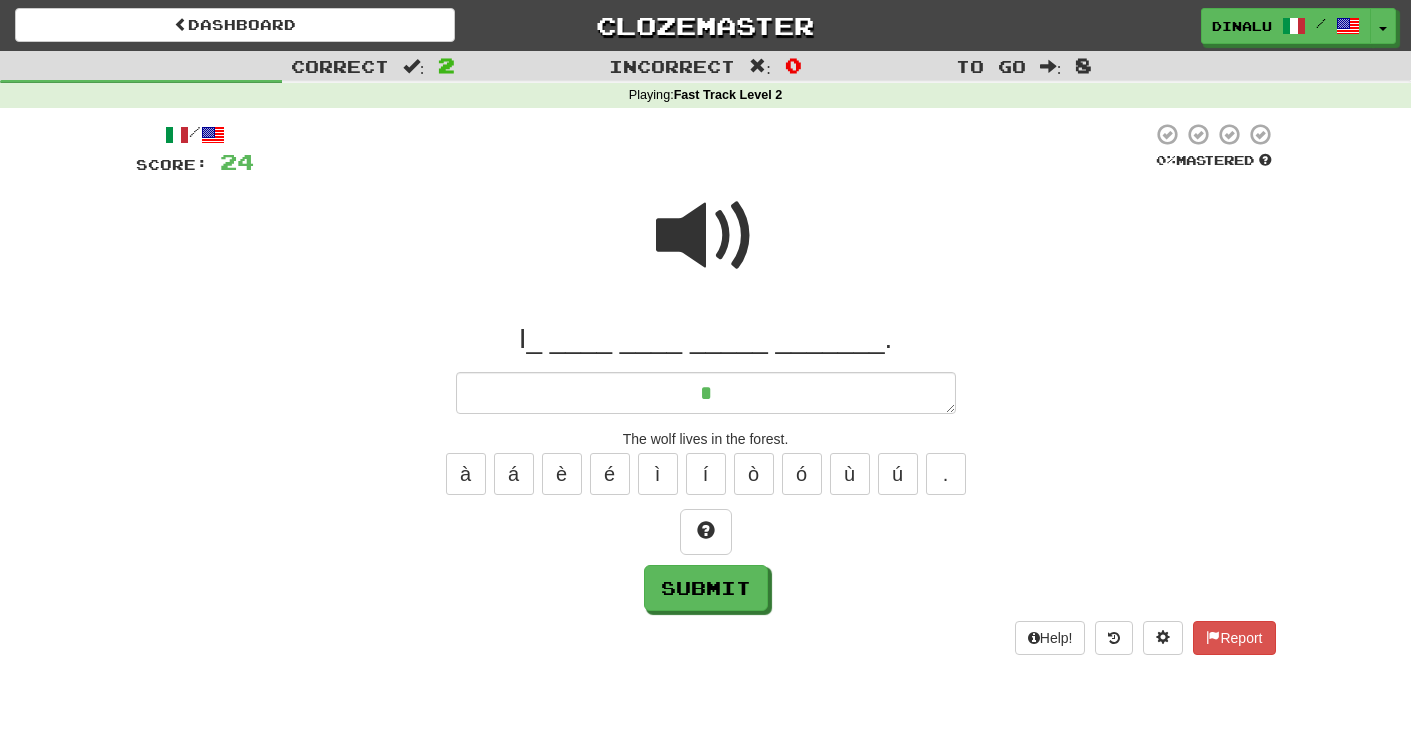 type on "*" 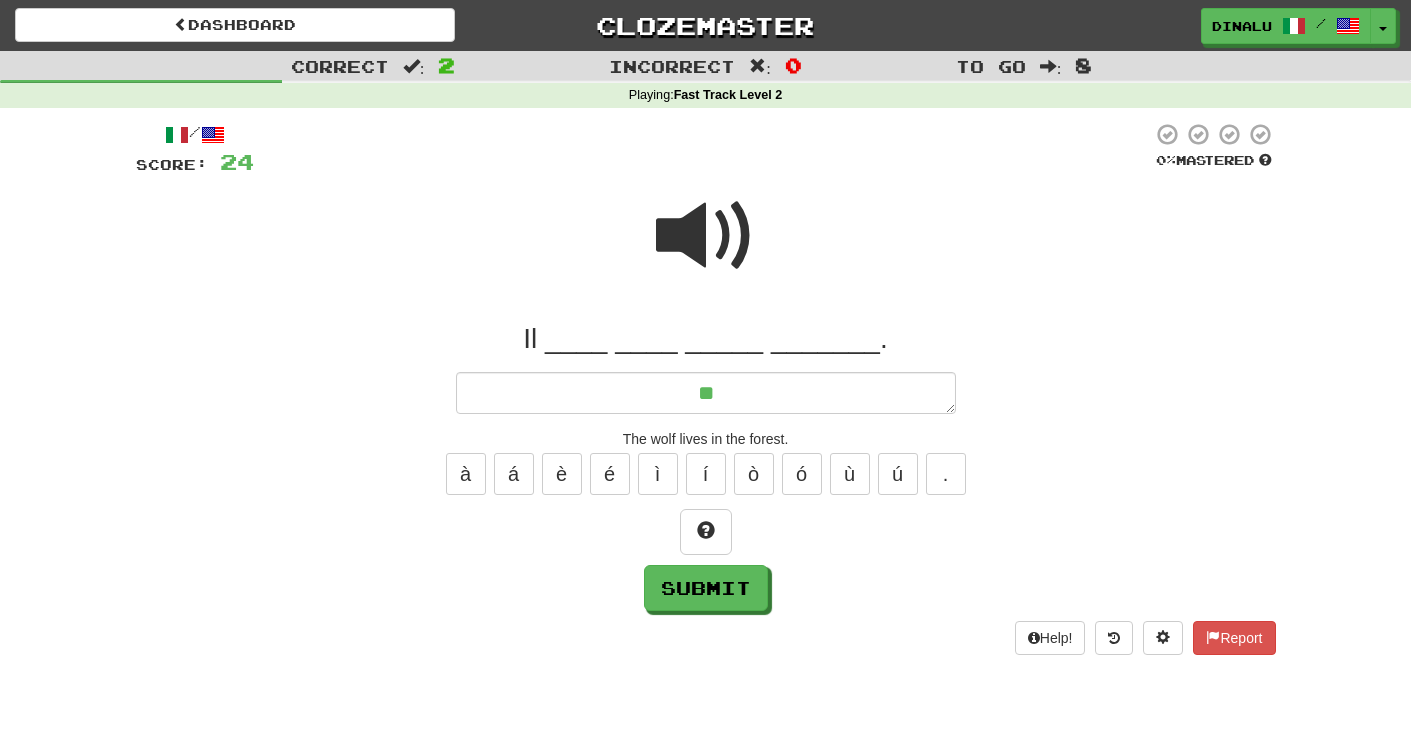 type on "*" 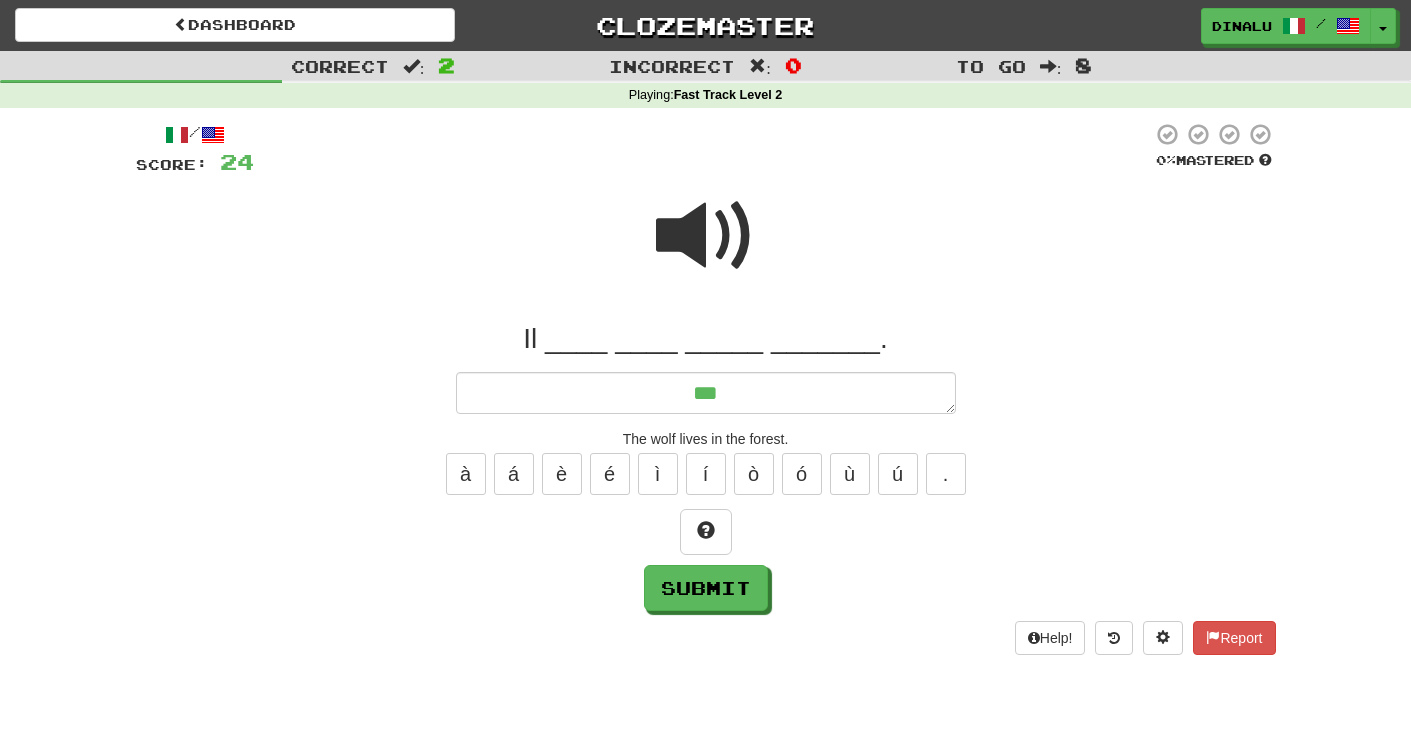 type on "*" 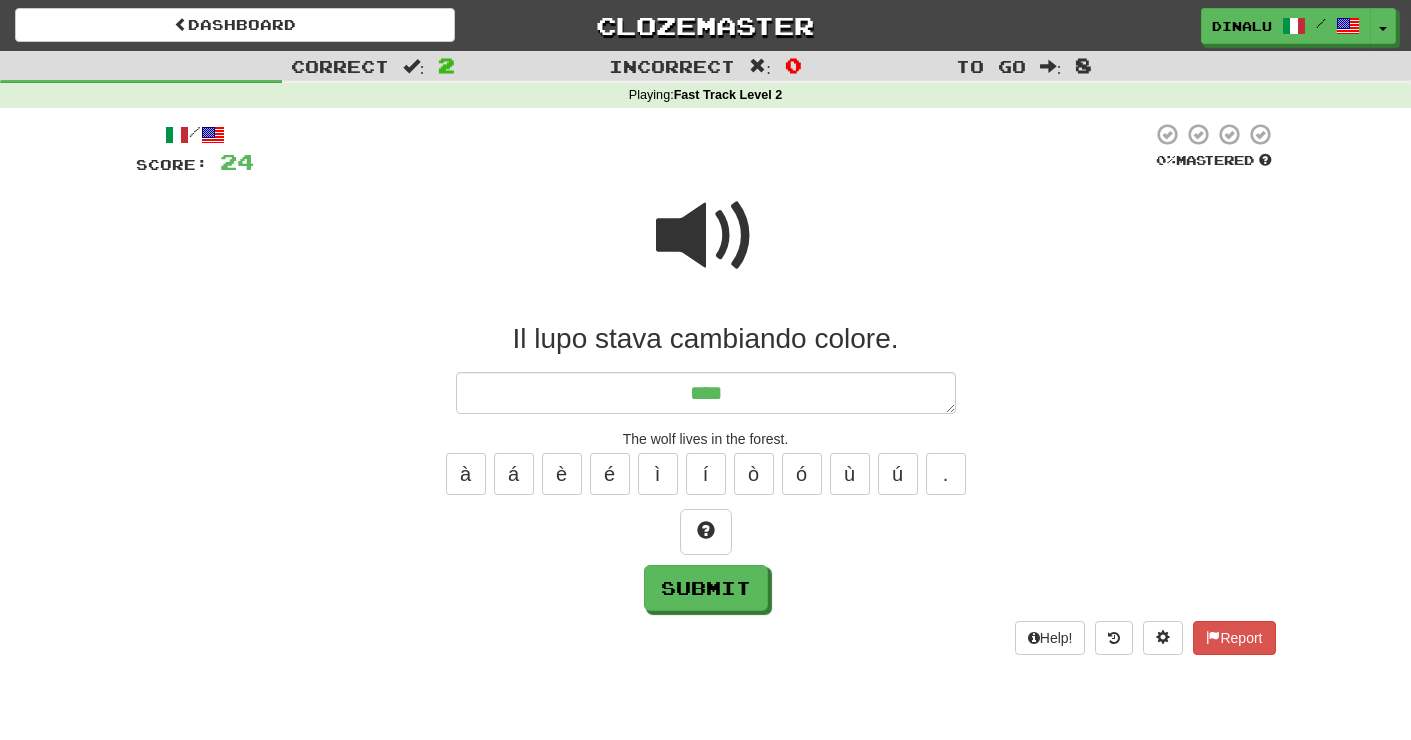 type on "*" 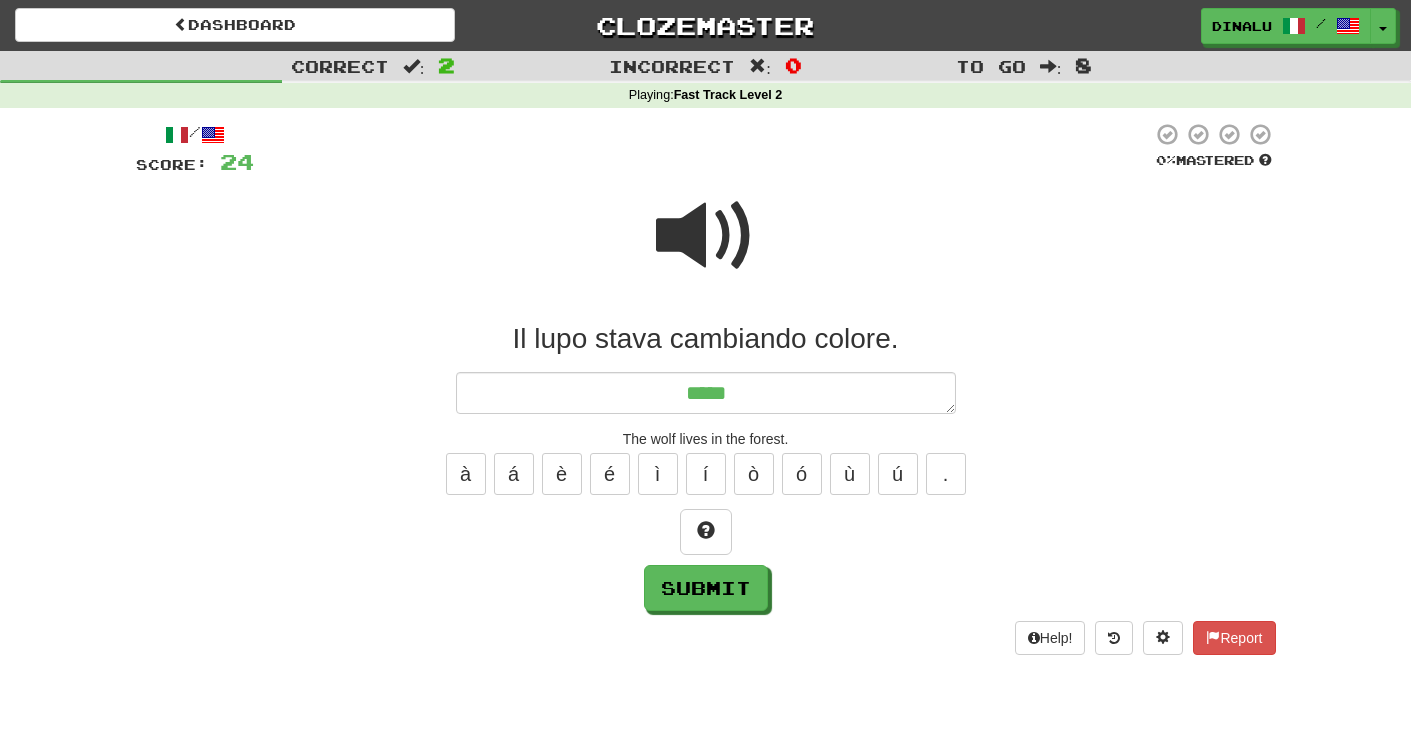 type on "*" 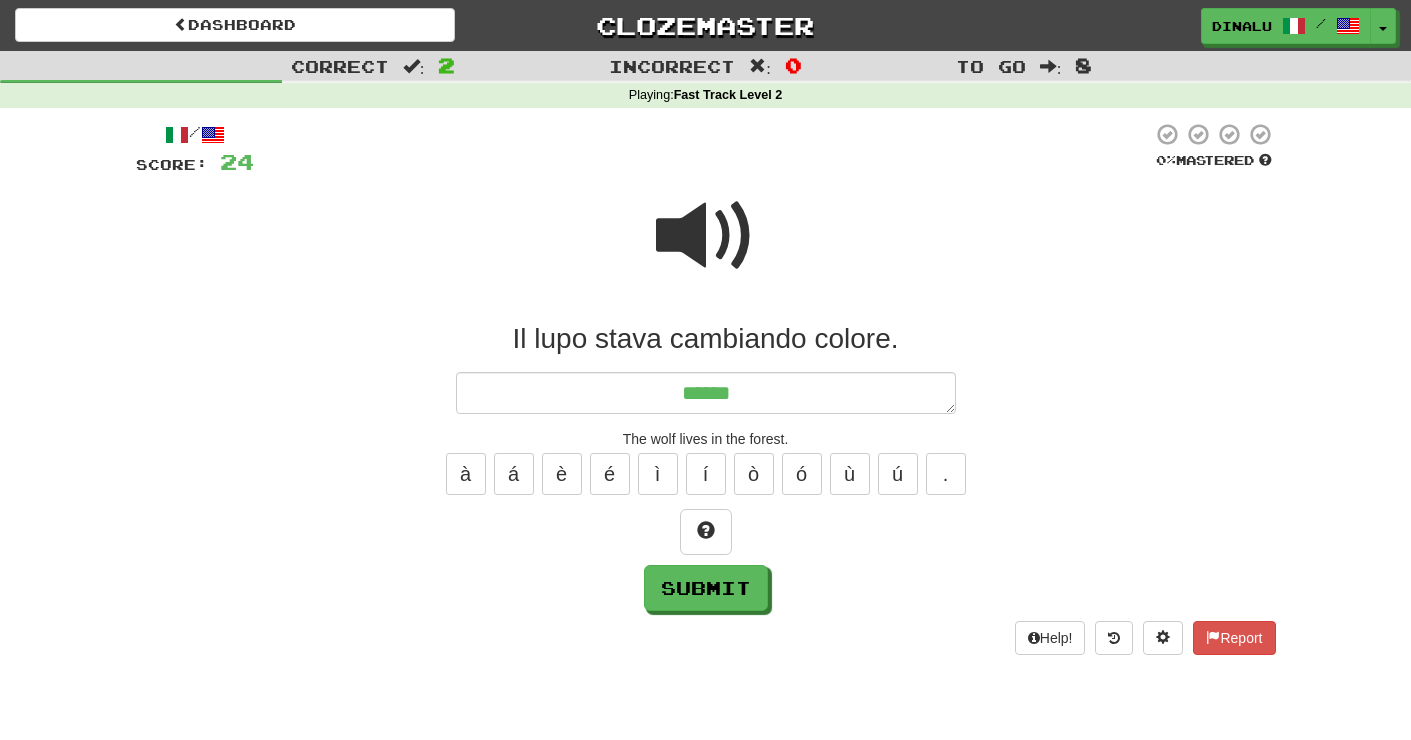 type on "*" 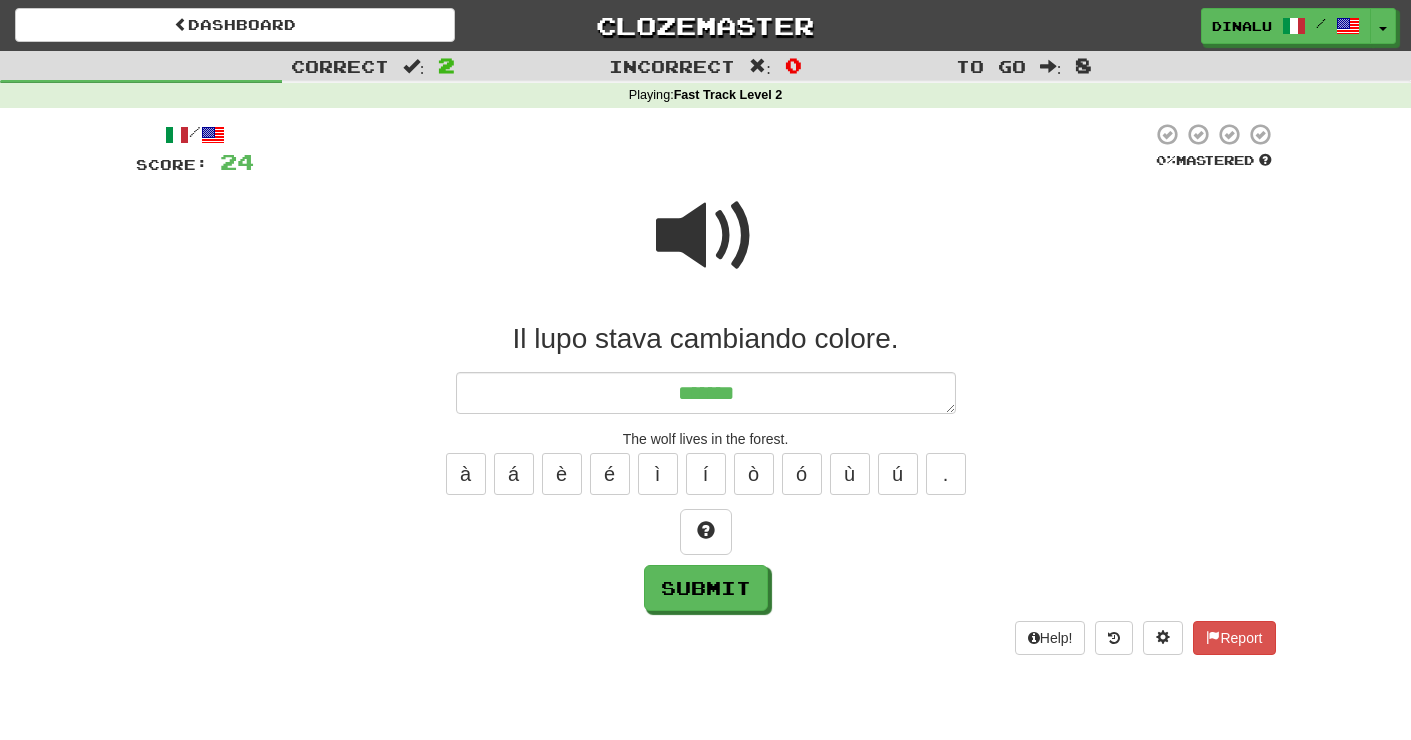 type on "*" 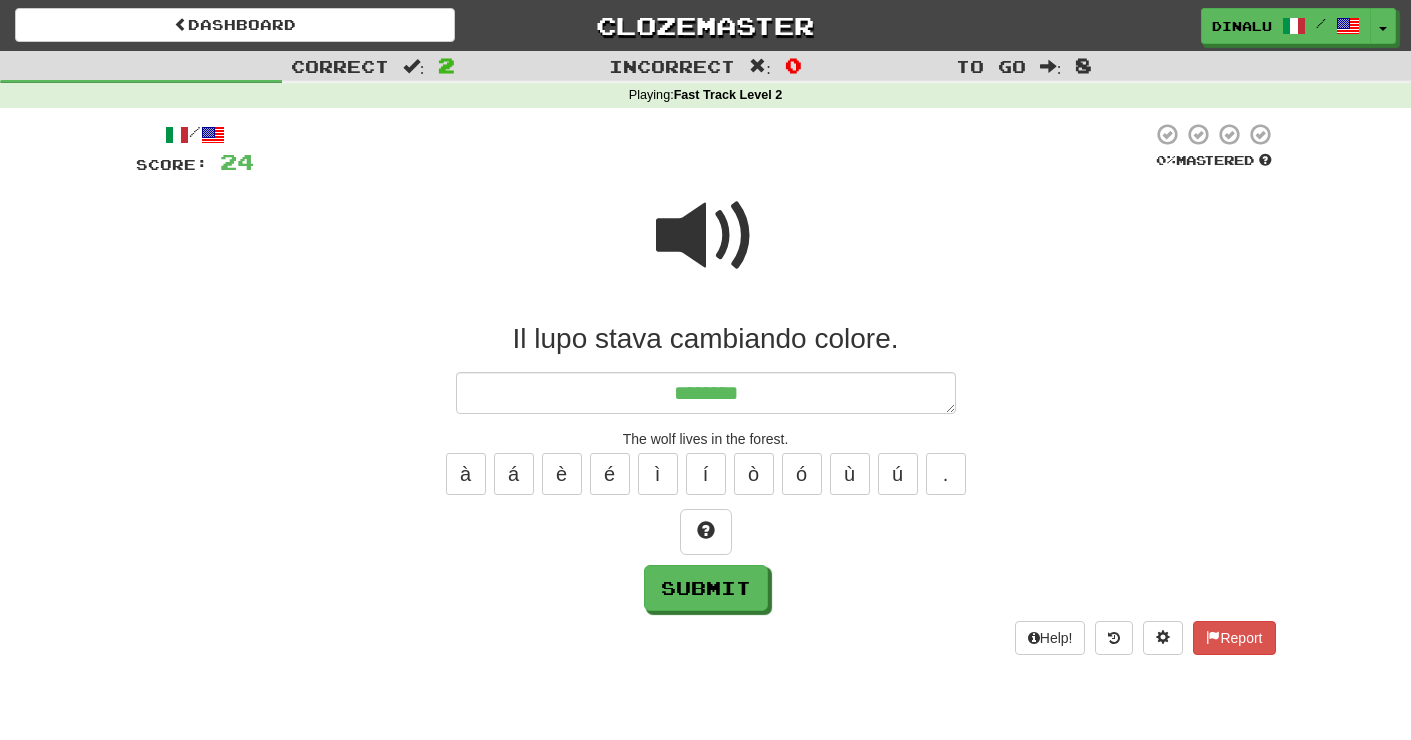type on "*" 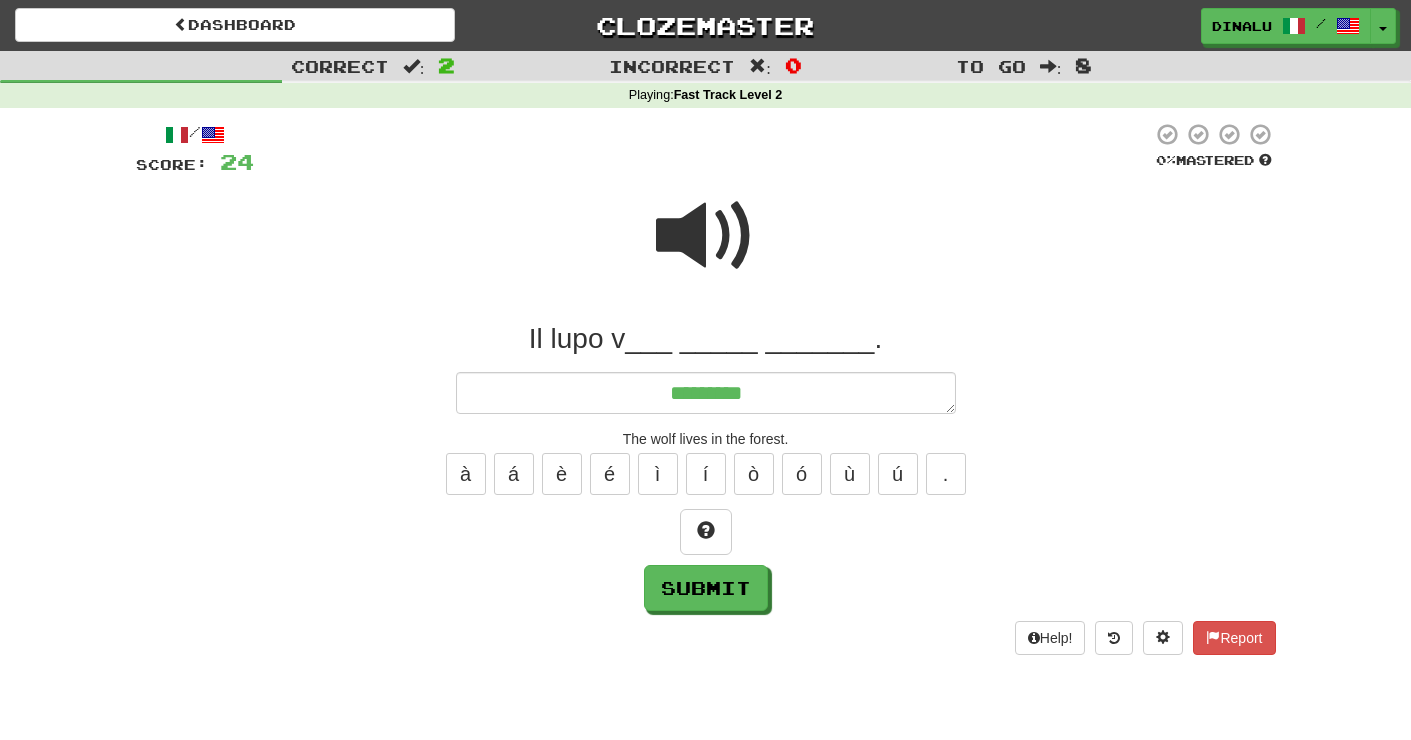 type on "*" 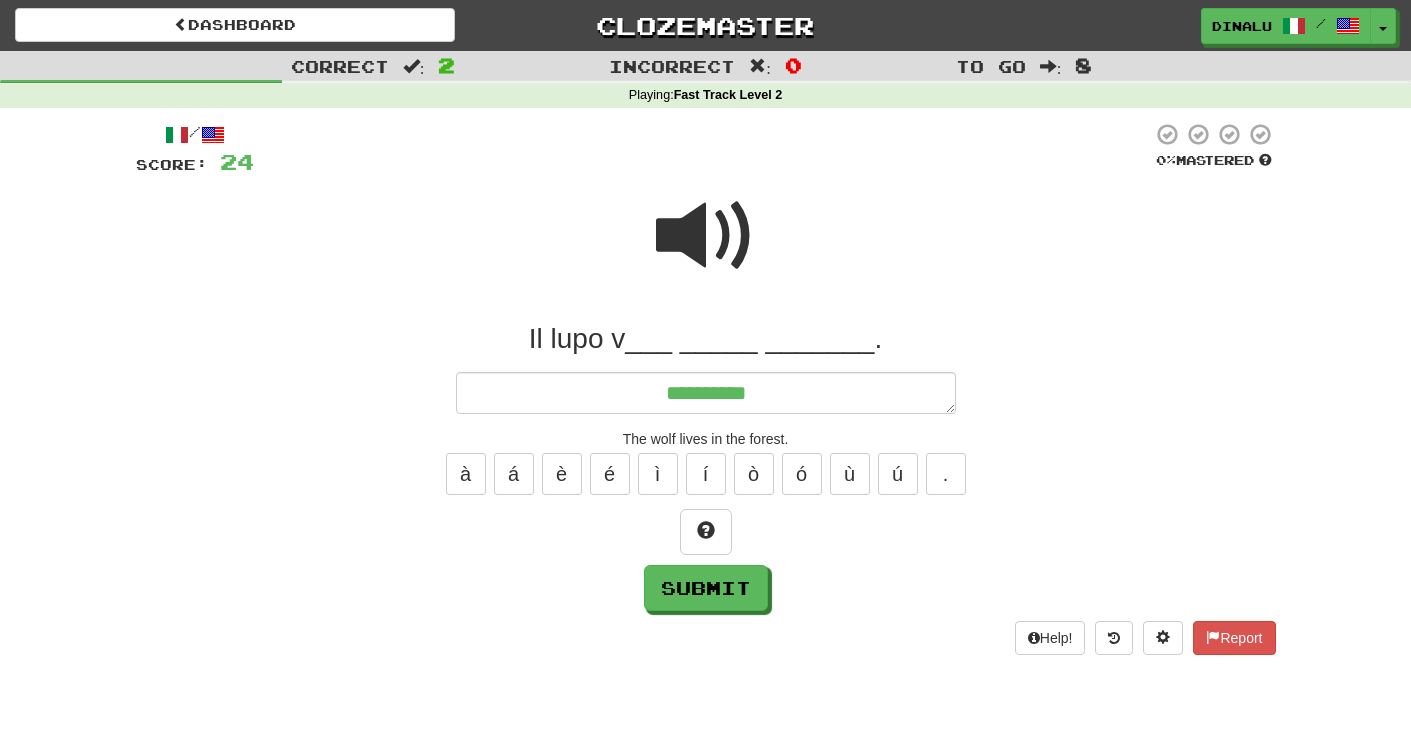 type on "*" 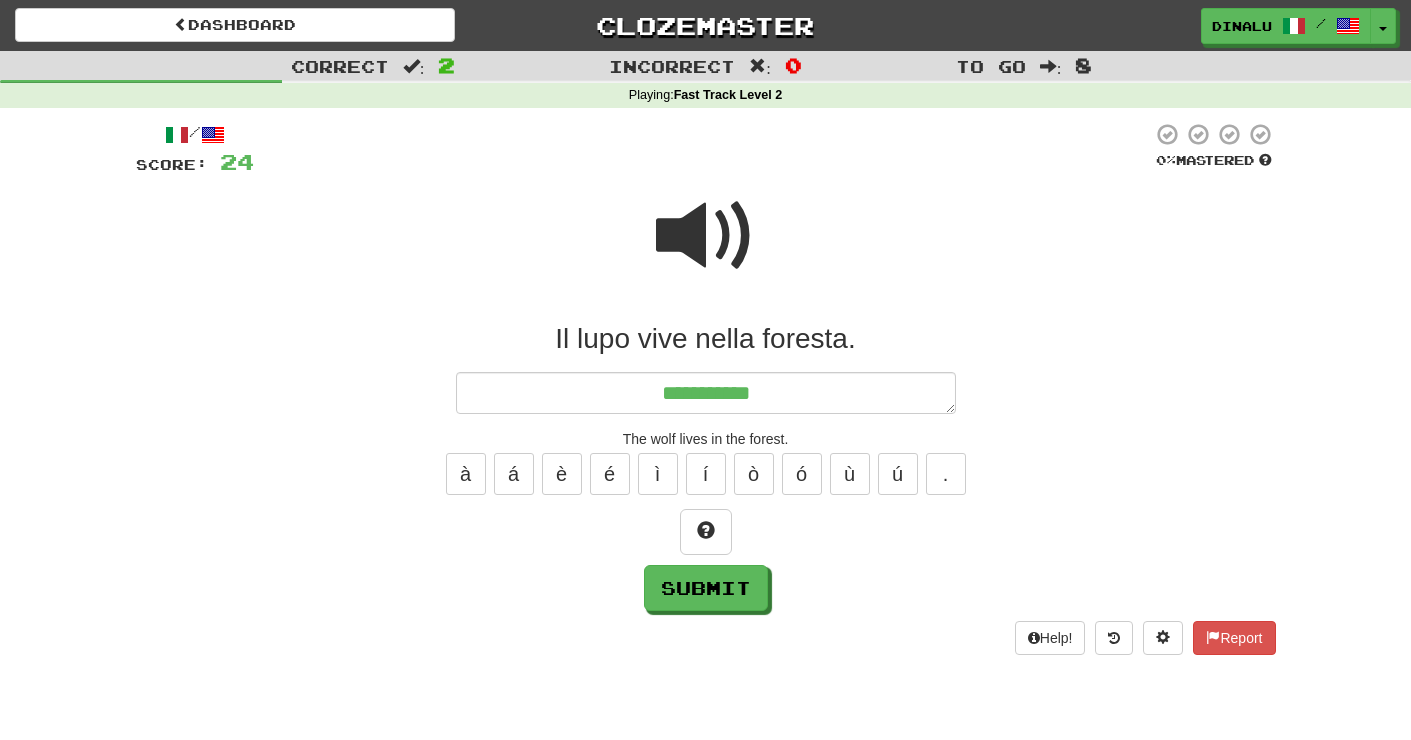 type on "*" 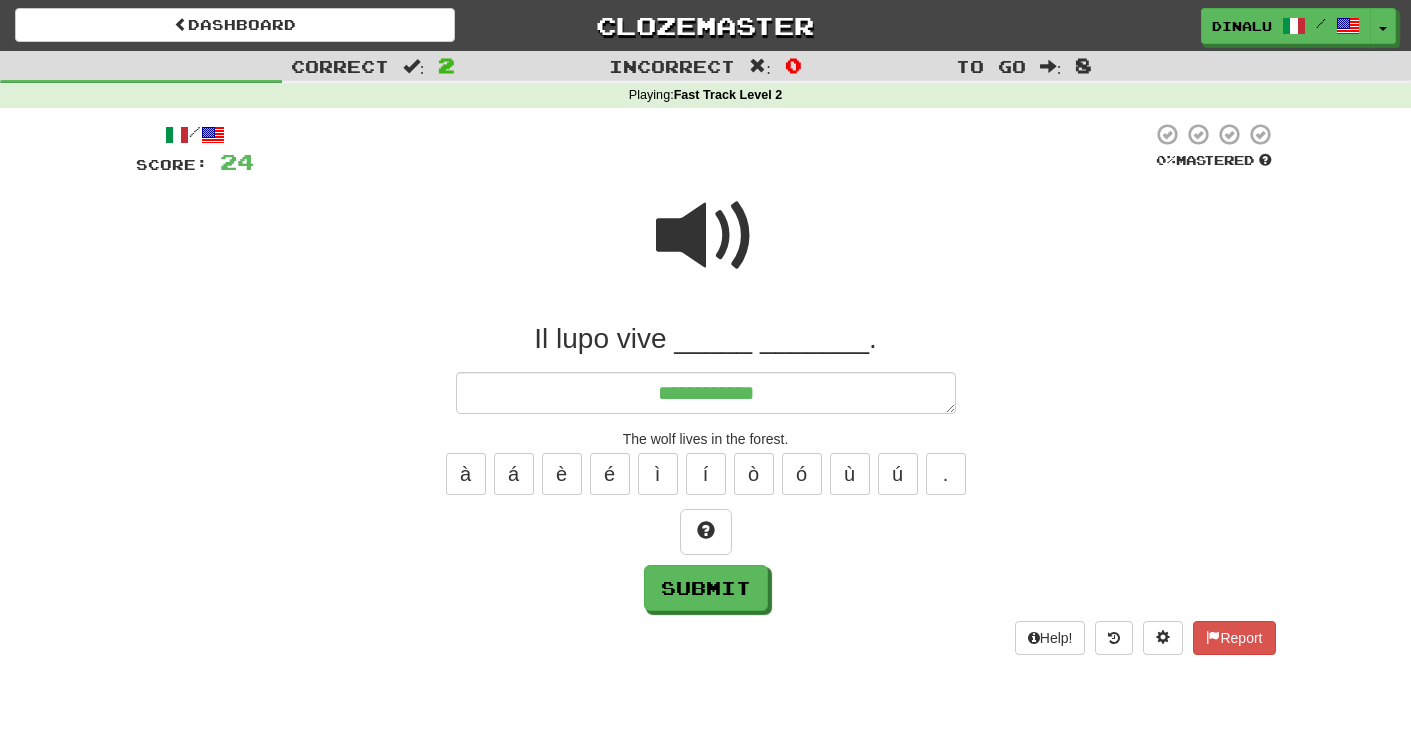 type on "*" 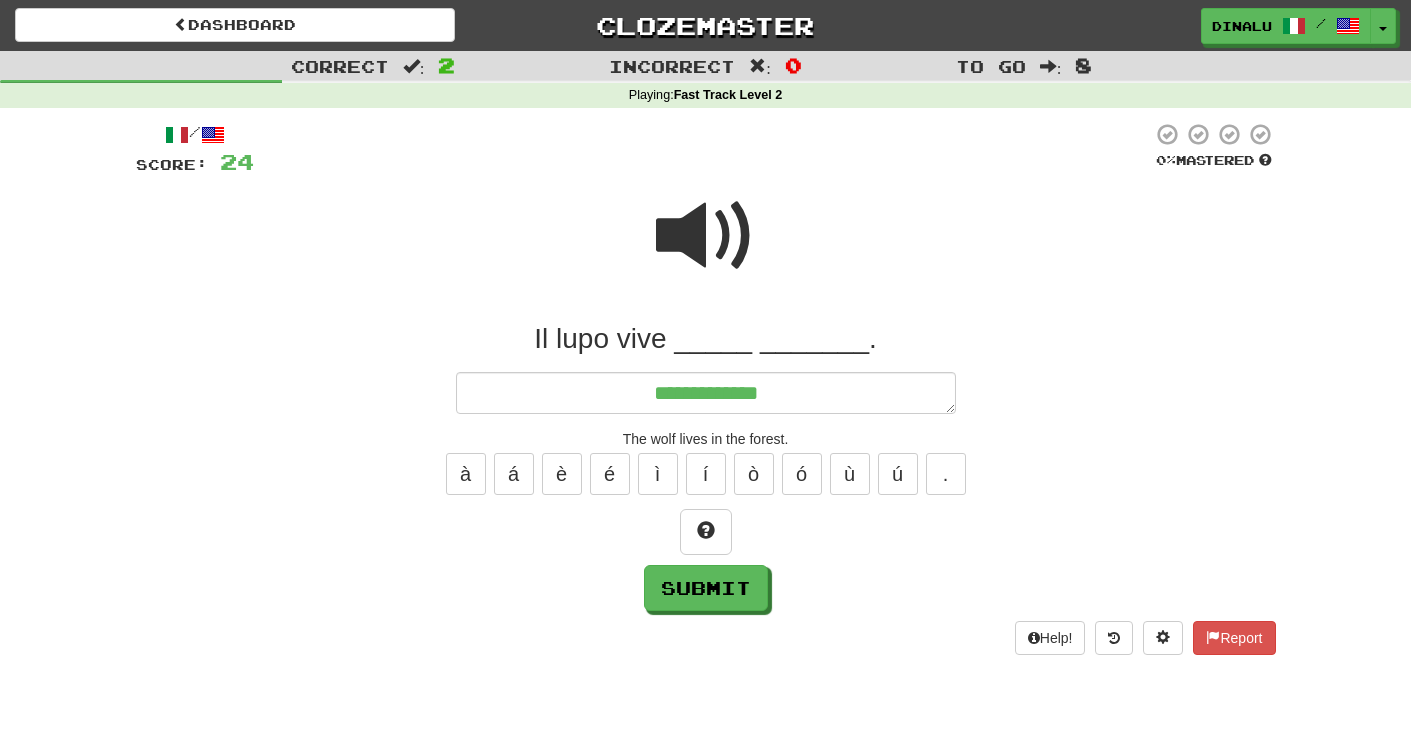 type on "*" 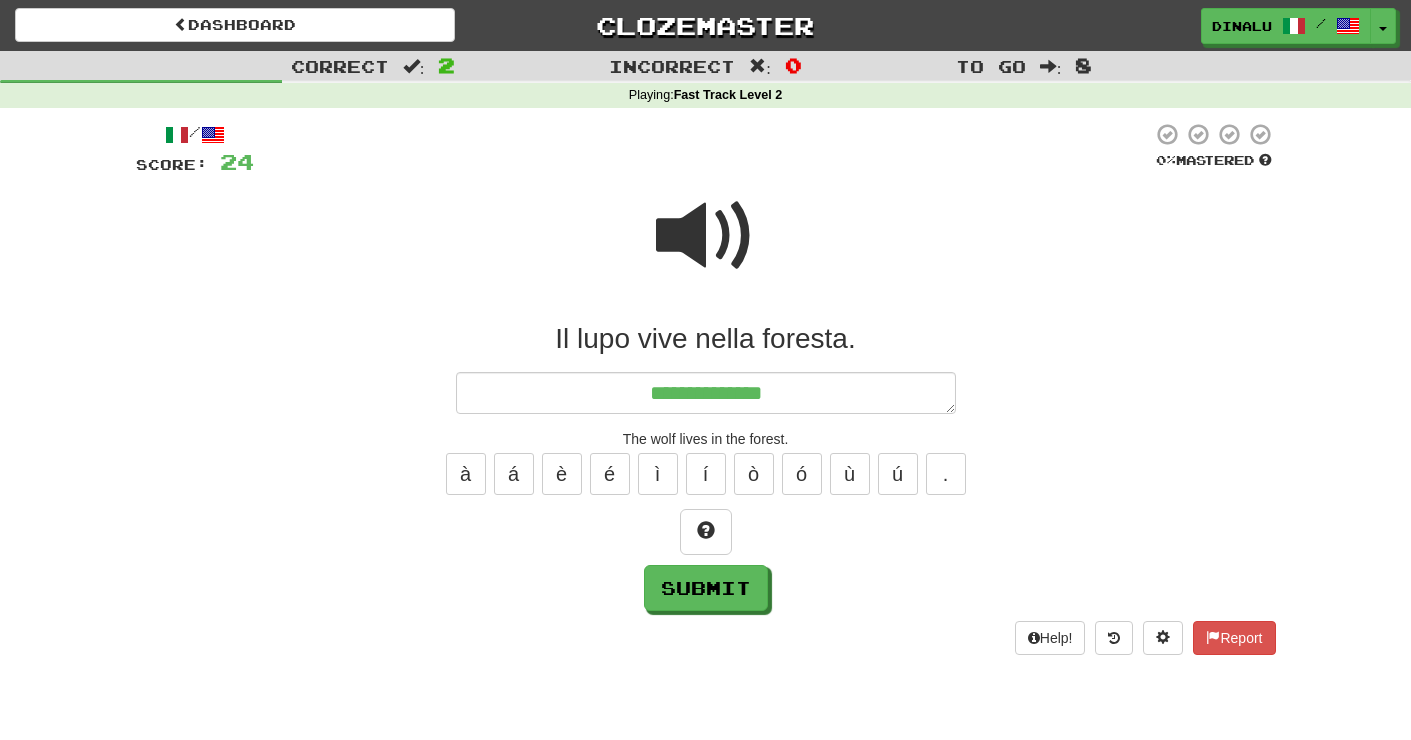 type on "*" 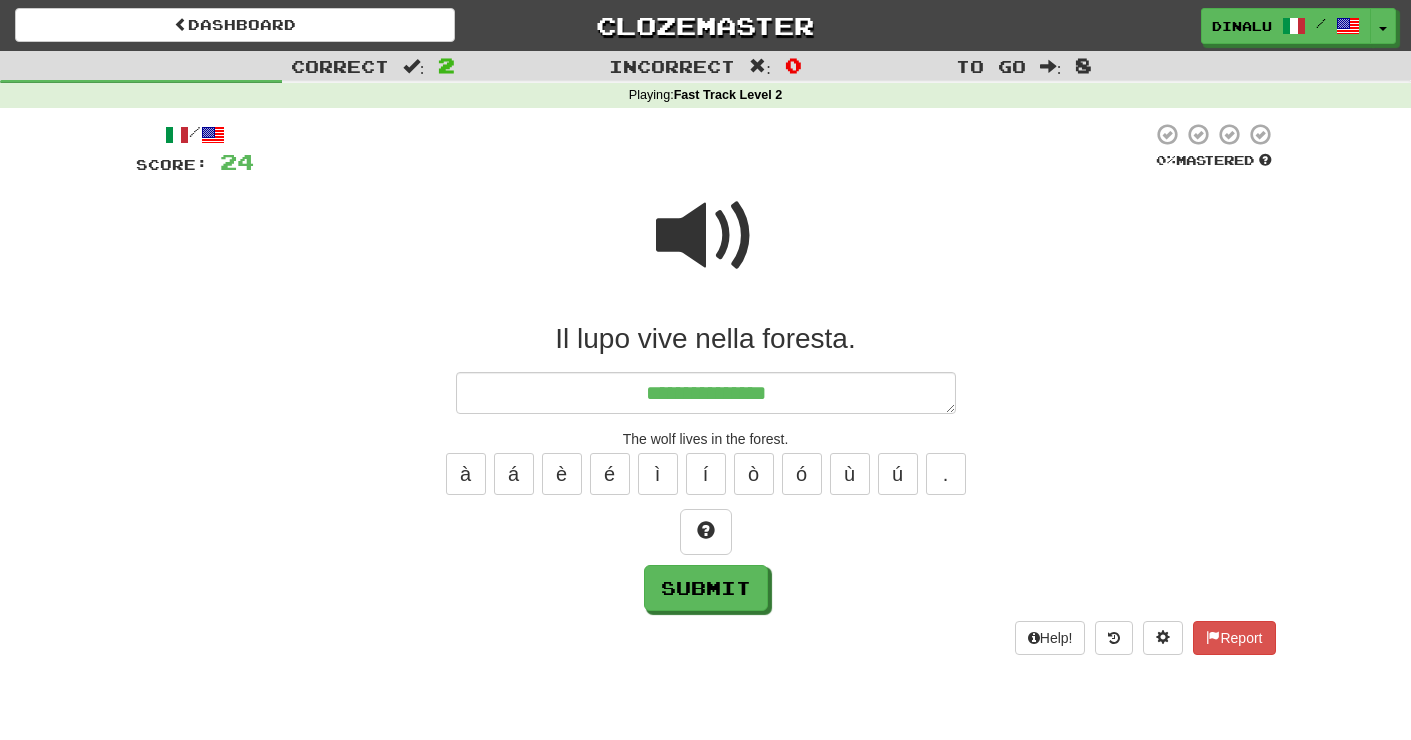 type on "*" 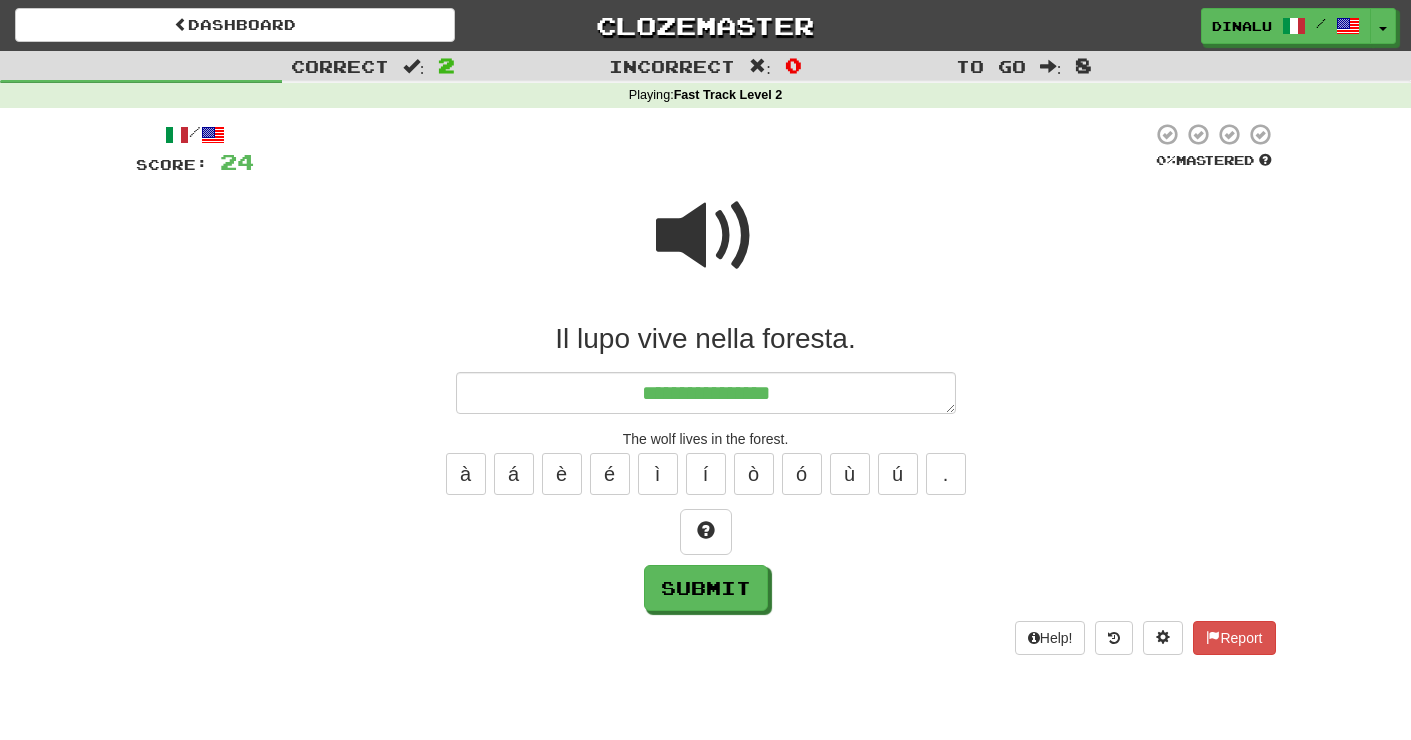 type on "*" 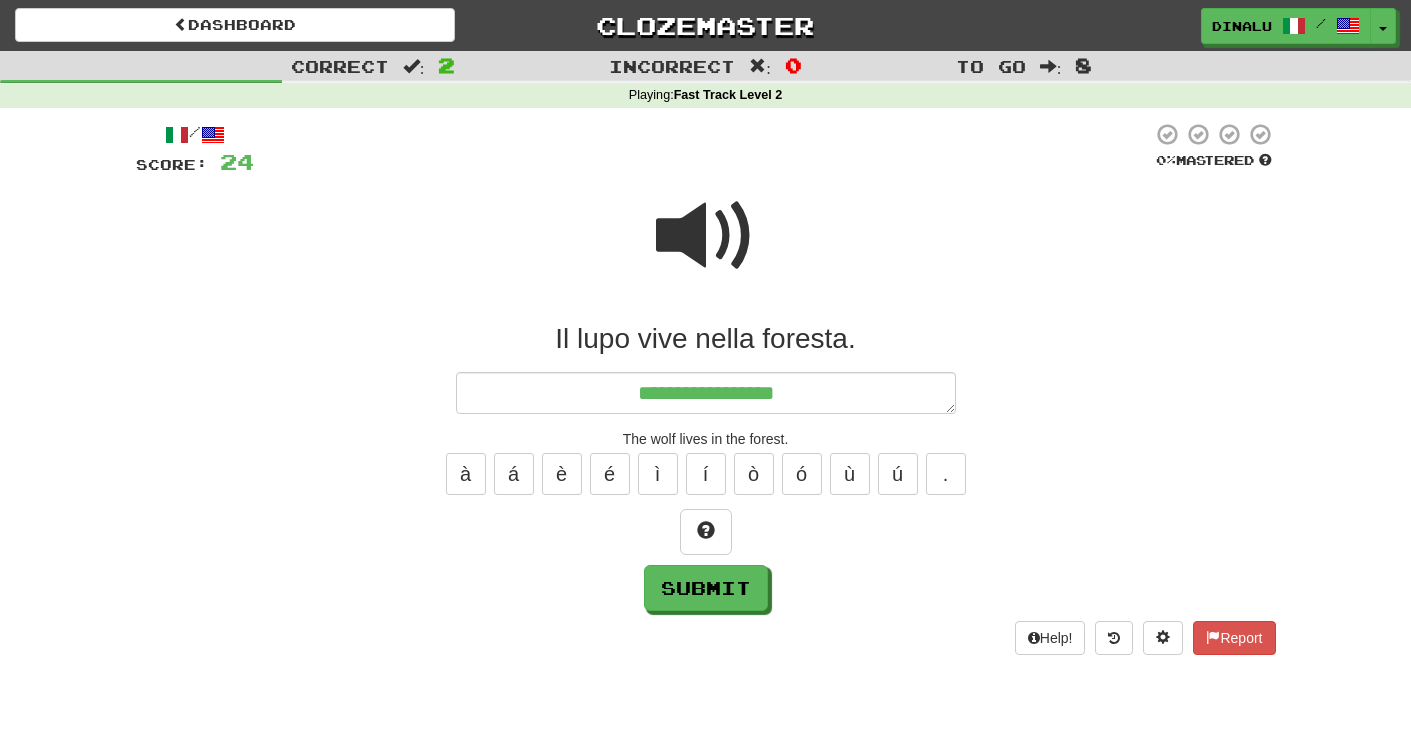 type on "*" 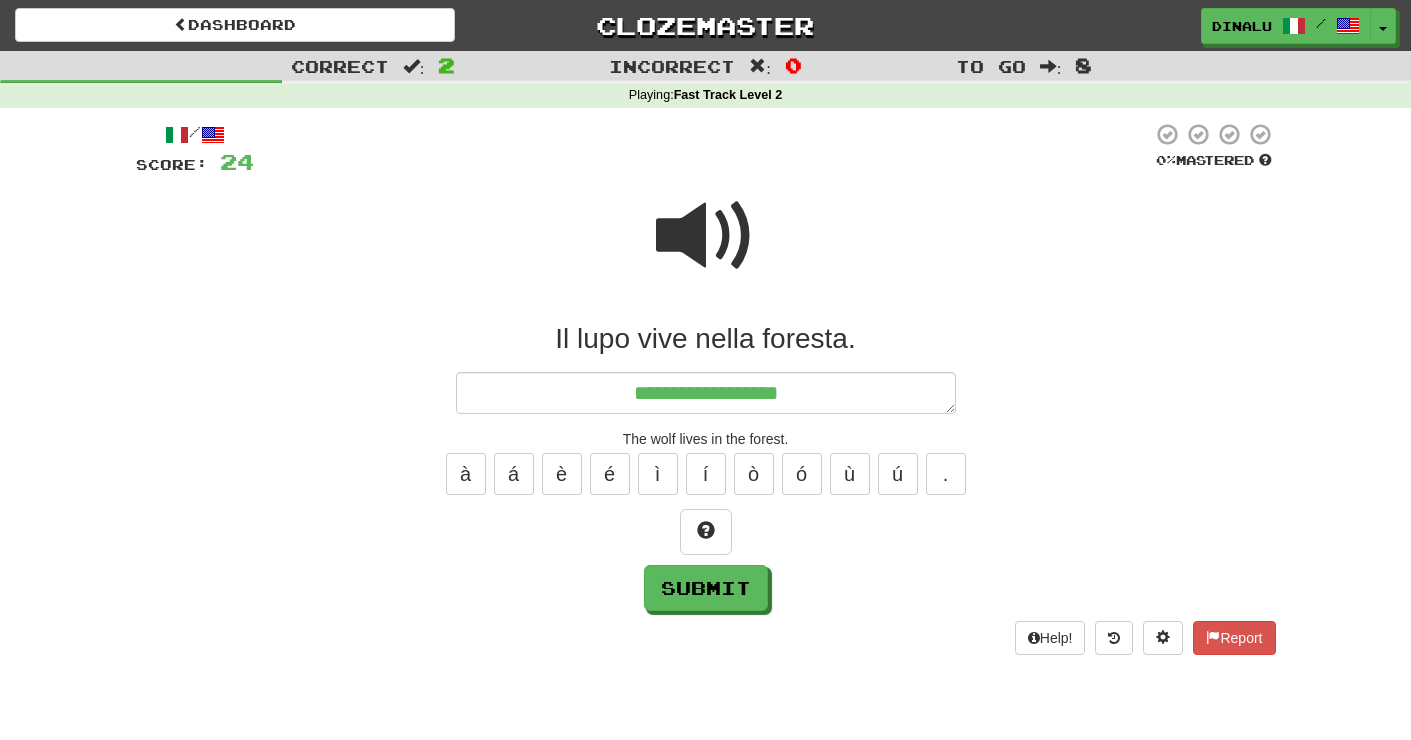type on "*" 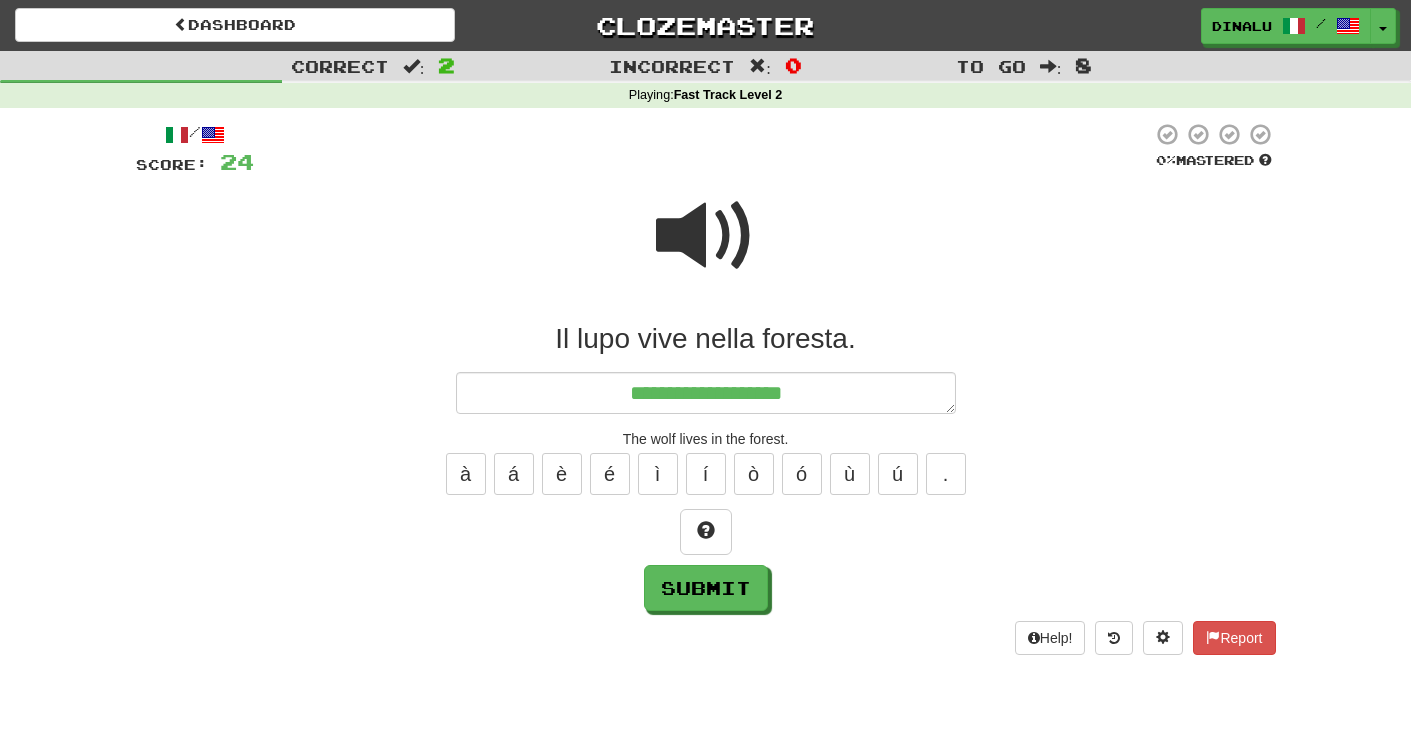 type on "*" 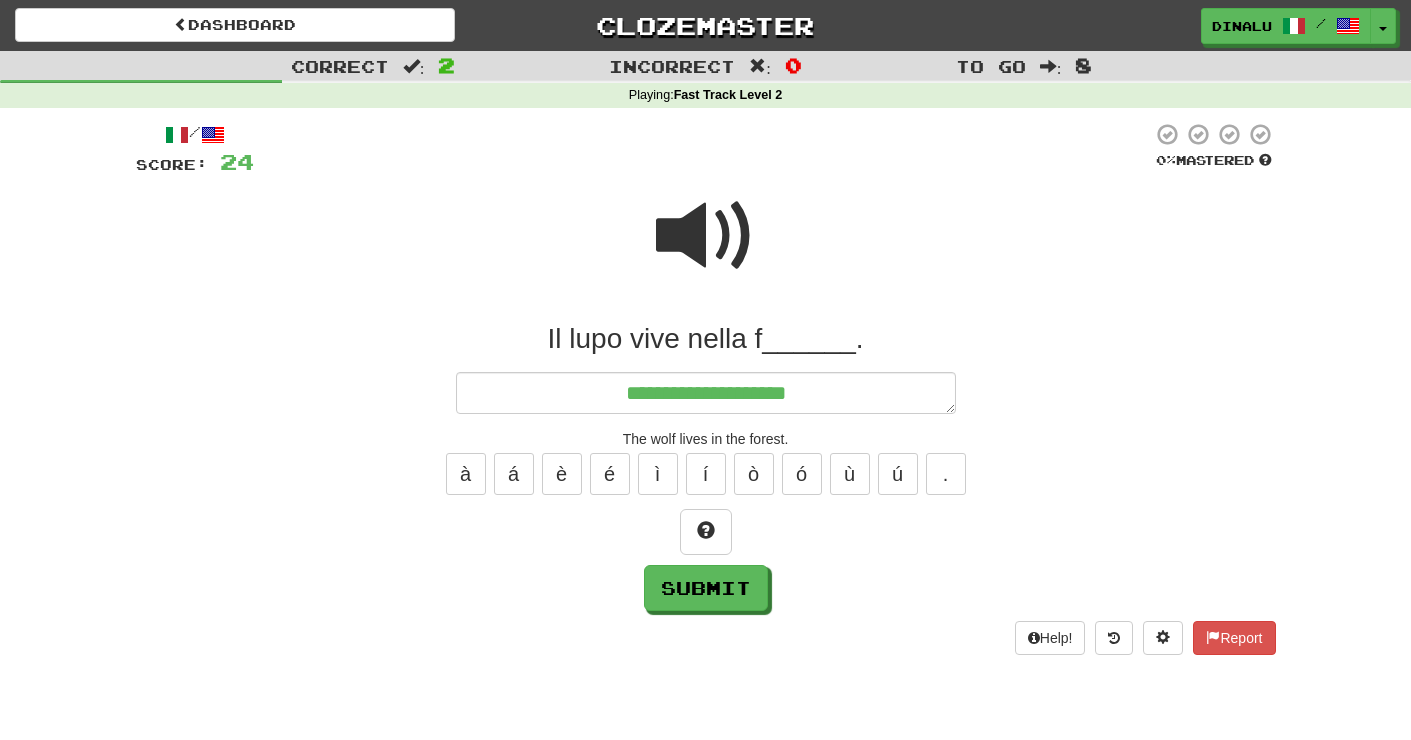 type on "*" 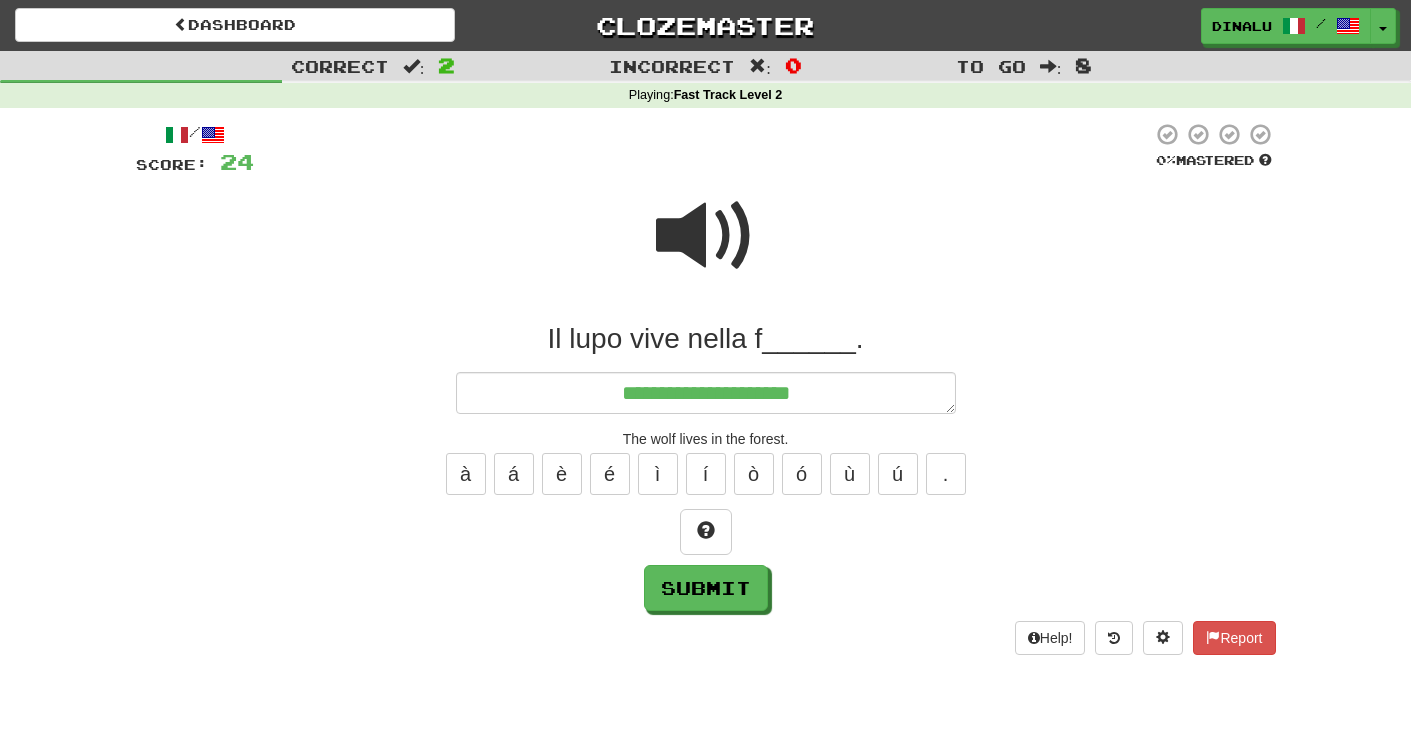 type on "*" 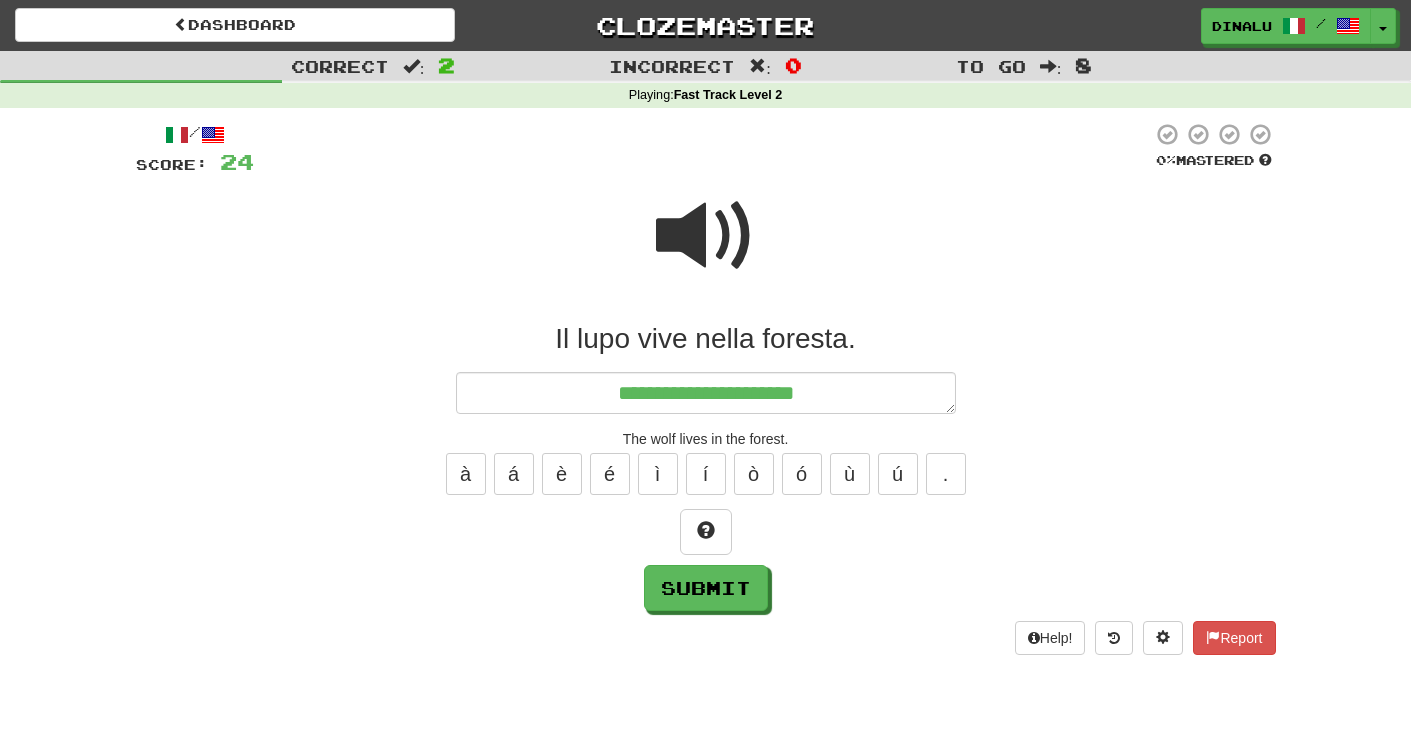 type on "*" 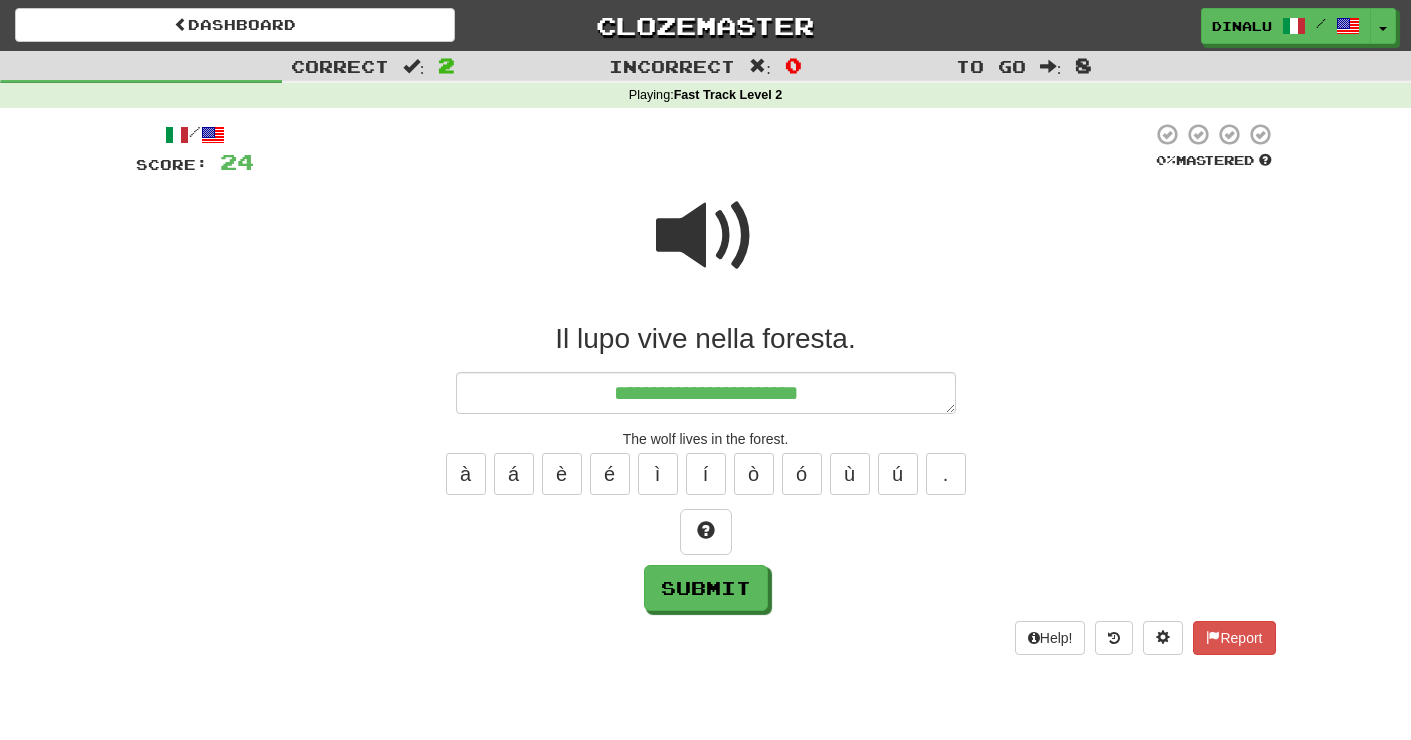 type on "*" 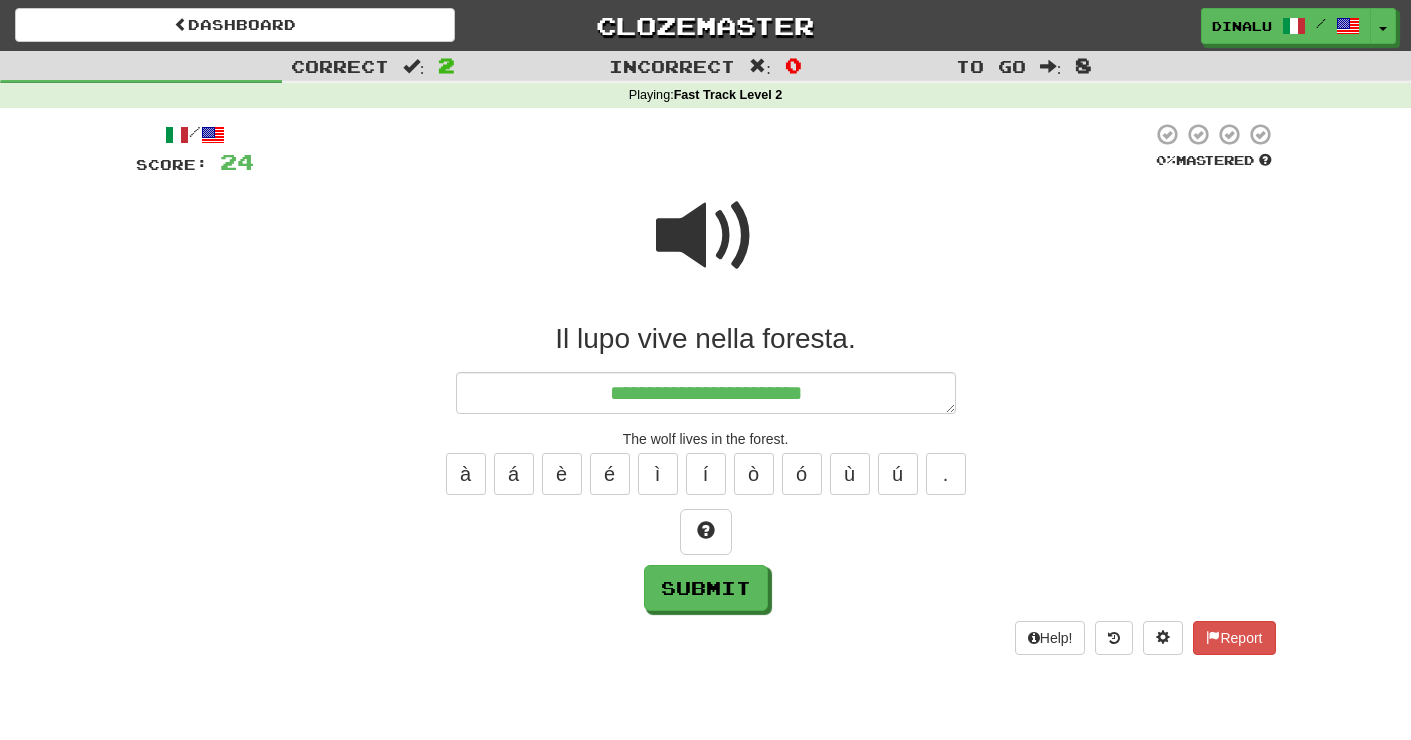 type on "*" 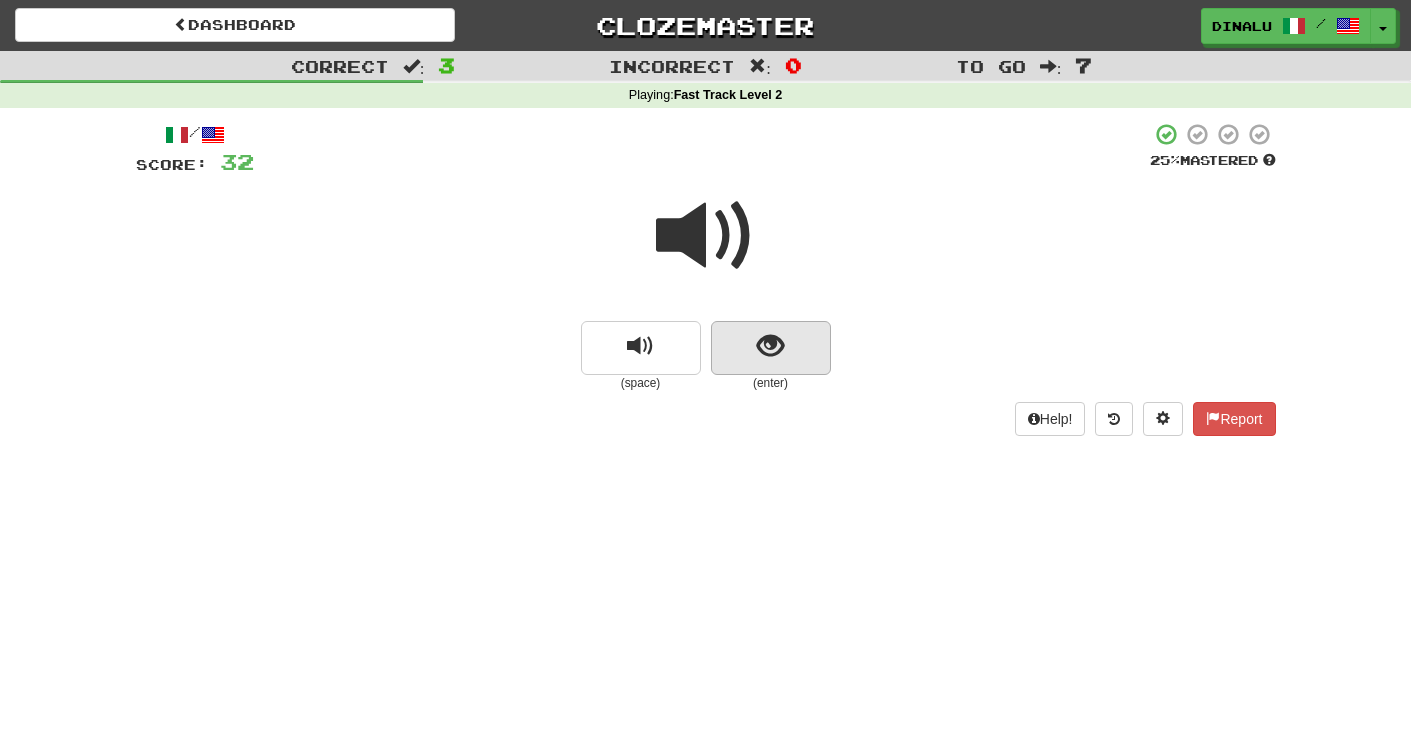 click at bounding box center [771, 348] 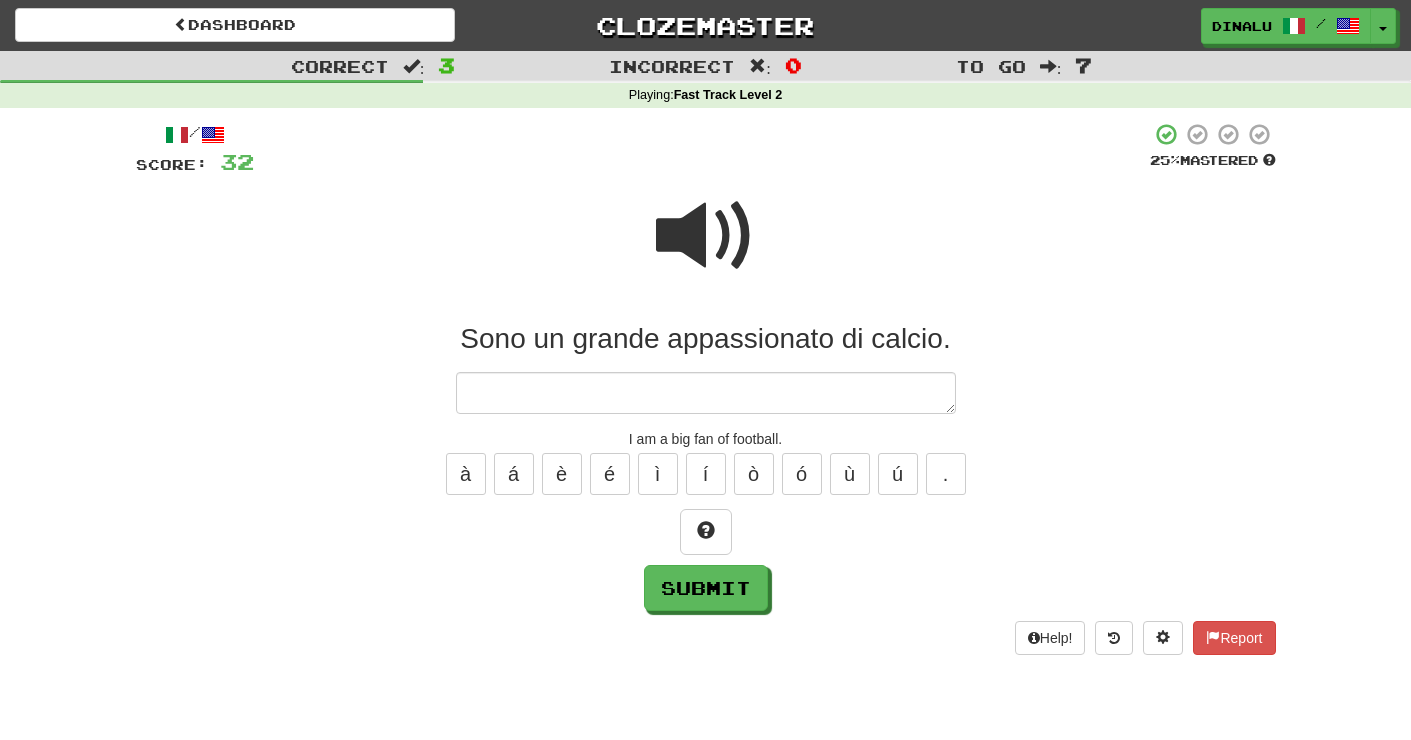 type on "*" 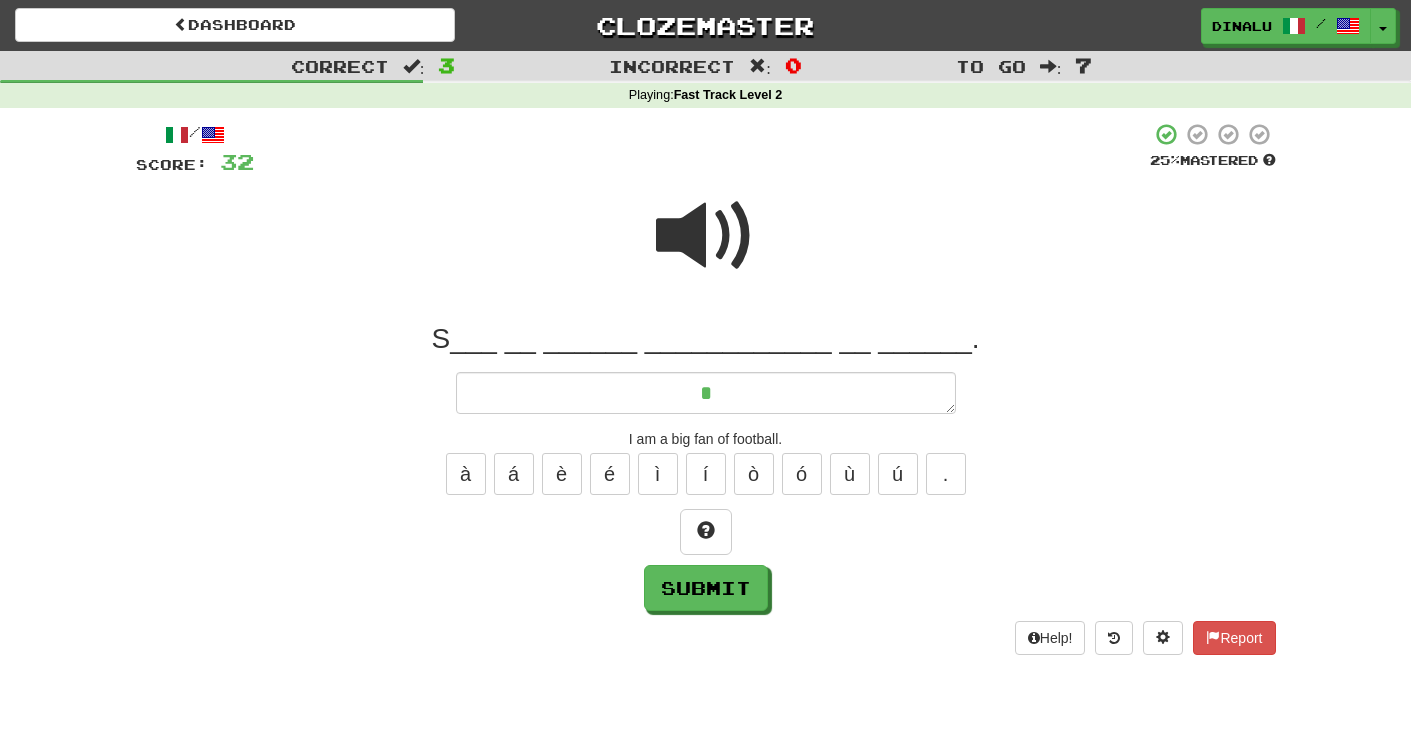 type on "*" 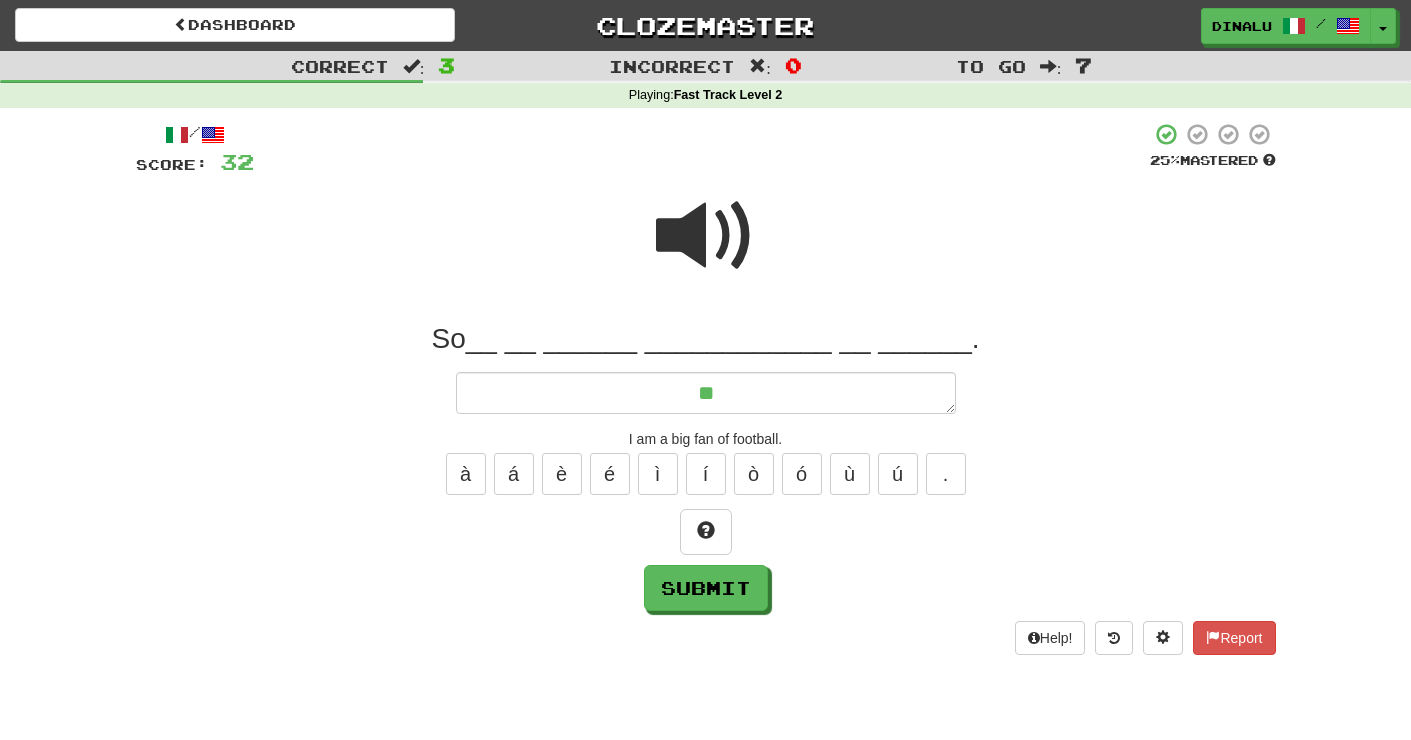 type on "*" 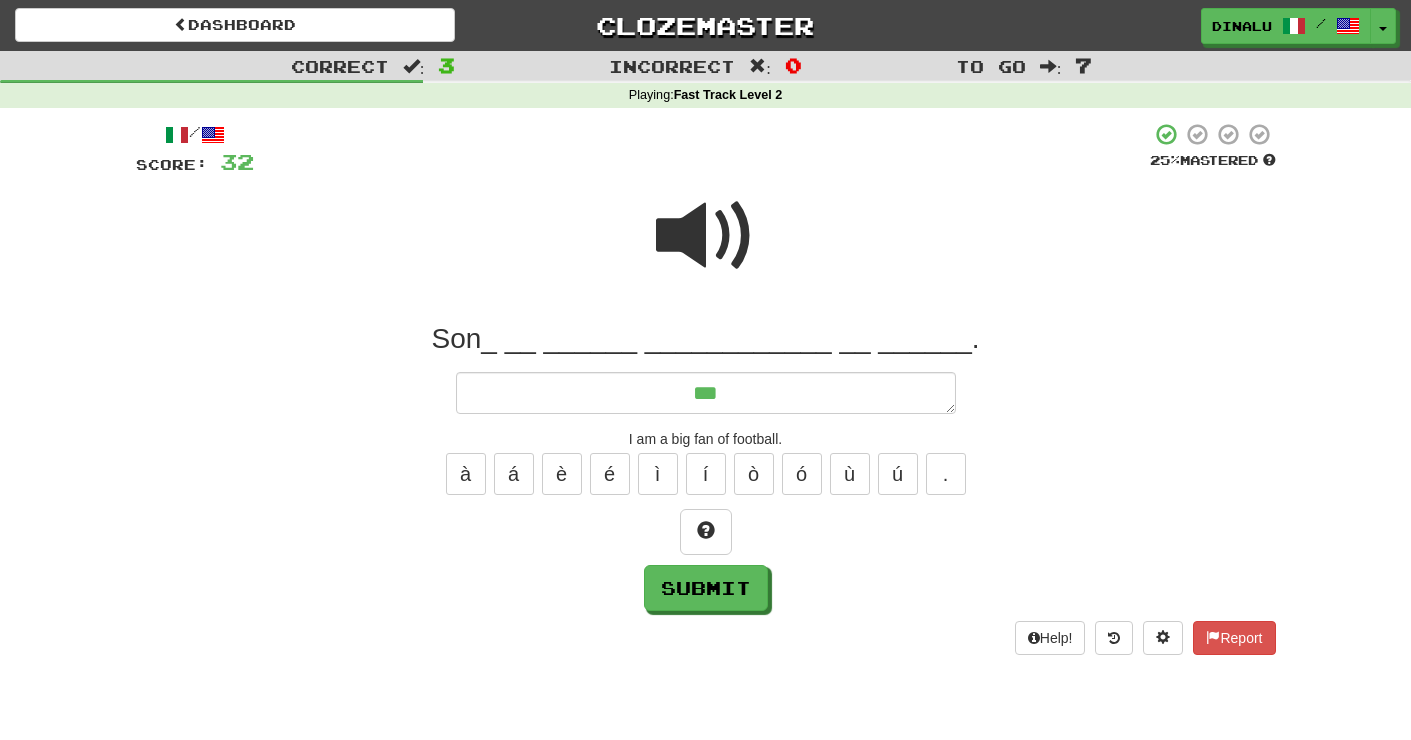 type on "*" 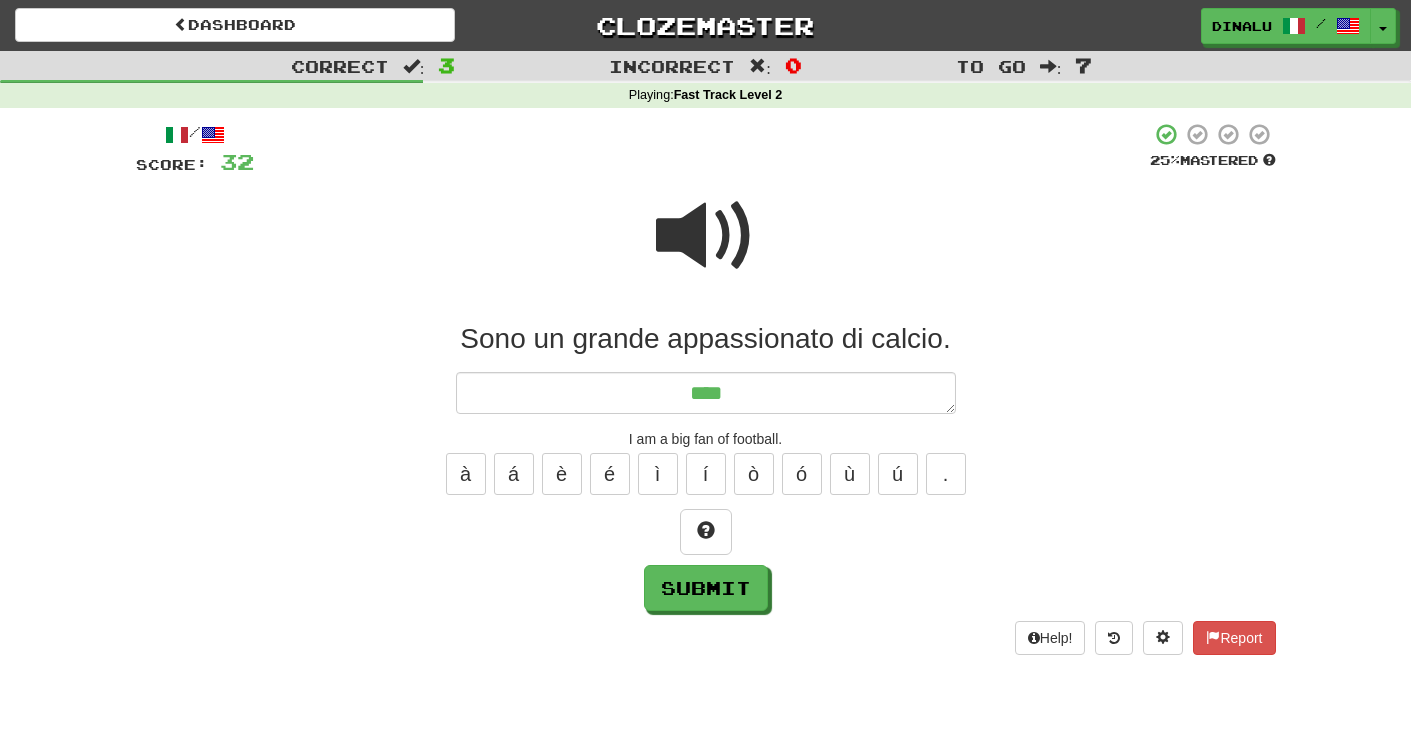 type on "*" 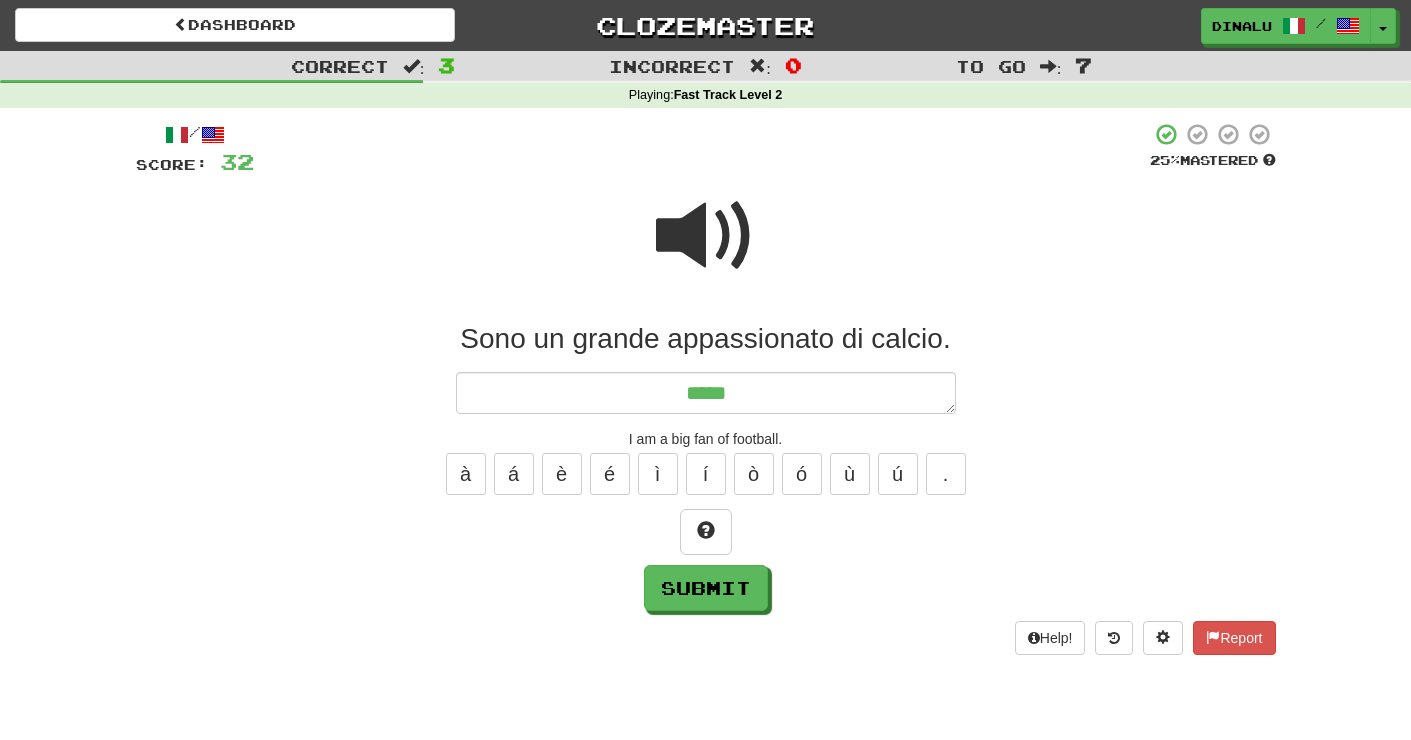 type on "*" 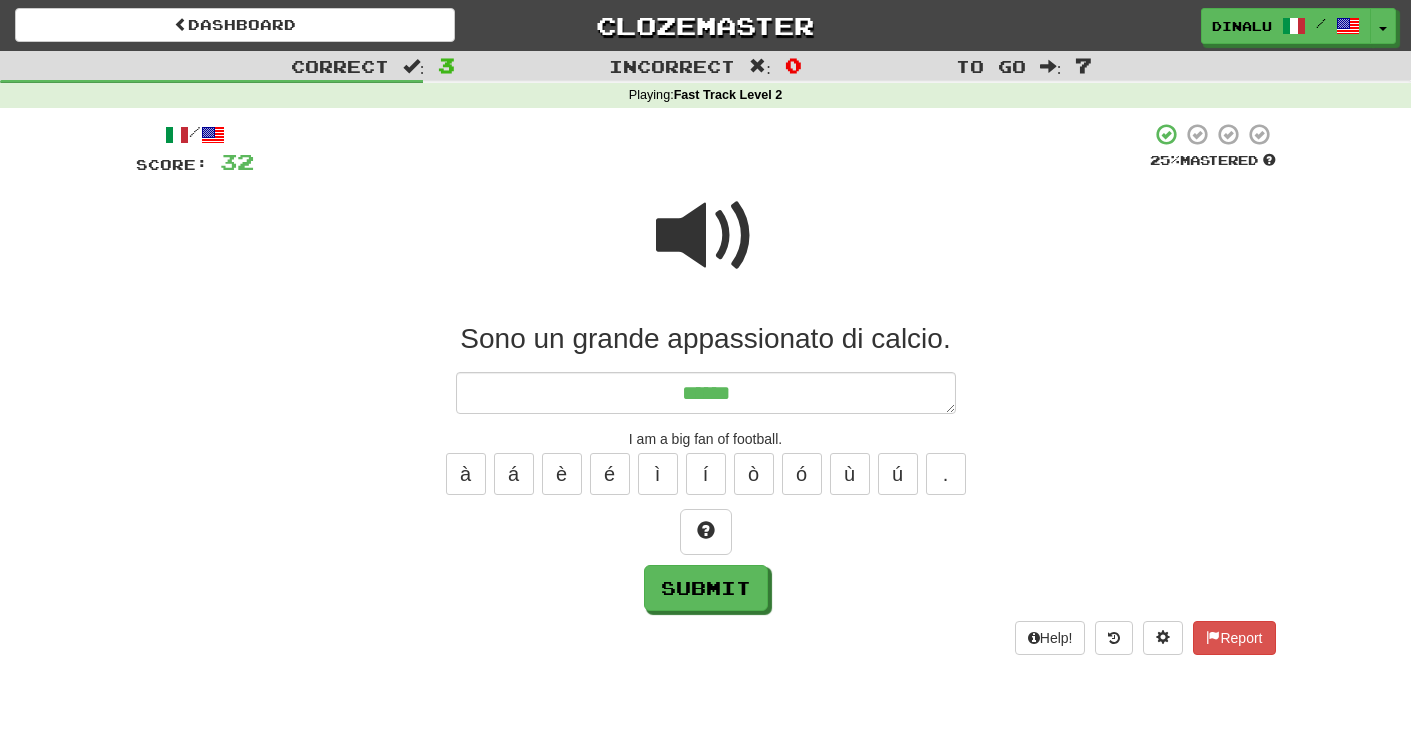 type on "*" 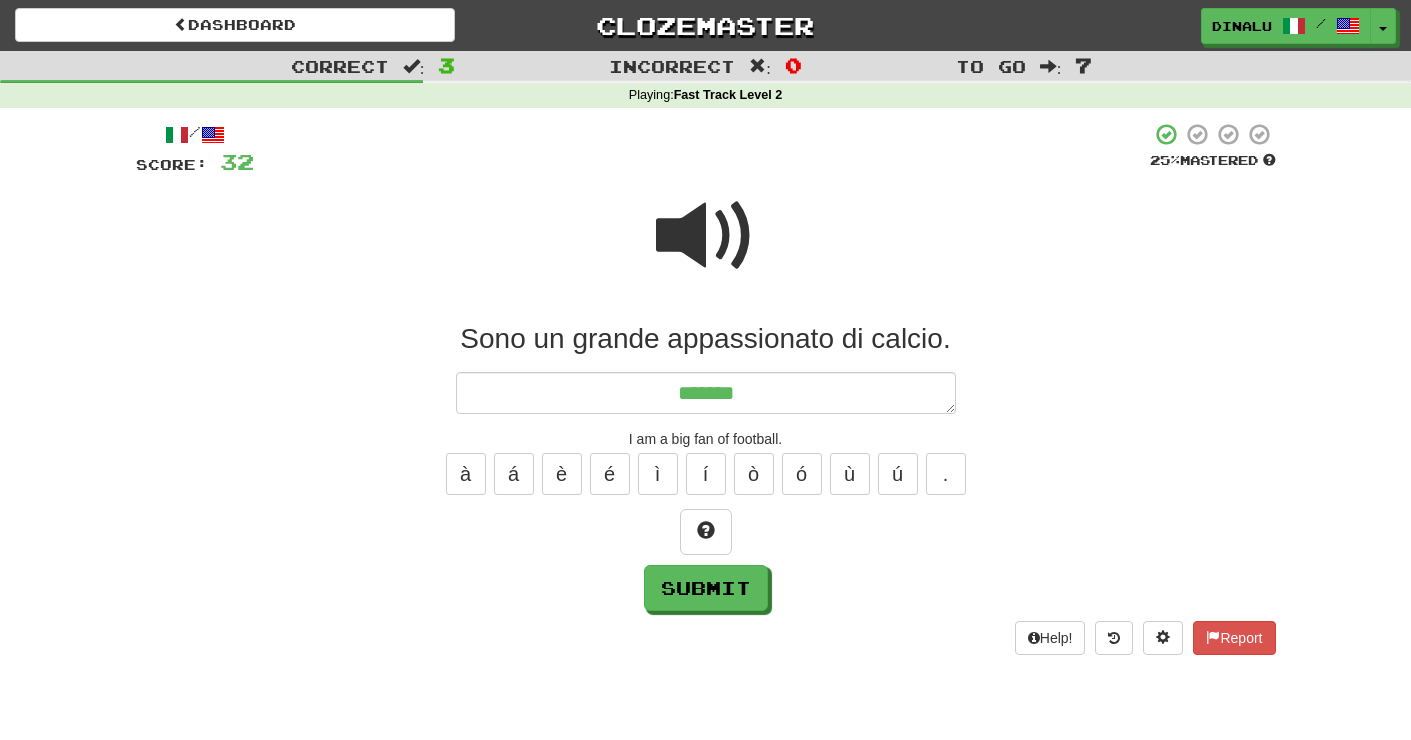 type on "*" 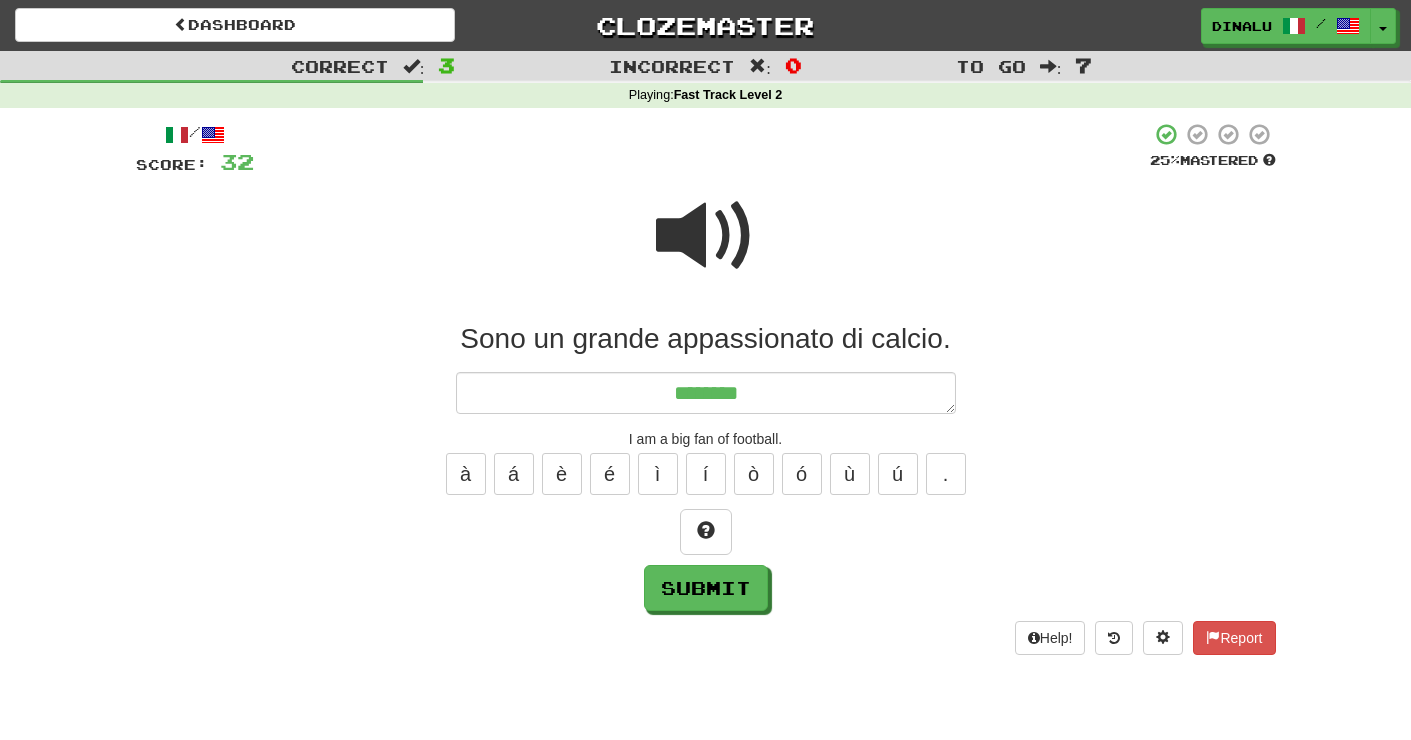 type on "*" 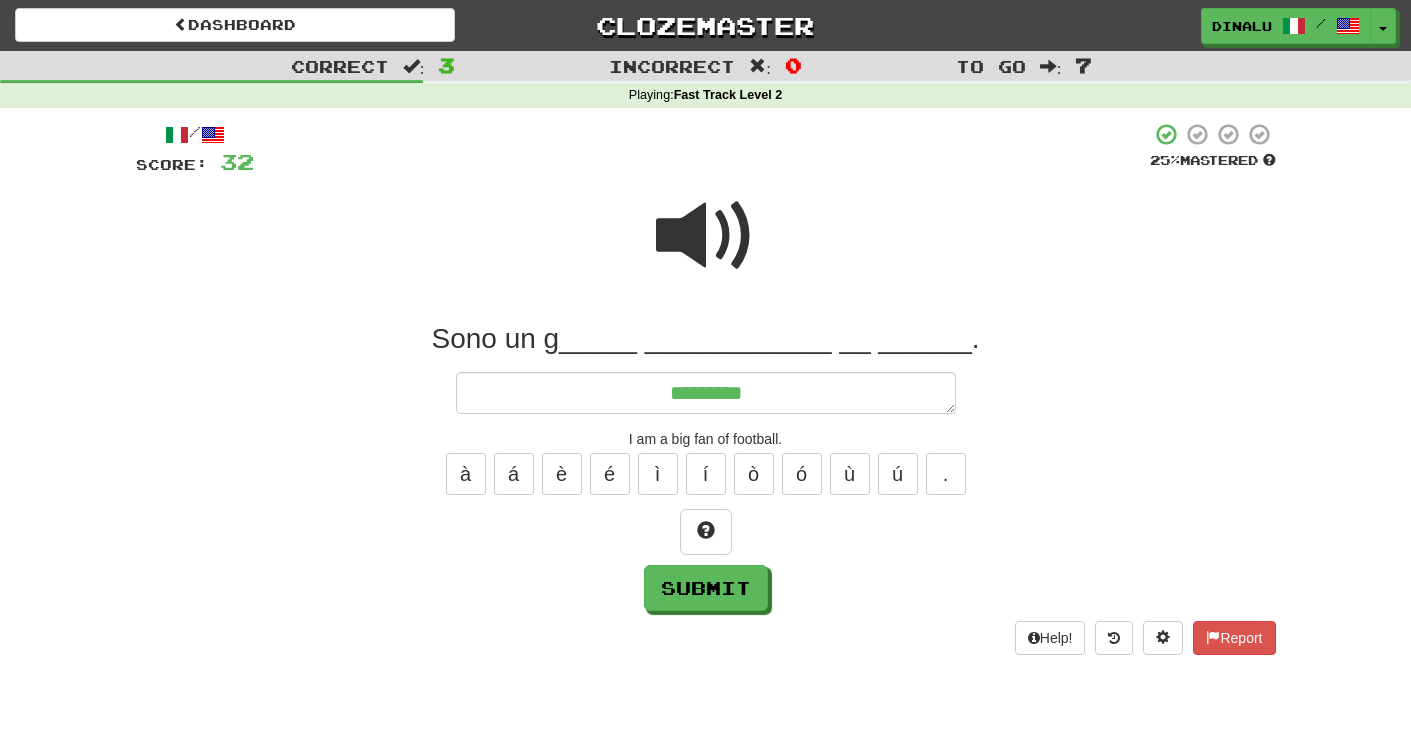 type on "*" 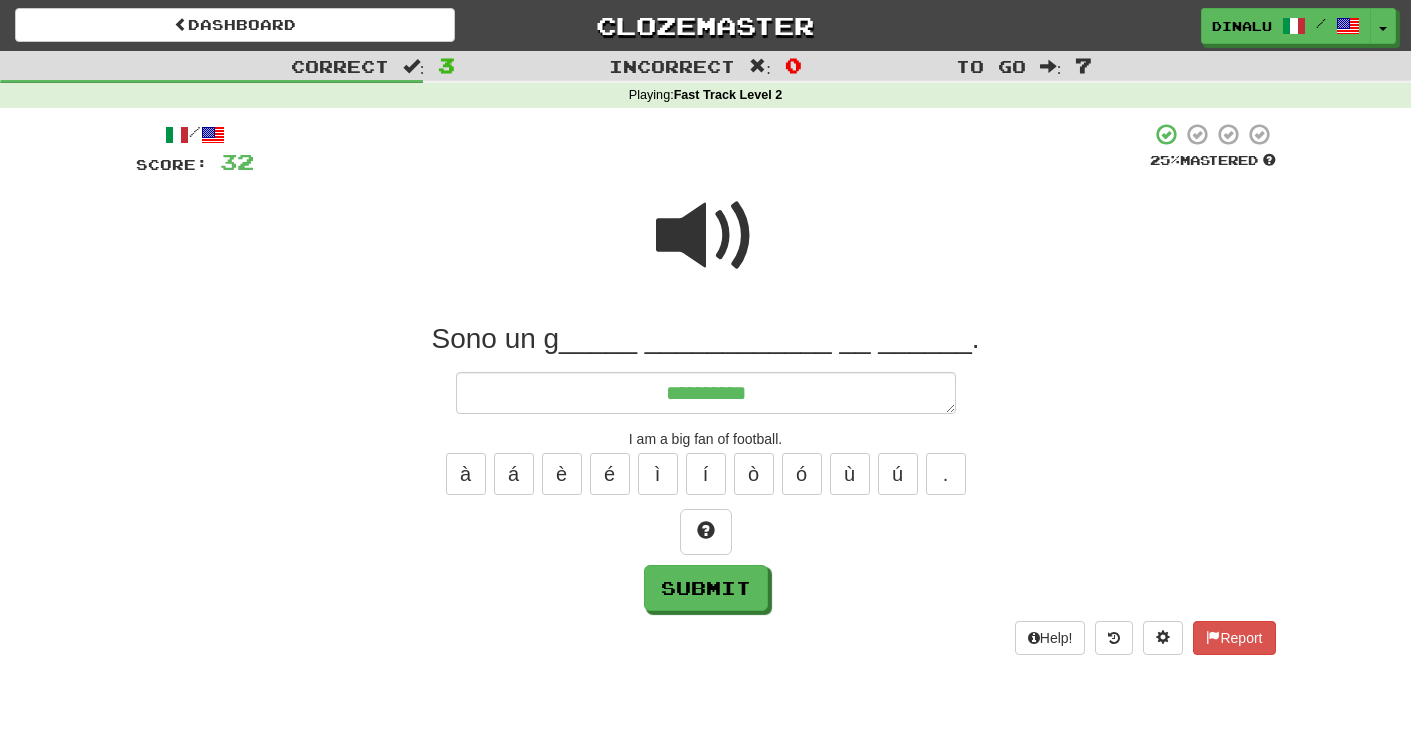 type on "*" 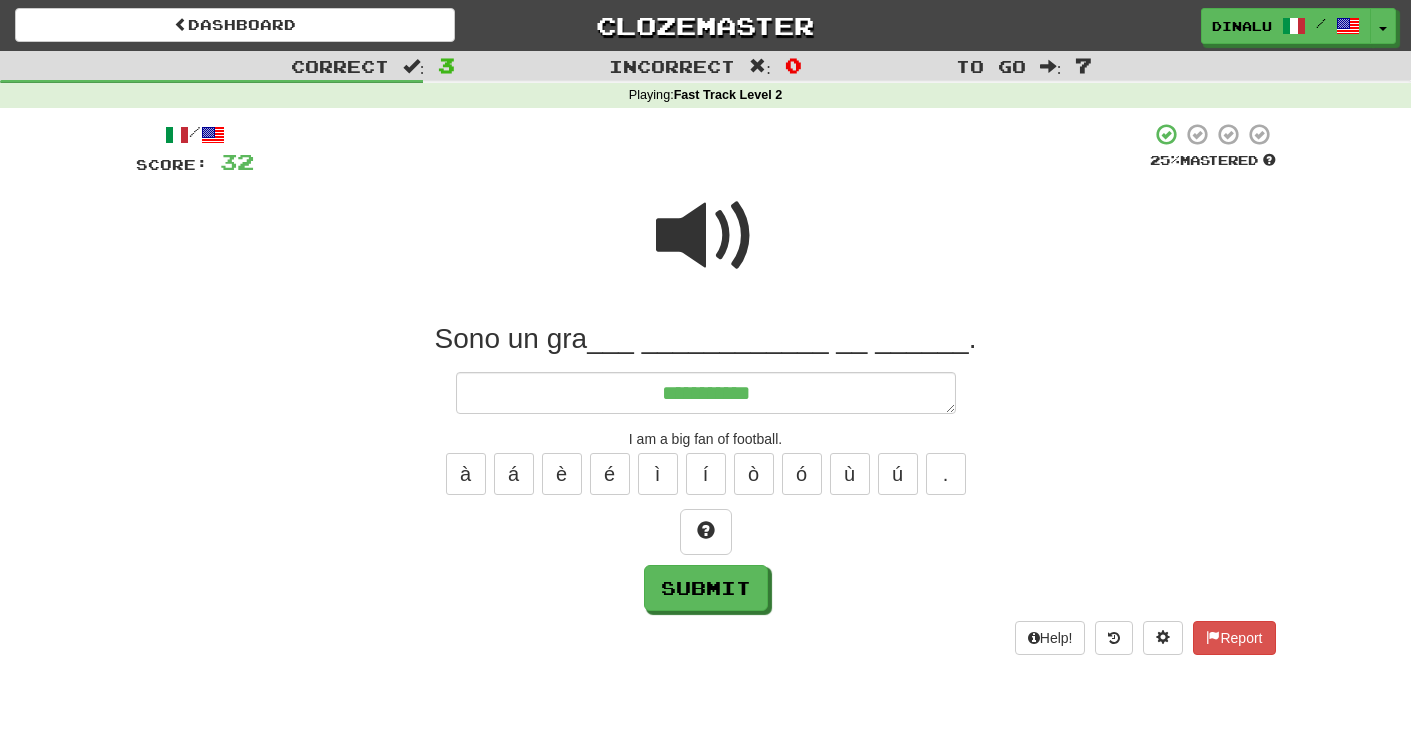 type on "*" 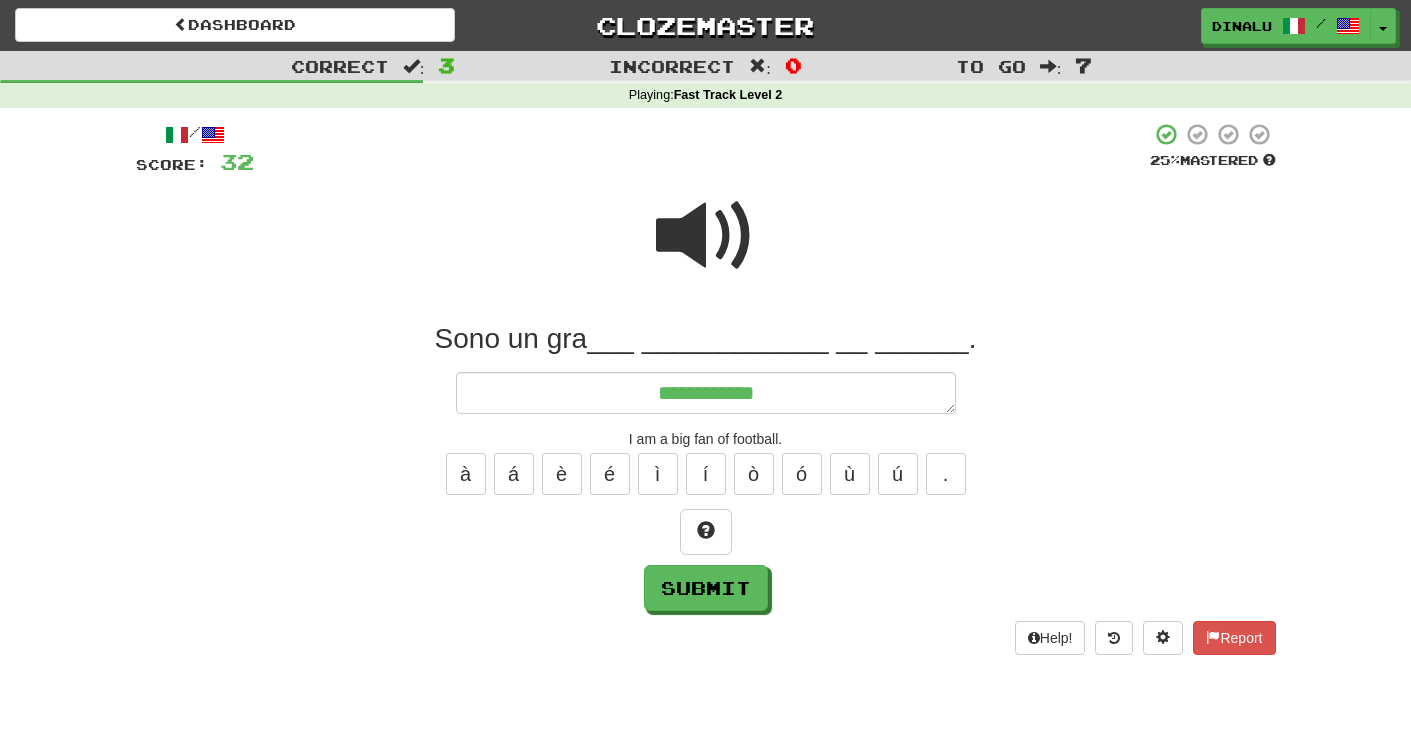 type on "*" 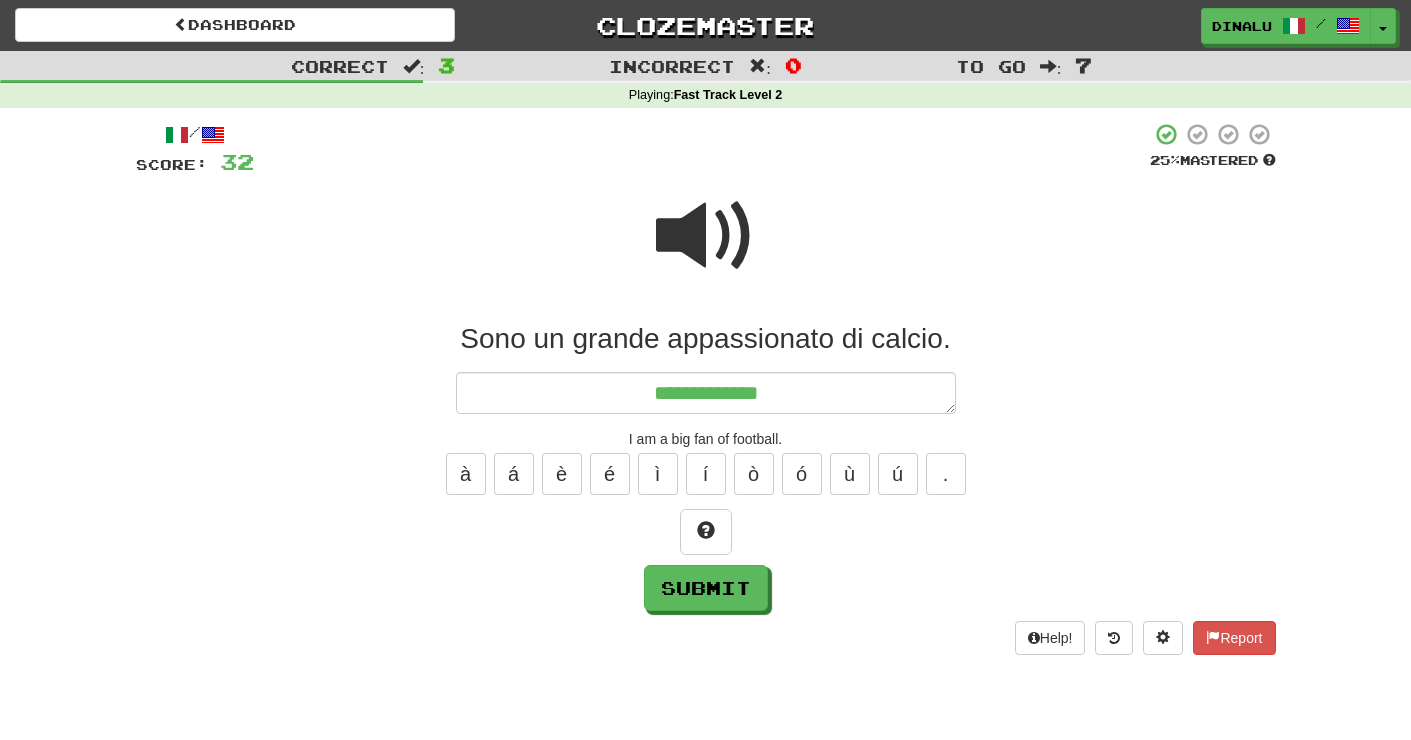 type on "*" 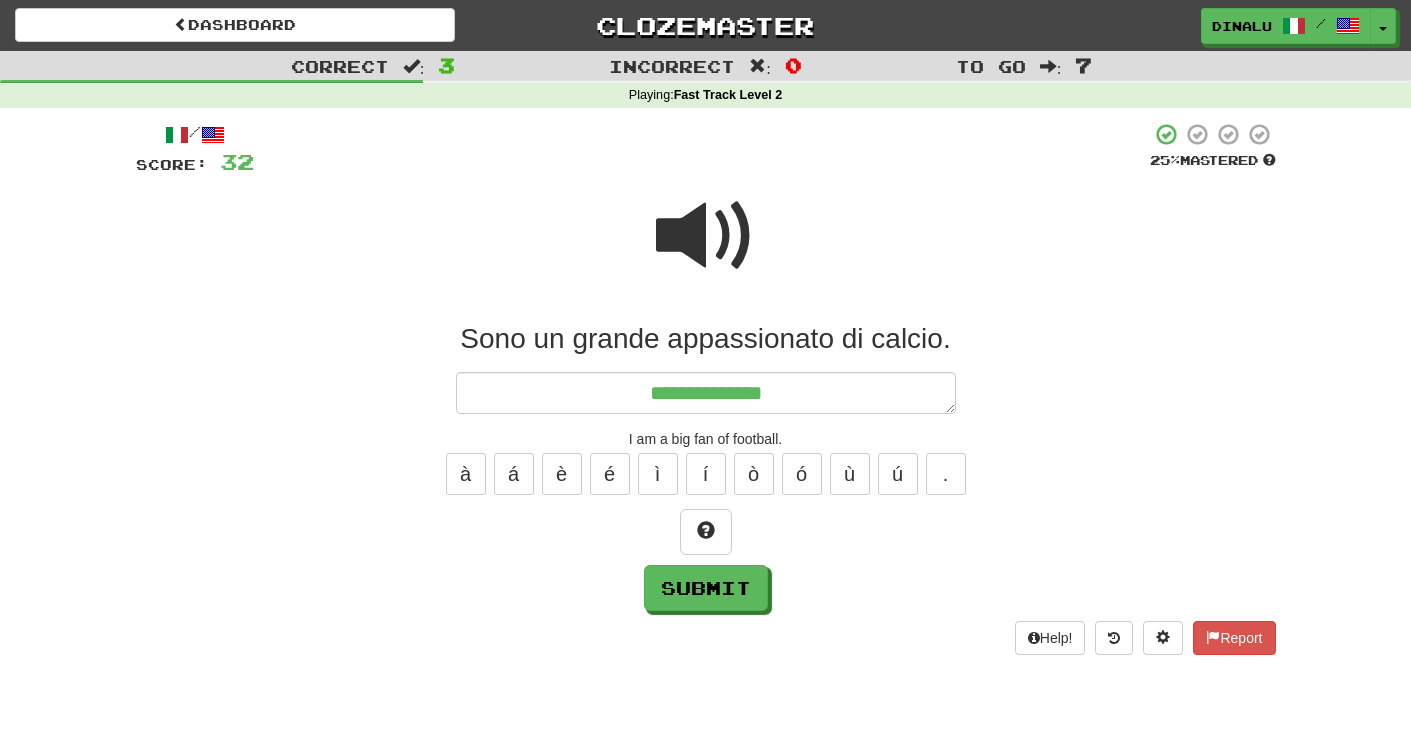 type on "*" 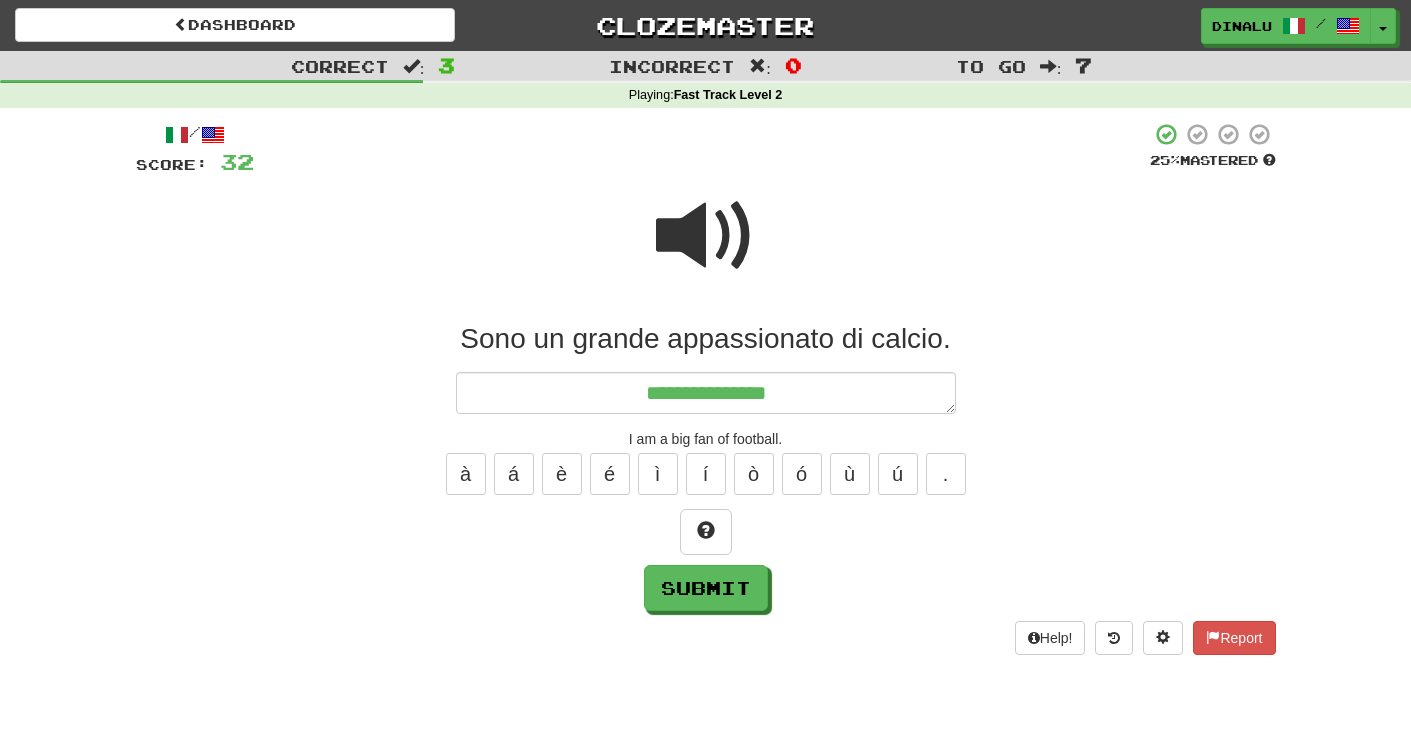 type on "*" 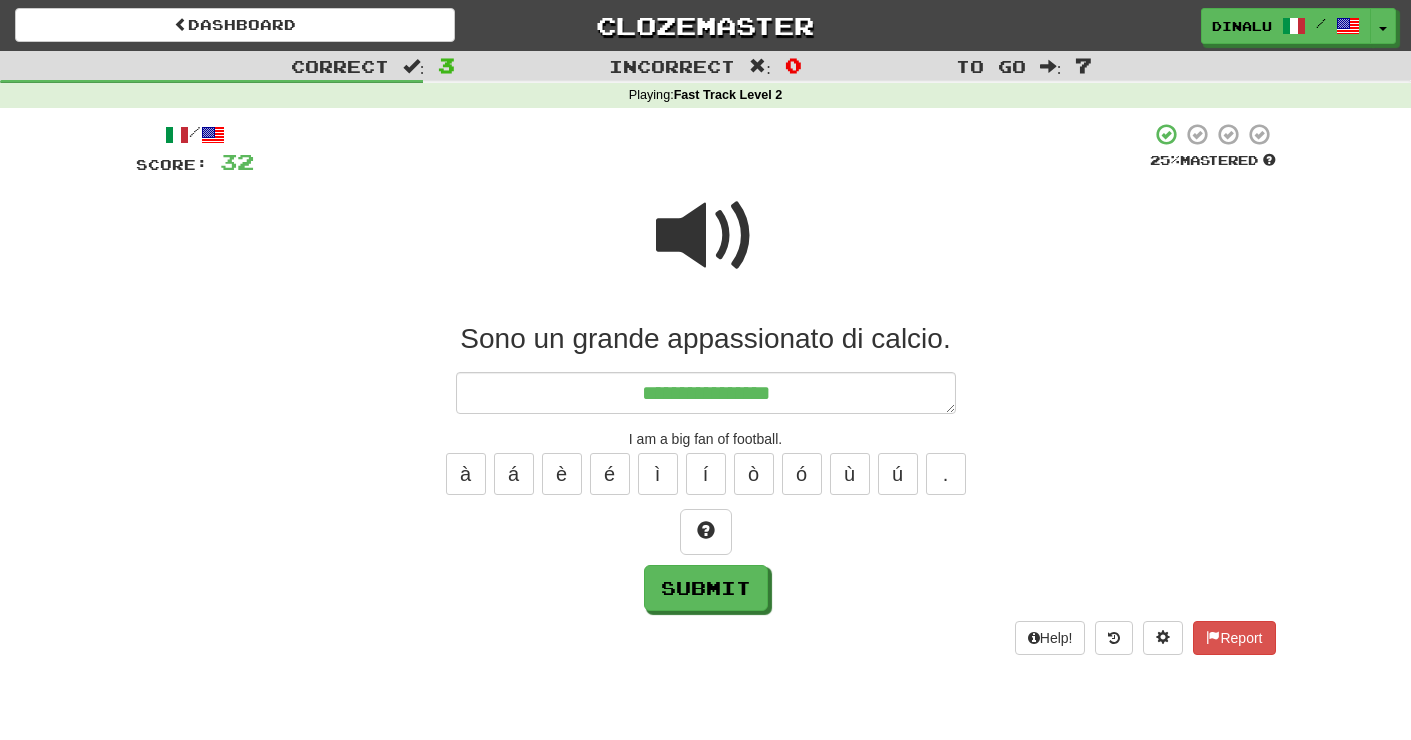 type on "*" 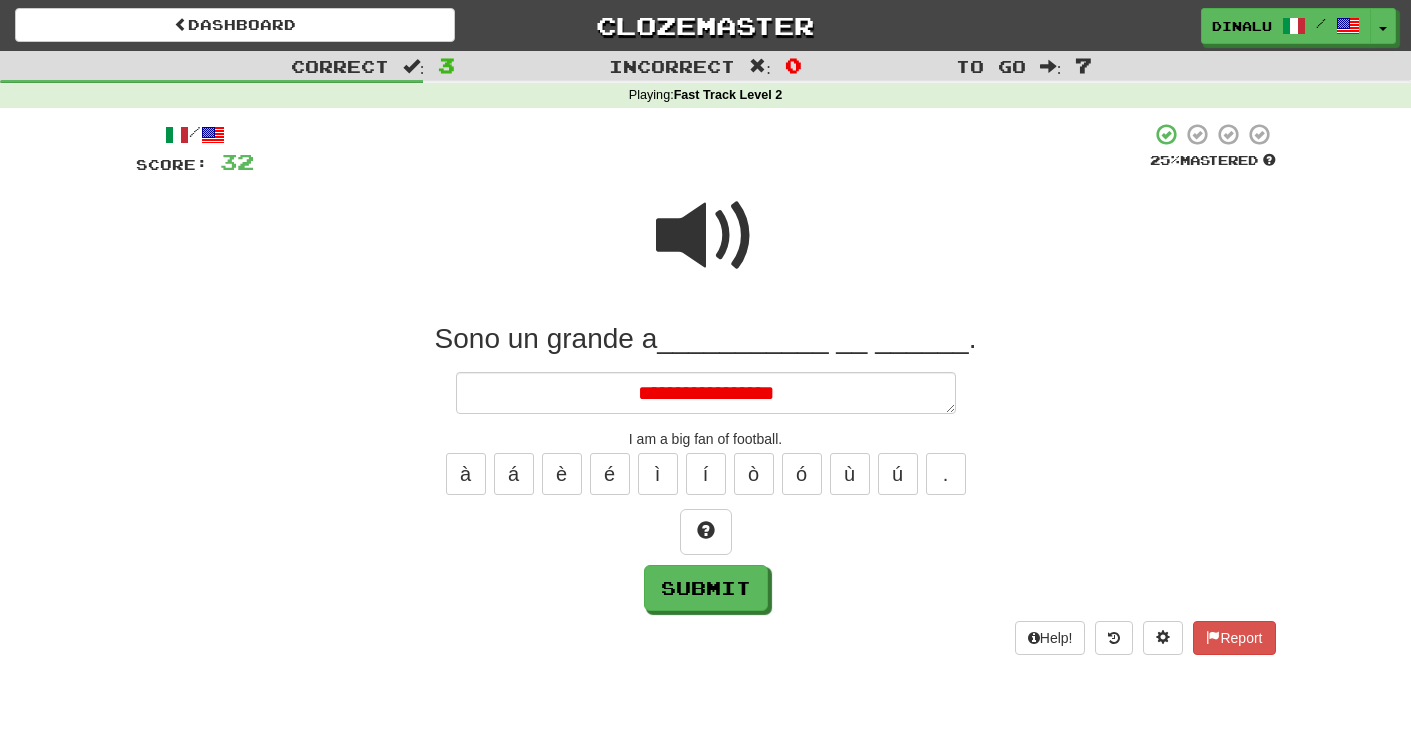 type on "*" 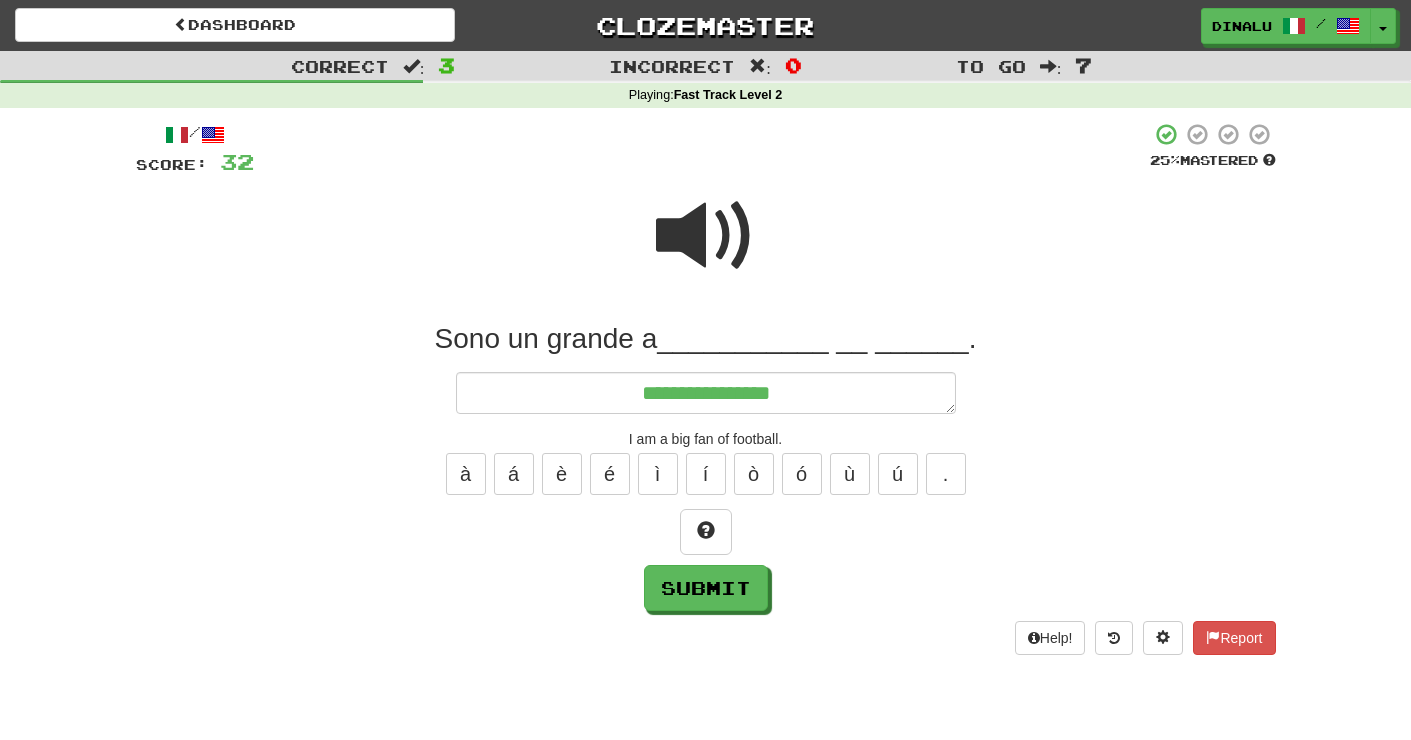 type on "*" 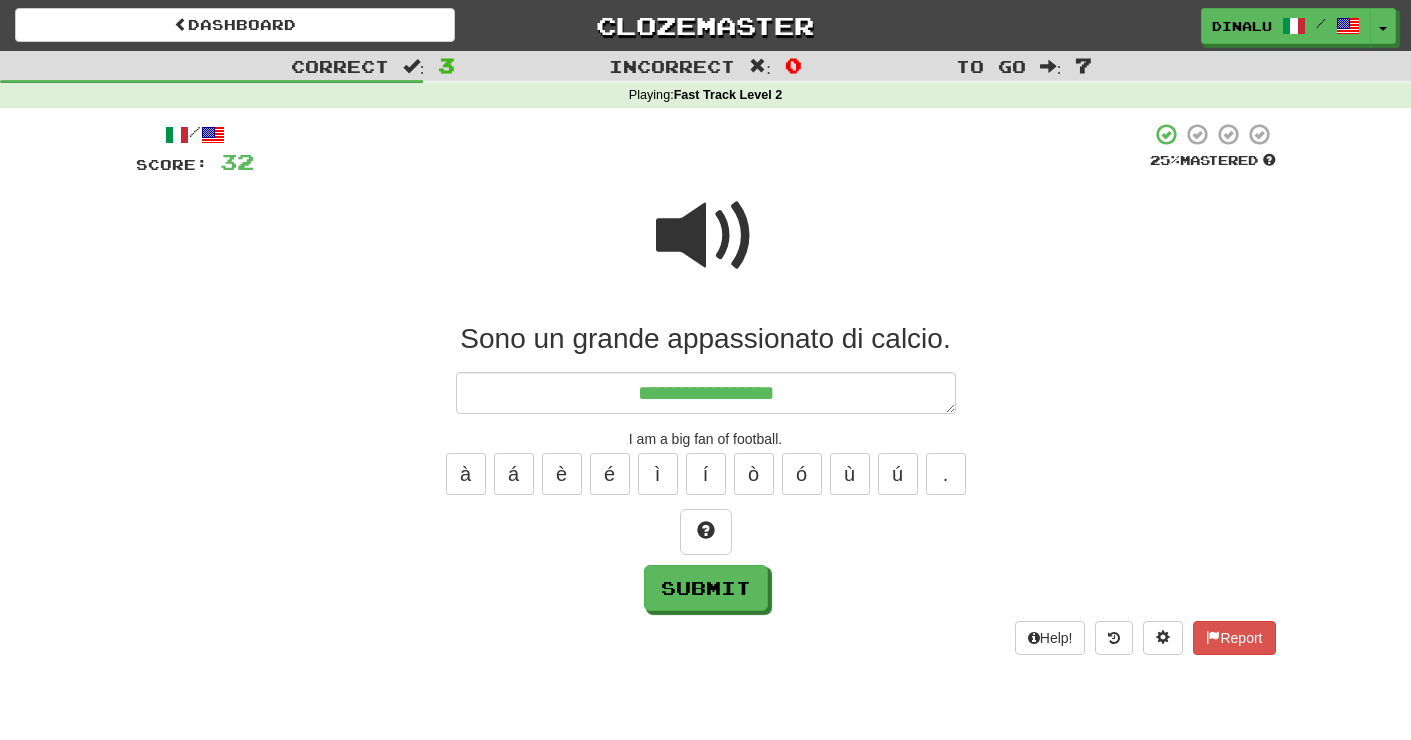 type on "*" 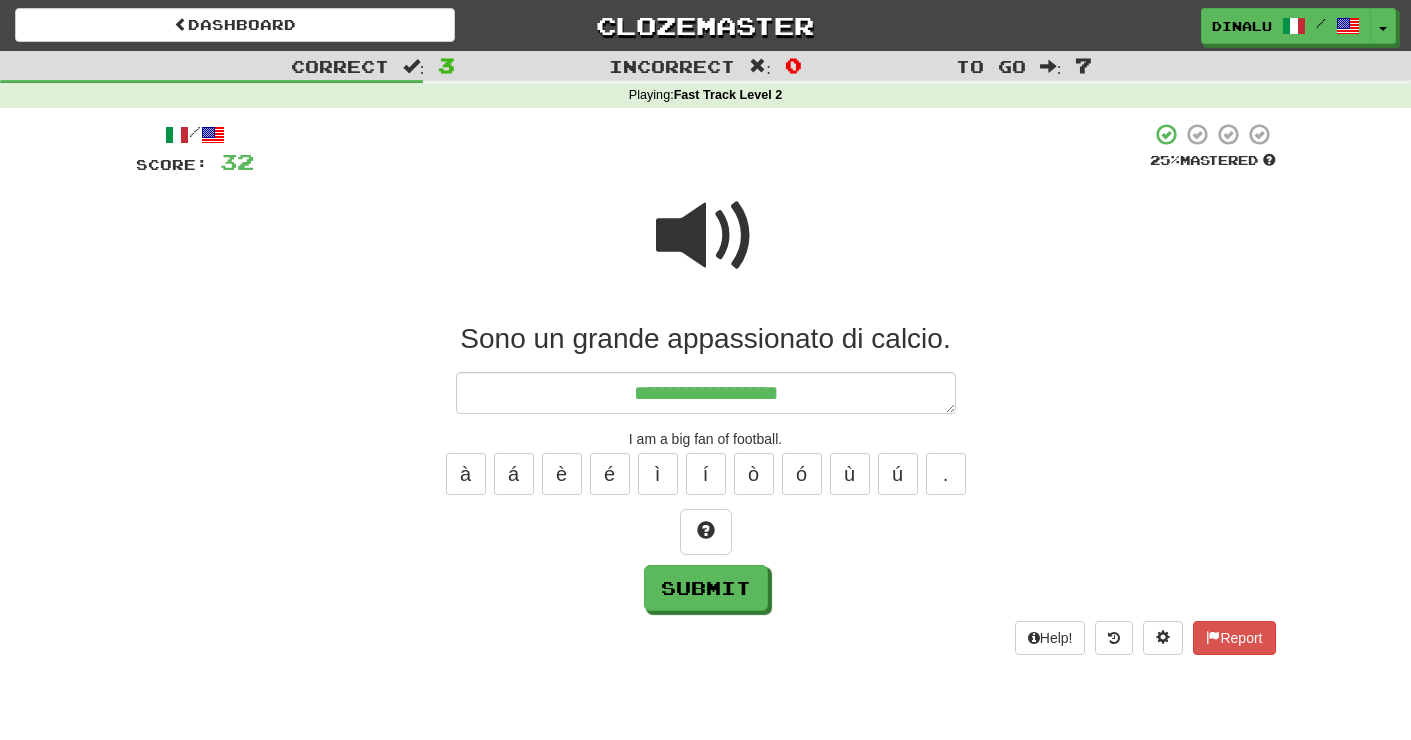 type 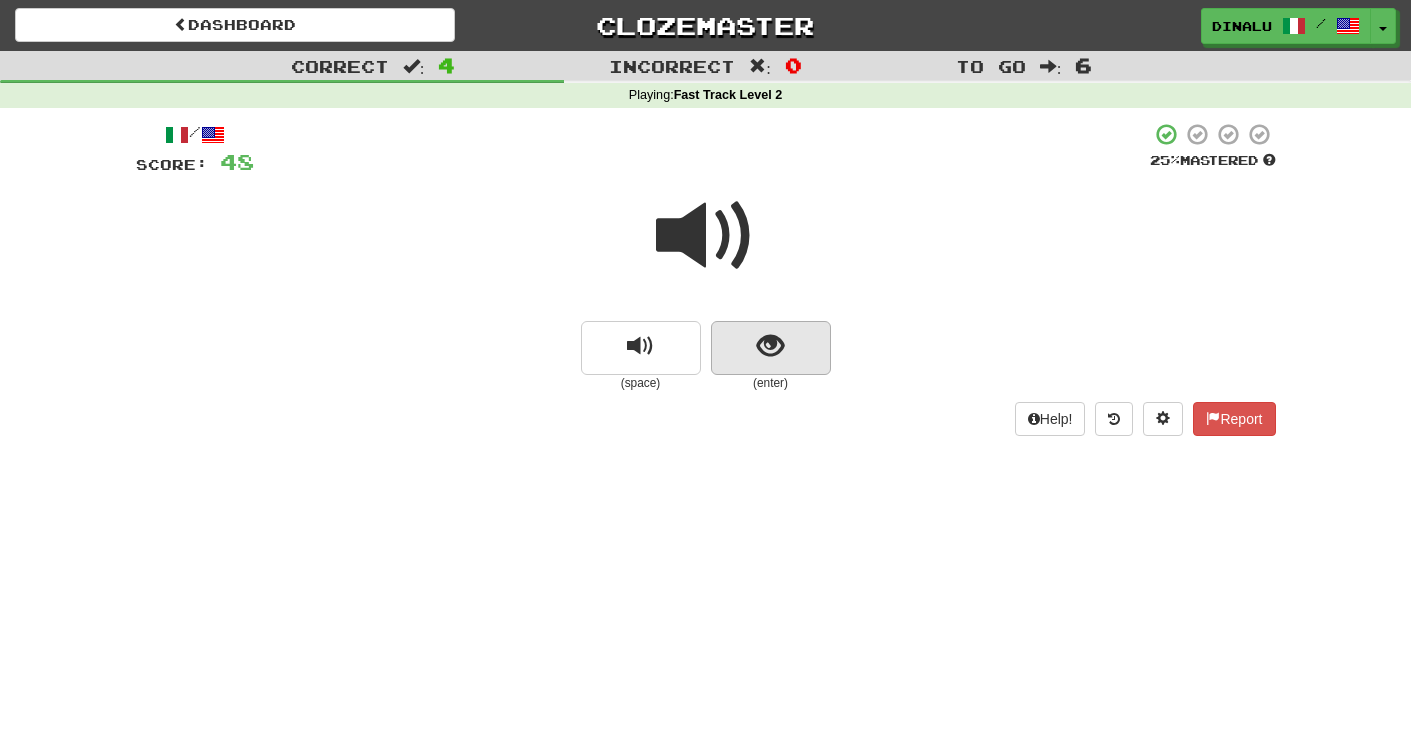 click at bounding box center (770, 346) 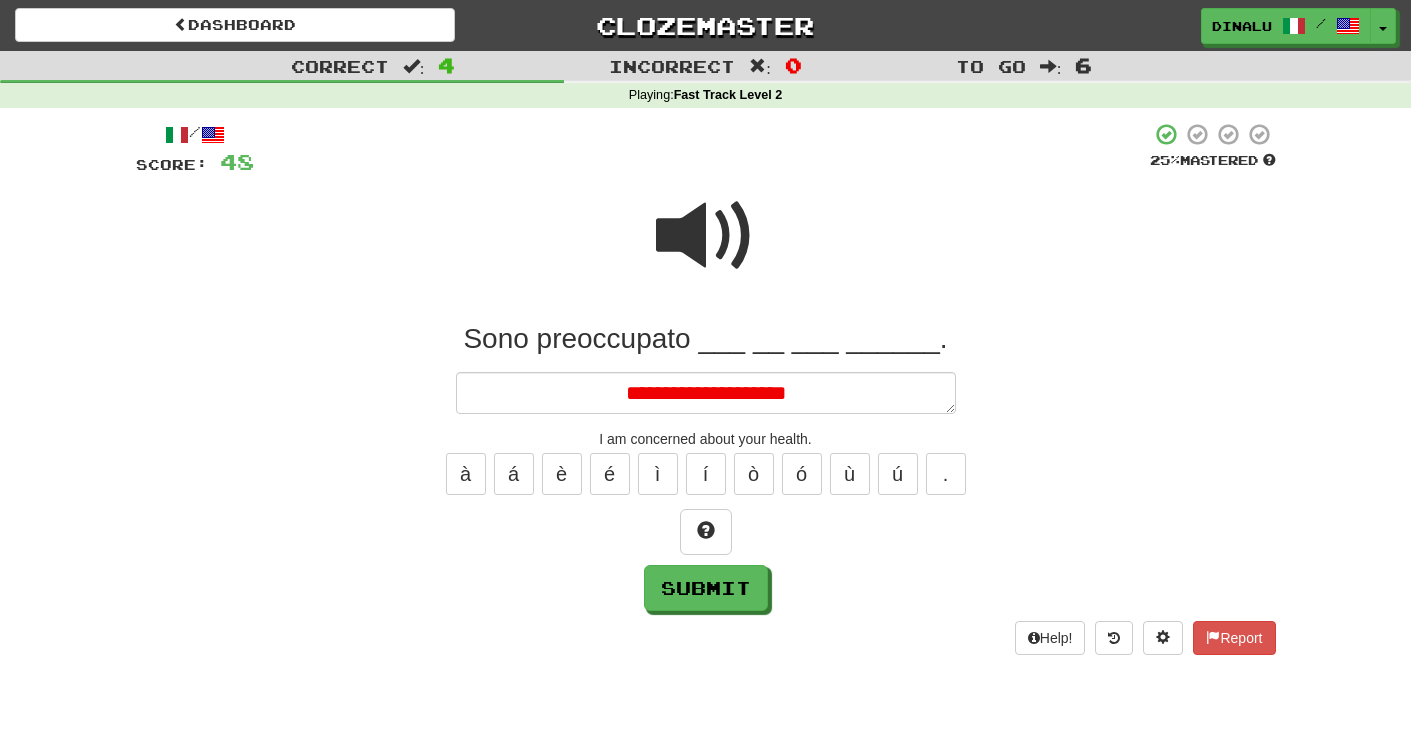click at bounding box center [706, 236] 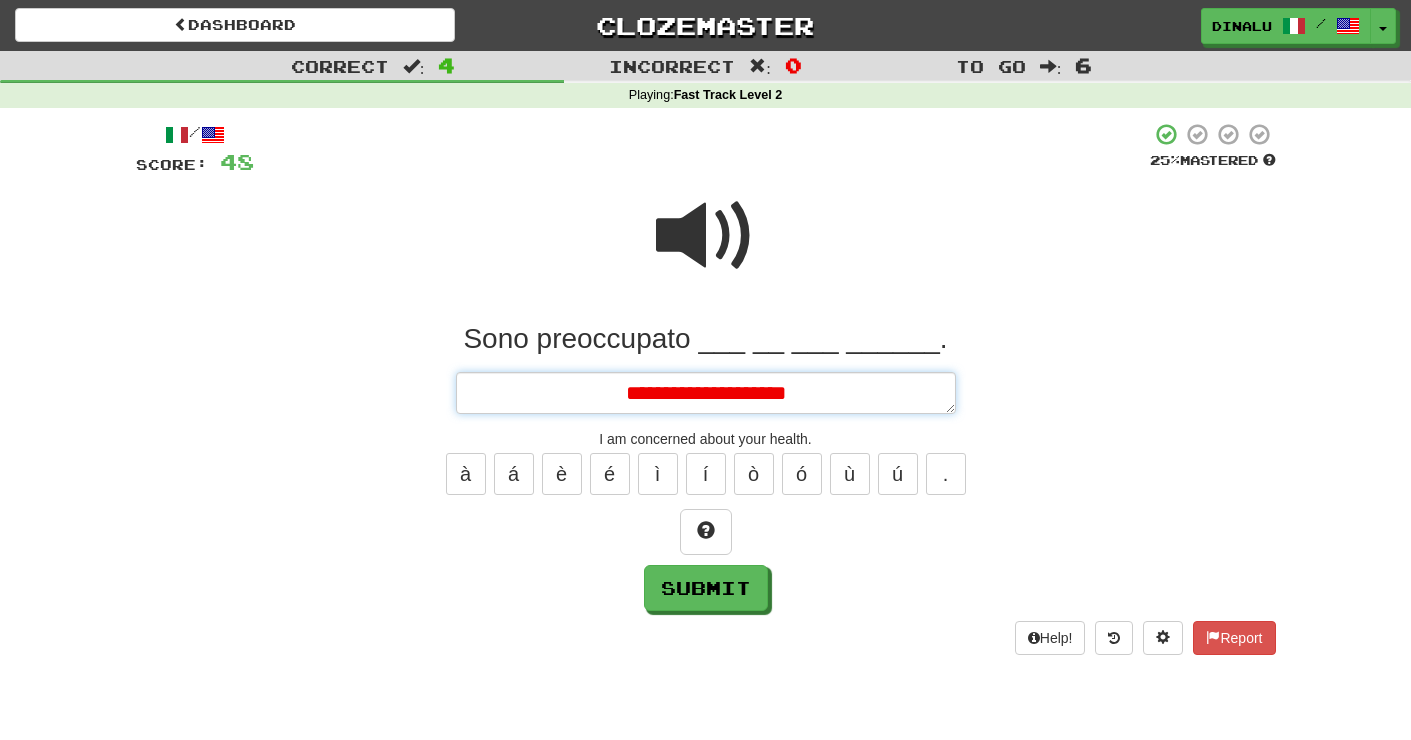 click on "**********" at bounding box center [706, 393] 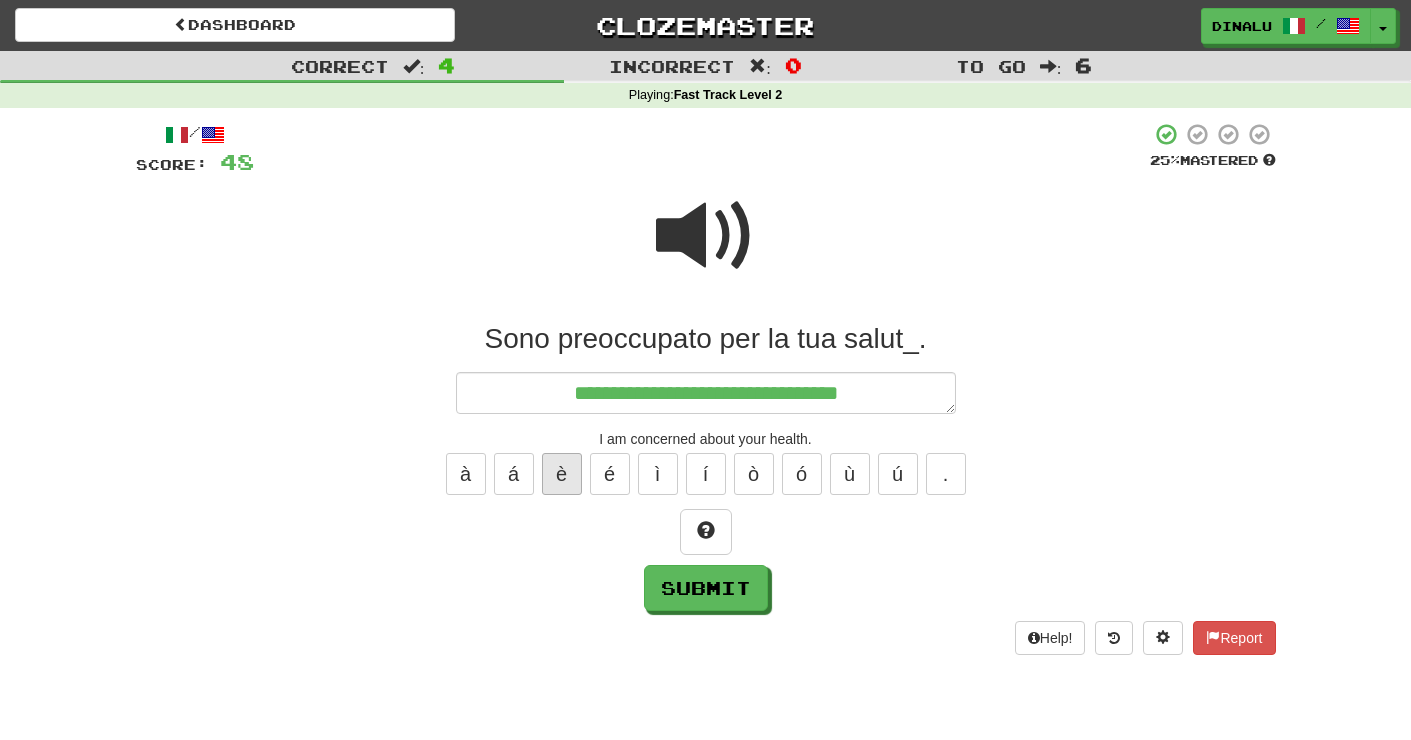 click on "è" at bounding box center [562, 474] 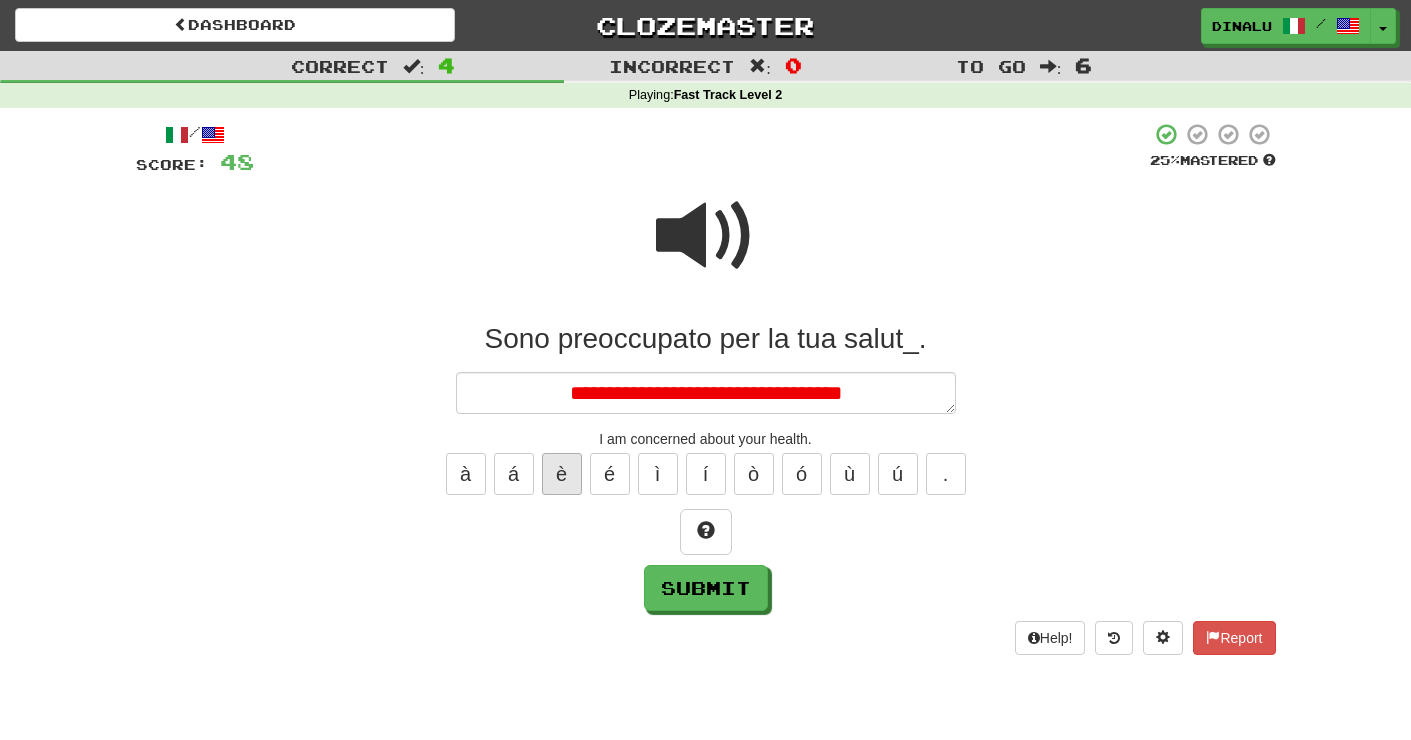 click on "è" at bounding box center (562, 474) 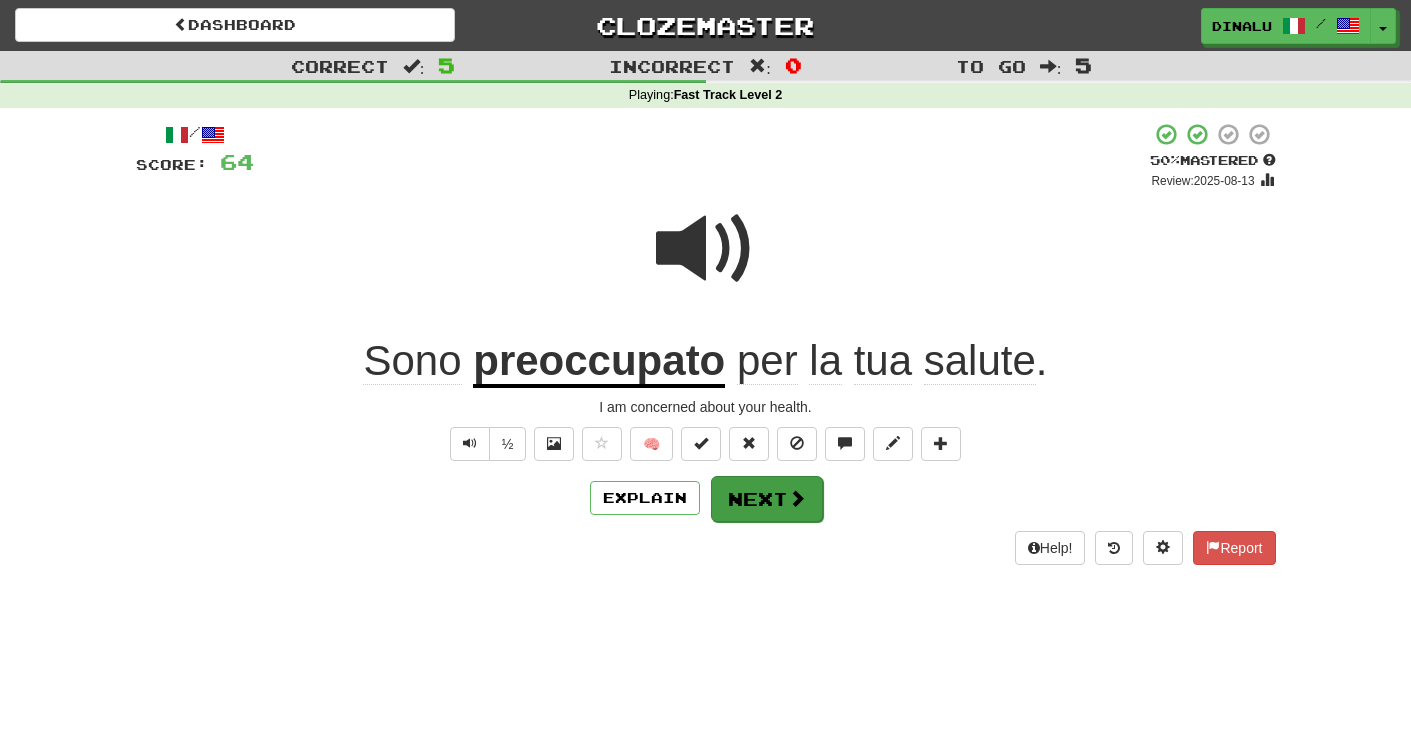 click on "Next" at bounding box center [767, 499] 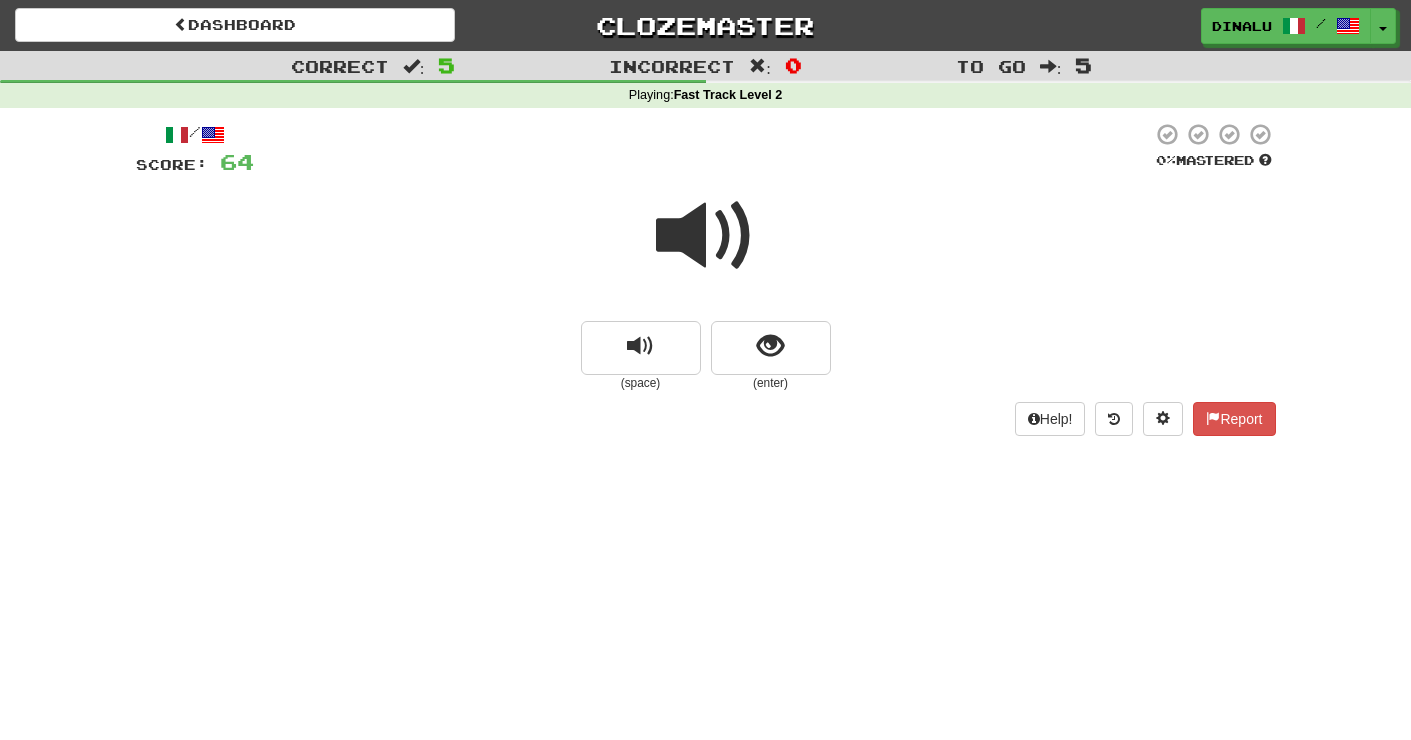 click at bounding box center [706, 236] 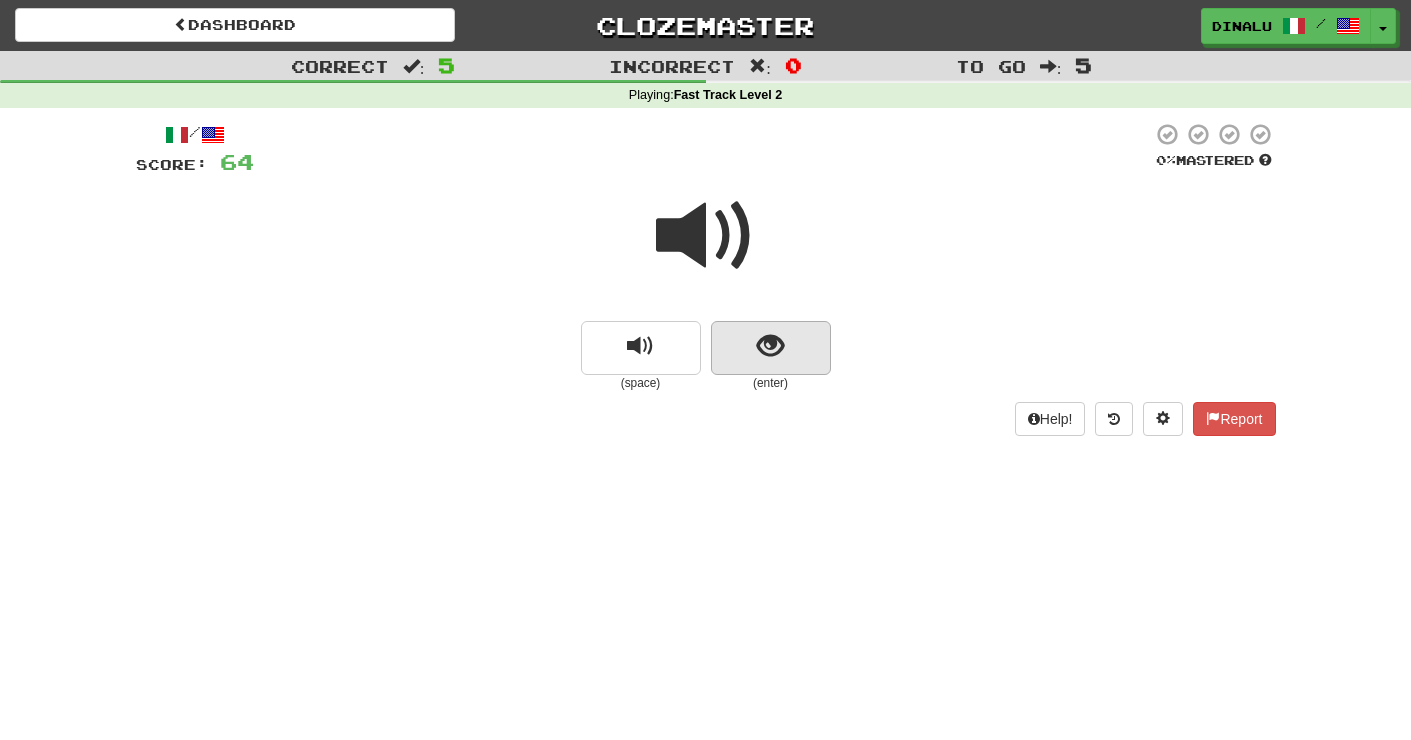click at bounding box center [770, 346] 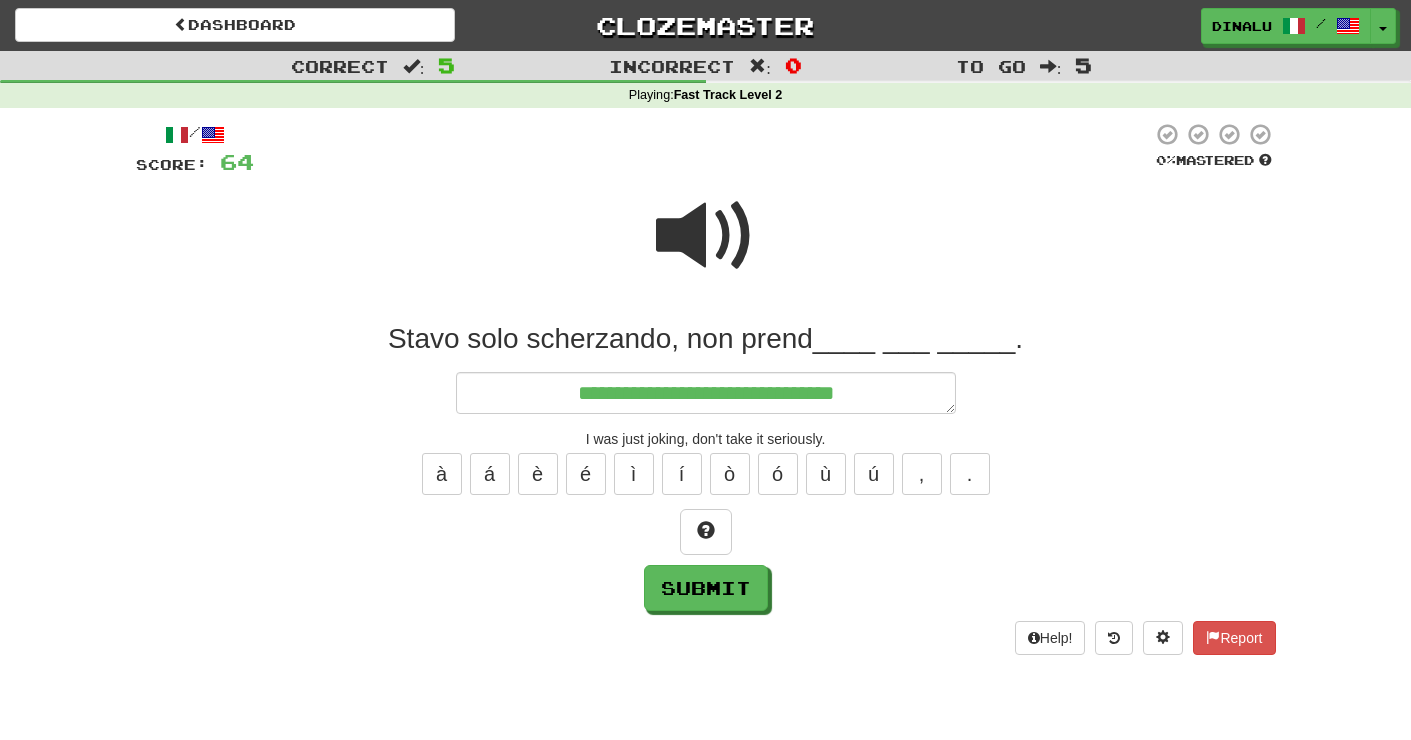 click at bounding box center [706, 236] 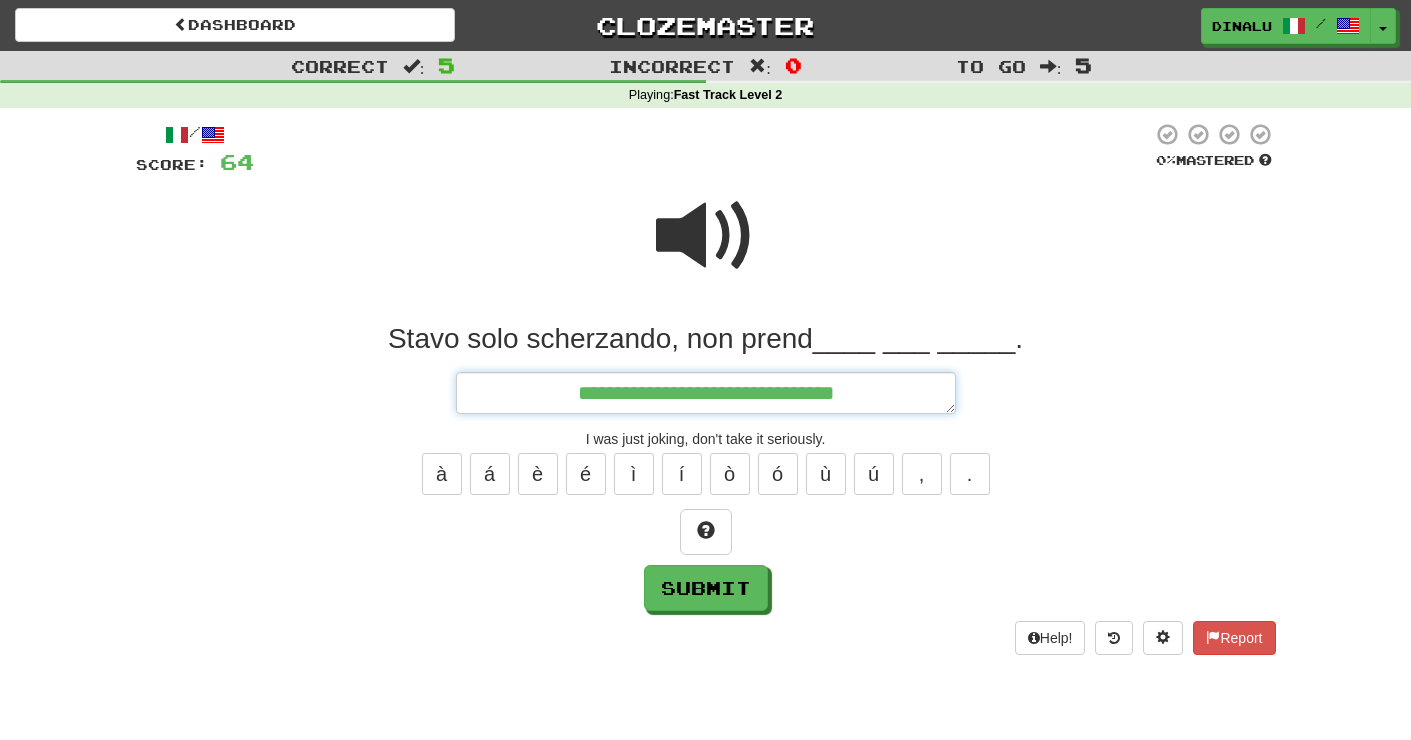 click on "**********" at bounding box center [706, 393] 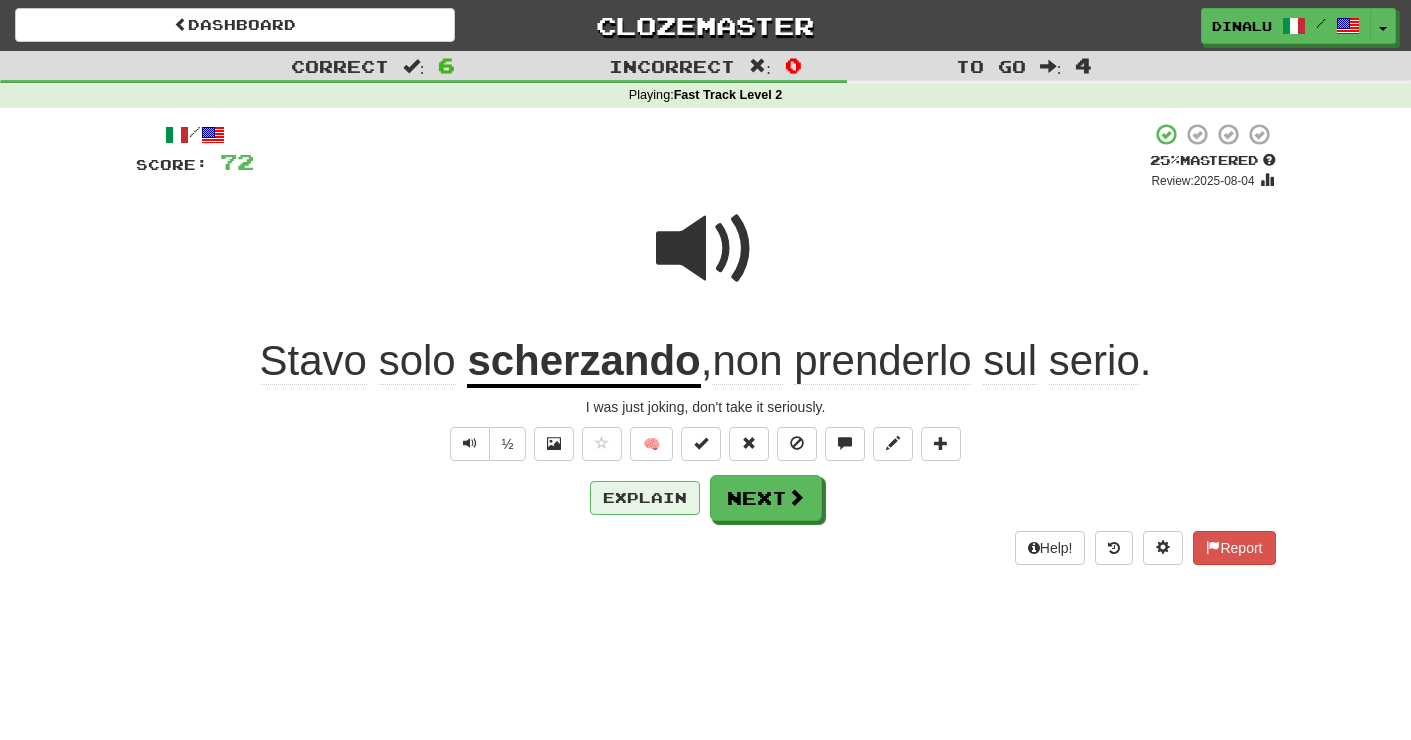 click on "Explain" at bounding box center [645, 498] 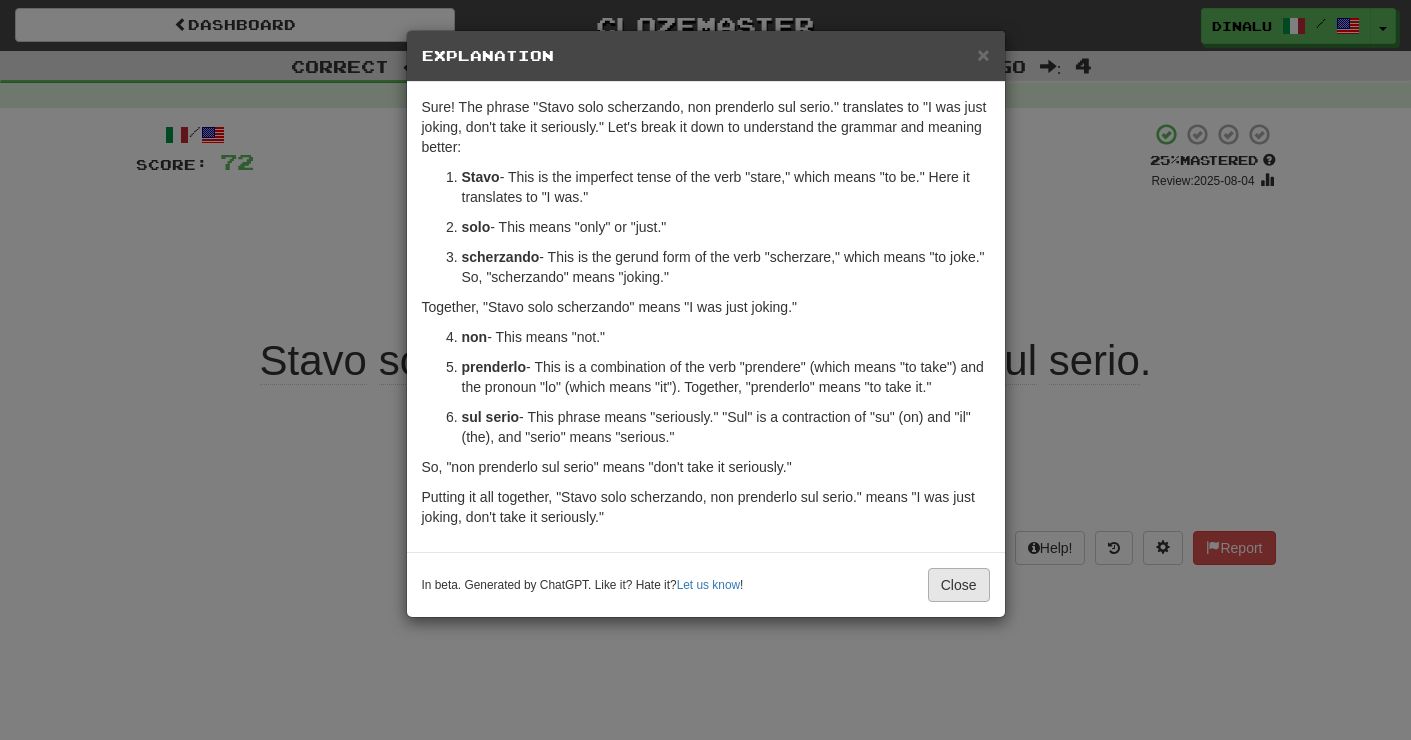 click on "Close" at bounding box center [959, 585] 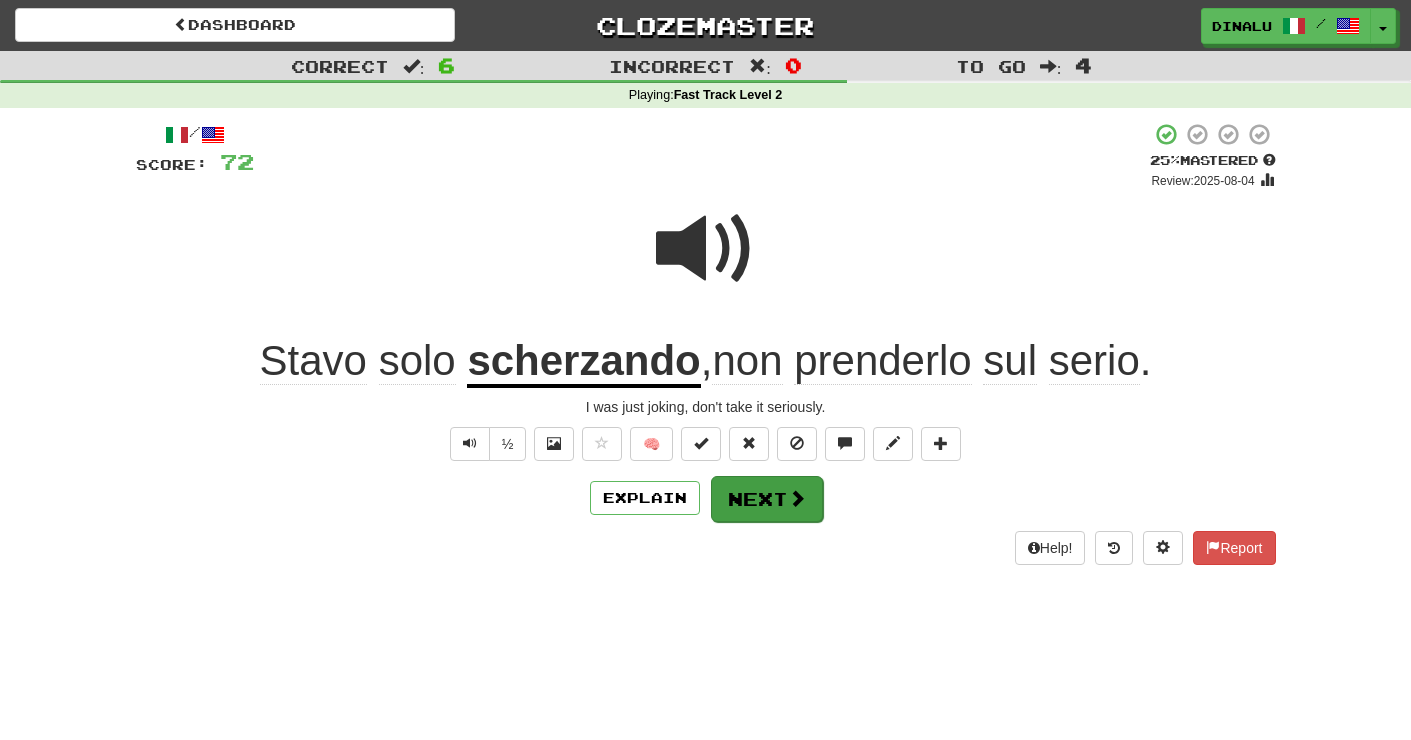 click on "Next" at bounding box center [767, 499] 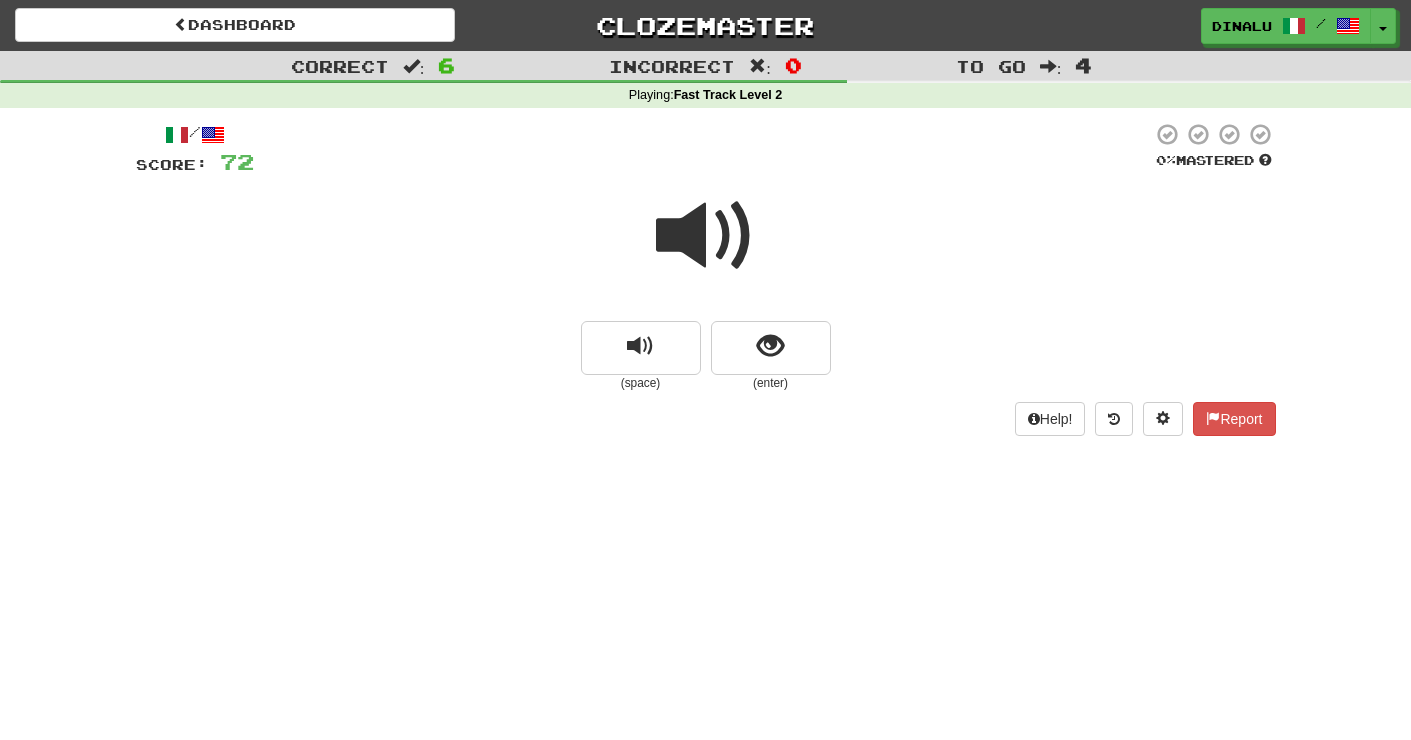 click at bounding box center [706, 236] 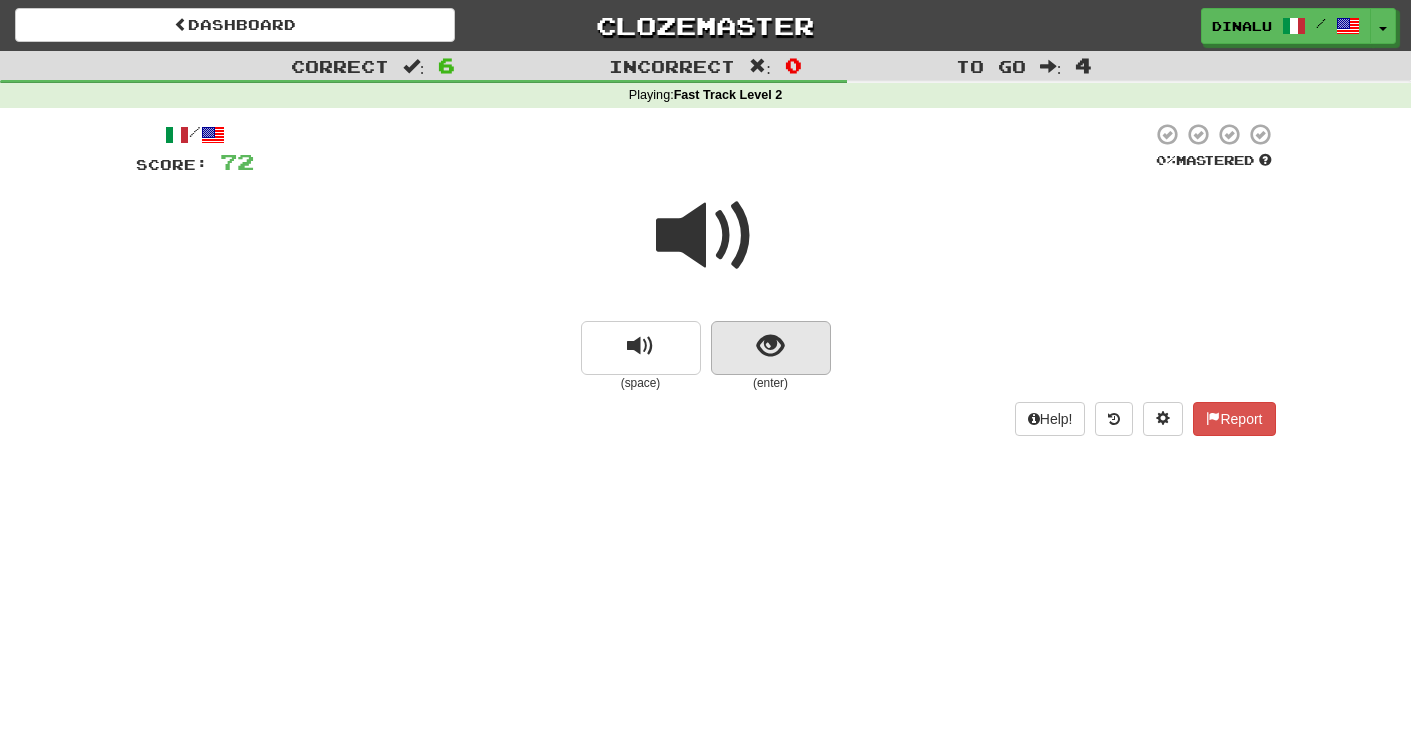 click at bounding box center (770, 346) 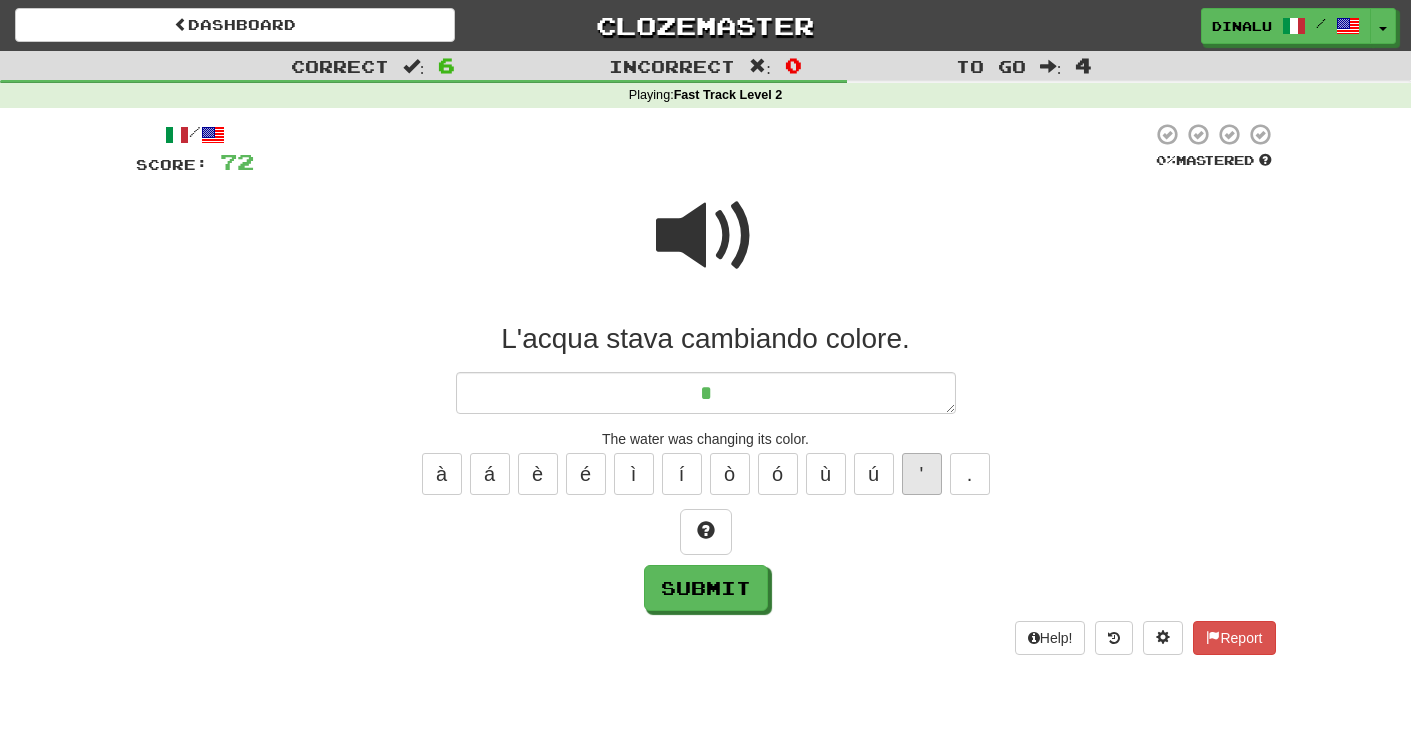 click on "'" at bounding box center (922, 474) 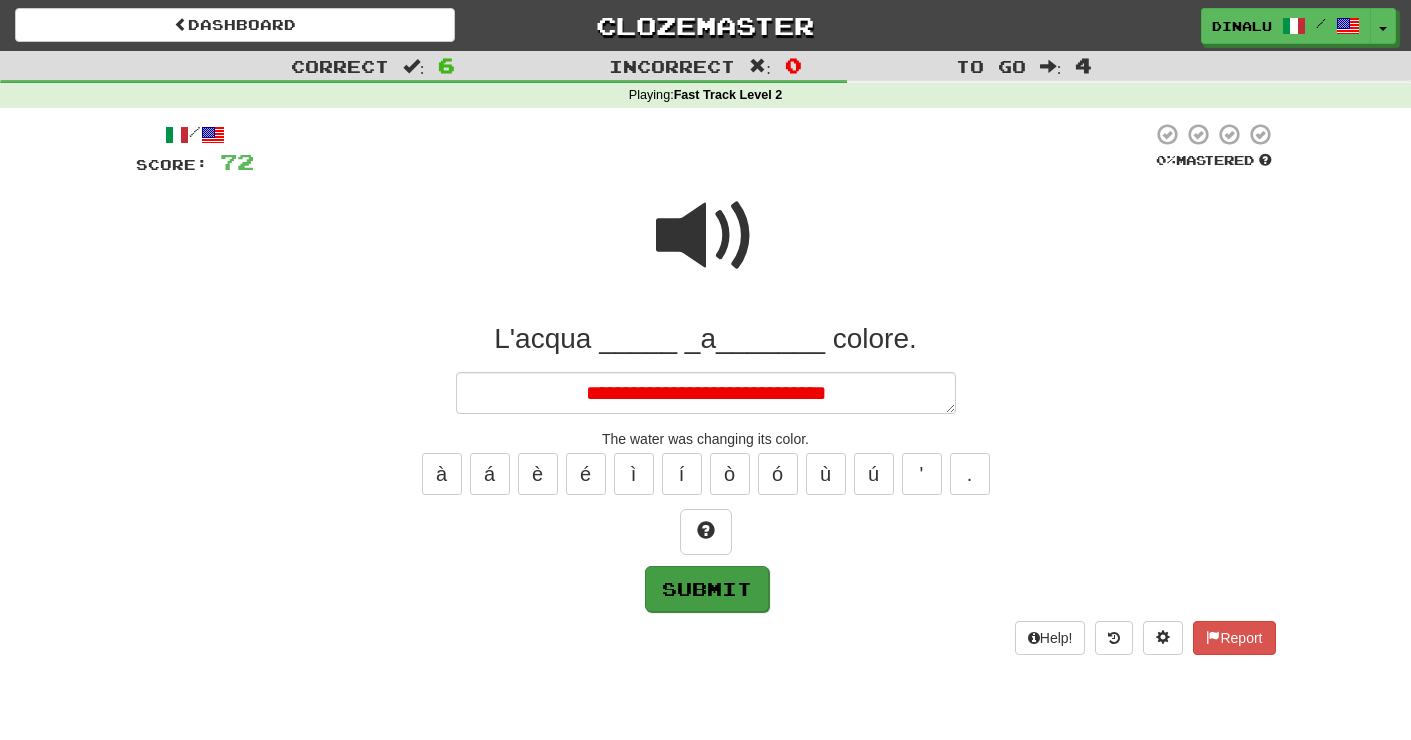 click on "Submit" at bounding box center [707, 589] 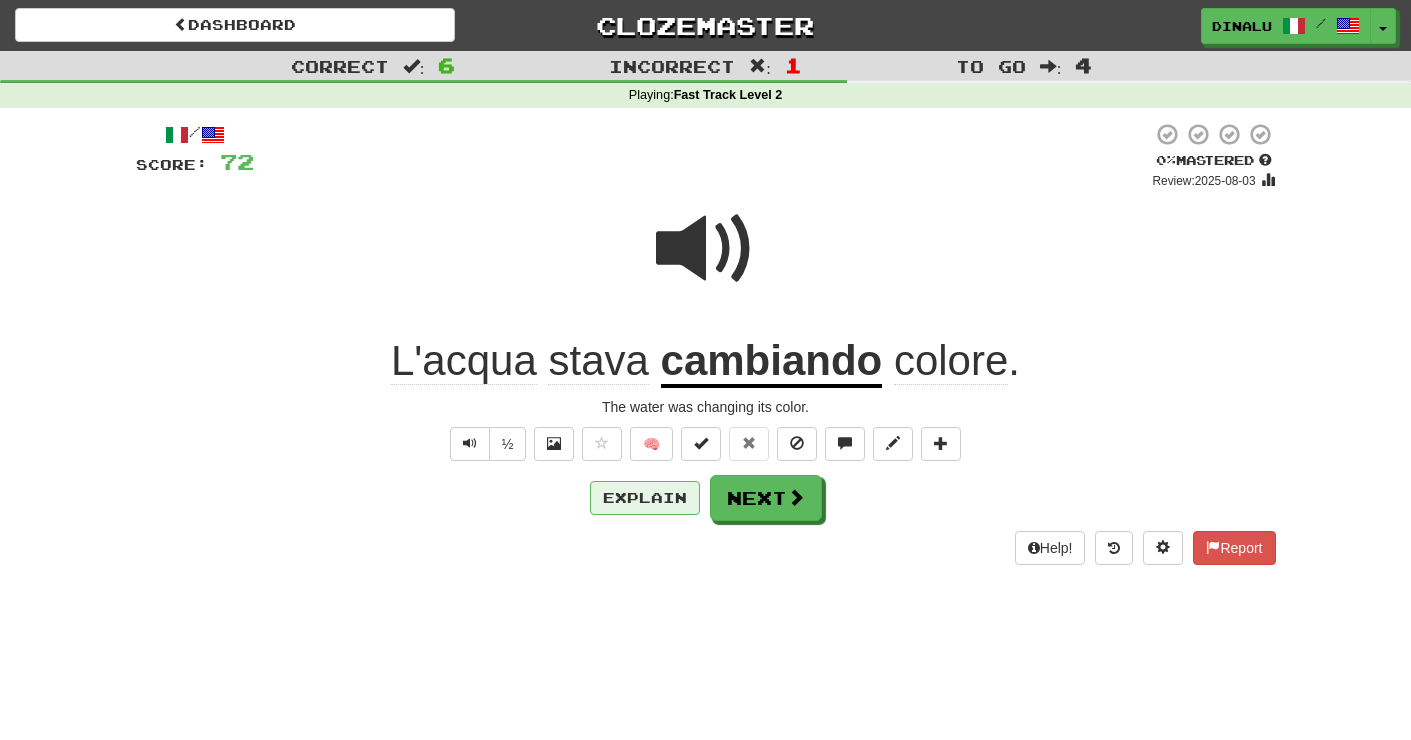 click on "Explain" at bounding box center [645, 498] 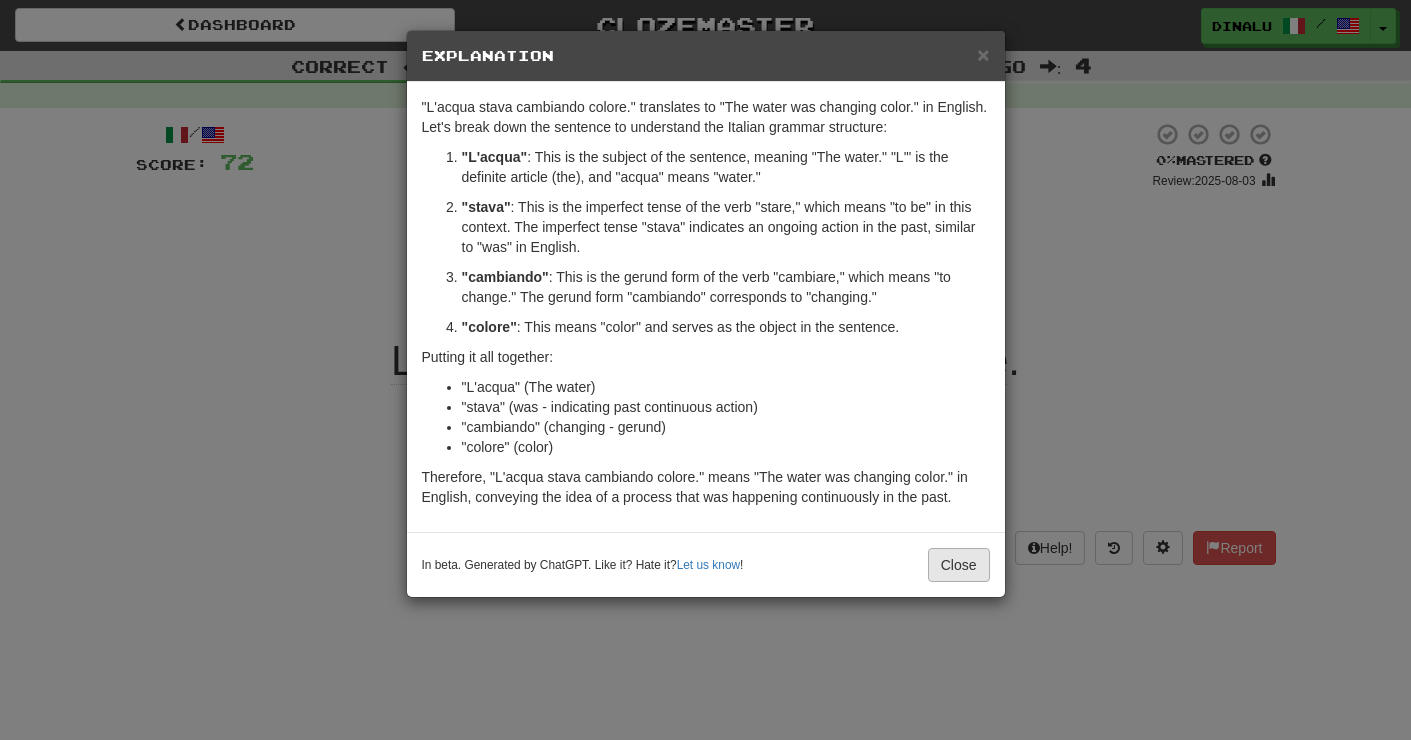 click on "Close" at bounding box center [959, 565] 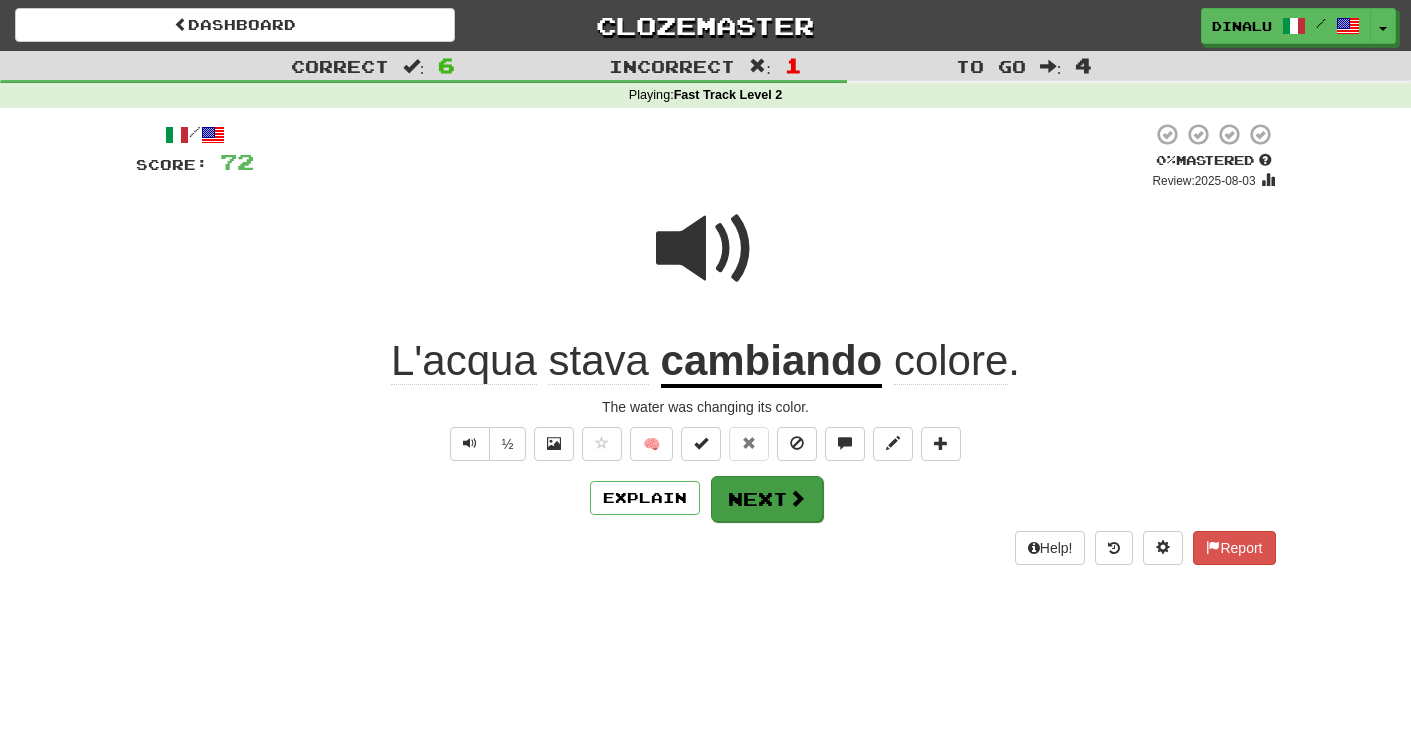 click on "Next" at bounding box center [767, 499] 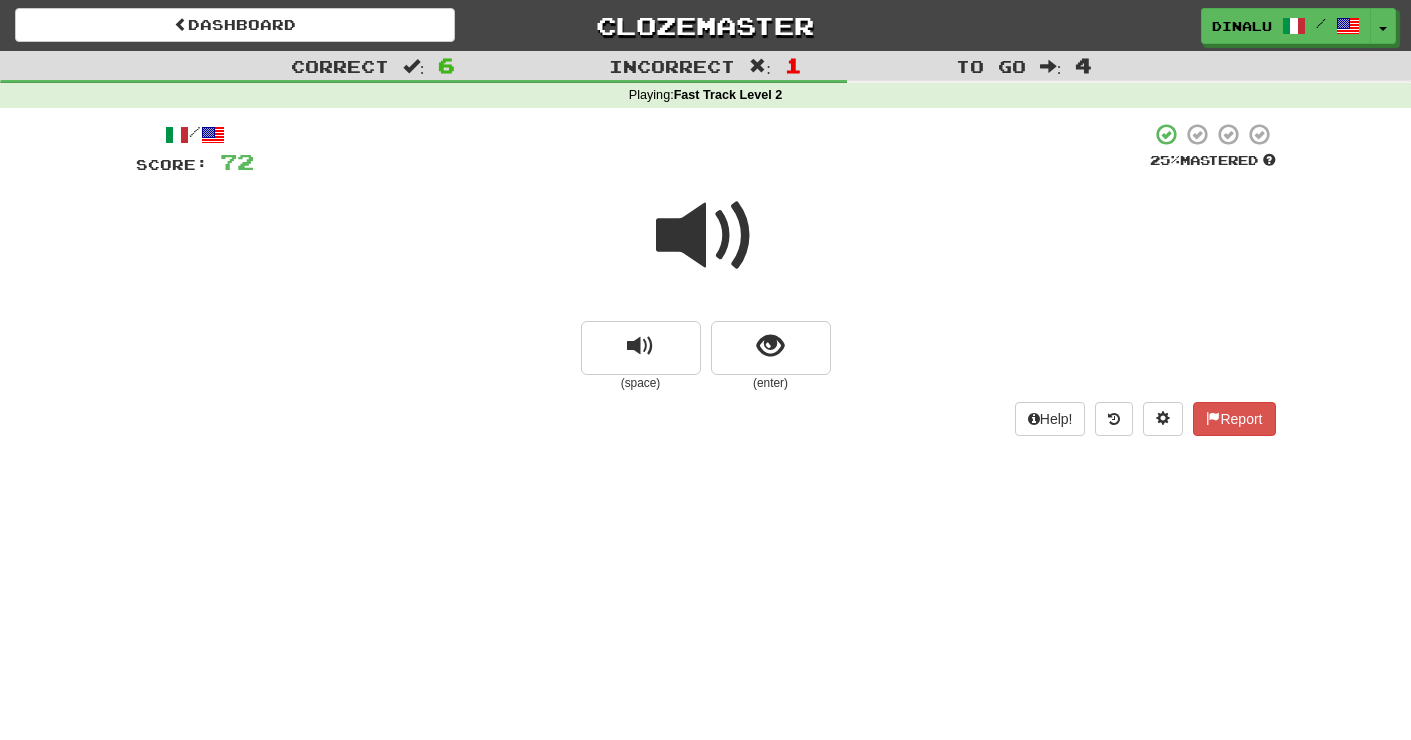click at bounding box center (706, 236) 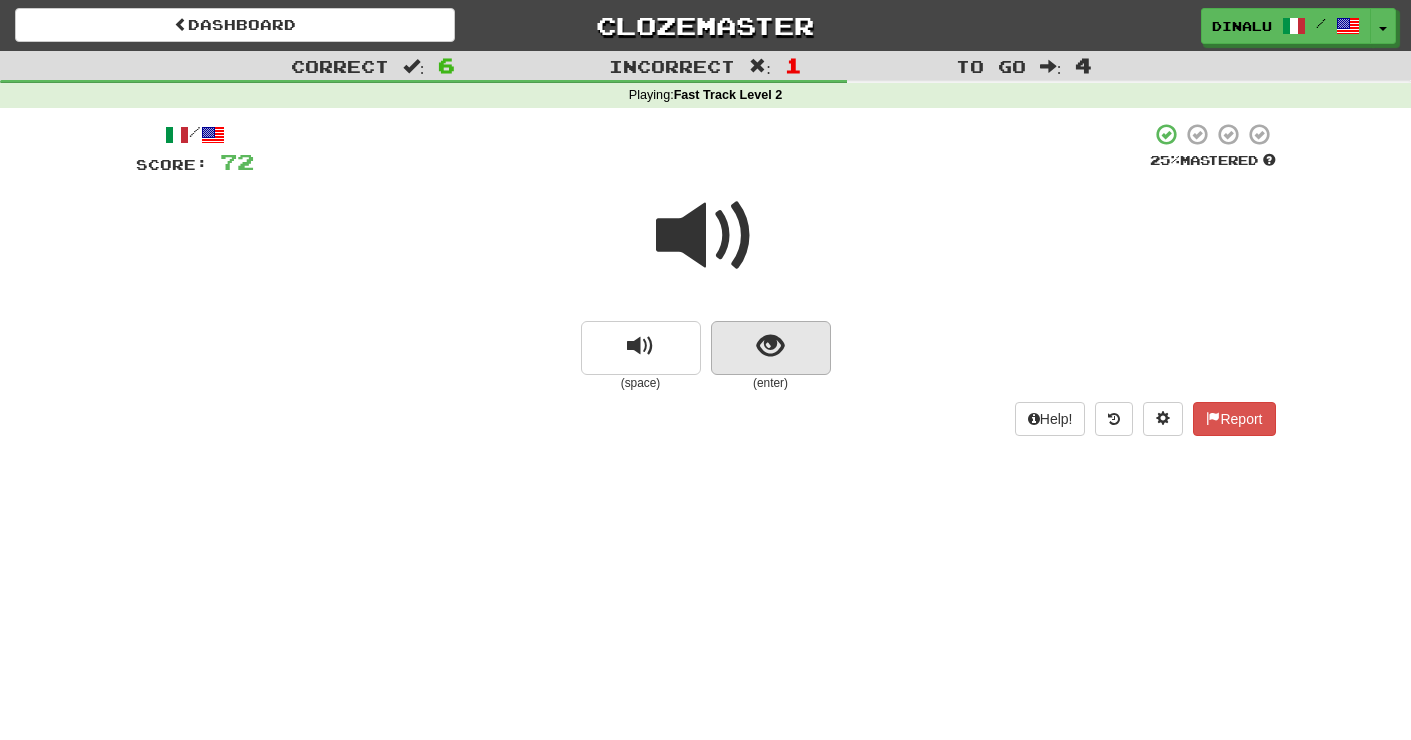 click at bounding box center [770, 346] 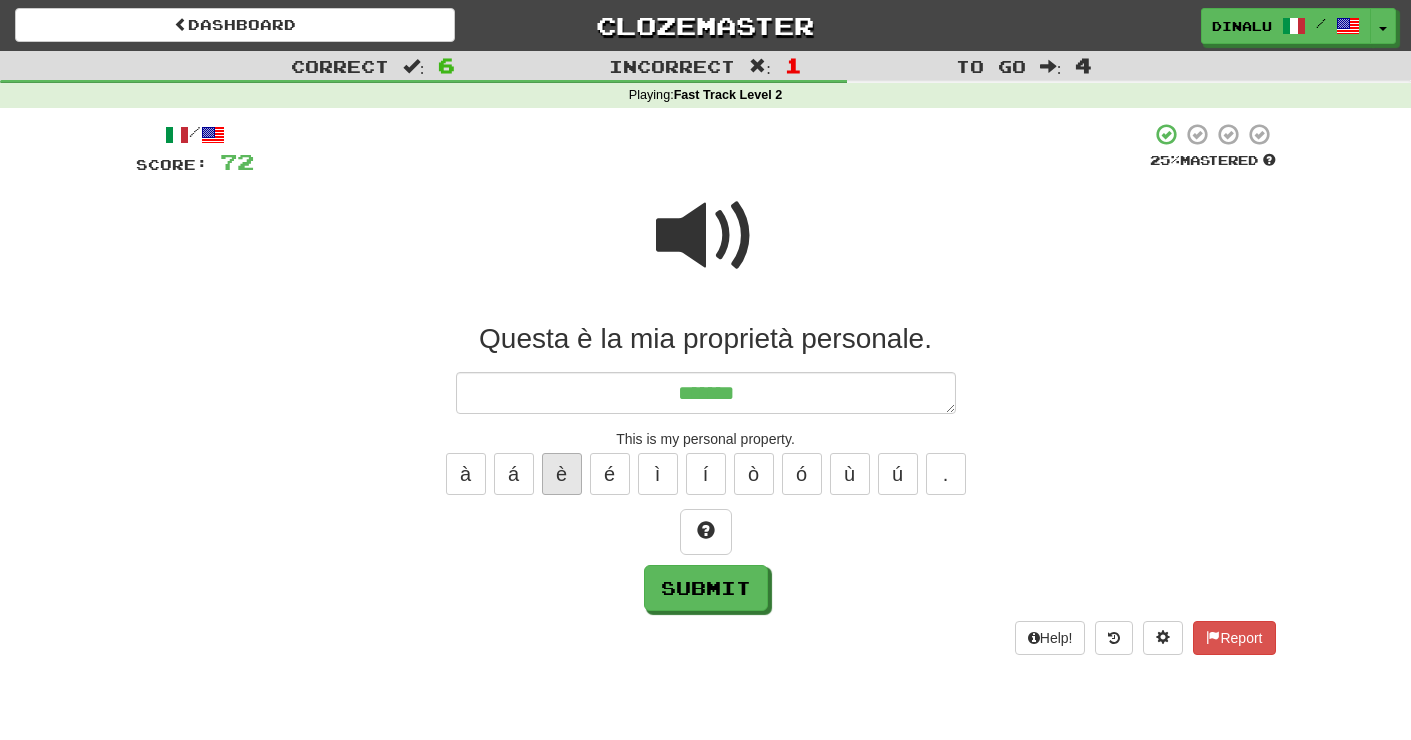 click on "è" at bounding box center (562, 474) 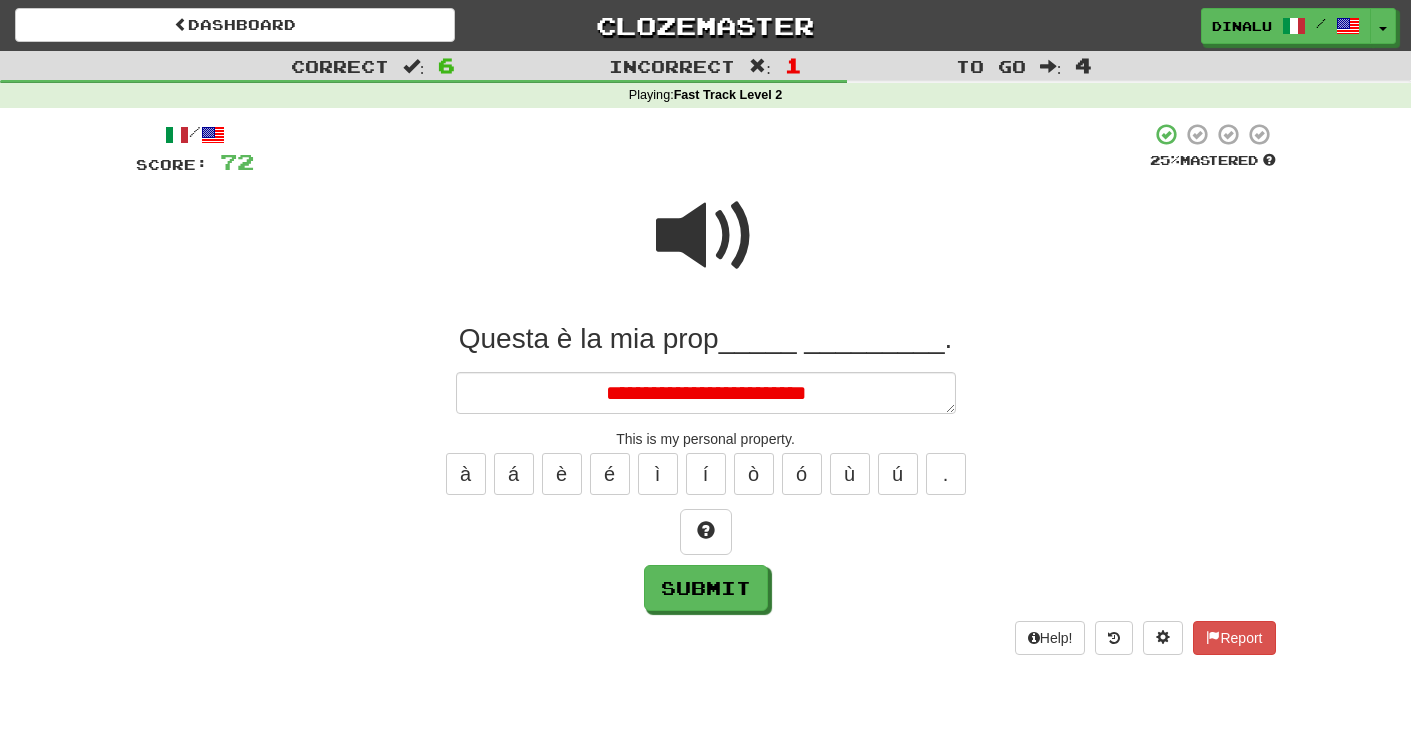 click at bounding box center [706, 236] 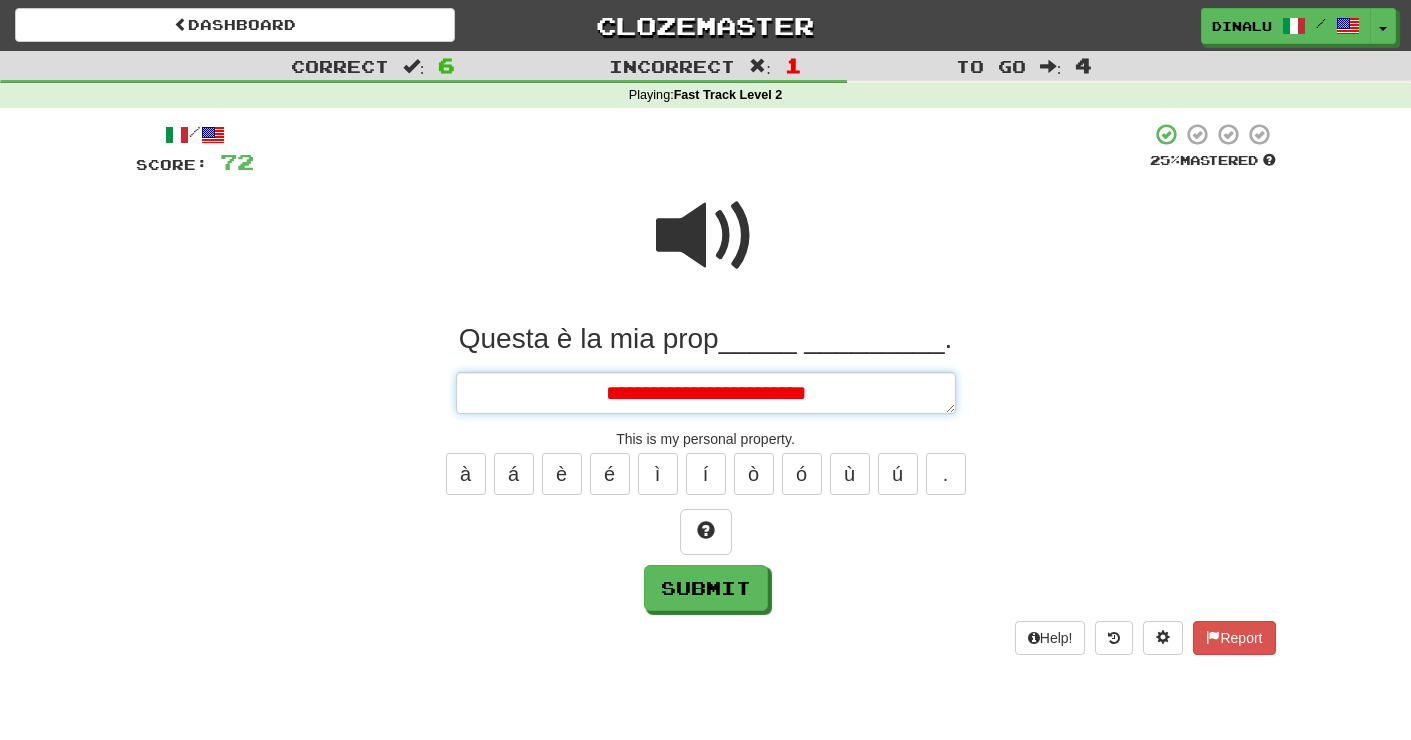 click on "**********" at bounding box center [706, 393] 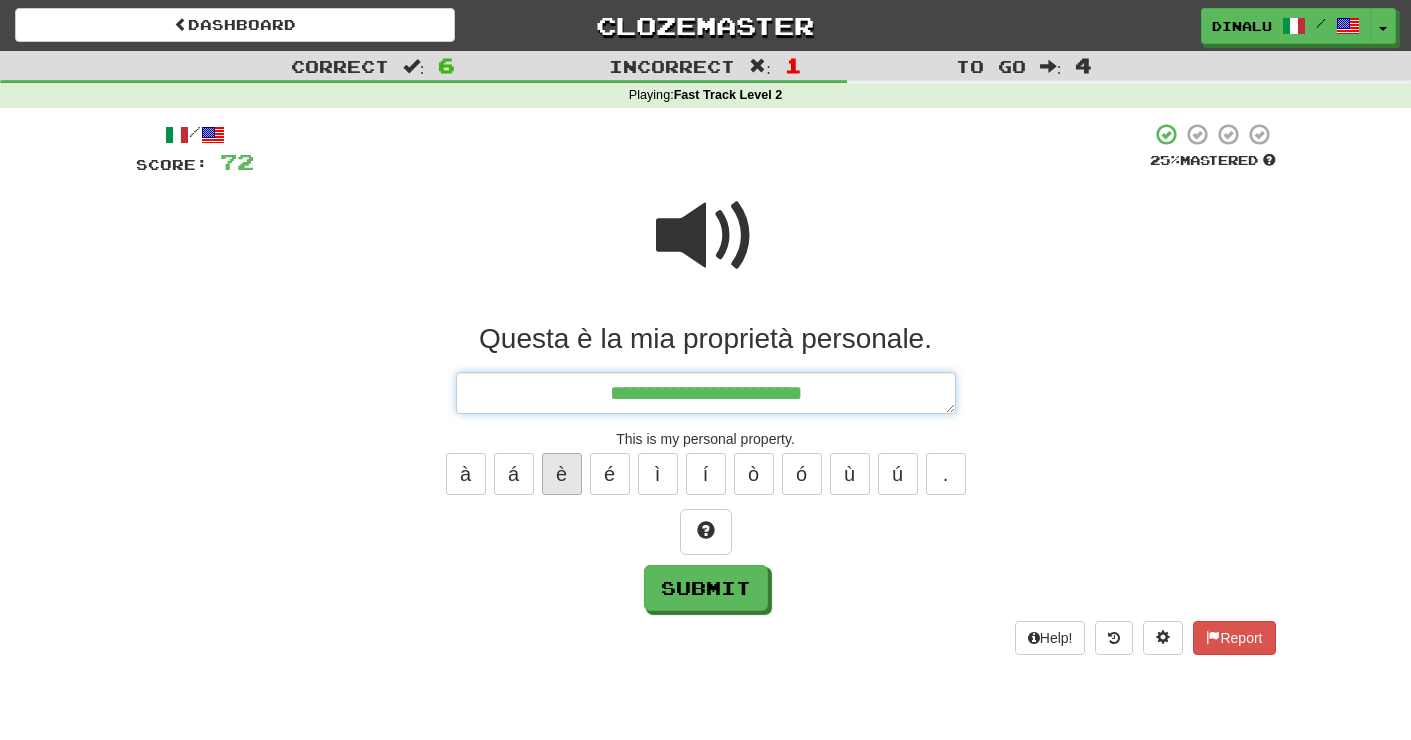 scroll, scrollTop: 0, scrollLeft: 0, axis: both 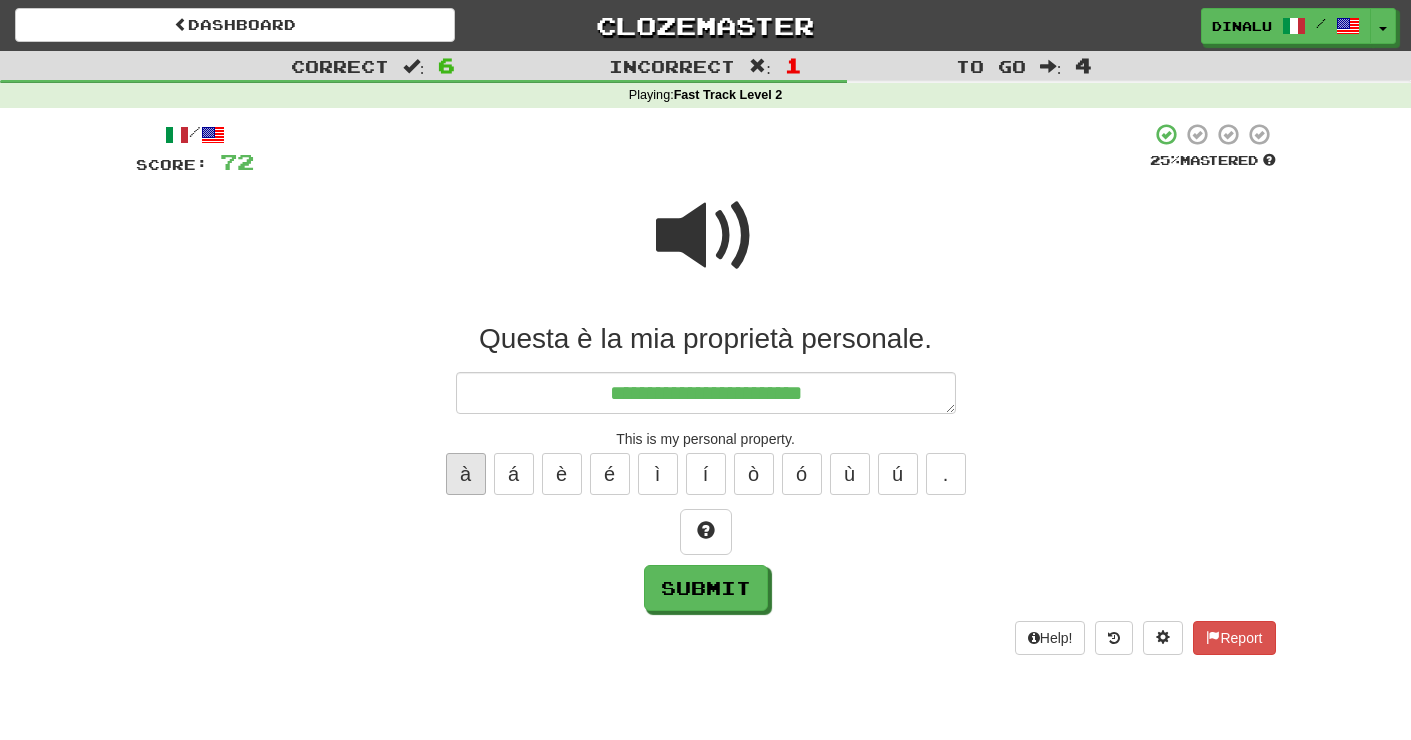 click on "à" at bounding box center (466, 474) 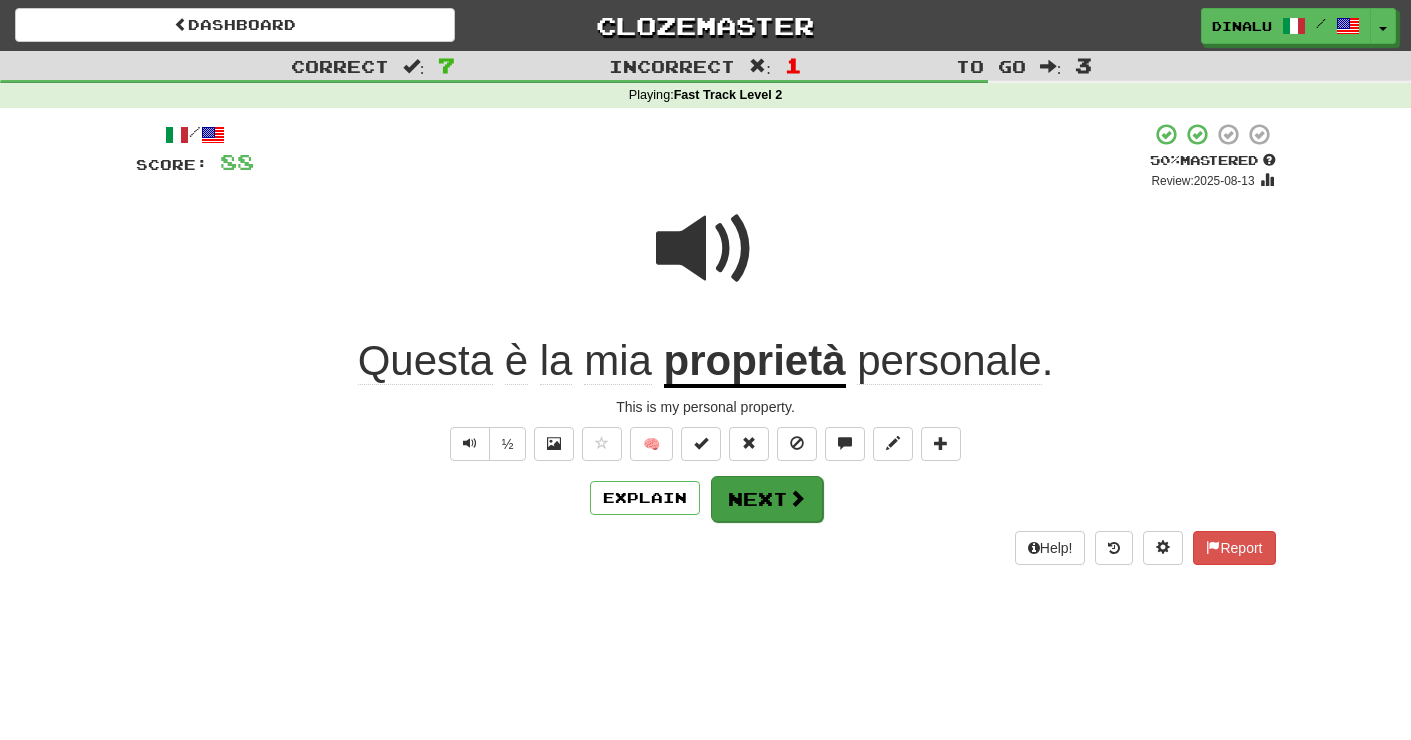 click on "Next" at bounding box center [767, 499] 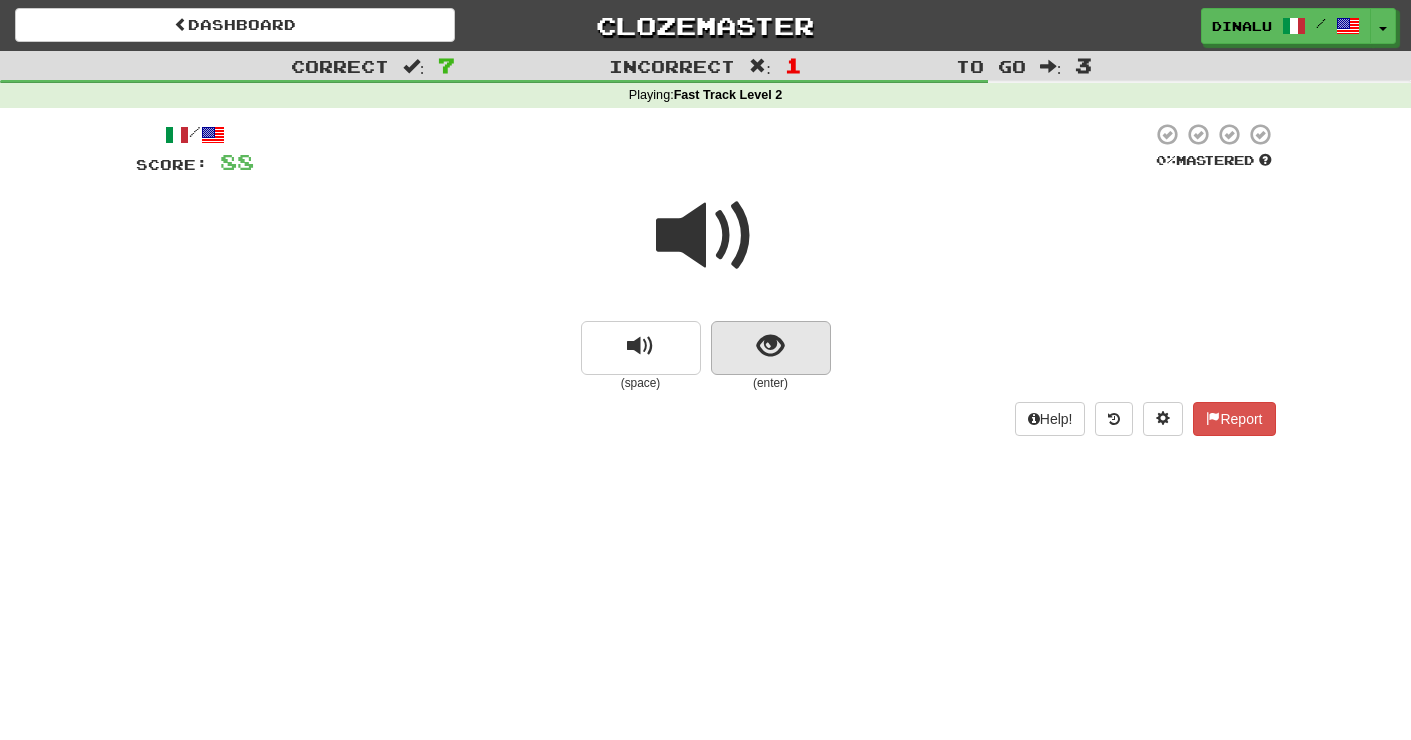 click at bounding box center (770, 346) 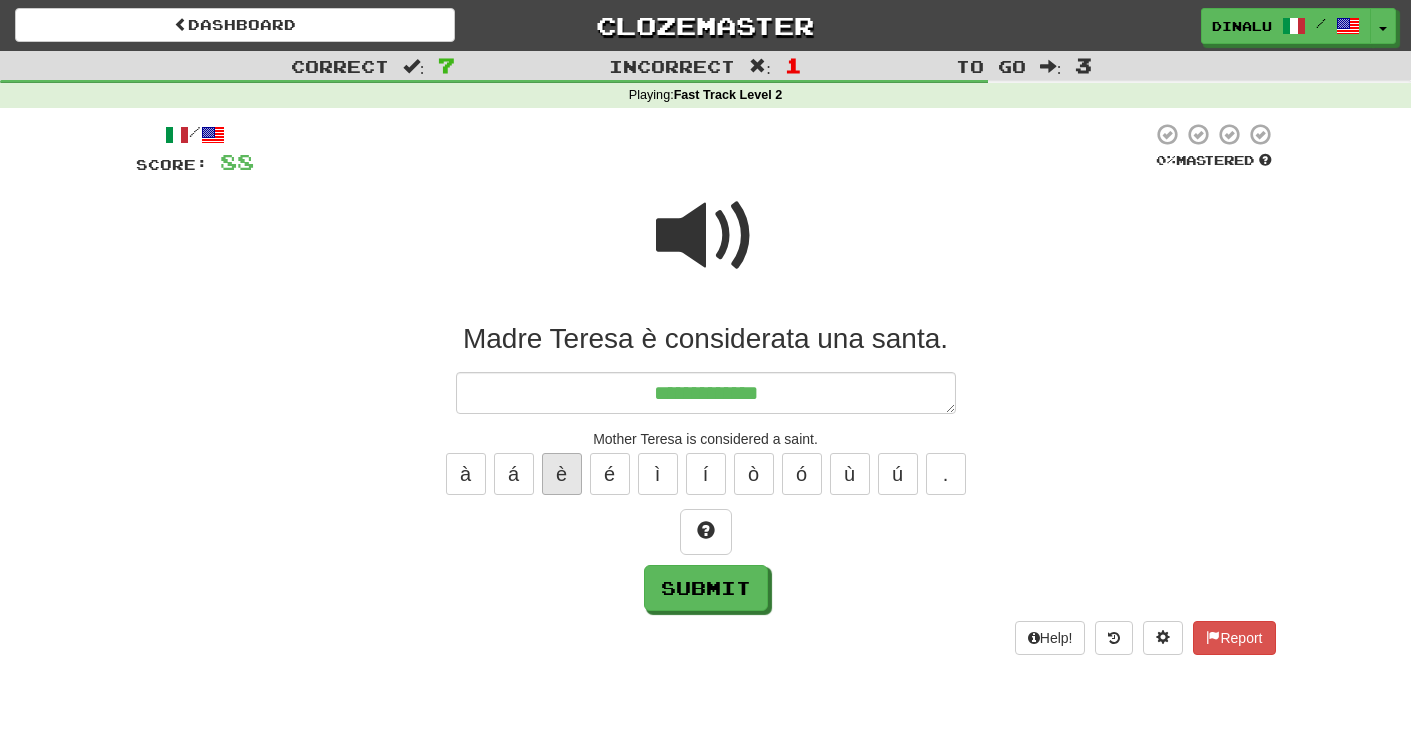 click on "è" at bounding box center [562, 474] 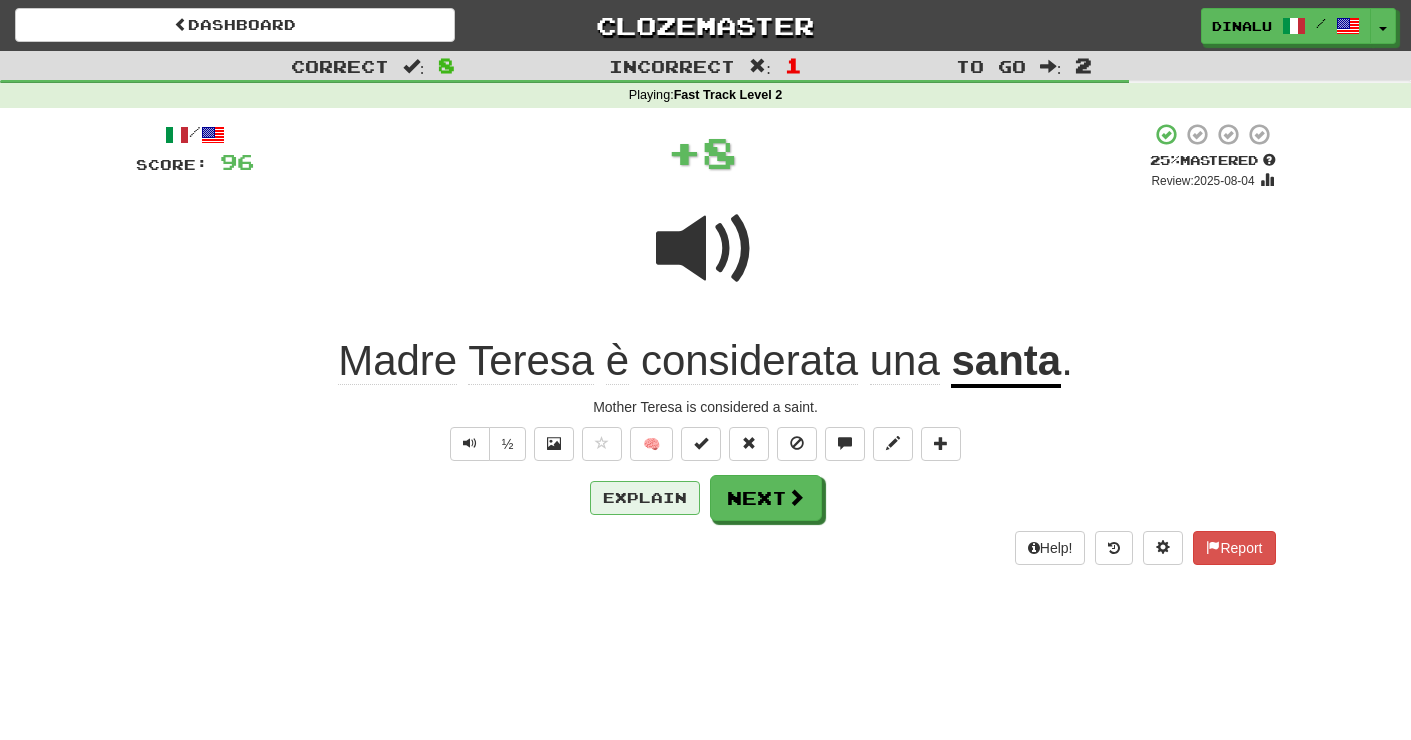 click on "Explain" at bounding box center [645, 498] 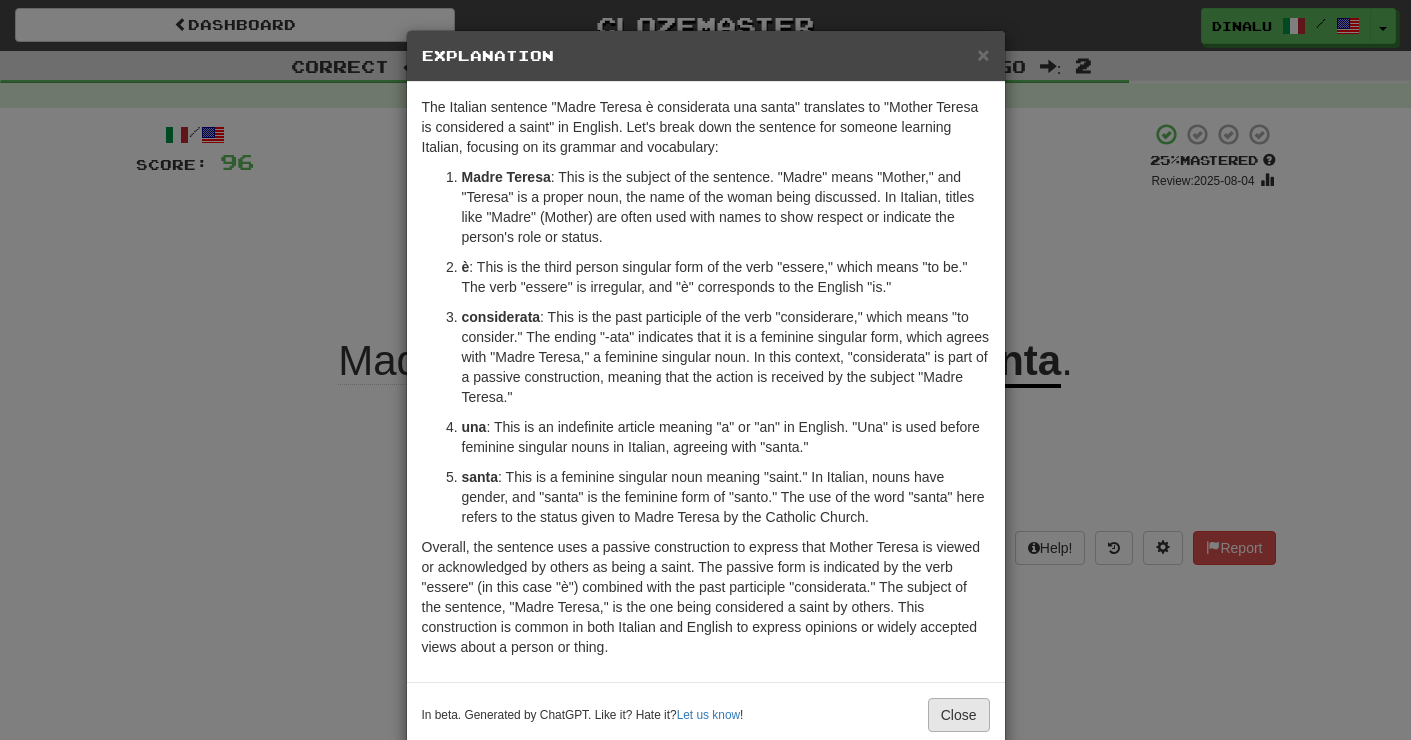 click on "Close" at bounding box center (959, 715) 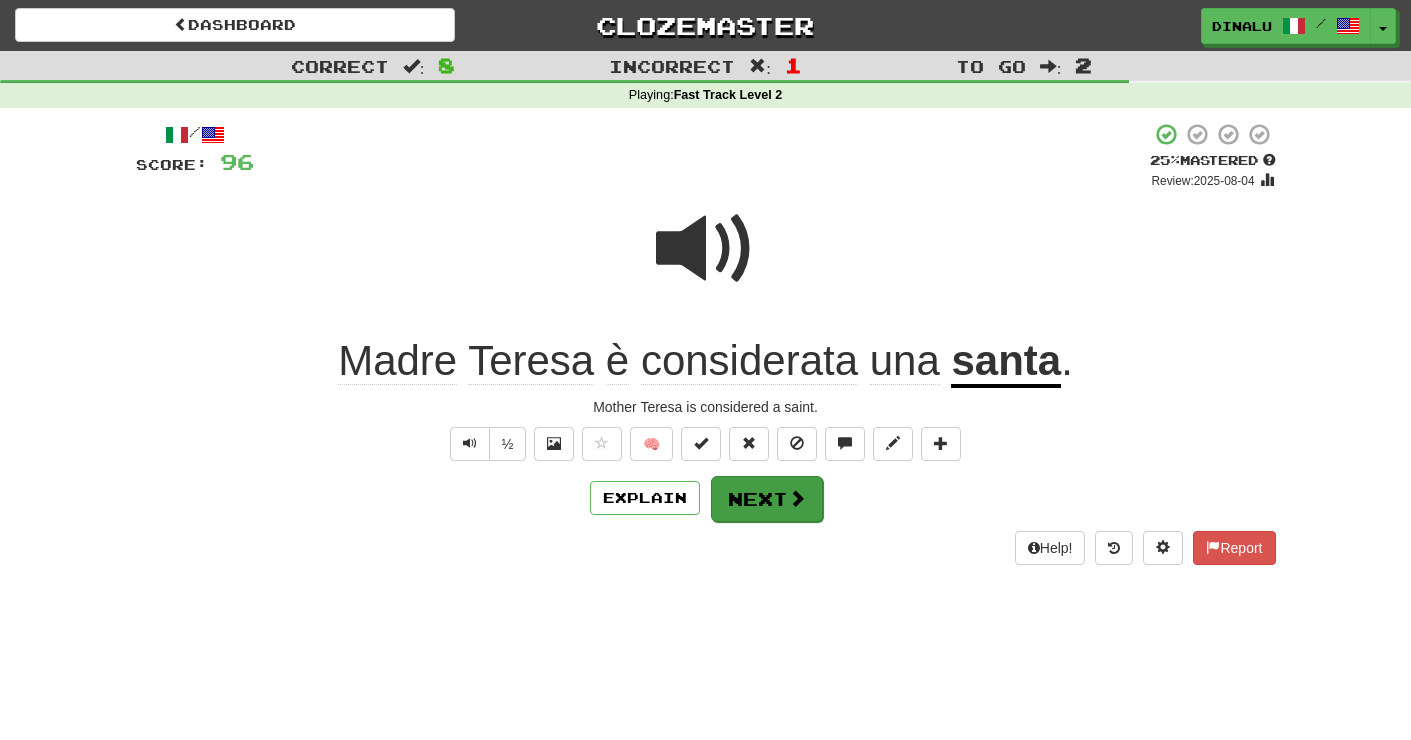 click at bounding box center (797, 498) 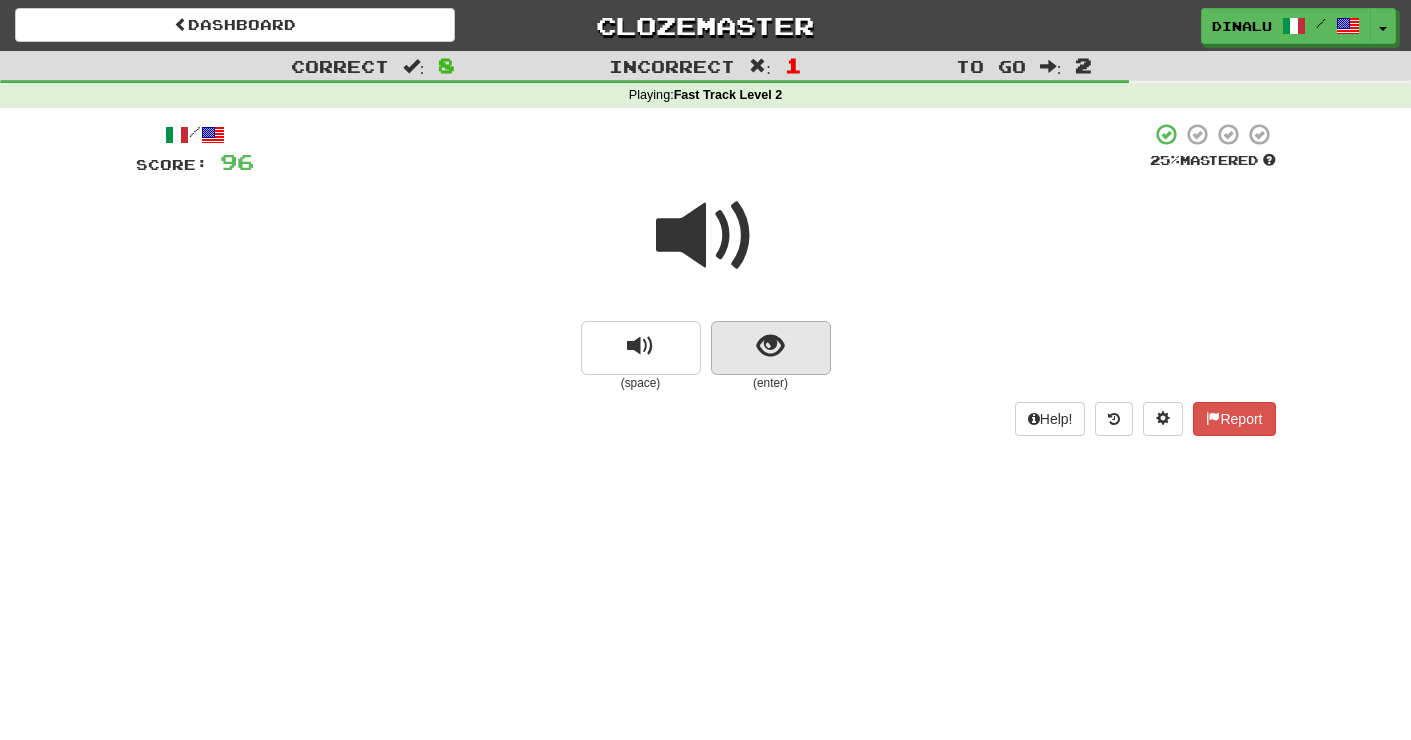 click at bounding box center (770, 346) 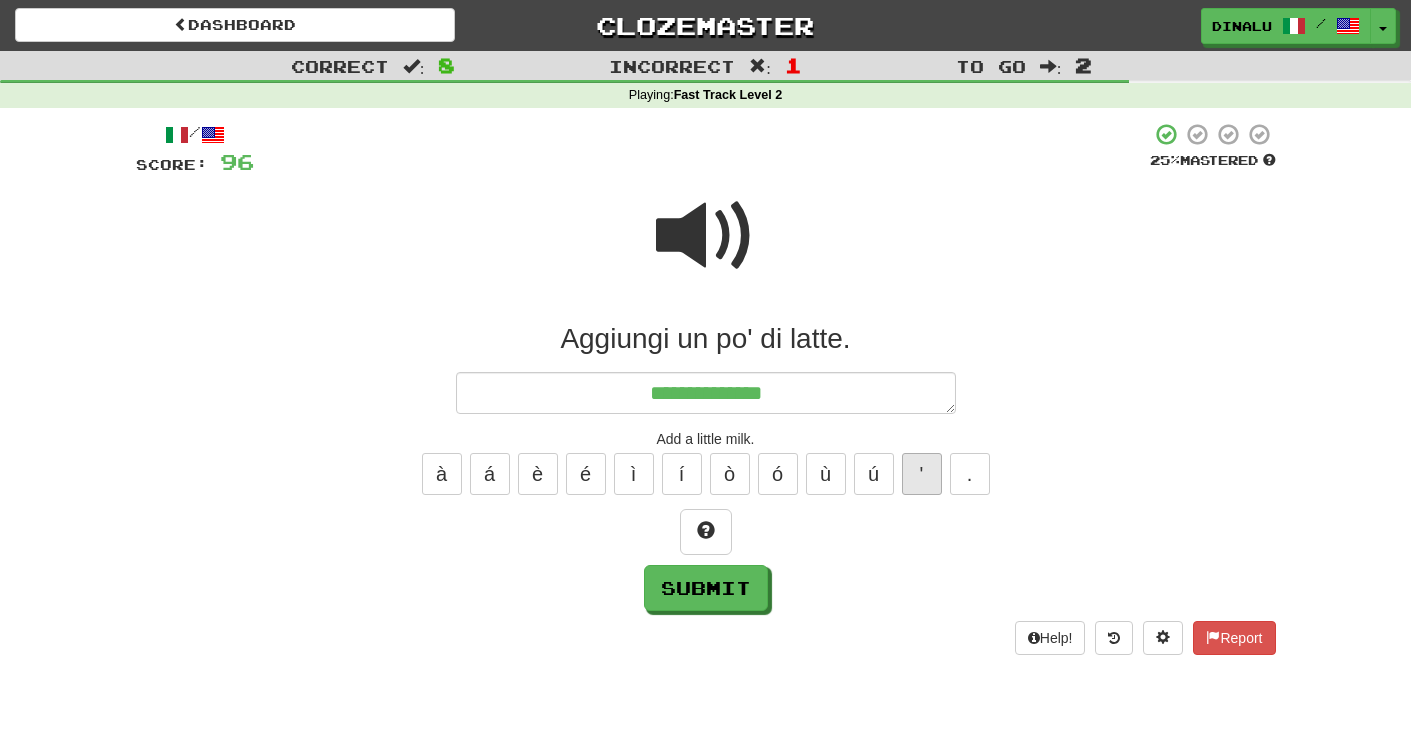 click on "'" at bounding box center [922, 474] 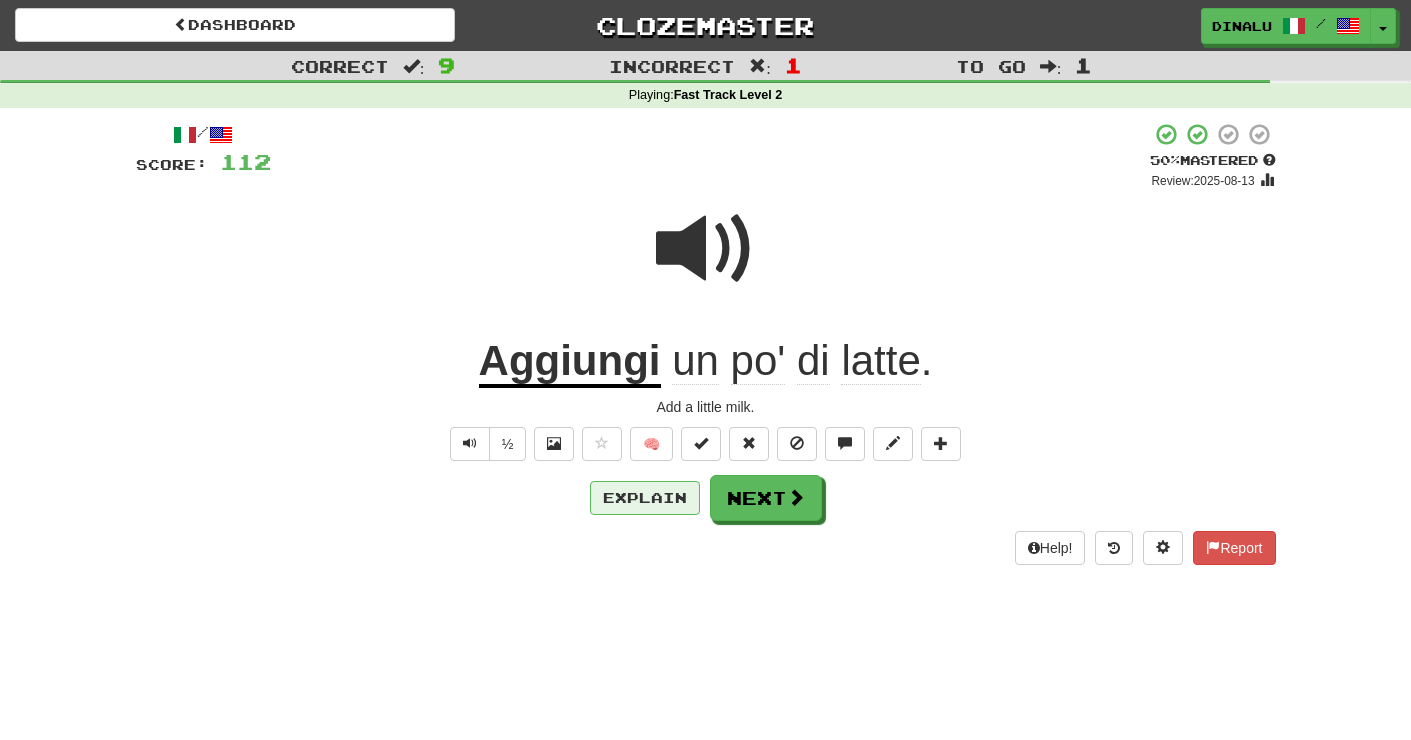click on "Explain" at bounding box center [645, 498] 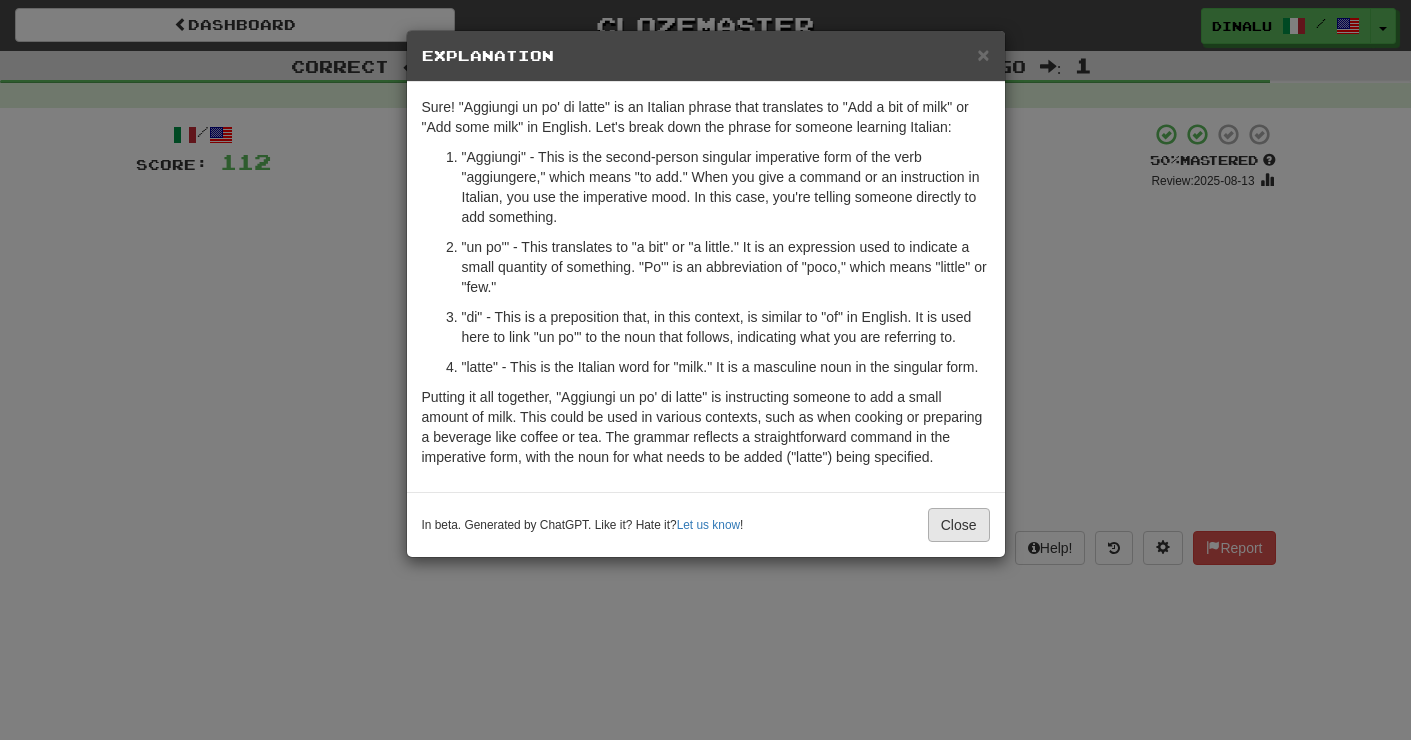 click on "Close" at bounding box center (959, 525) 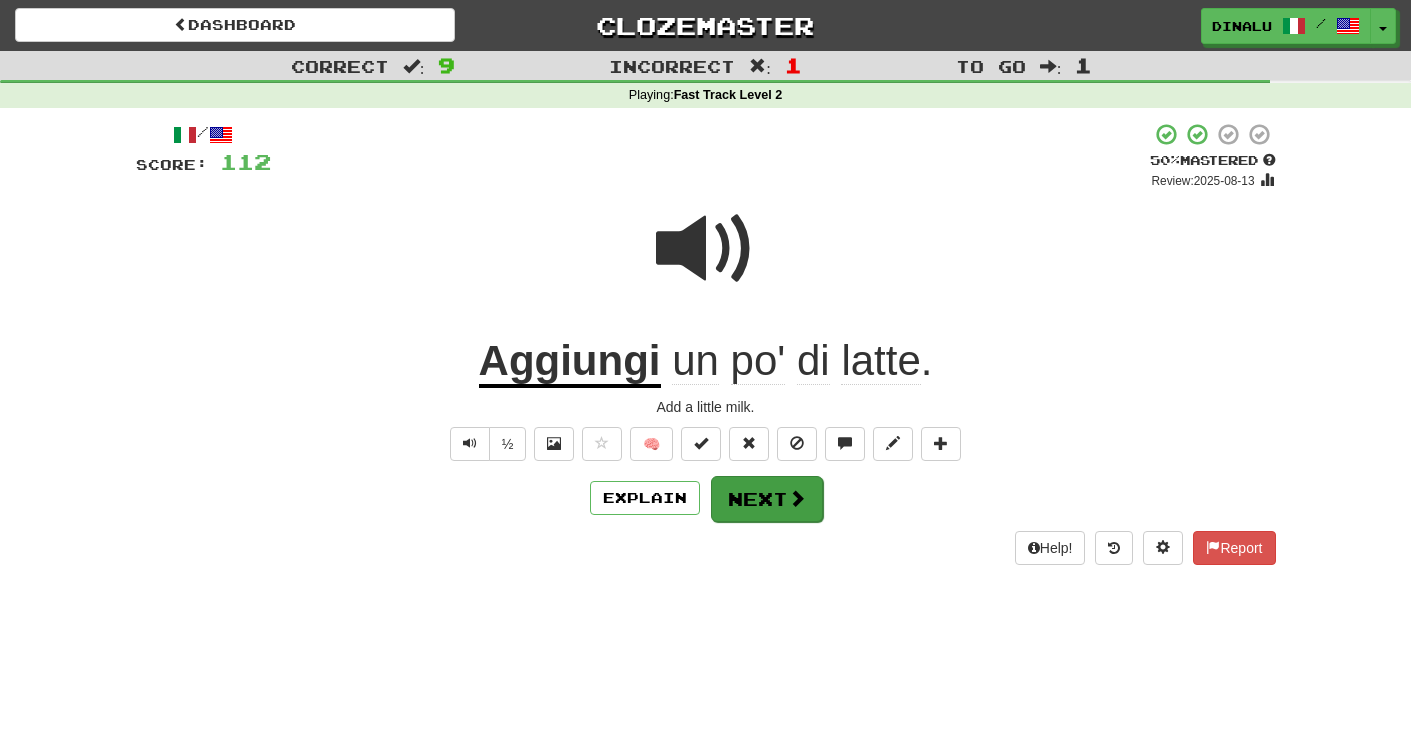 click on "Next" at bounding box center (767, 499) 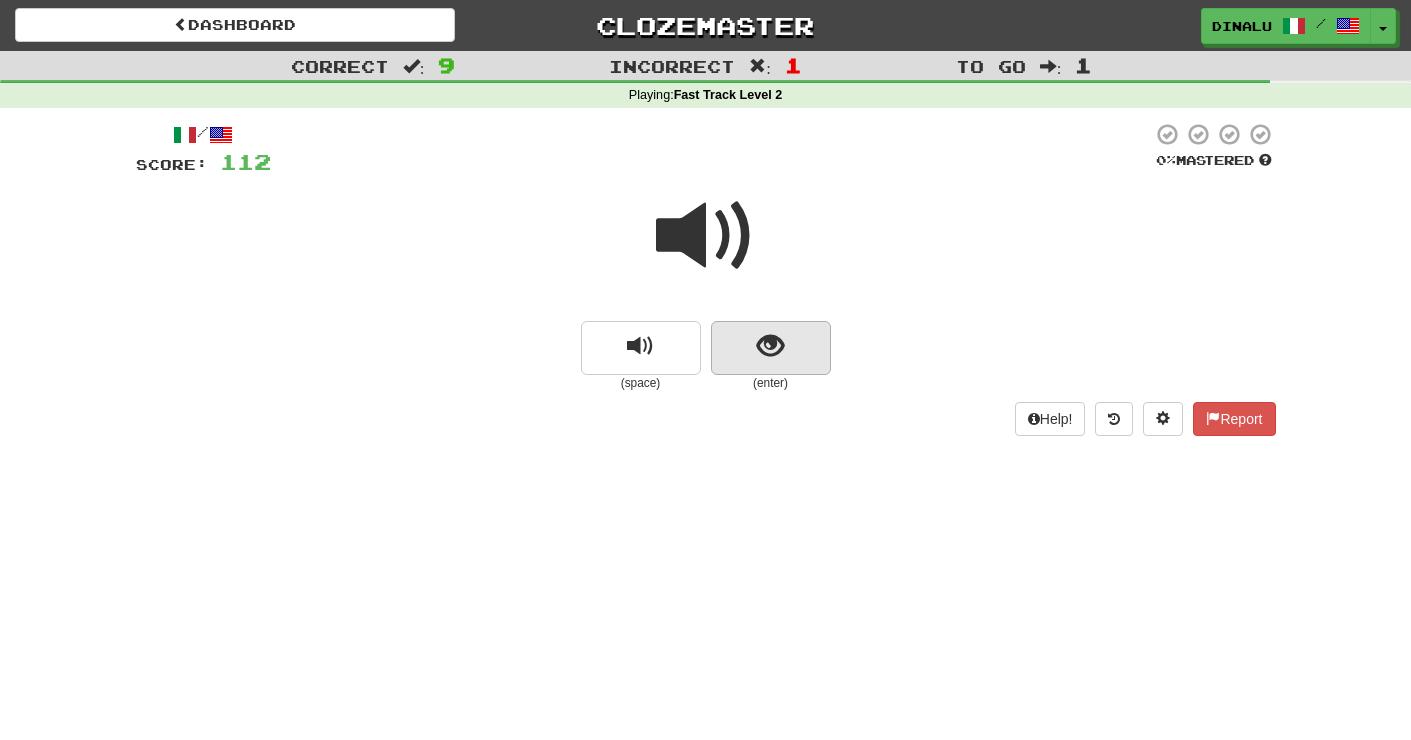 click at bounding box center (770, 346) 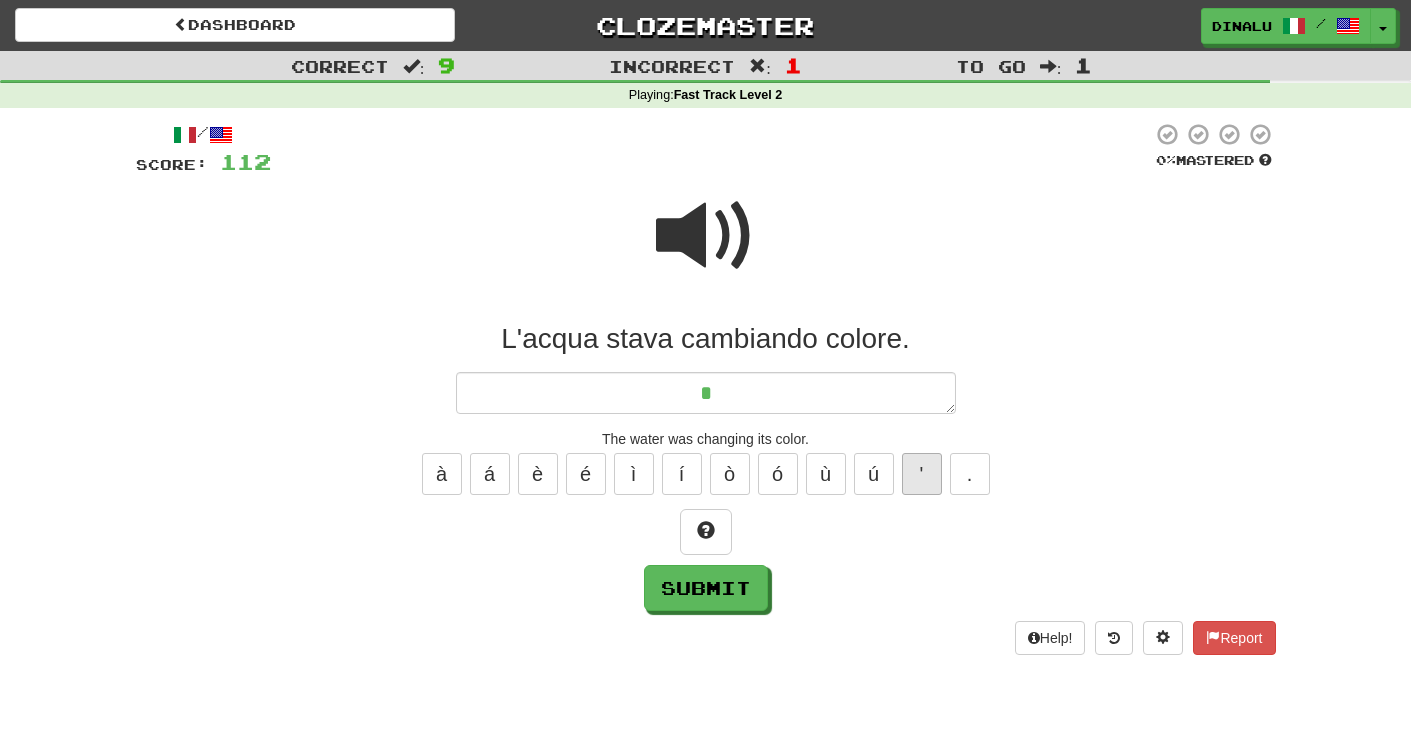 click on "'" at bounding box center [922, 474] 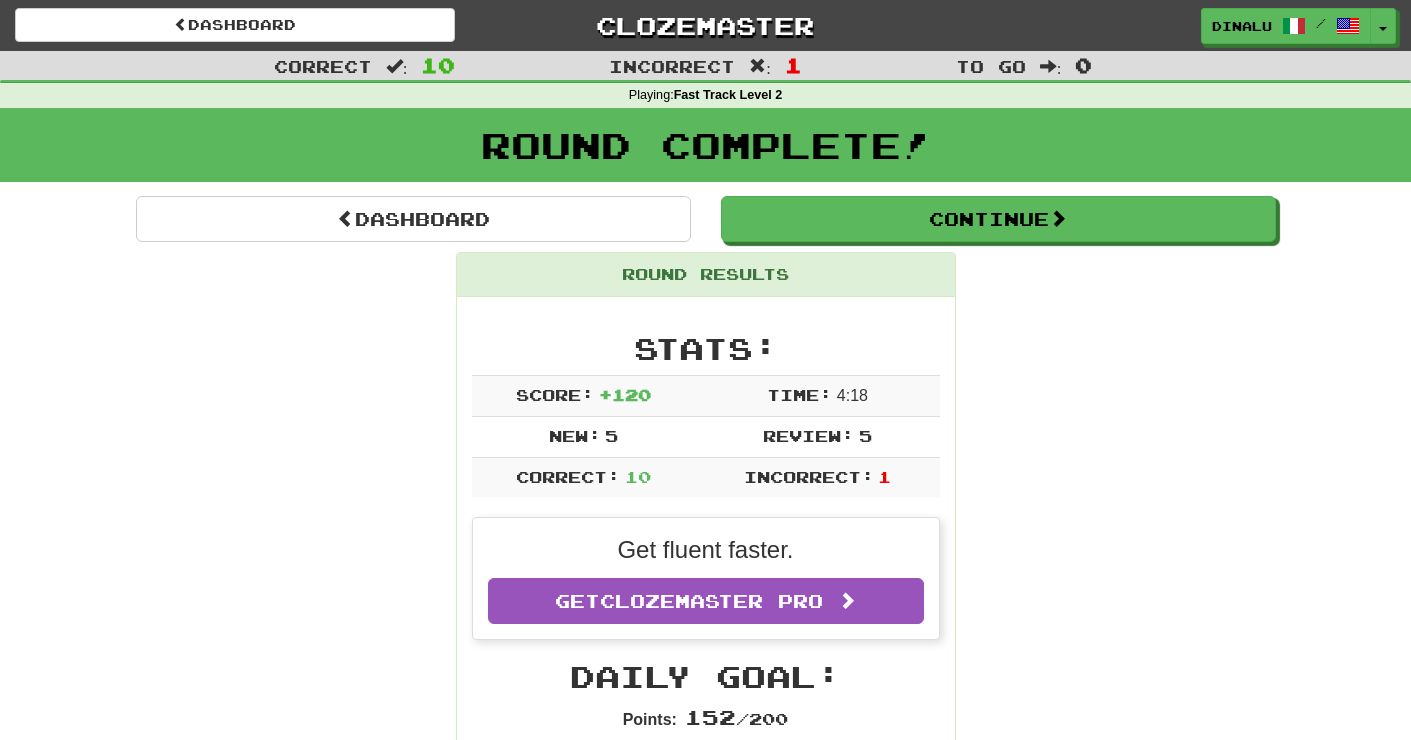 click on "Dashboard Continue  Round Results Stats: Score:   + 120 Time:   4 : 18 New:   5 Review:   5 Correct:   10 Incorrect:   1 Get fluent faster. Get  Clozemaster Pro   Daily Goal: Points:   152  /  200 Time remaining: 15   Hours Progress: Fast Track Level 2 Playing:  425  /  999 + 5 42.042% 42.543% Mastered:  16  /  999 1.602% Ready for Review:  10  /  Level:  33 418  points to level  34  - keep going! Ranked:  315 th  this week ( 4  points to  314 th ) Sentences:  Report Si stanca  facilmente . He gets tired easily.  Report Era un signore  affascinante . He was a charming gentleman.  Report Il  lupo  vive nella foresta. The wolf lives in the forest.  Report Sono un grande  appassionato  di calcio. I am a big fan of football.  Report Sono  preoccupato  per la tua salute. I am concerned about your health.  Report Stavo solo  scherzando , non prenderlo sul serio. I was just joking, don't take it seriously.  Report L'acqua stava  cambiando  colore. The water was changing its color.  Report Questa è la mia   Report" at bounding box center [706, 1273] 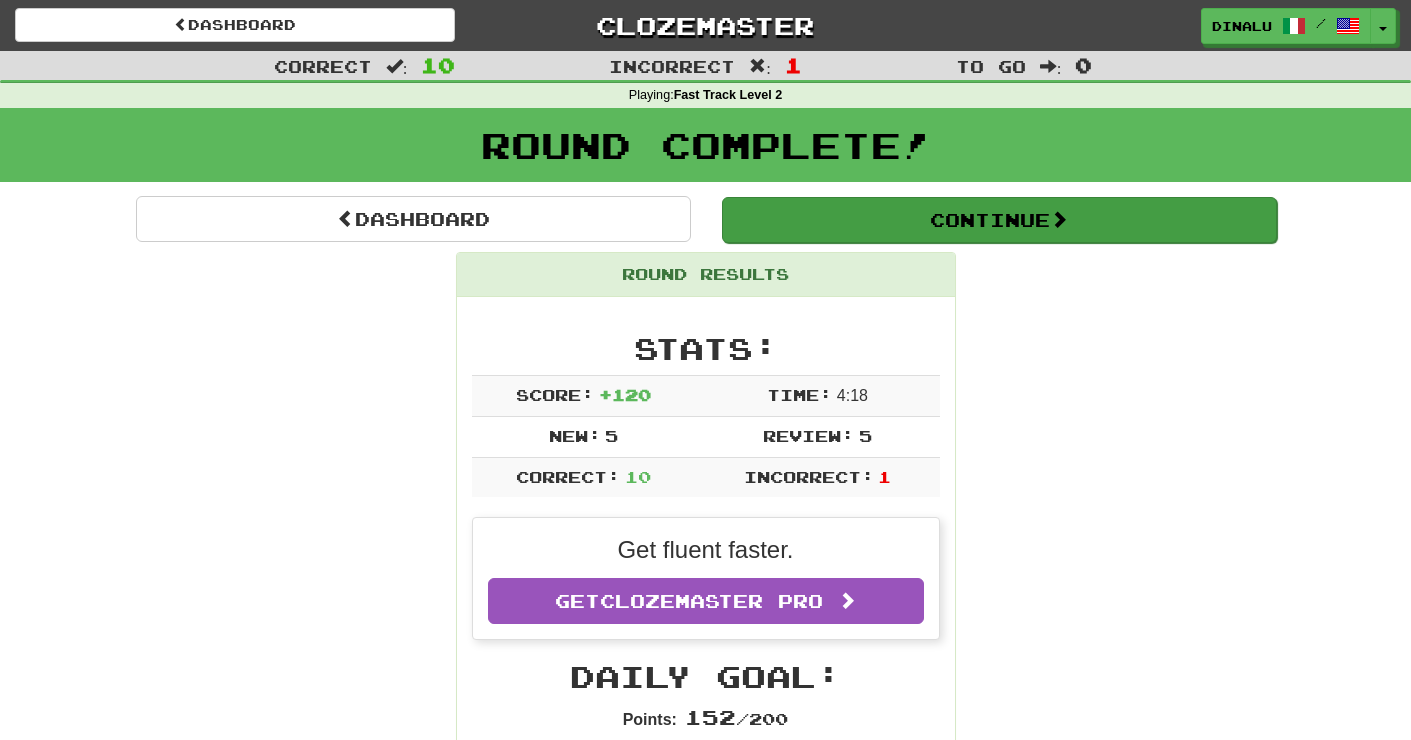 click on "Continue" at bounding box center (999, 220) 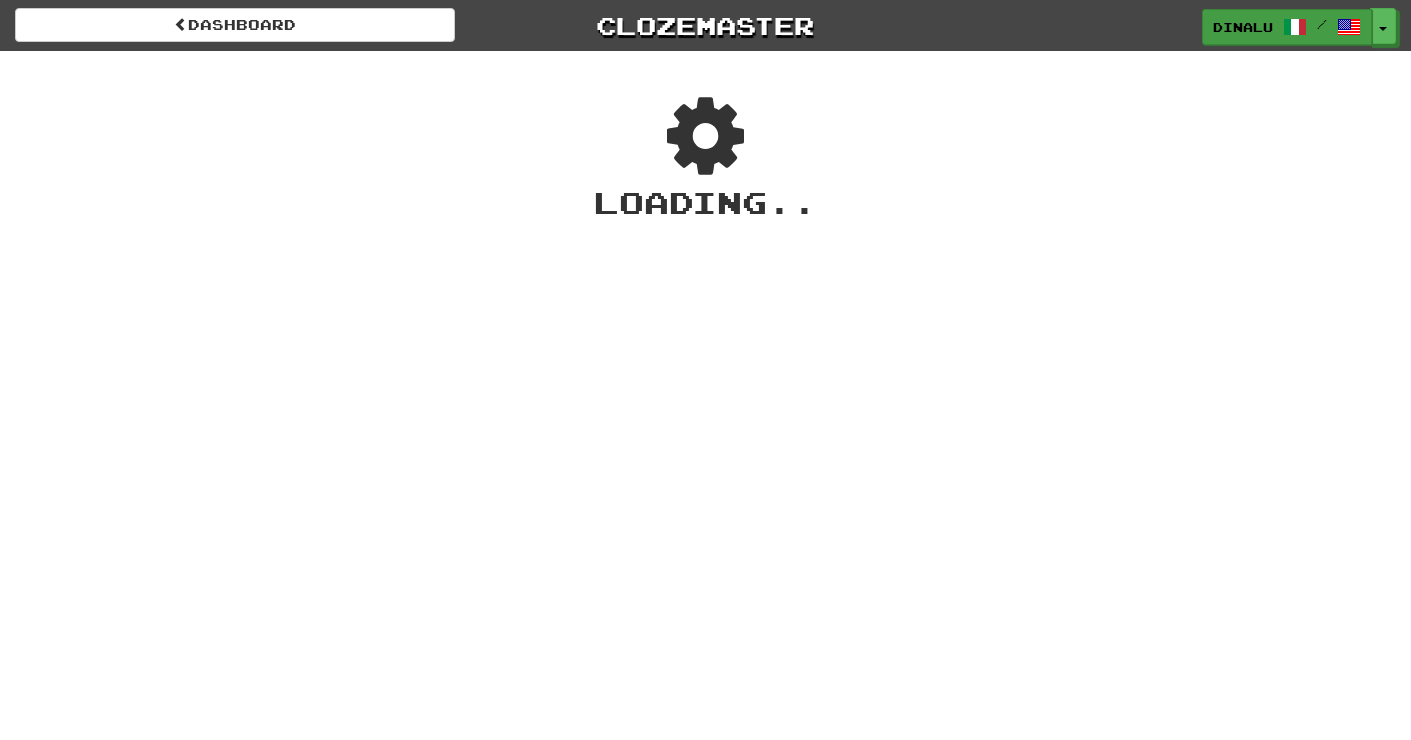click on "Dinalu" at bounding box center (1243, 27) 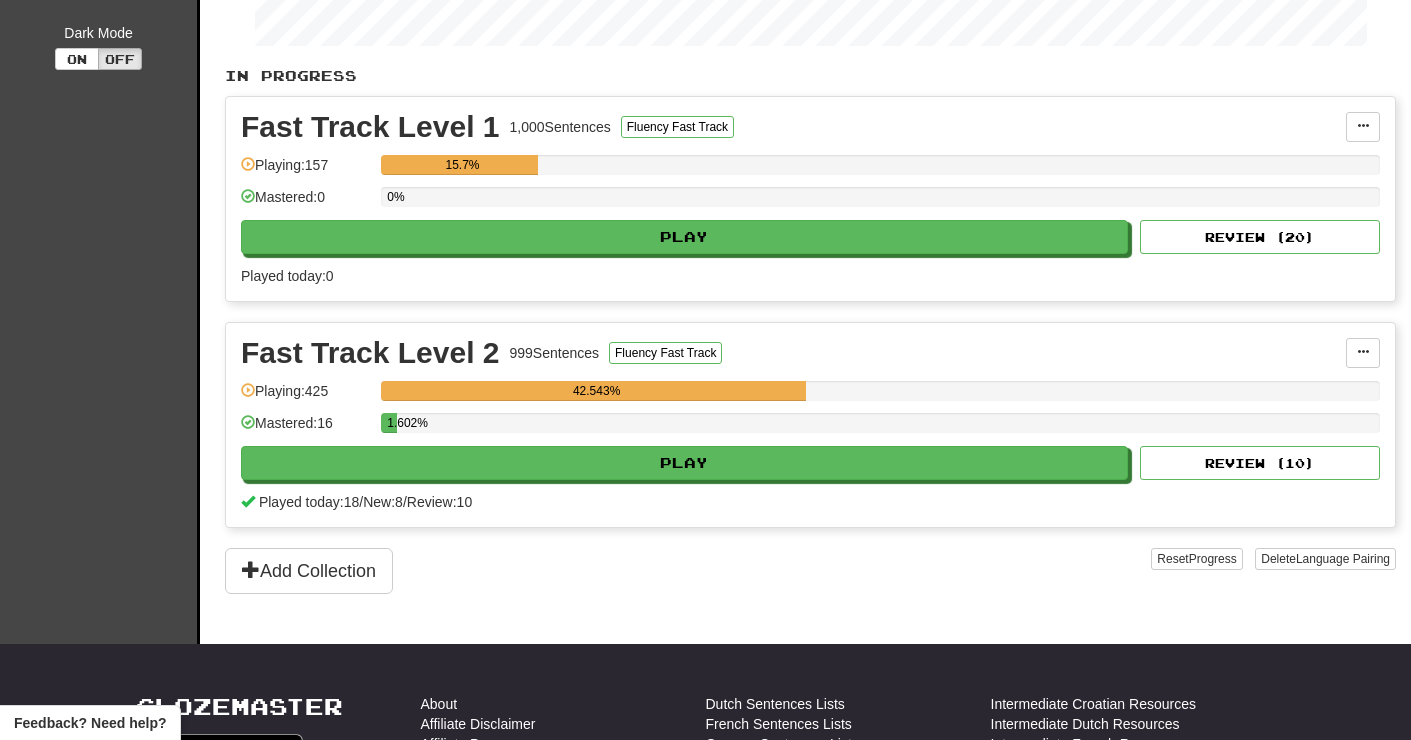 scroll, scrollTop: 387, scrollLeft: 0, axis: vertical 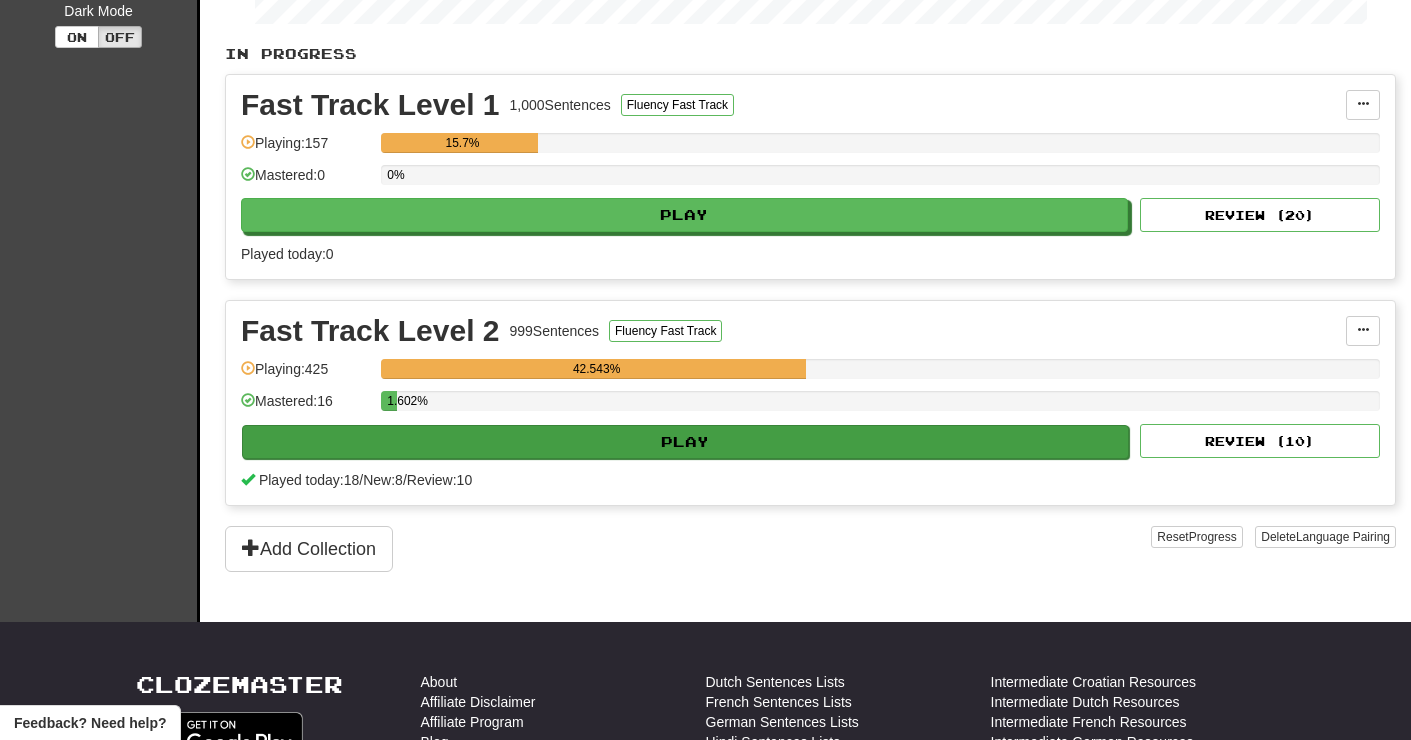 click on "Play" at bounding box center [685, 442] 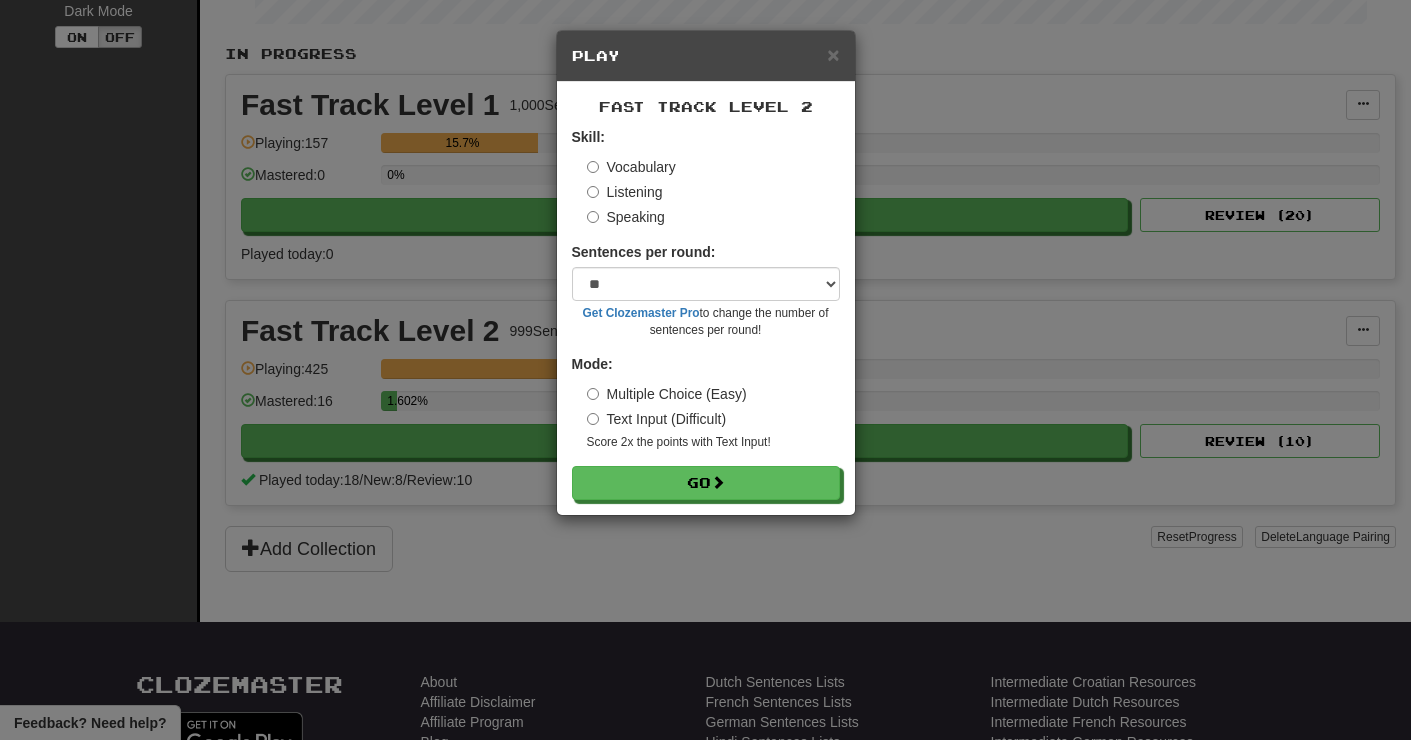 click on "Text Input (Difficult)" at bounding box center [657, 419] 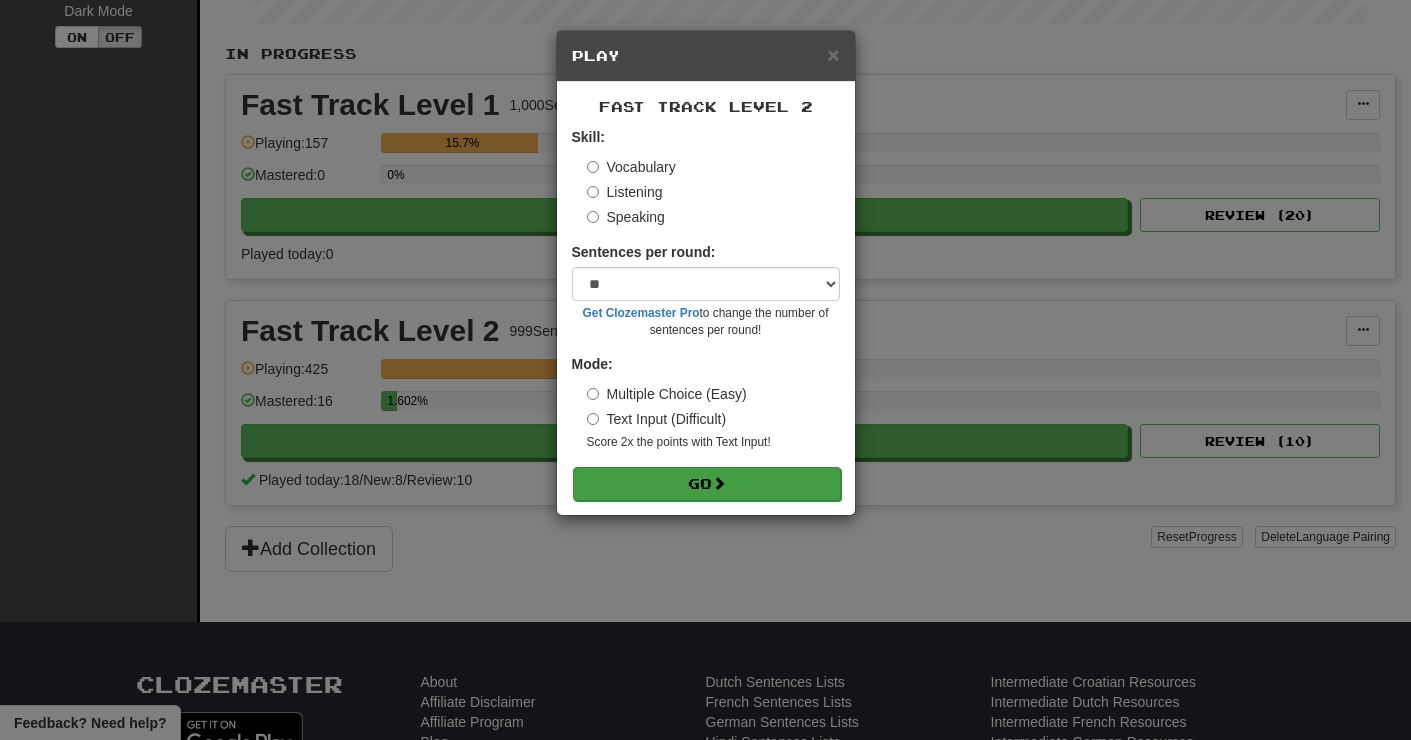click on "Go" at bounding box center [707, 484] 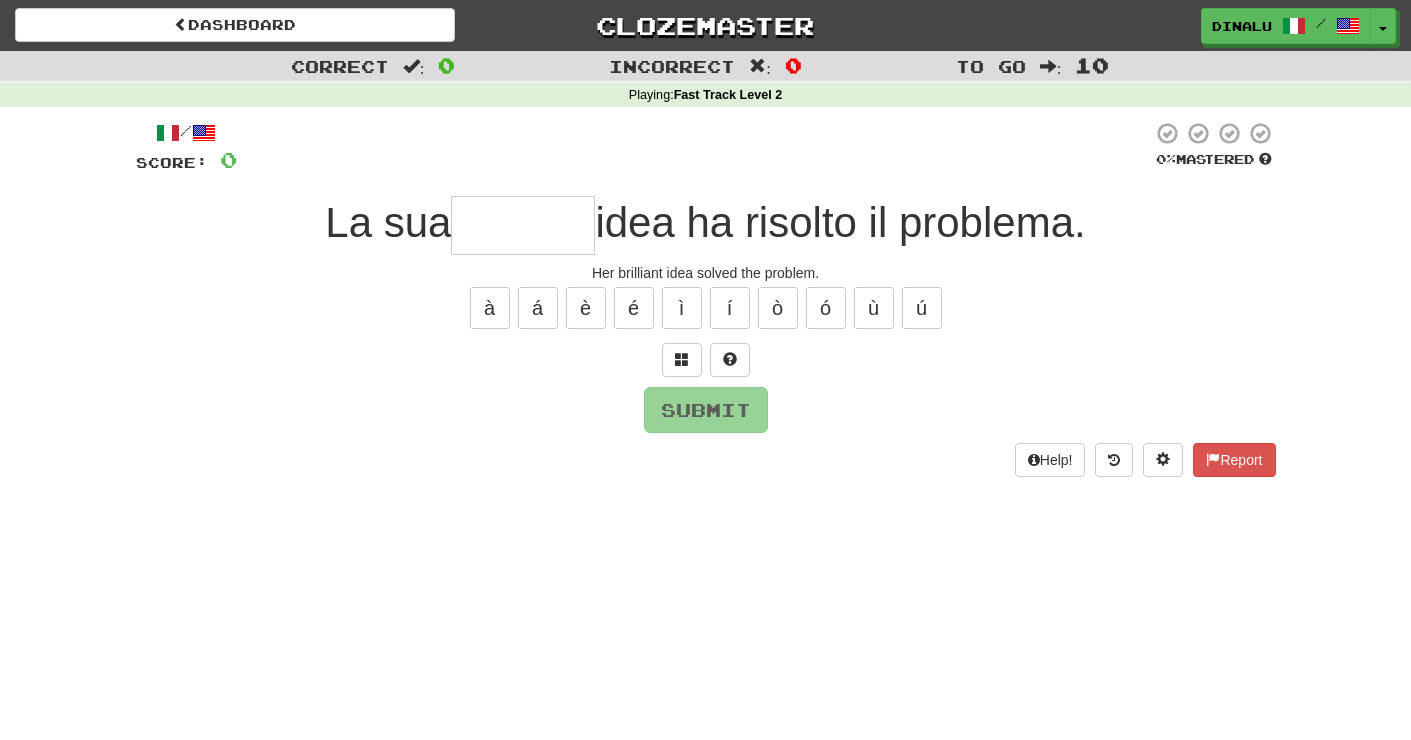 scroll, scrollTop: 0, scrollLeft: 0, axis: both 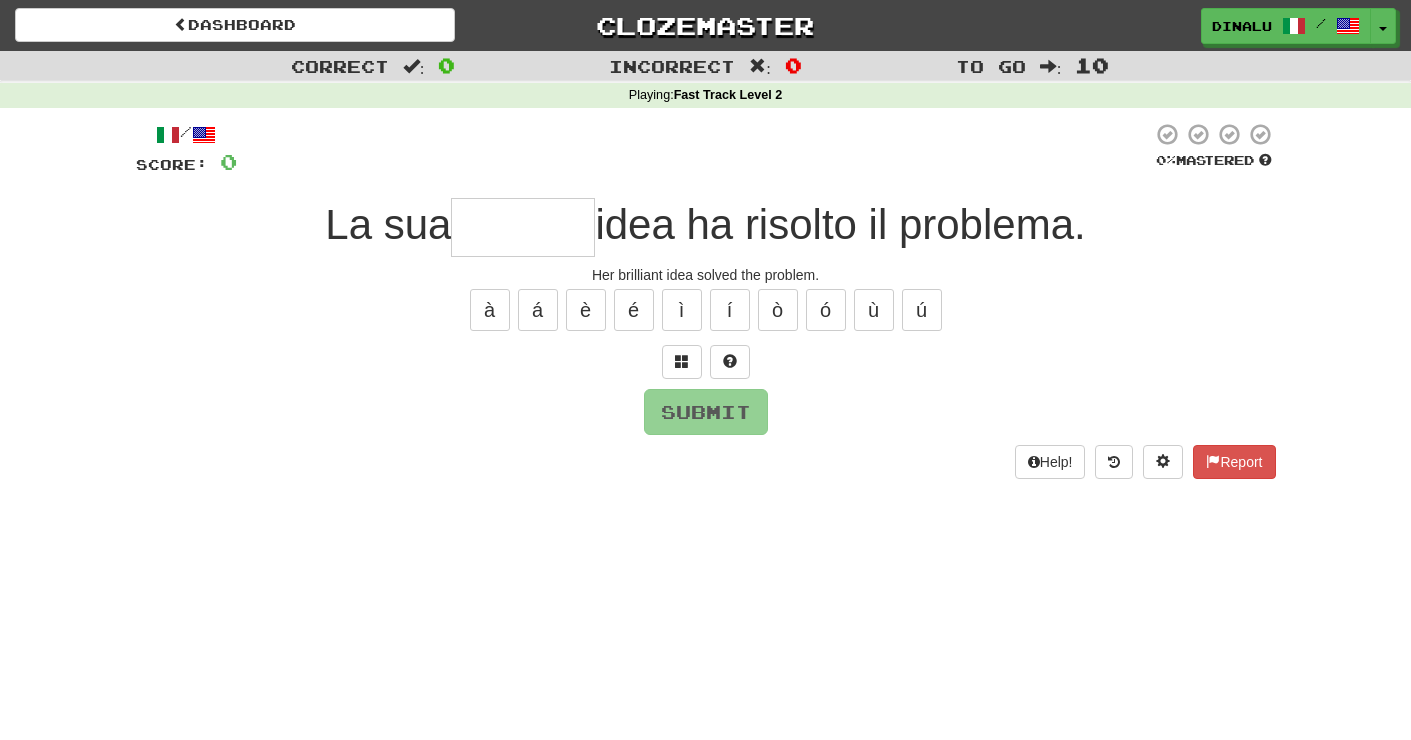 type on "*" 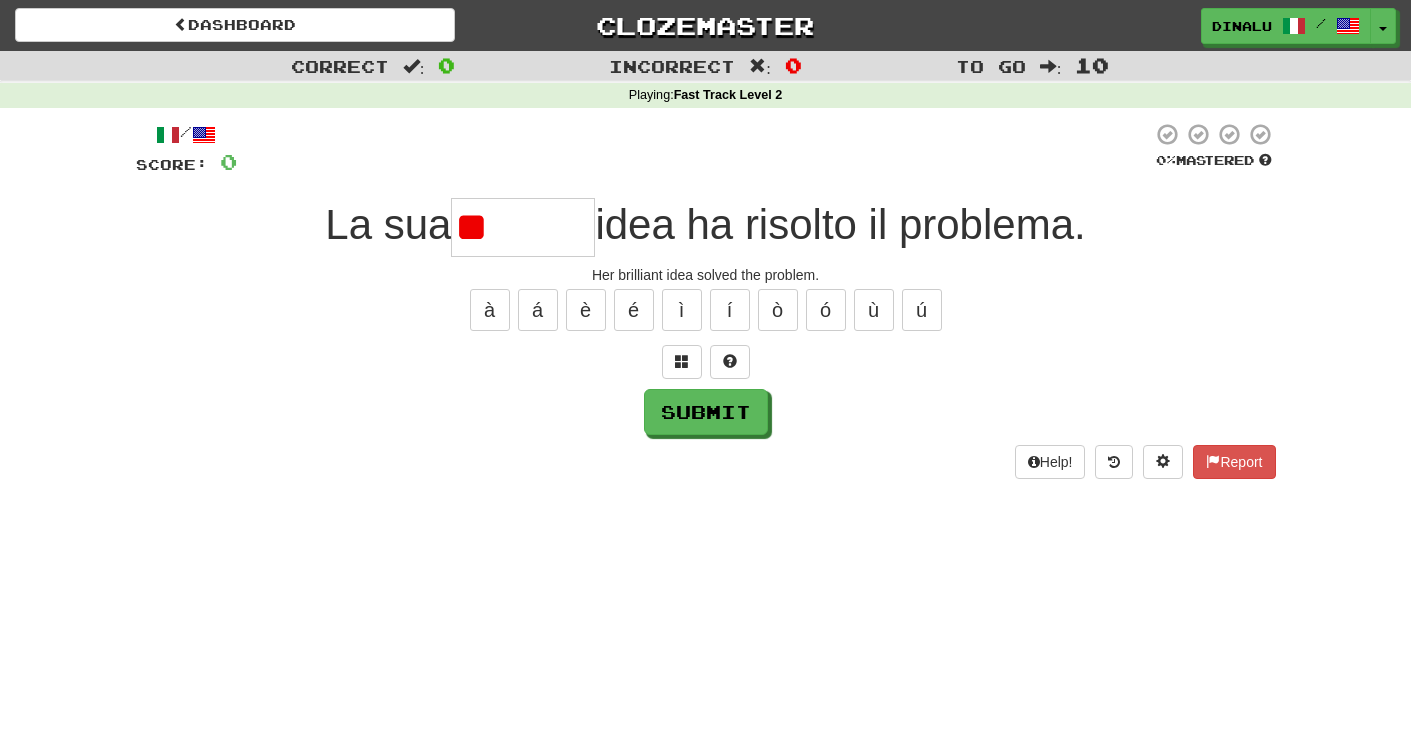 type on "*" 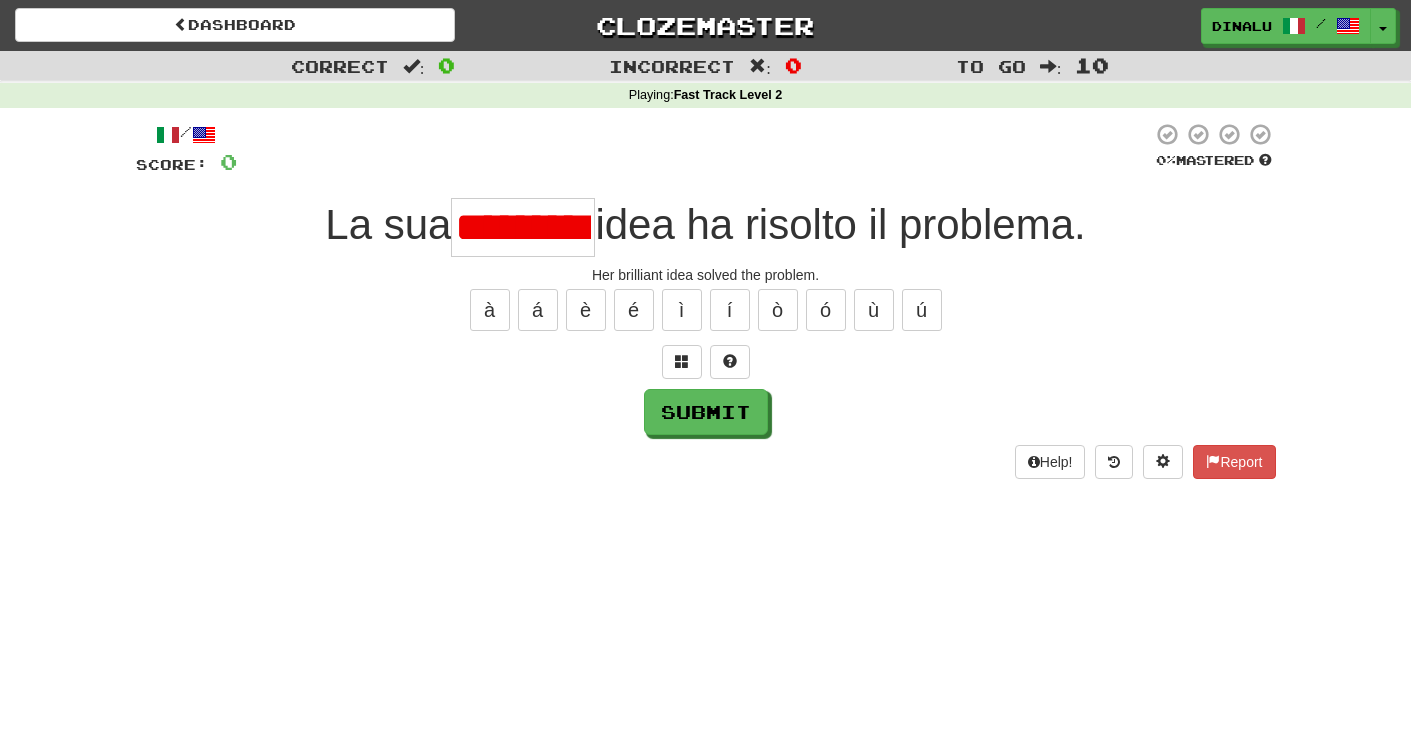 type on "*******" 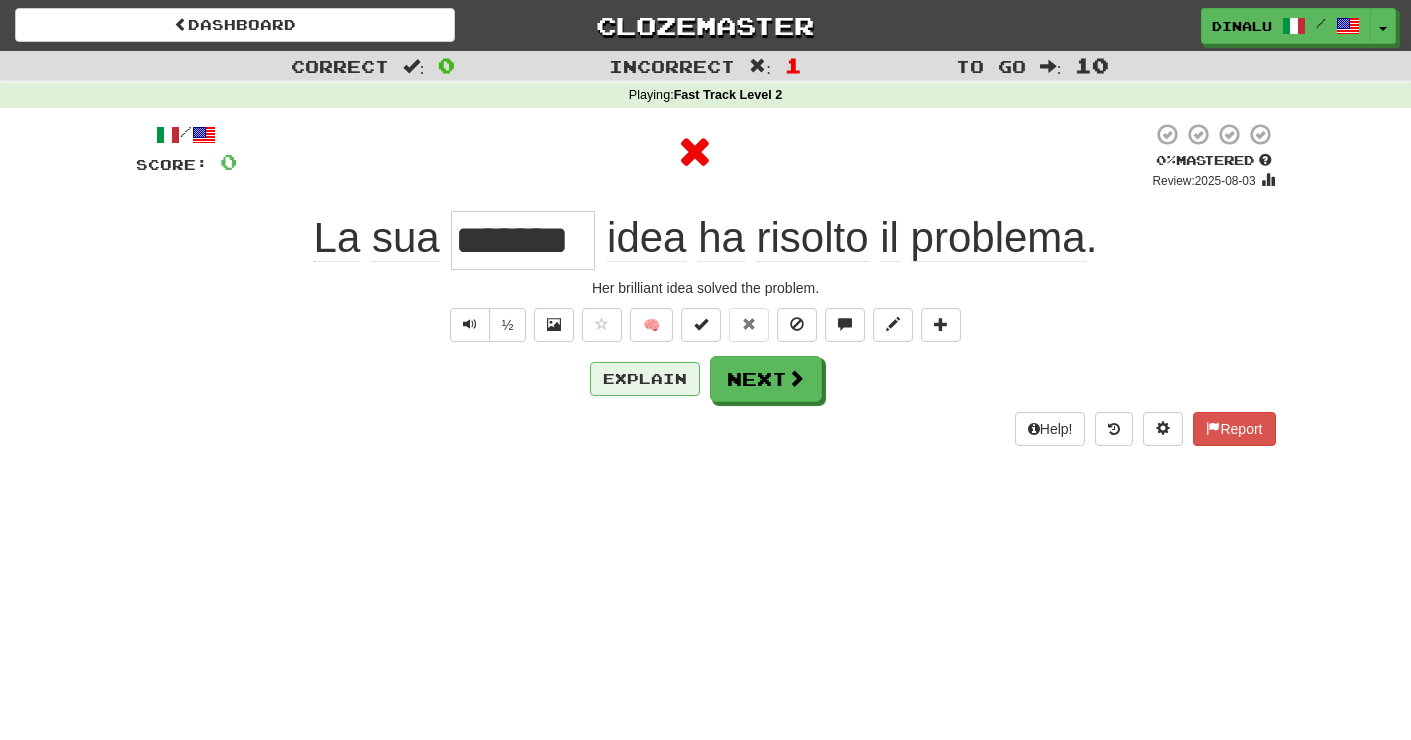 click on "Explain" at bounding box center [645, 379] 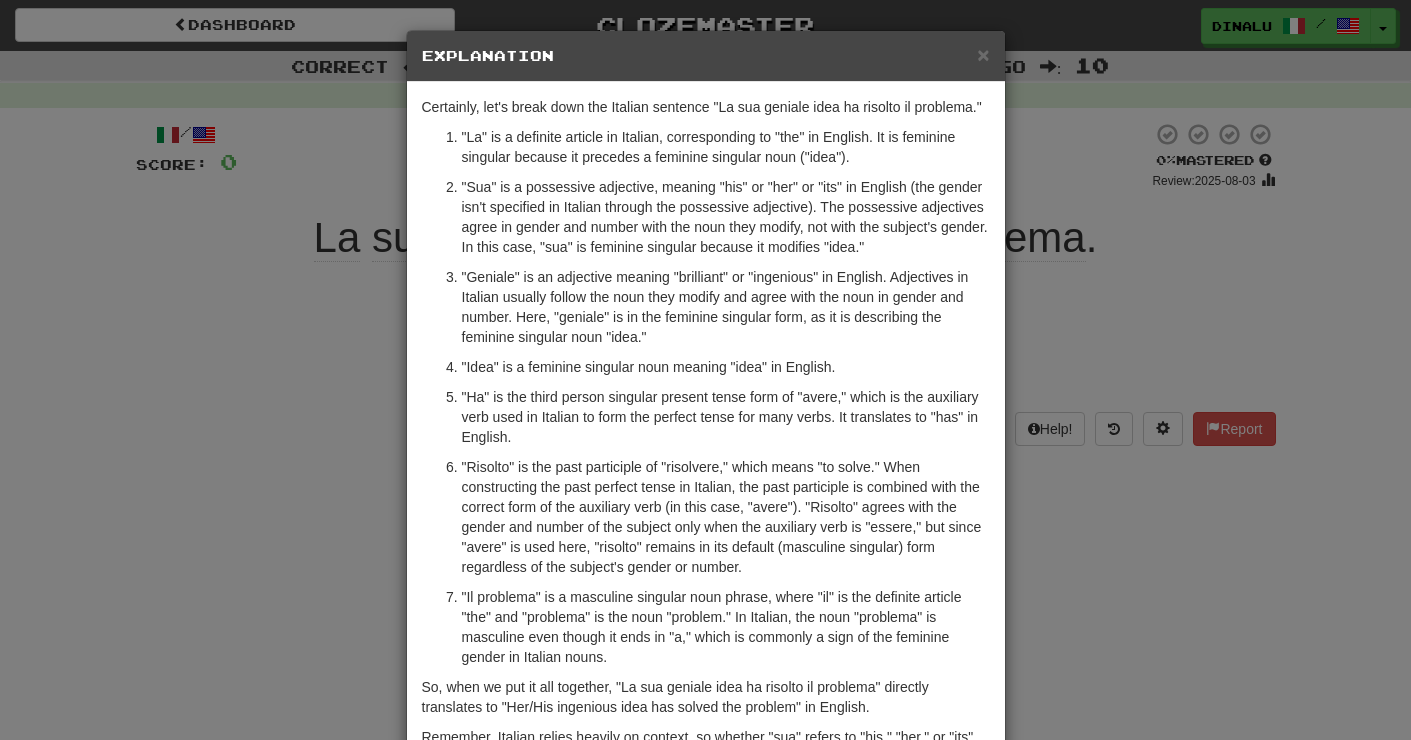 click on "× Explanation Certainly, let's break down the Italian sentence "La sua geniale idea ha risolto il problema."
"La" is a definite article in Italian, corresponding to "the" in English. It is feminine singular because it precedes a feminine singular noun ("idea").
"Sua" is a possessive adjective, meaning "his" or "her" or "its" in English (the gender isn't specified in Italian through the possessive adjective). The possessive adjectives agree in gender and number with the noun they modify, not with the subject's gender. In this case, "sua" is feminine singular because it modifies "idea."
"Geniale" is an adjective meaning "brilliant" or "ingenious" in English. Adjectives in Italian usually follow the noun they modify and agree with the noun in gender and number. Here, "geniale" is in the feminine singular form, as it is describing the feminine singular noun "idea."
"Idea" is a feminine singular noun meaning "idea" in English.
Let us know ! Close" at bounding box center (705, 370) 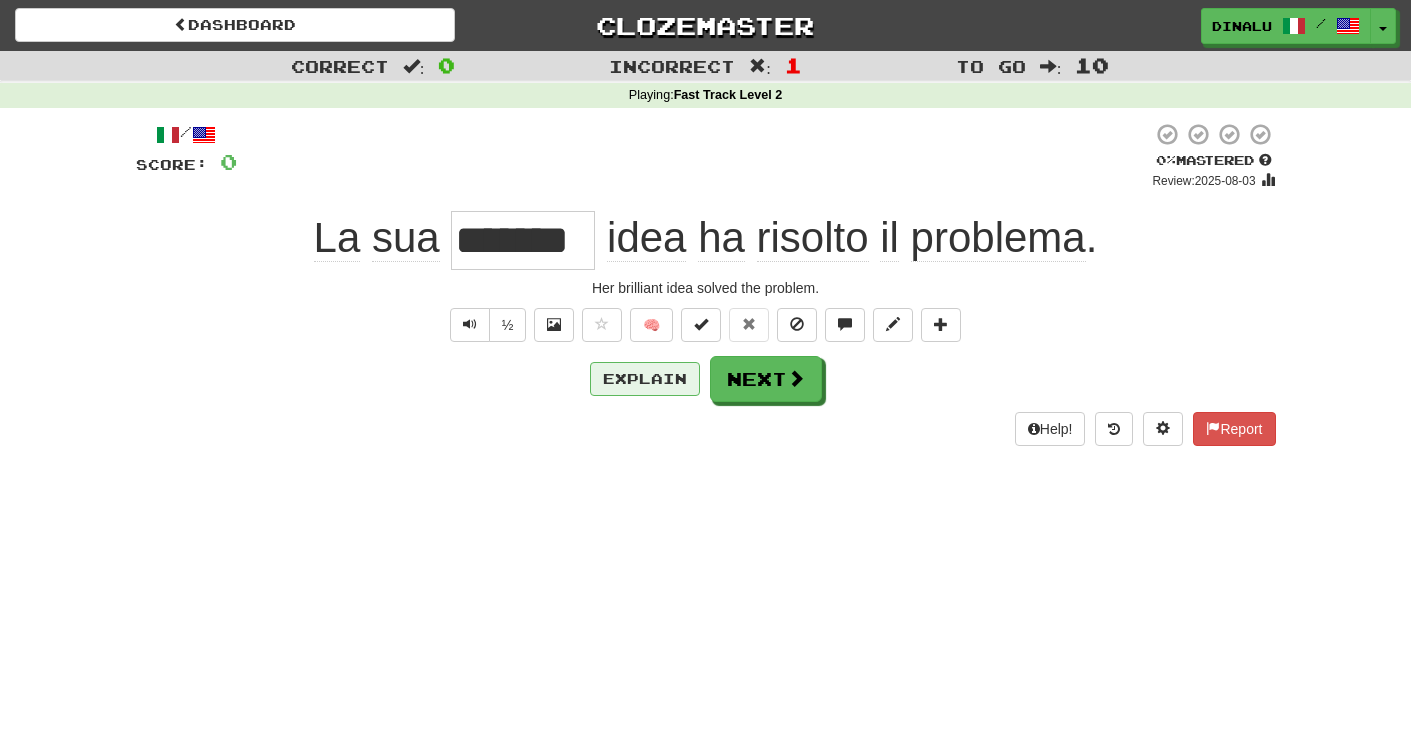 click on "Explain" at bounding box center [645, 379] 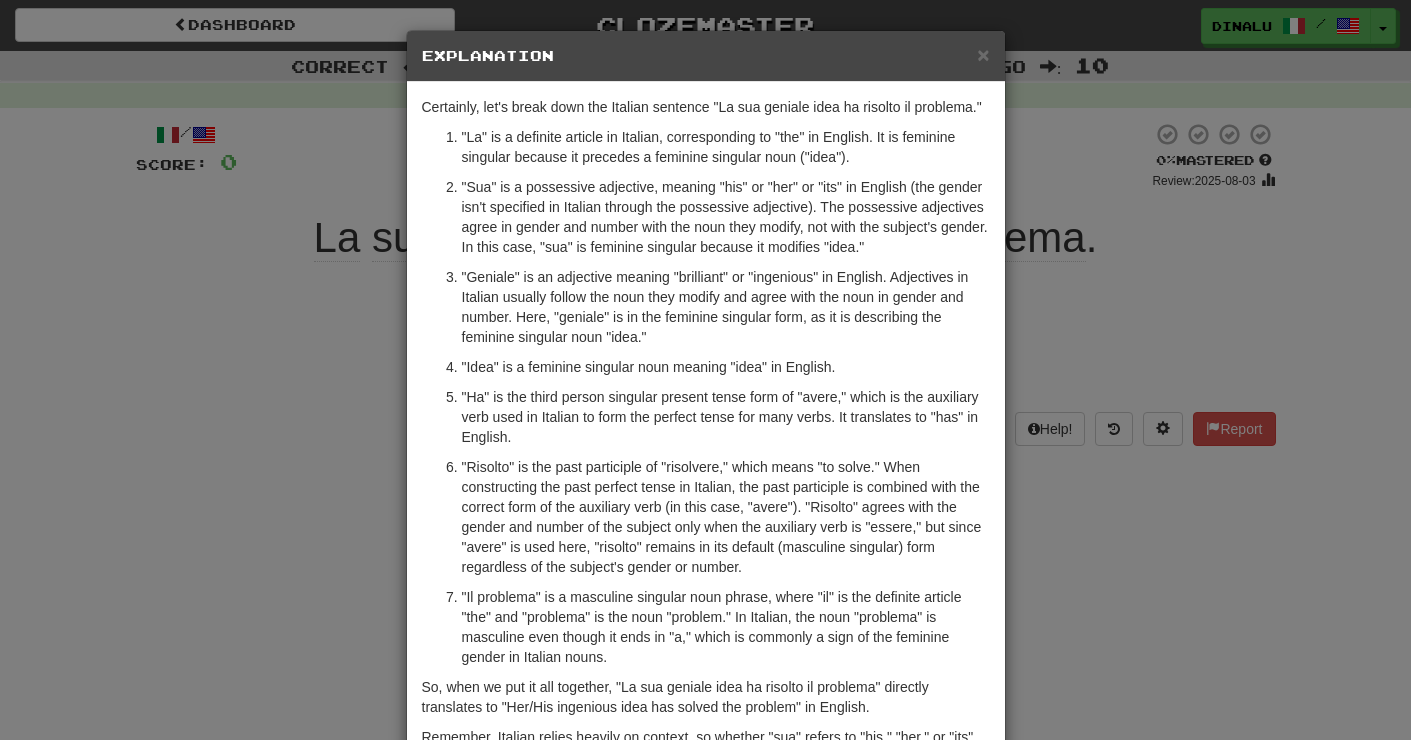 click on "× Explanation Certainly, let's break down the Italian sentence "La sua geniale idea ha risolto il problema."
"La" is a definite article in Italian, corresponding to "the" in English. It is feminine singular because it precedes a feminine singular noun ("idea").
"Sua" is a possessive adjective, meaning "his" or "her" or "its" in English (the gender isn't specified in Italian through the possessive adjective). The possessive adjectives agree in gender and number with the noun they modify, not with the subject's gender. In this case, "sua" is feminine singular because it modifies "idea."
"Geniale" is an adjective meaning "brilliant" or "ingenious" in English. Adjectives in Italian usually follow the noun they modify and agree with the noun in gender and number. Here, "geniale" is in the feminine singular form, as it is describing the feminine singular noun "idea."
"Idea" is a feminine singular noun meaning "idea" in English.
Let us know ! Close" at bounding box center [705, 370] 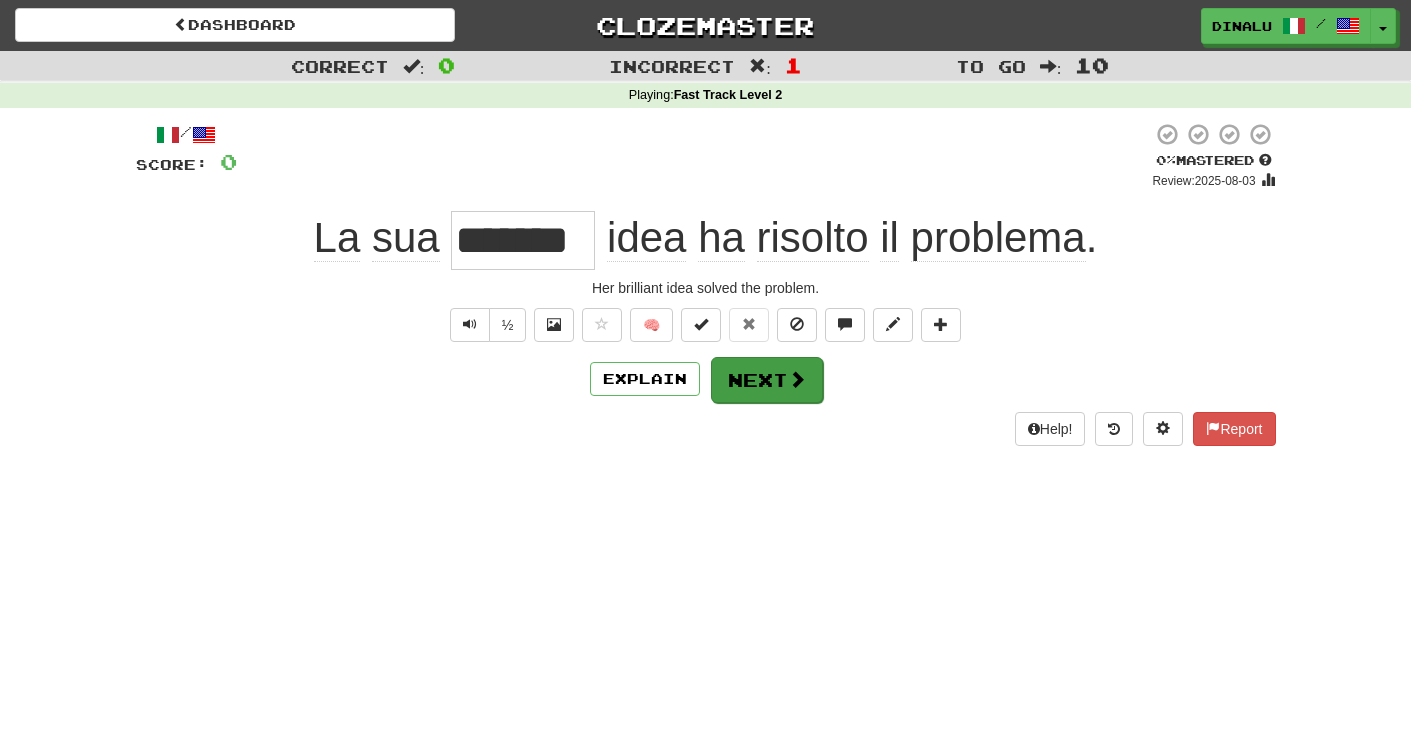 click on "Next" at bounding box center (767, 380) 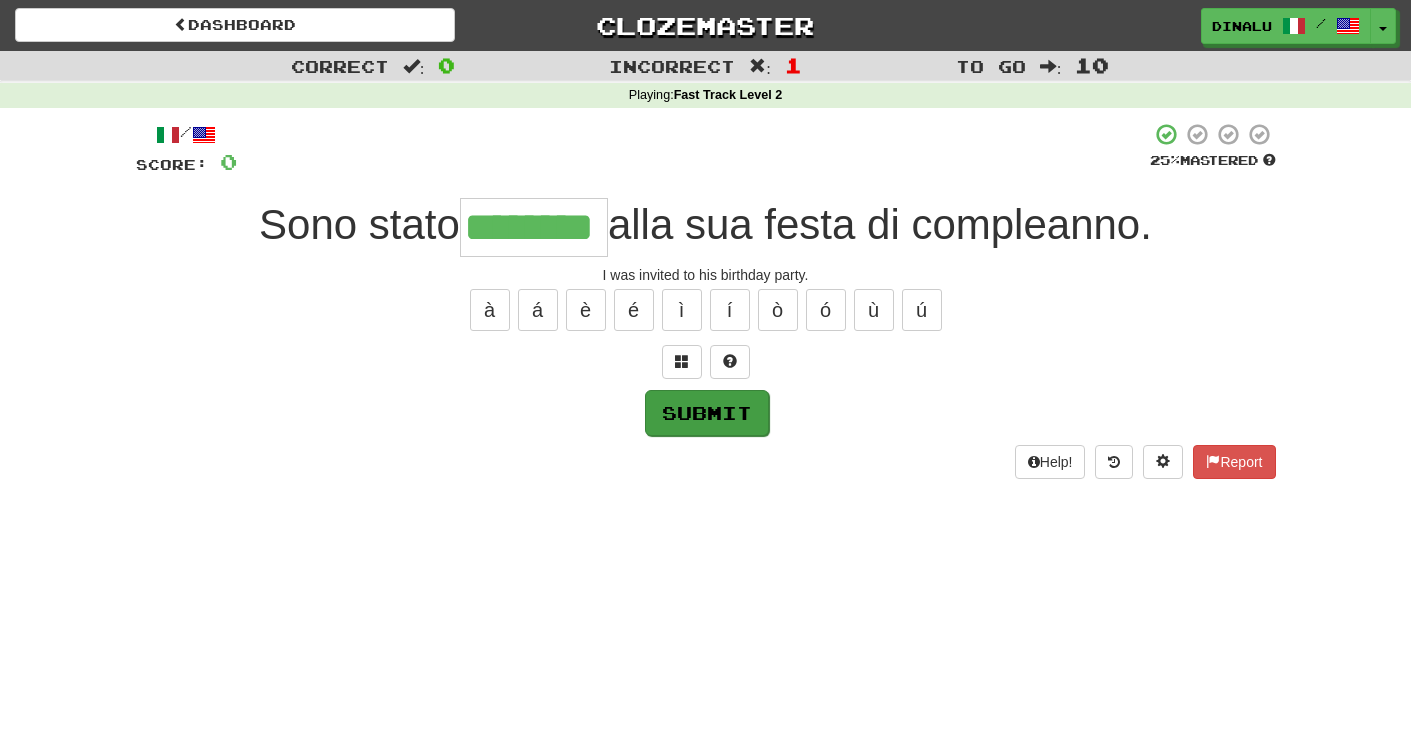 type on "********" 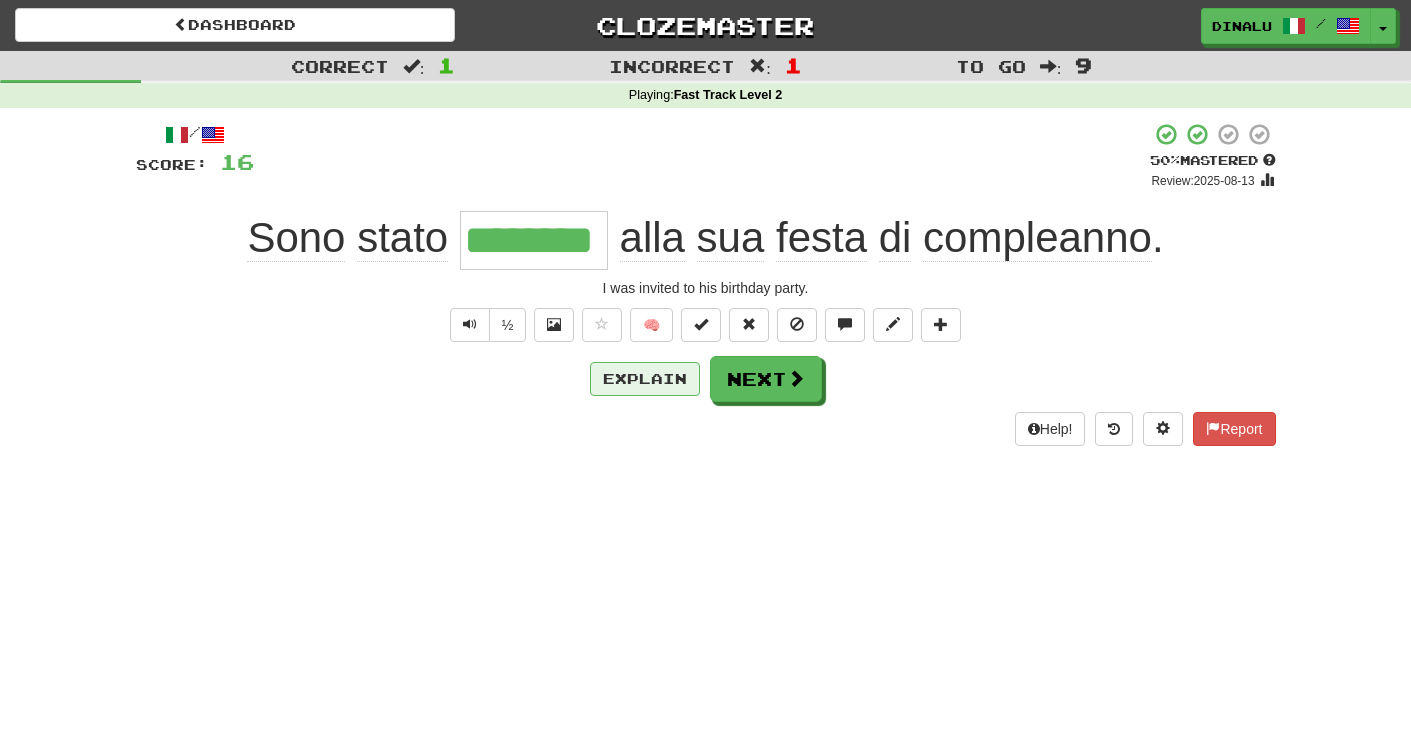 click on "Explain" at bounding box center (645, 379) 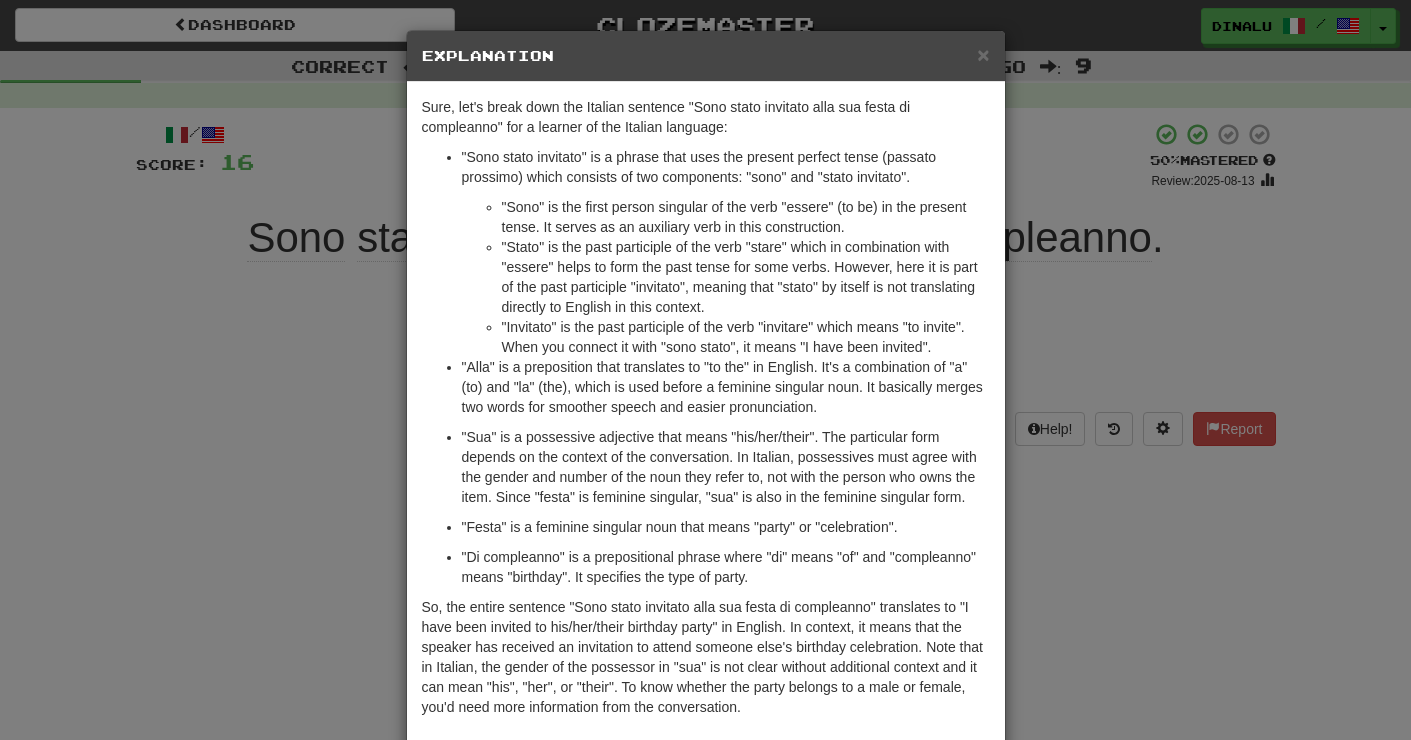 click on "× Explanation Sure, let's break down the Italian sentence "Sono stato invitato alla sua festa di compleanno" for a learner of the Italian language:
"Sono stato invitato" is a phrase that uses the present perfect tense (passato prossimo) which consists of two components: "sono" and "stato invitato".
"Sono" is the first person singular of the verb "essere" (to be) in the present tense. It serves as an auxiliary verb in this construction.
"Stato" is the past participle of the verb "stare" which in combination with "essere" helps to form the past tense for some verbs. However, here it is part of the past participle "invitato", meaning that "stato" by itself is not translating directly to English in this context.
"Invitato" is the past participle of the verb "invitare" which means "to invite". When you connect it with "sono stato", it means "I have been invited".
"Festa" is a feminine singular noun that means "party" or "celebration".
Let us know ! Close" at bounding box center (705, 370) 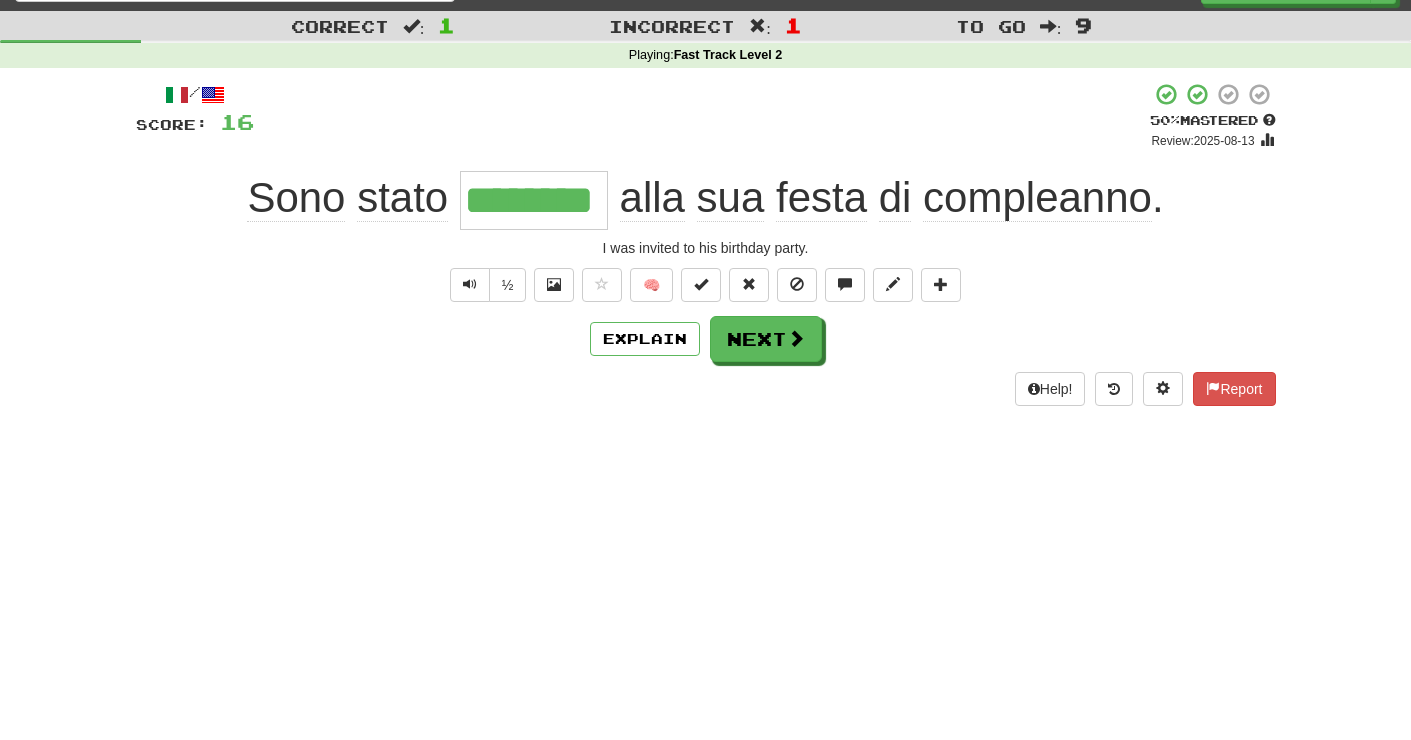 scroll, scrollTop: 42, scrollLeft: 0, axis: vertical 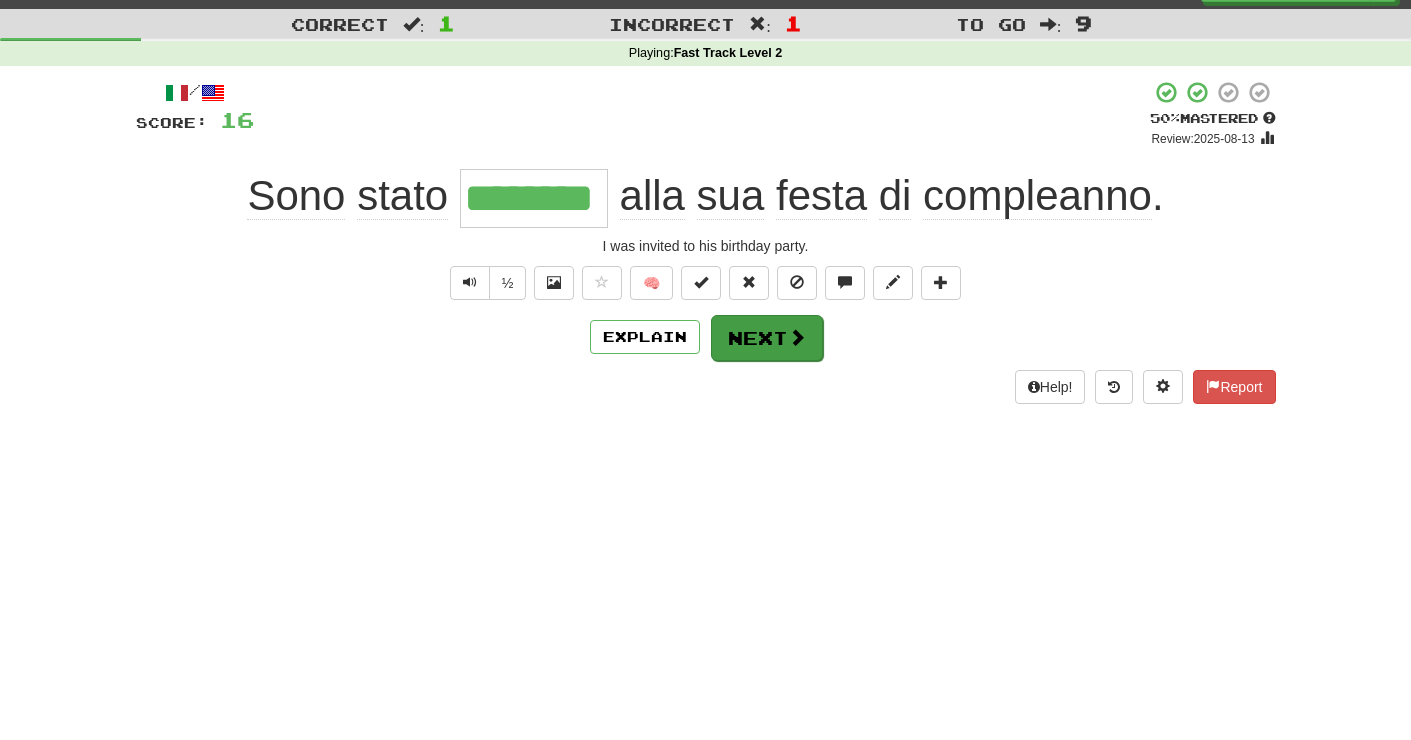 click at bounding box center [797, 337] 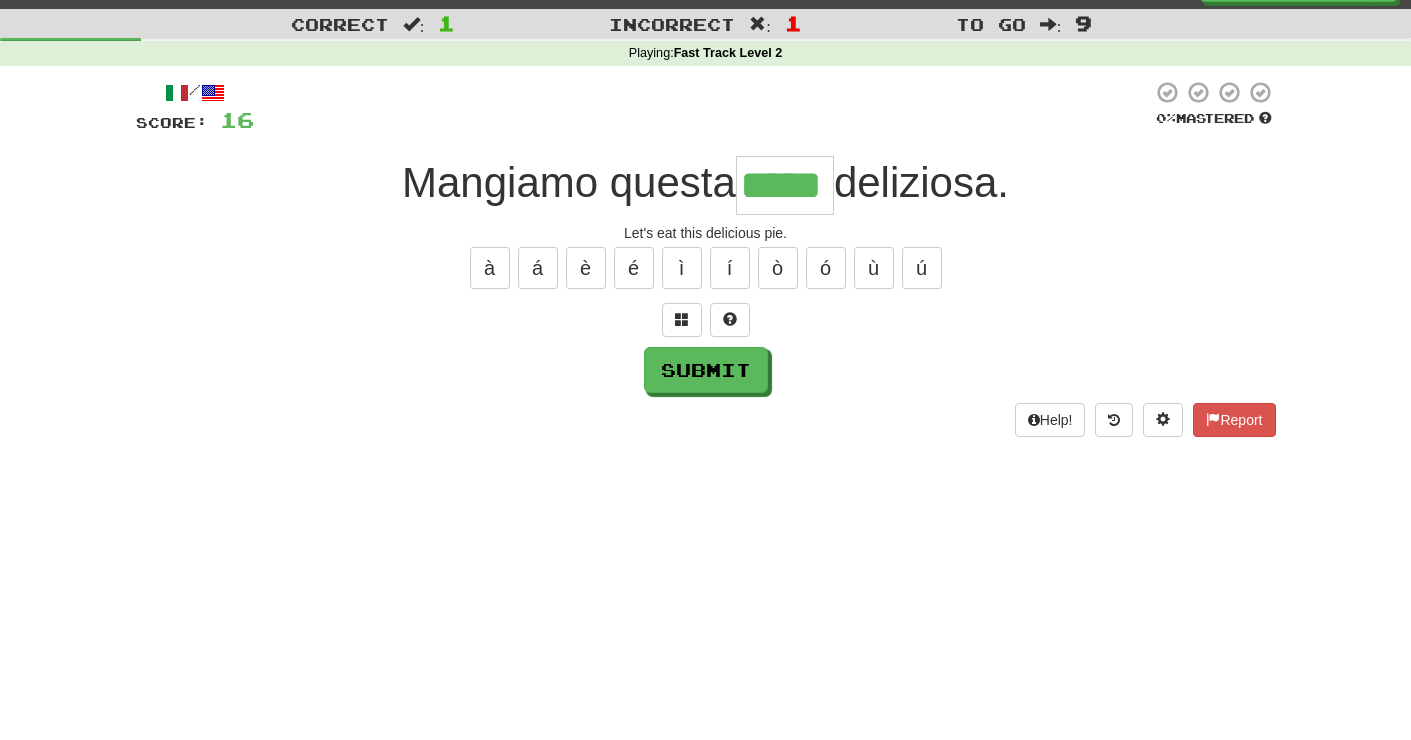 type on "*****" 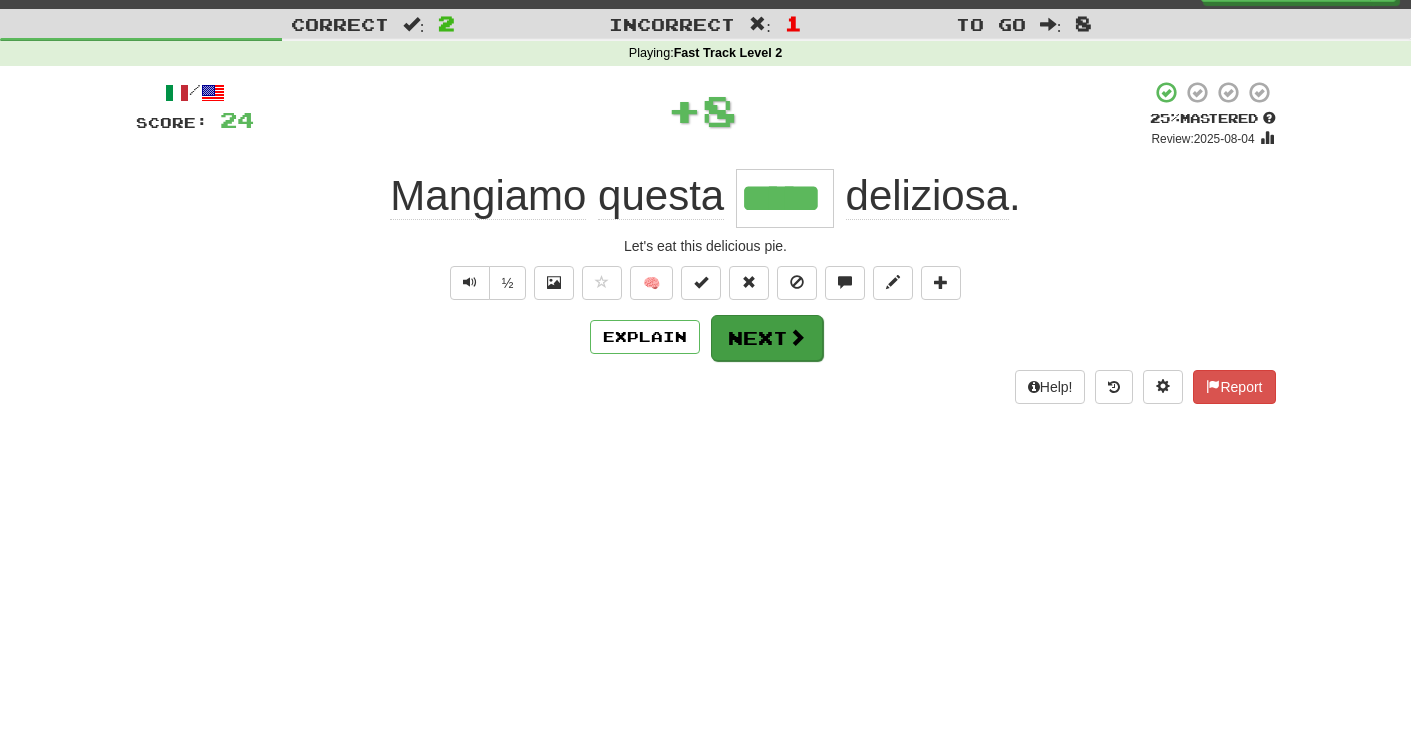 click at bounding box center (797, 337) 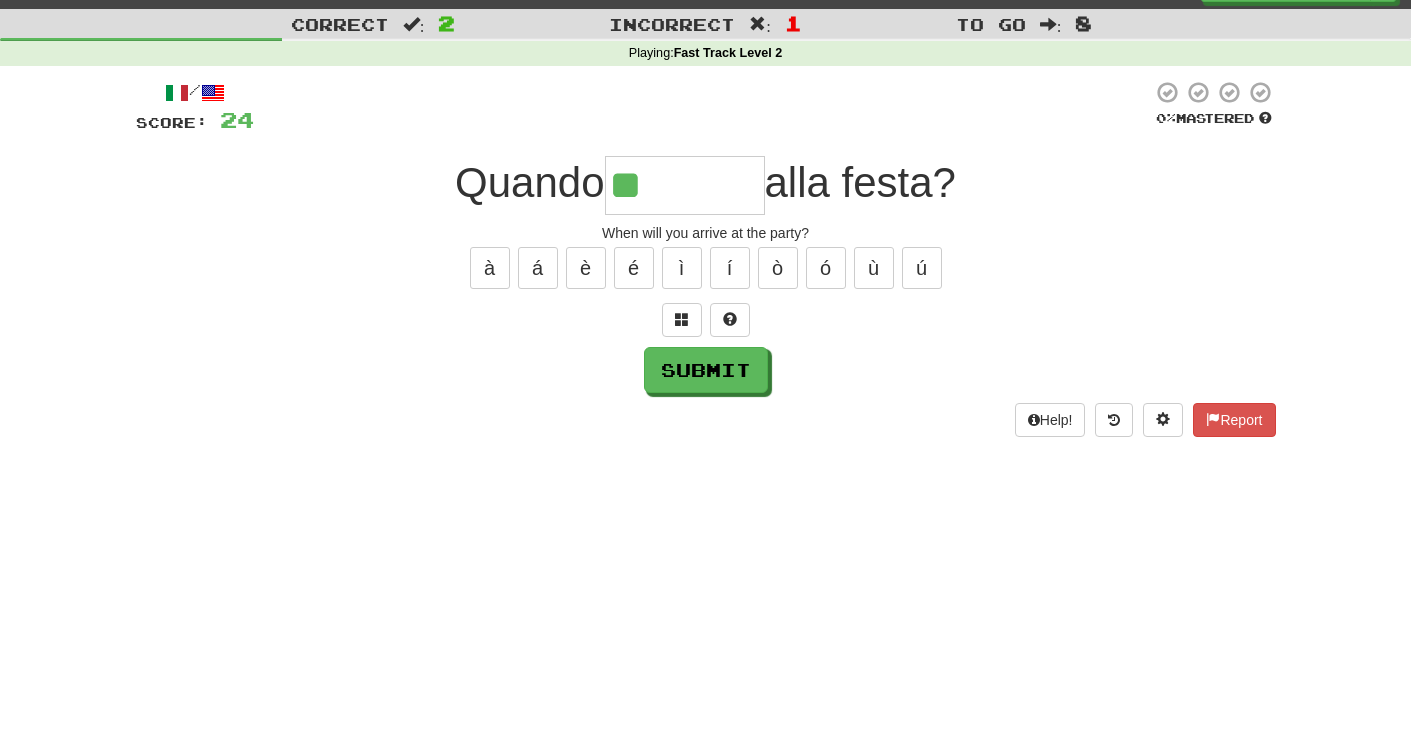 type on "*" 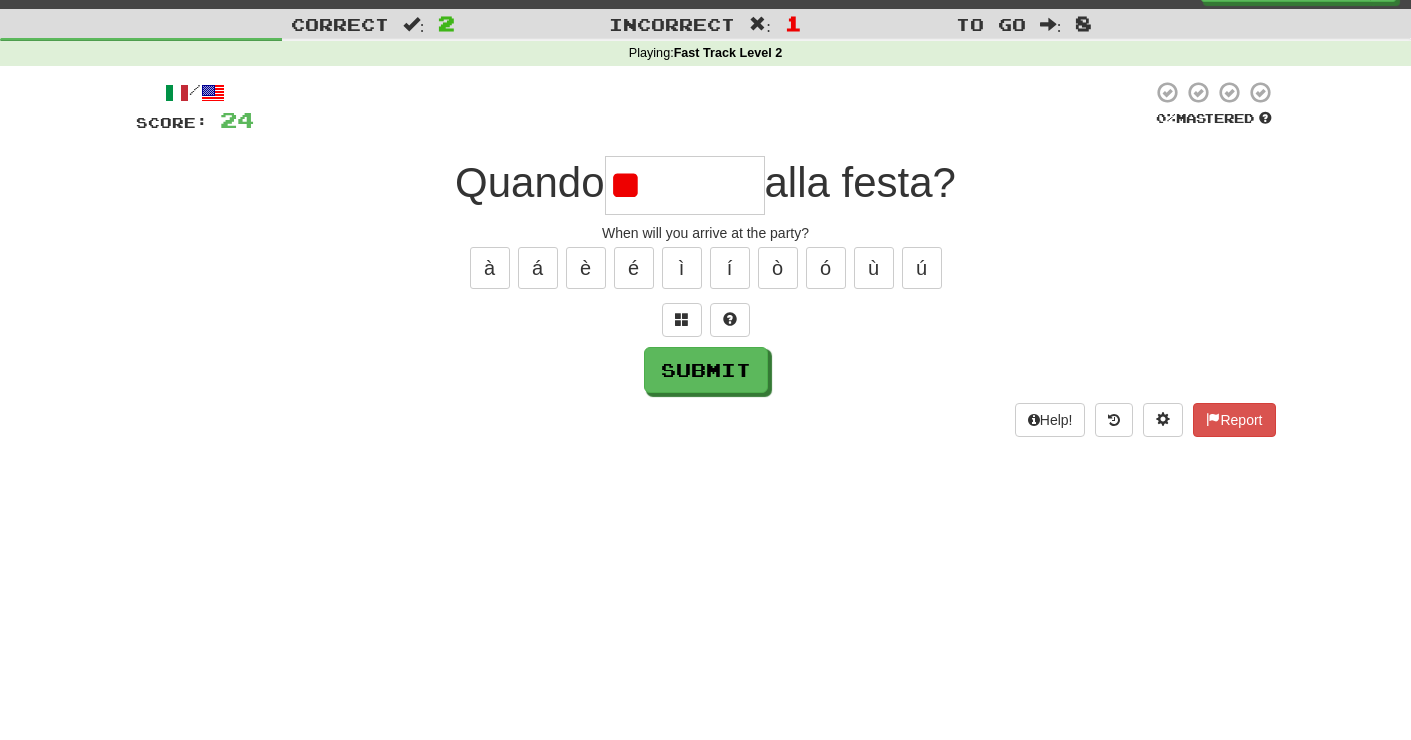 type on "*" 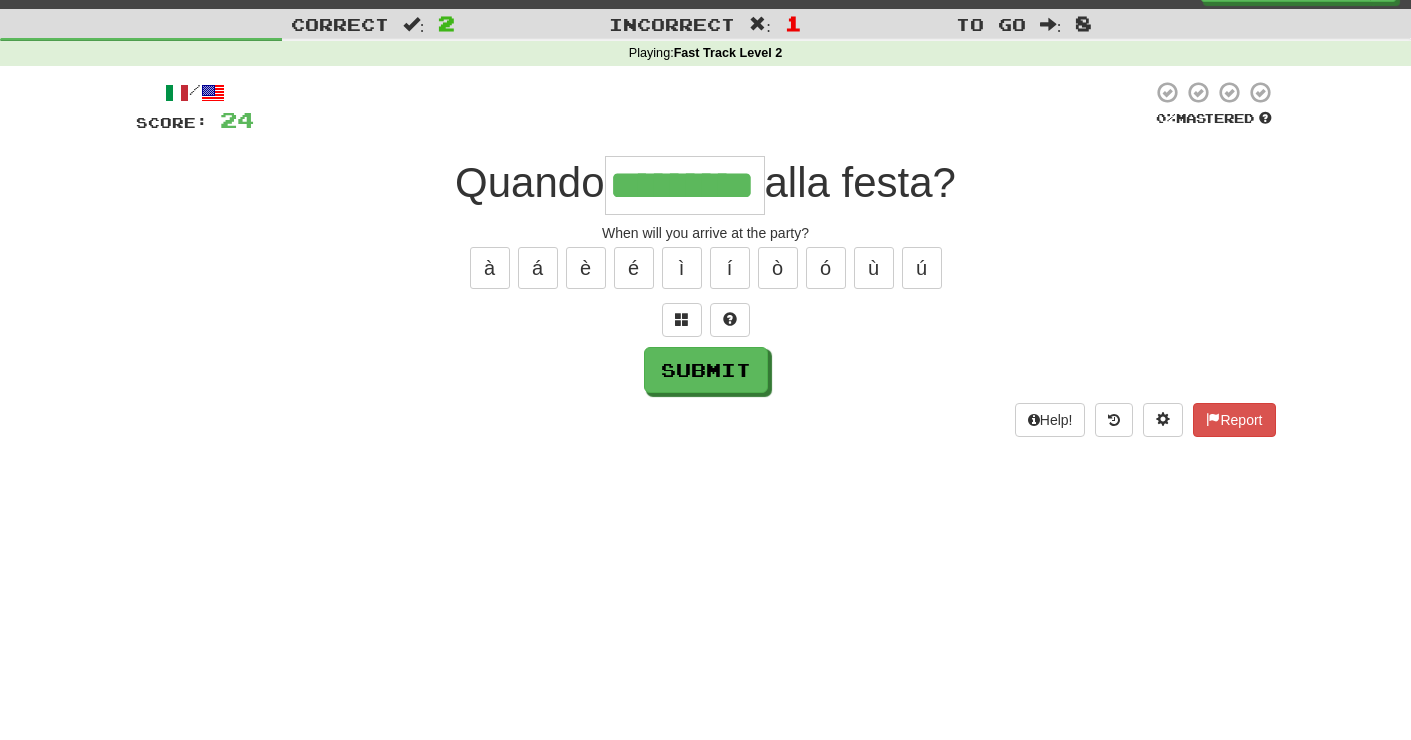 type on "*********" 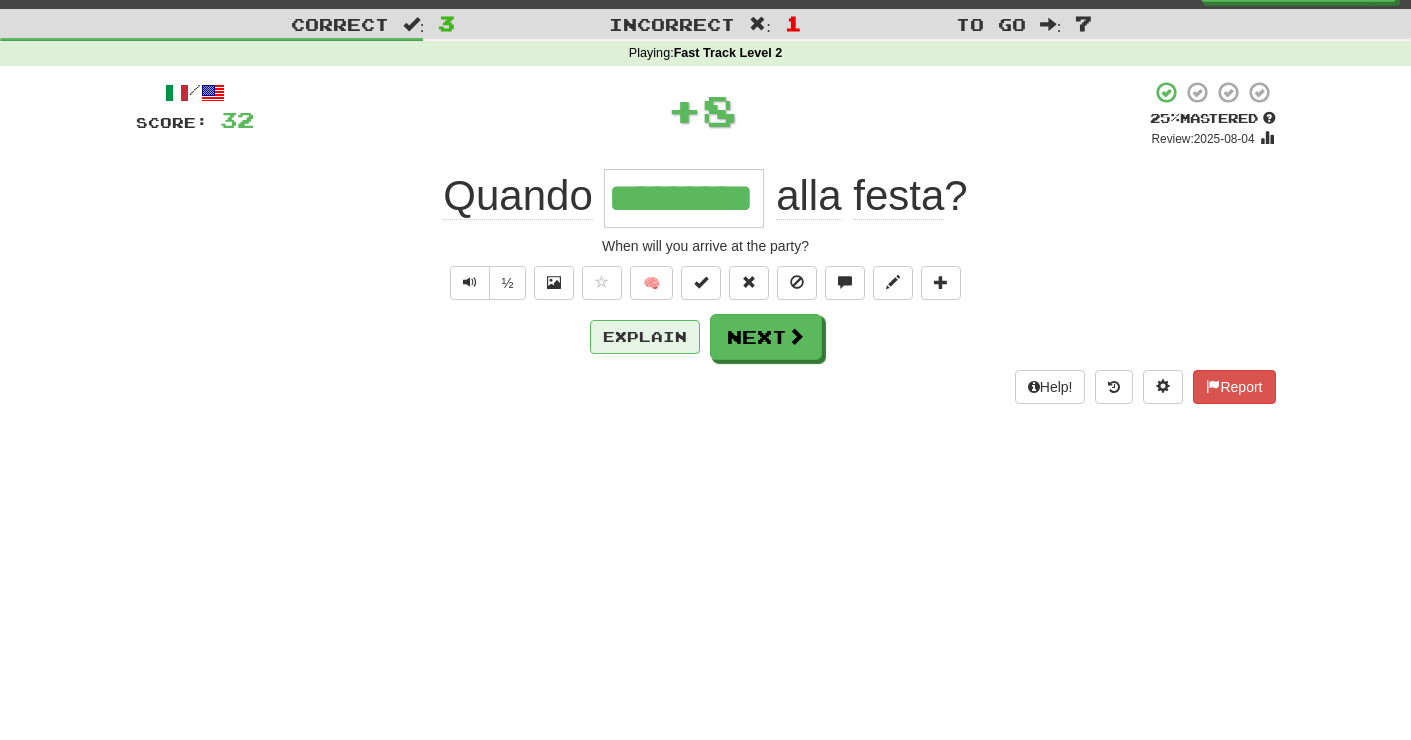 click on "Explain" at bounding box center (645, 337) 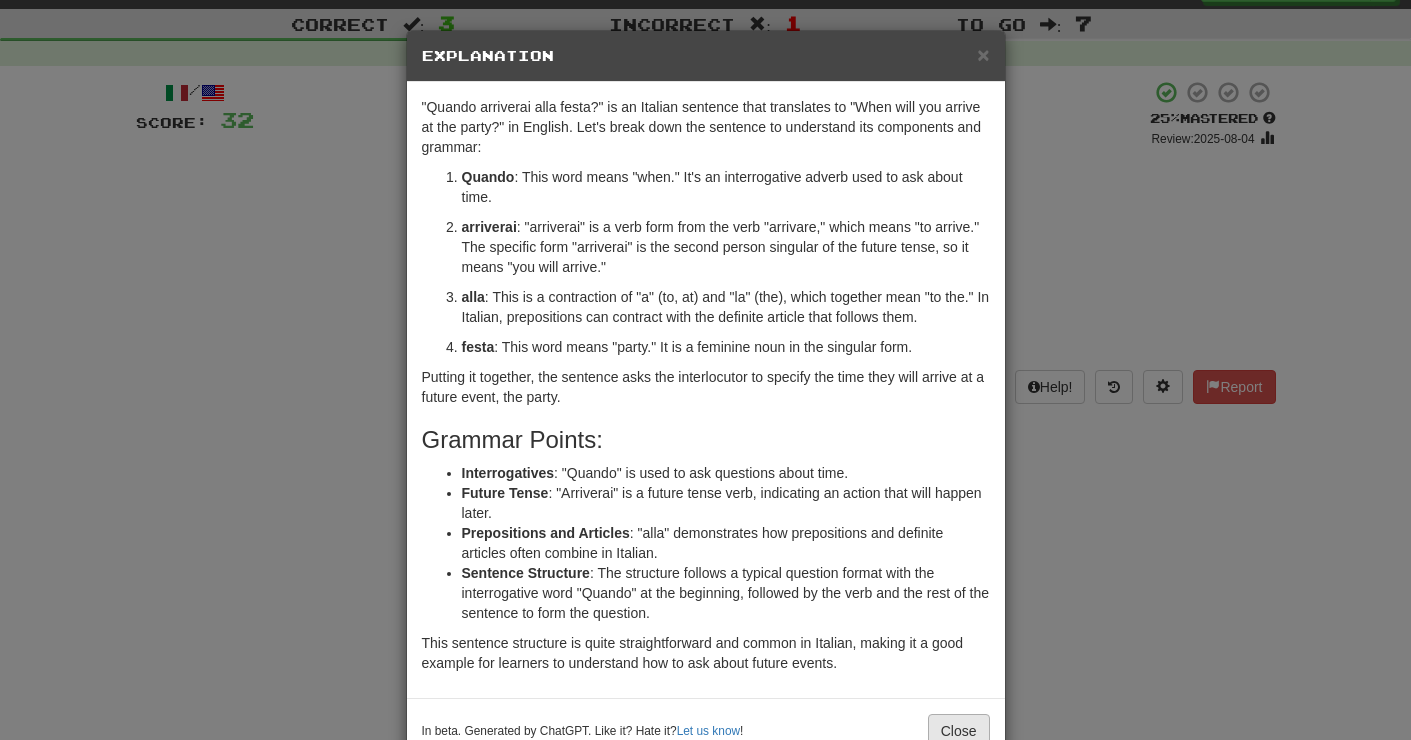 click on "Close" at bounding box center [959, 731] 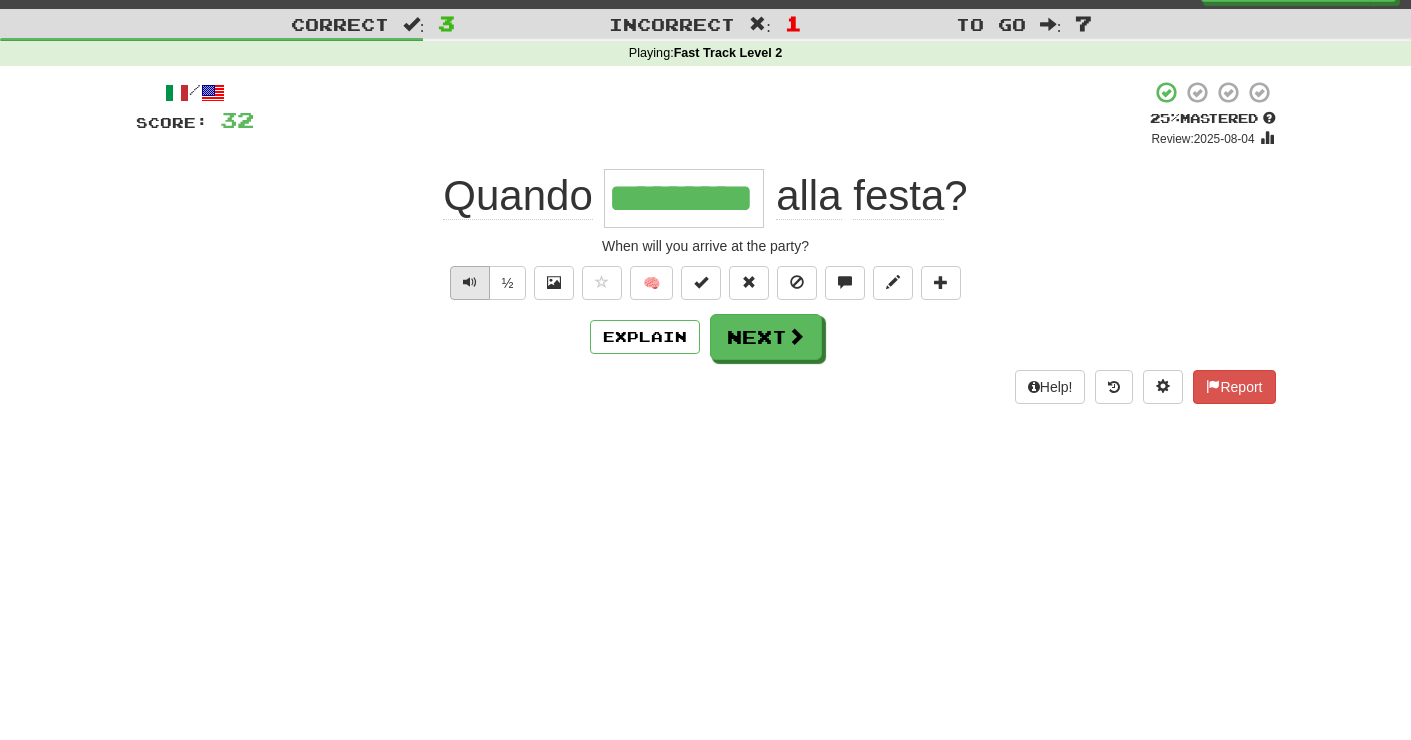 click at bounding box center (470, 282) 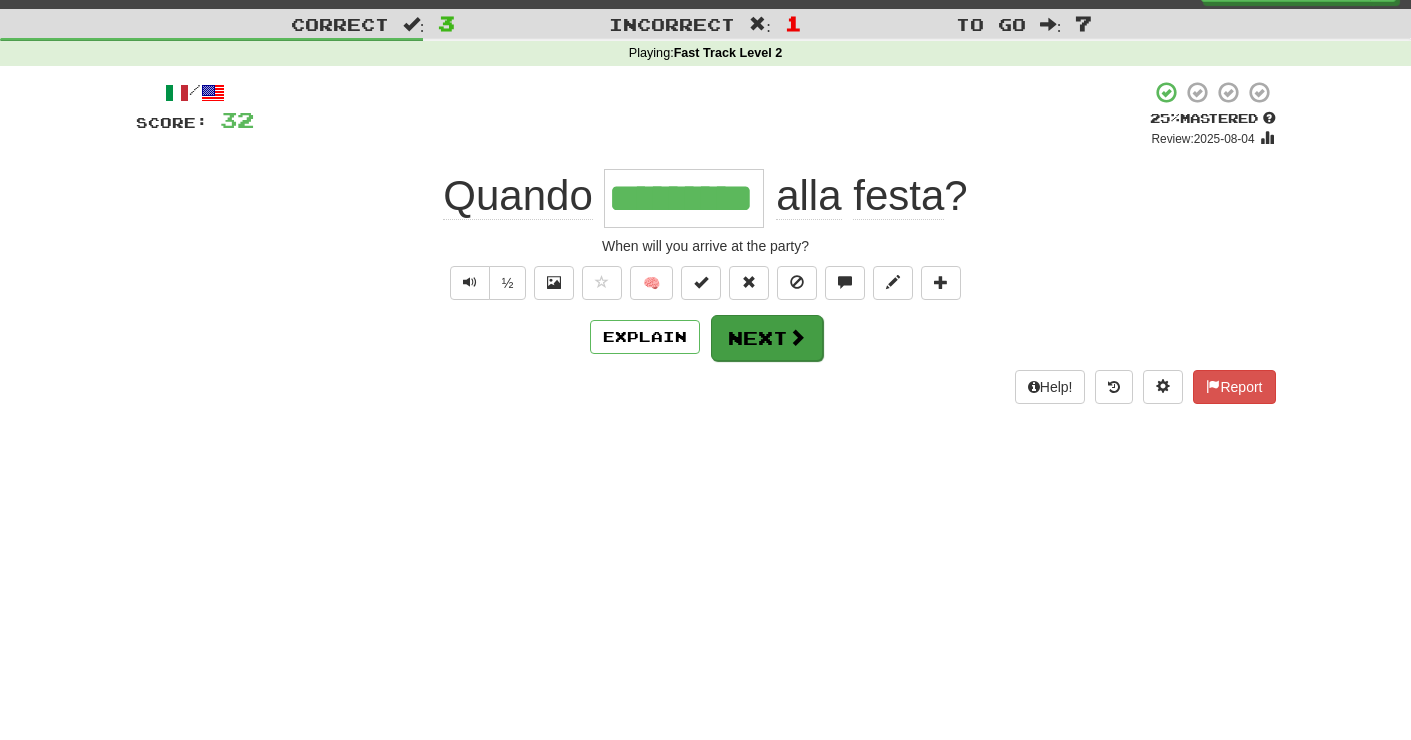 click on "Next" at bounding box center (767, 338) 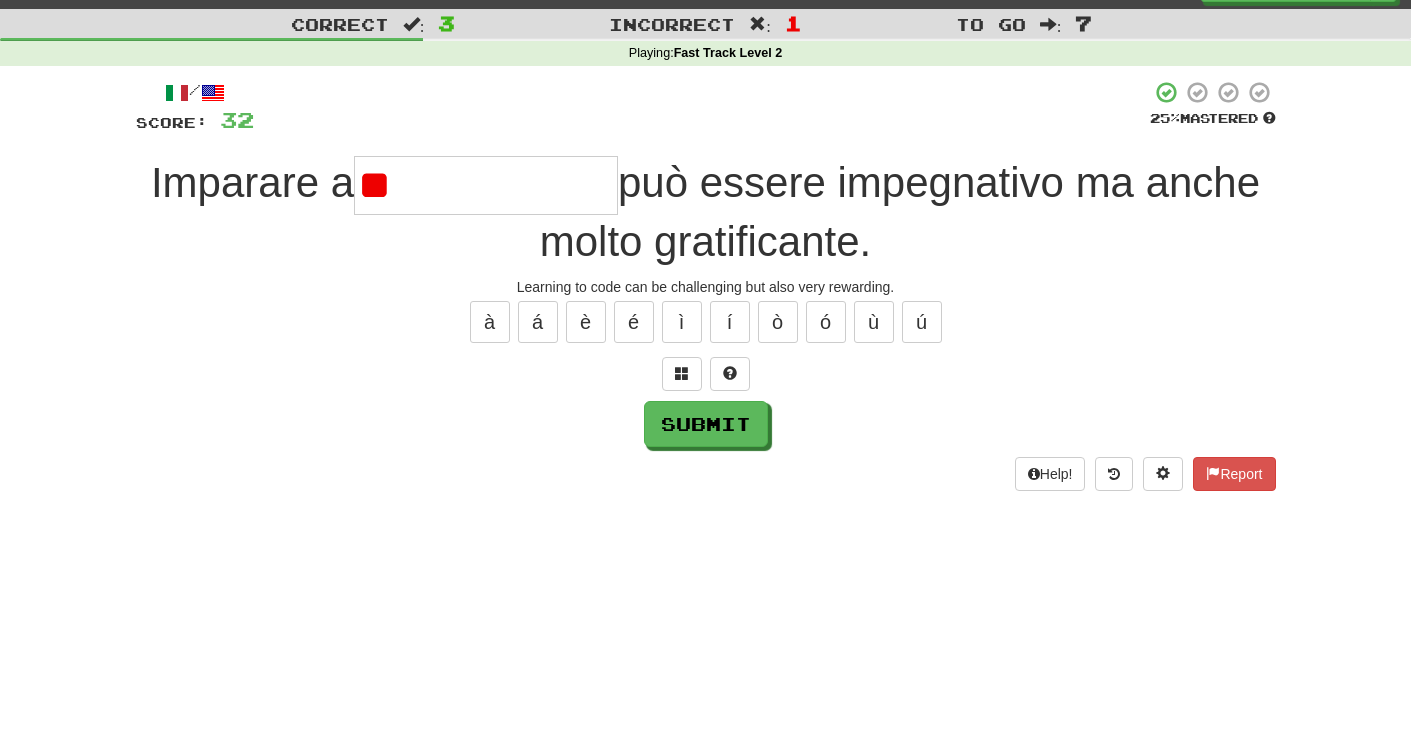 type on "*" 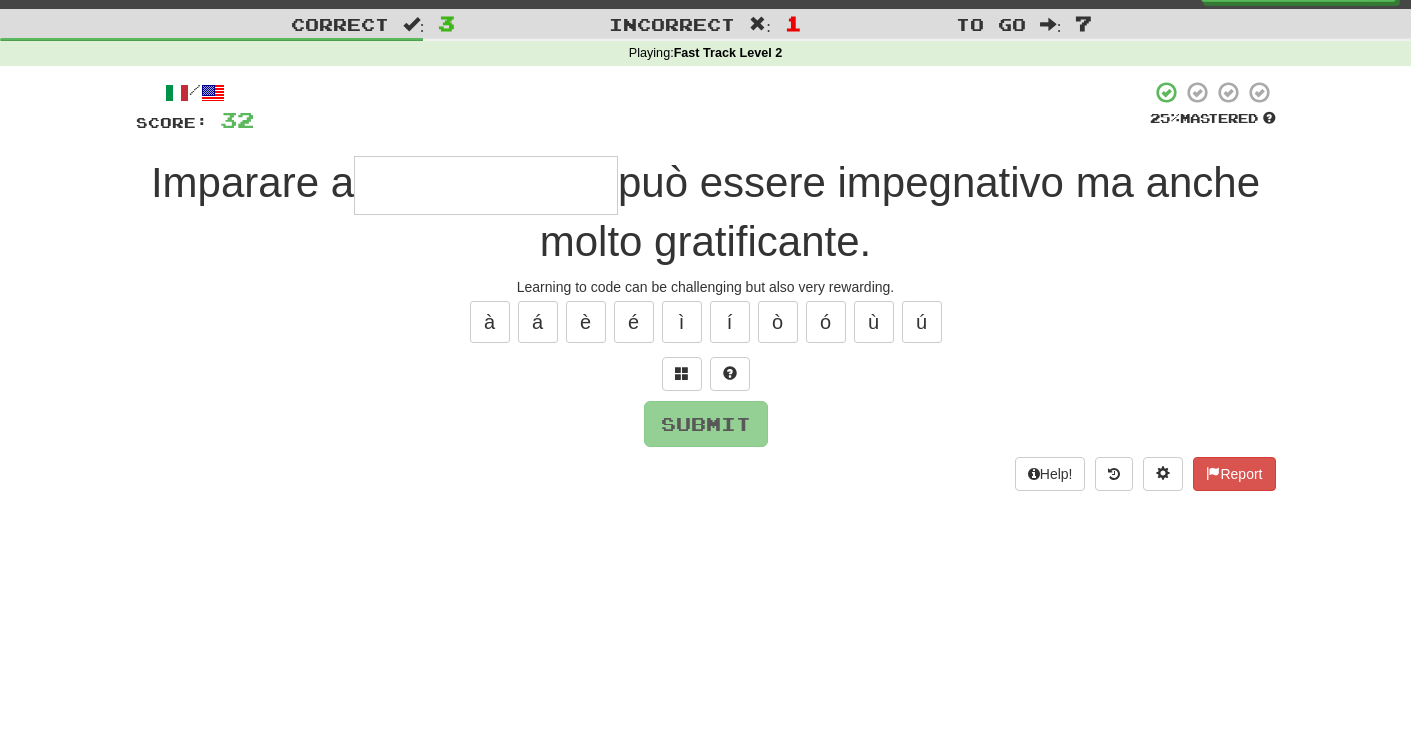 type on "*" 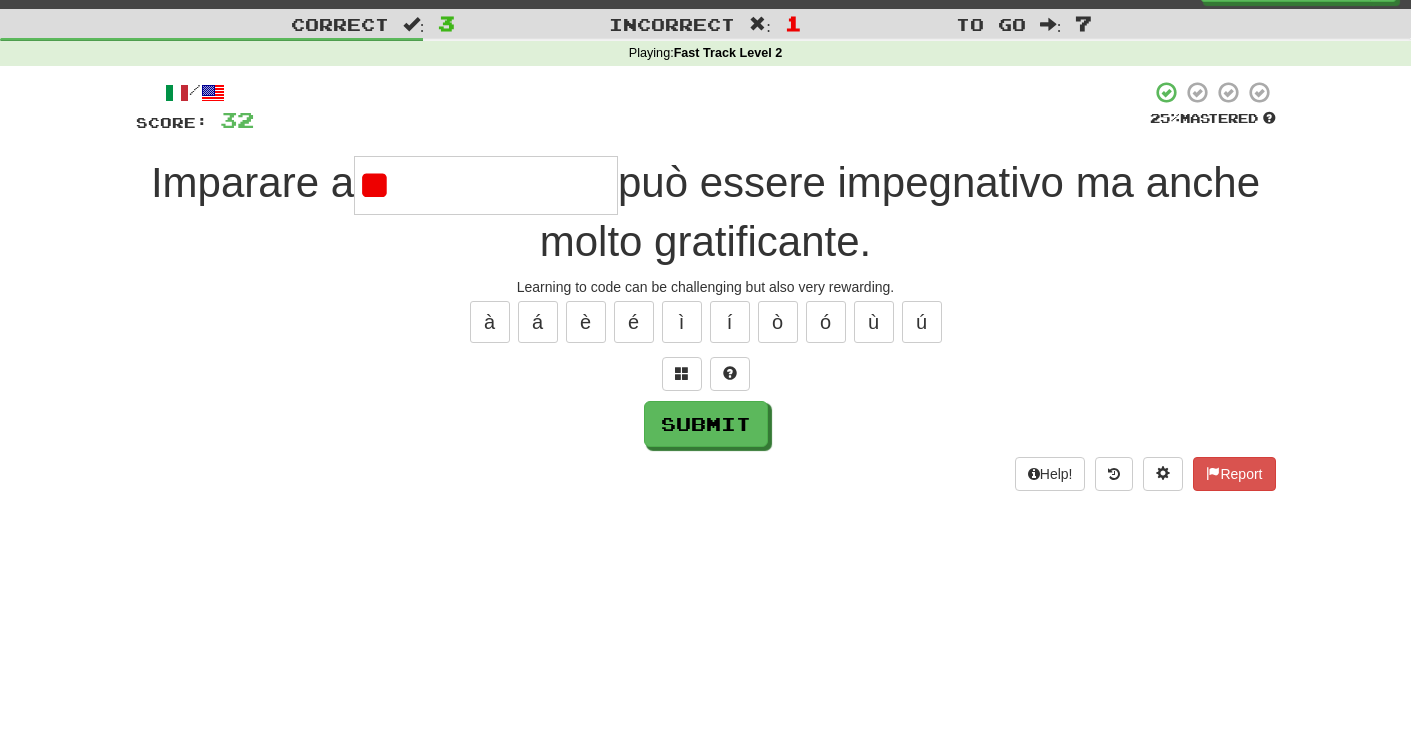 type on "*" 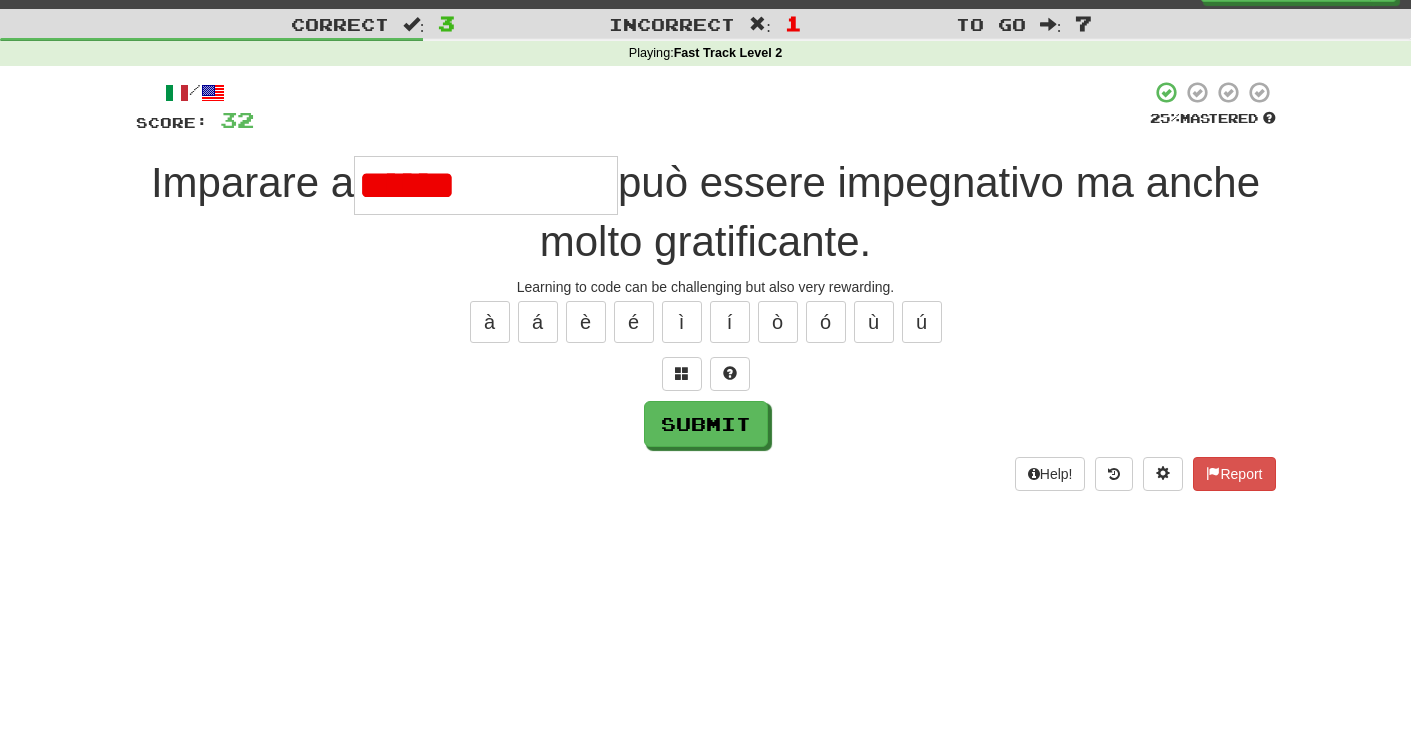 type on "**********" 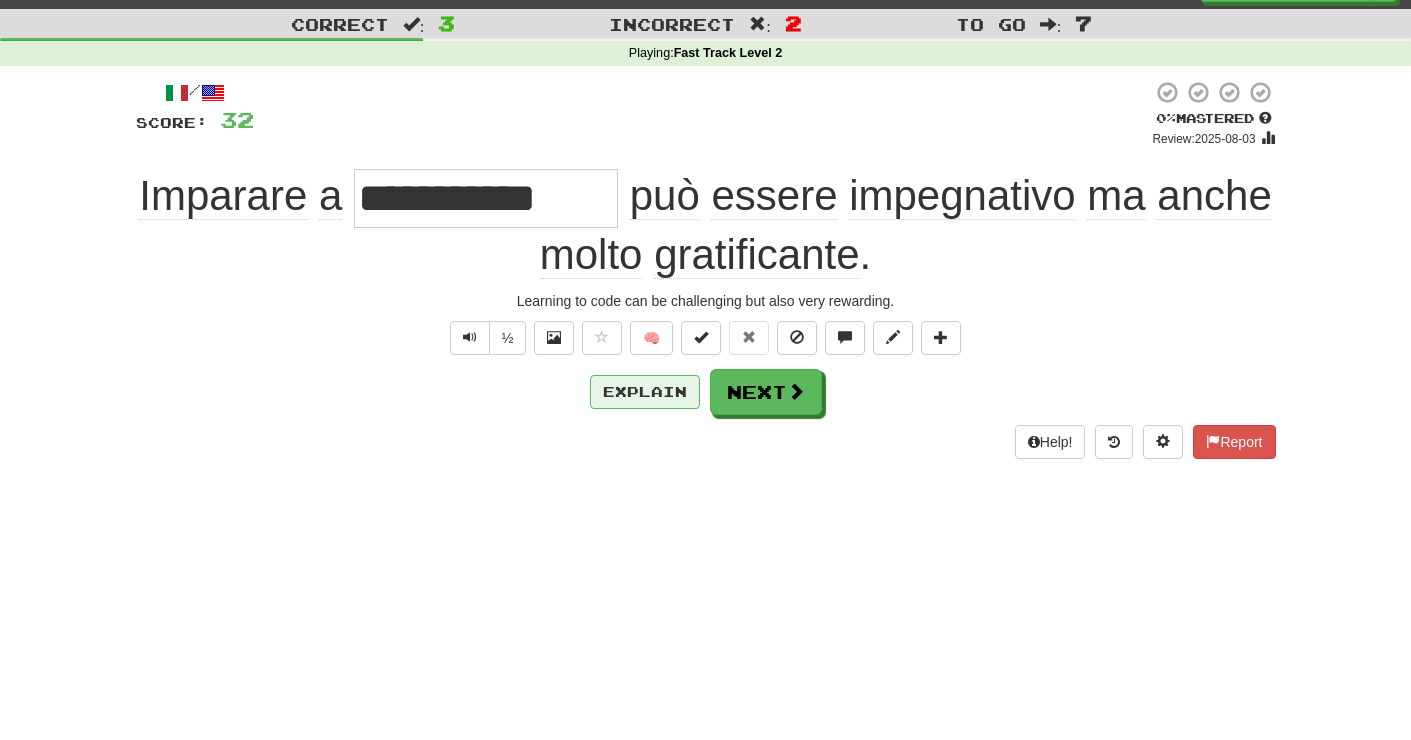 click on "Explain" at bounding box center [645, 392] 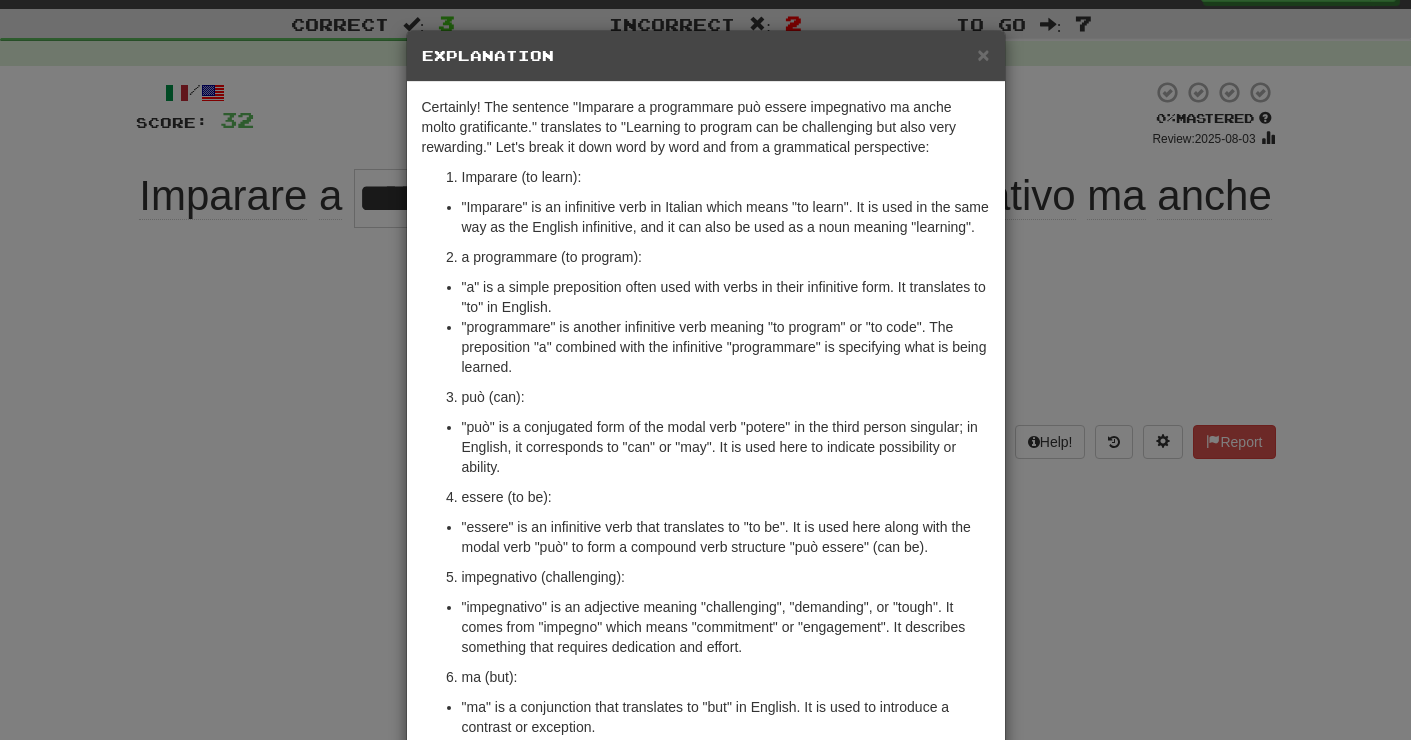 click on "× Explanation Certainly! The sentence "Imparare a programmare può essere impegnativo ma anche molto gratificante." translates to "Learning to program can be challenging but also very rewarding." Let's break it down word by word and from a grammatical perspective:
Imparare (to learn):
"Imparare" is an infinitive verb in Italian which means "to learn". It is used in the same way as the English infinitive, and it can also be used as a noun meaning "learning".
a programmare (to program):
"a" is a simple preposition often used with verbs in their infinitive form. It translates to "to" in English.
"programmare" is another infinitive verb meaning "to program" or "to code". The preposition "a" combined with the infinitive "programmare" is specifying what is being learned.
può (can):
"può" is a conjugated form of the modal verb "potere" in the third person singular; in English, it corresponds to "can" or "may". It is used here to indicate possibility or ability." at bounding box center [705, 370] 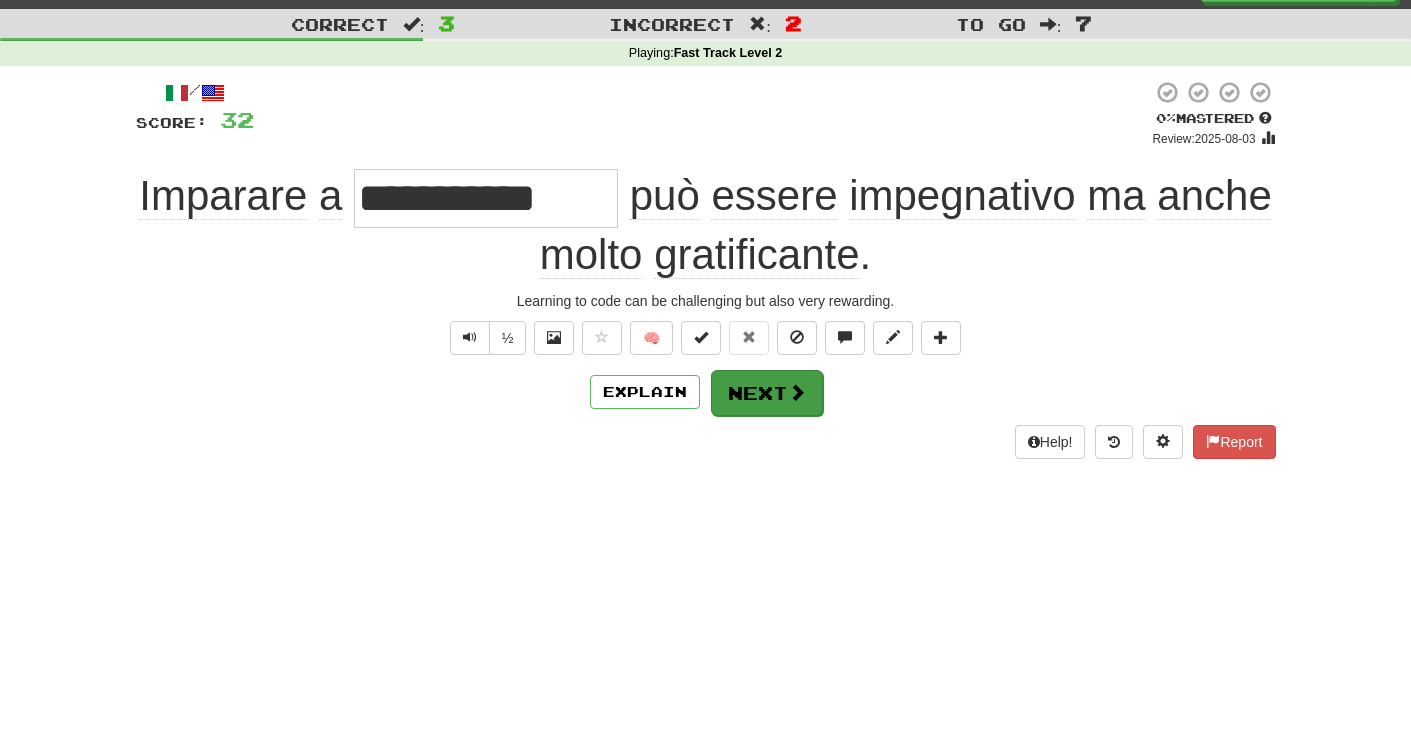 click at bounding box center (797, 392) 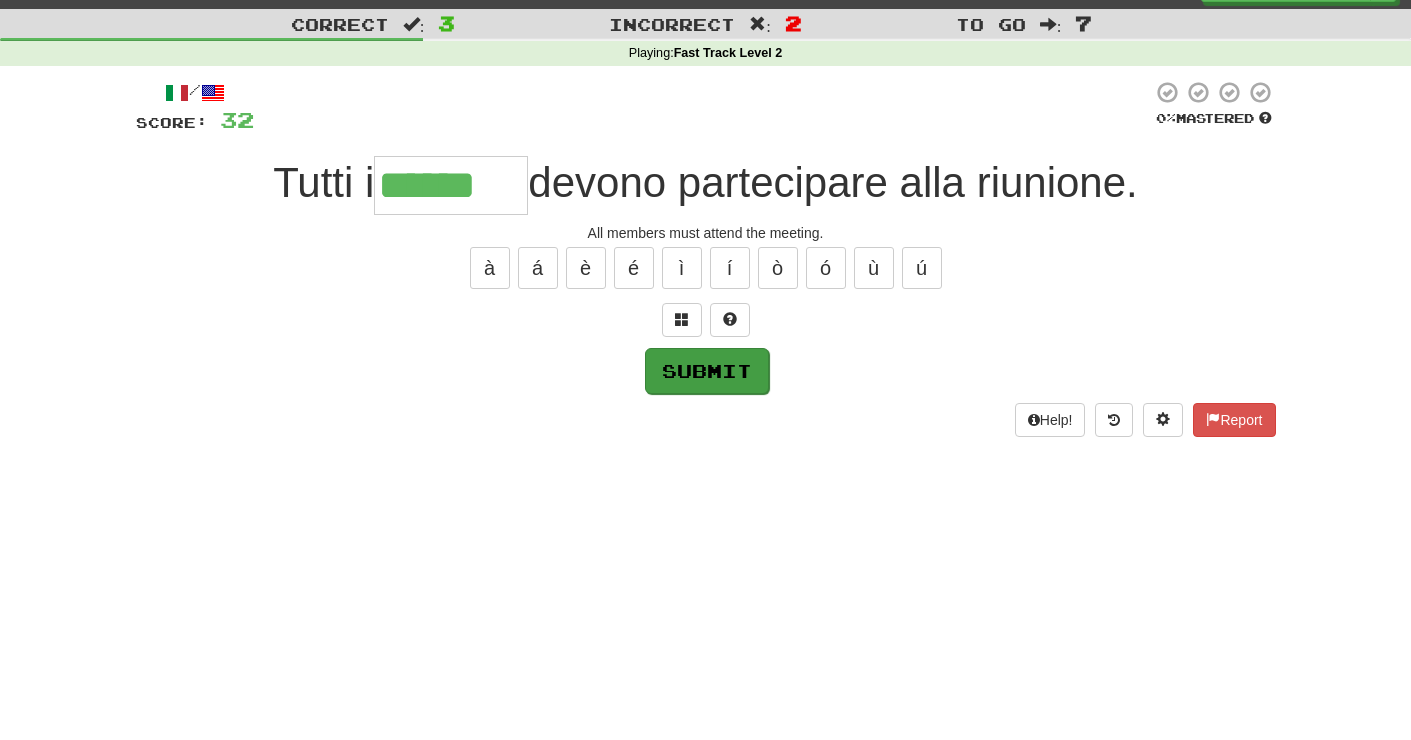 type on "******" 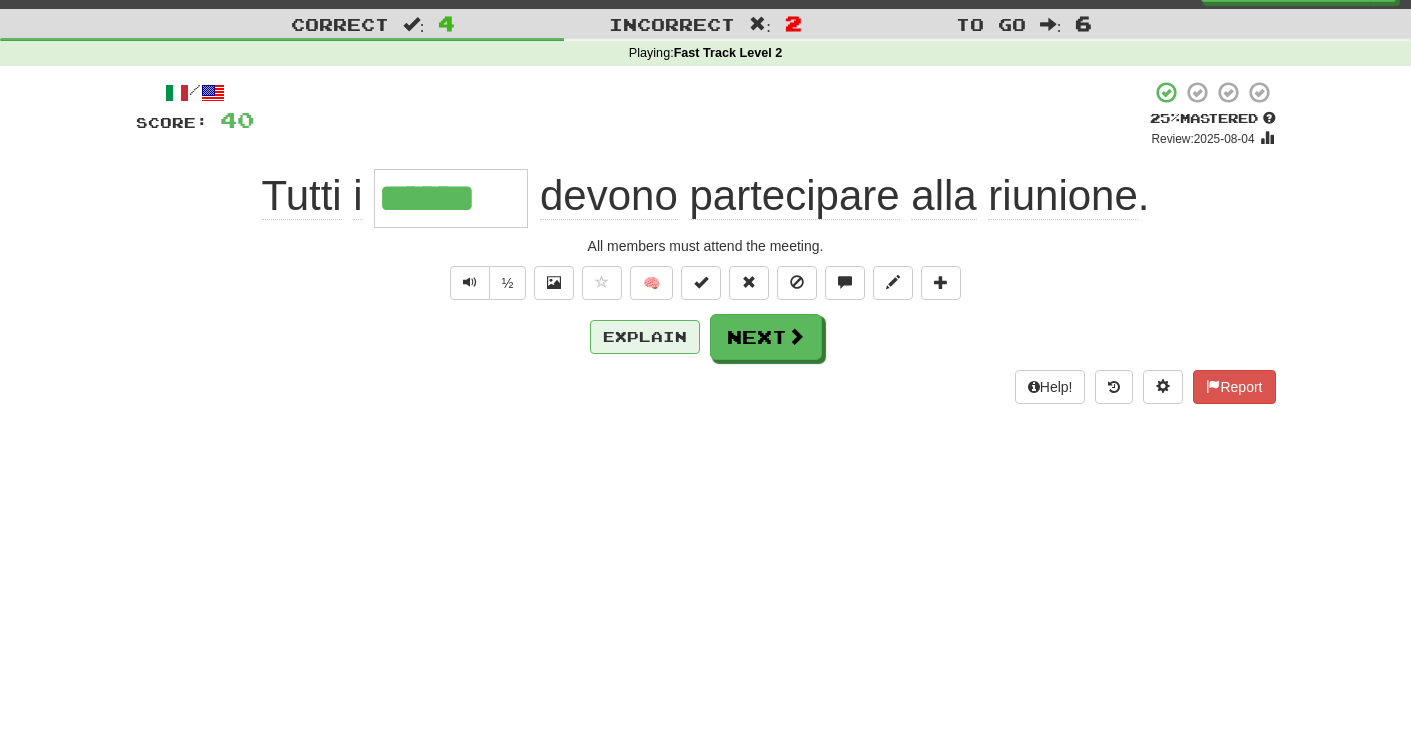 click on "Explain" at bounding box center [645, 337] 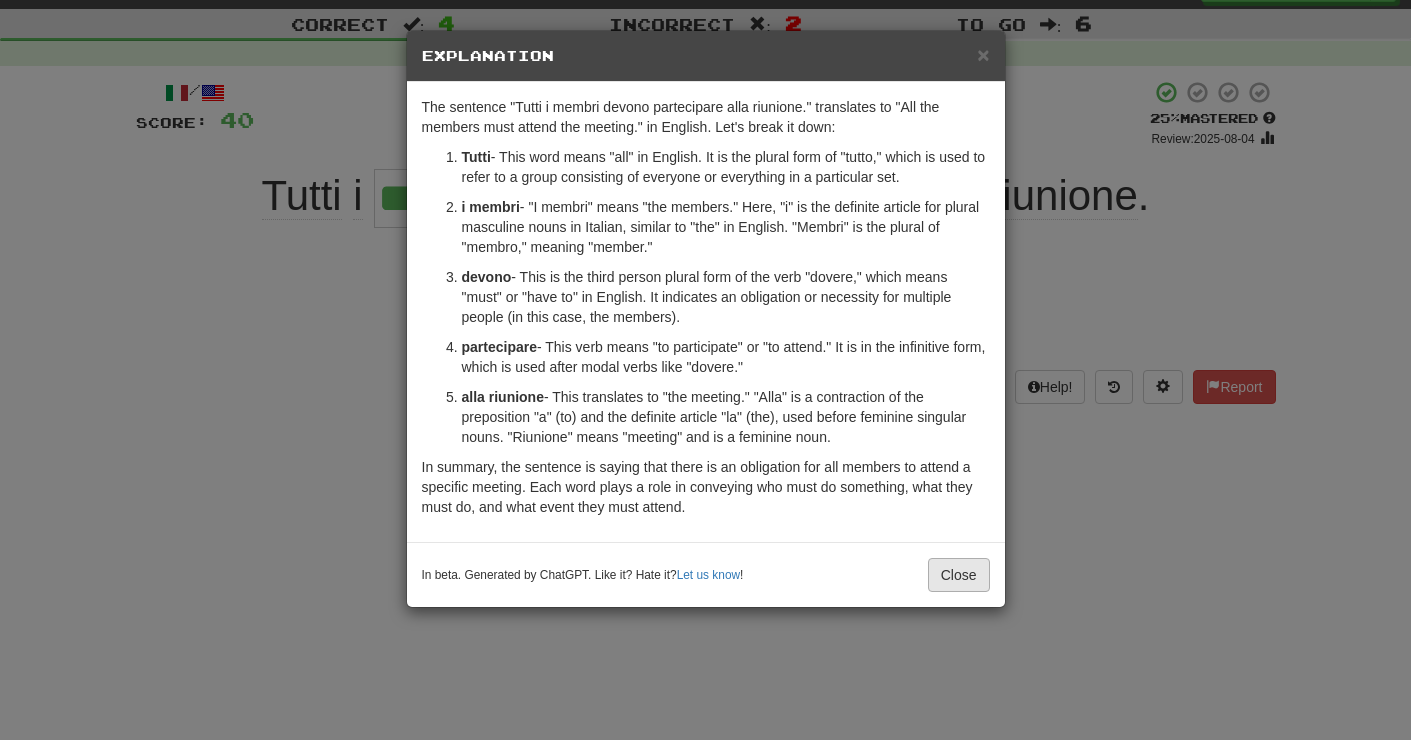 click on "Close" at bounding box center (959, 575) 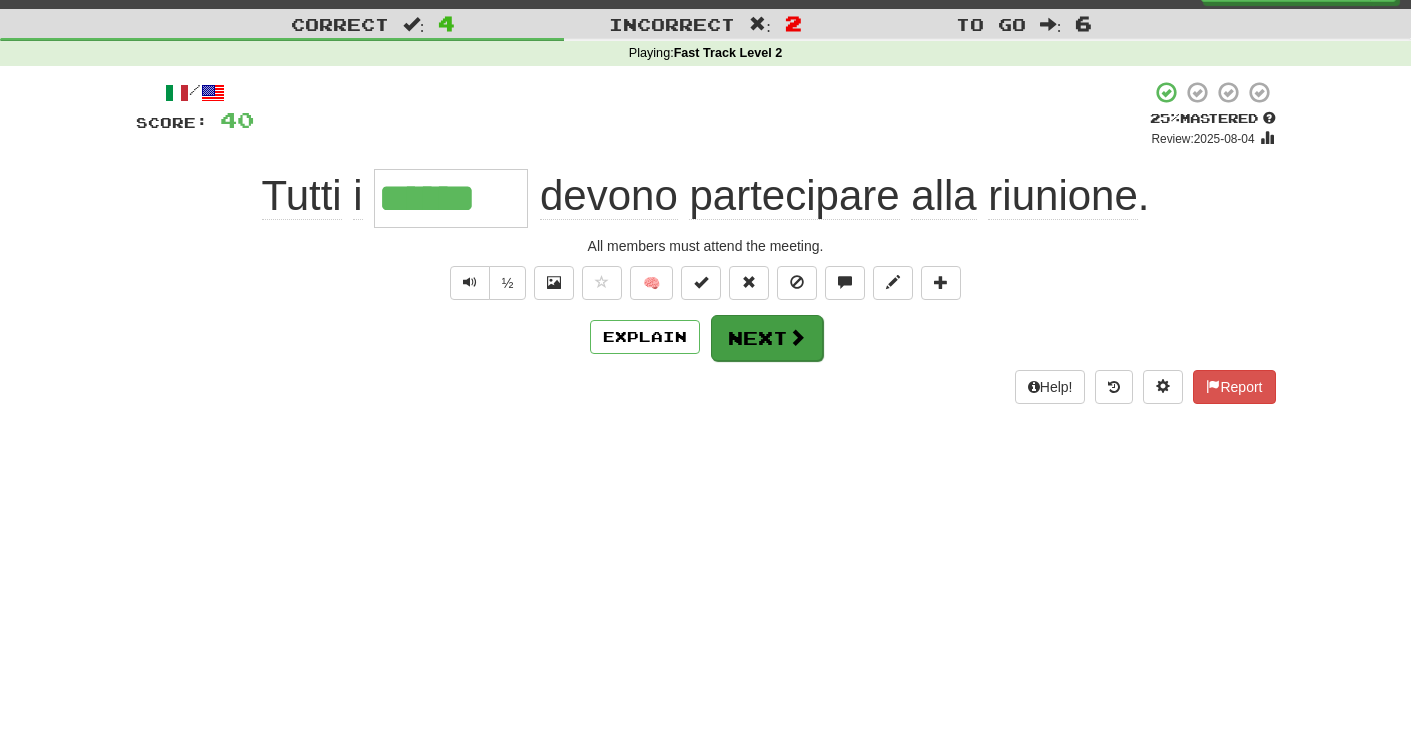click on "Next" at bounding box center [767, 338] 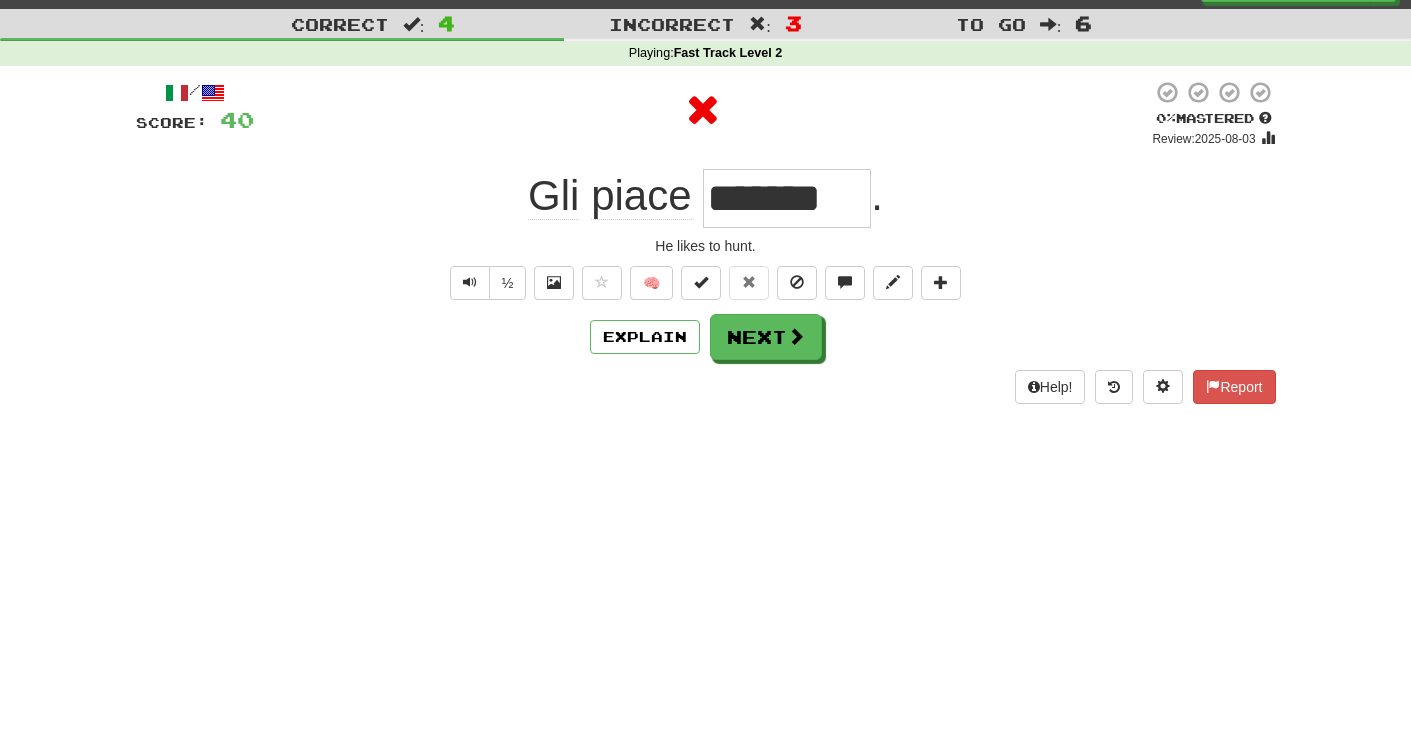 type on "********" 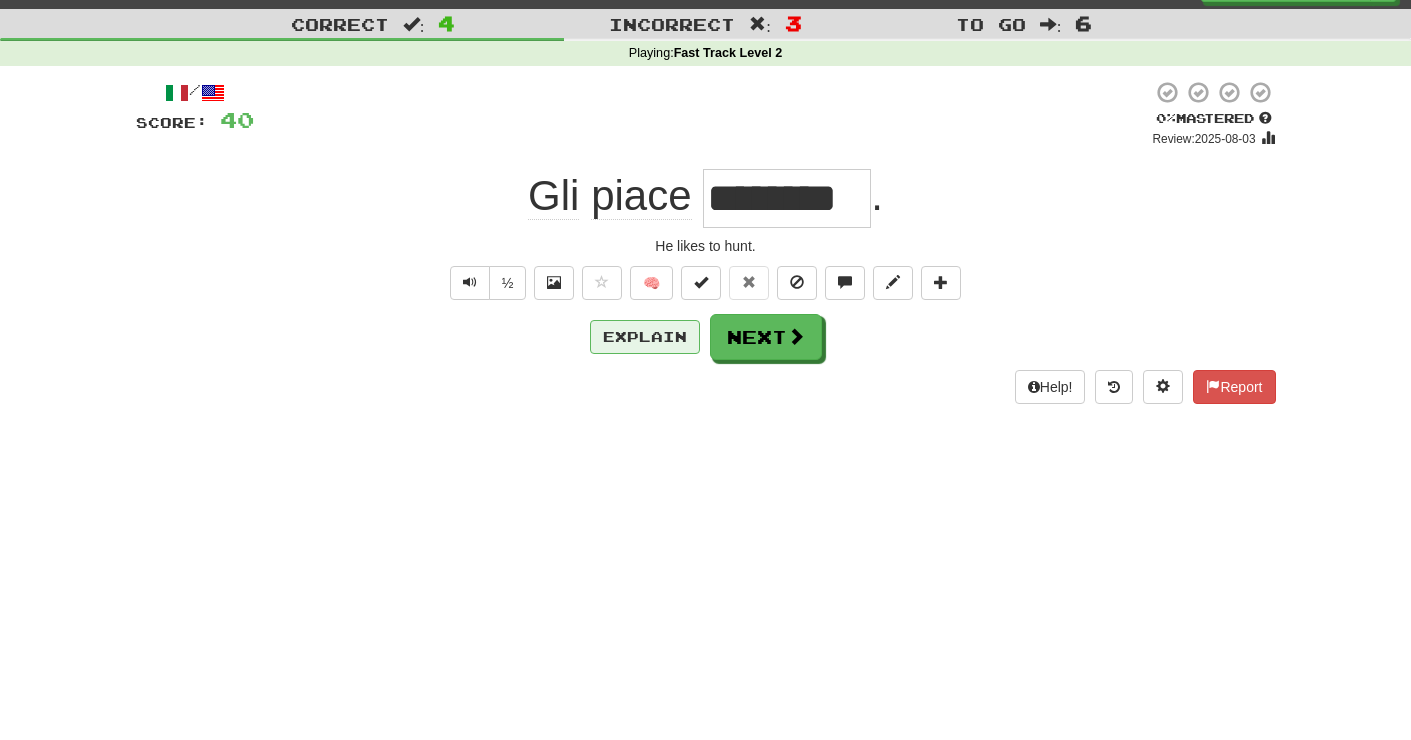 click on "Explain" at bounding box center (645, 337) 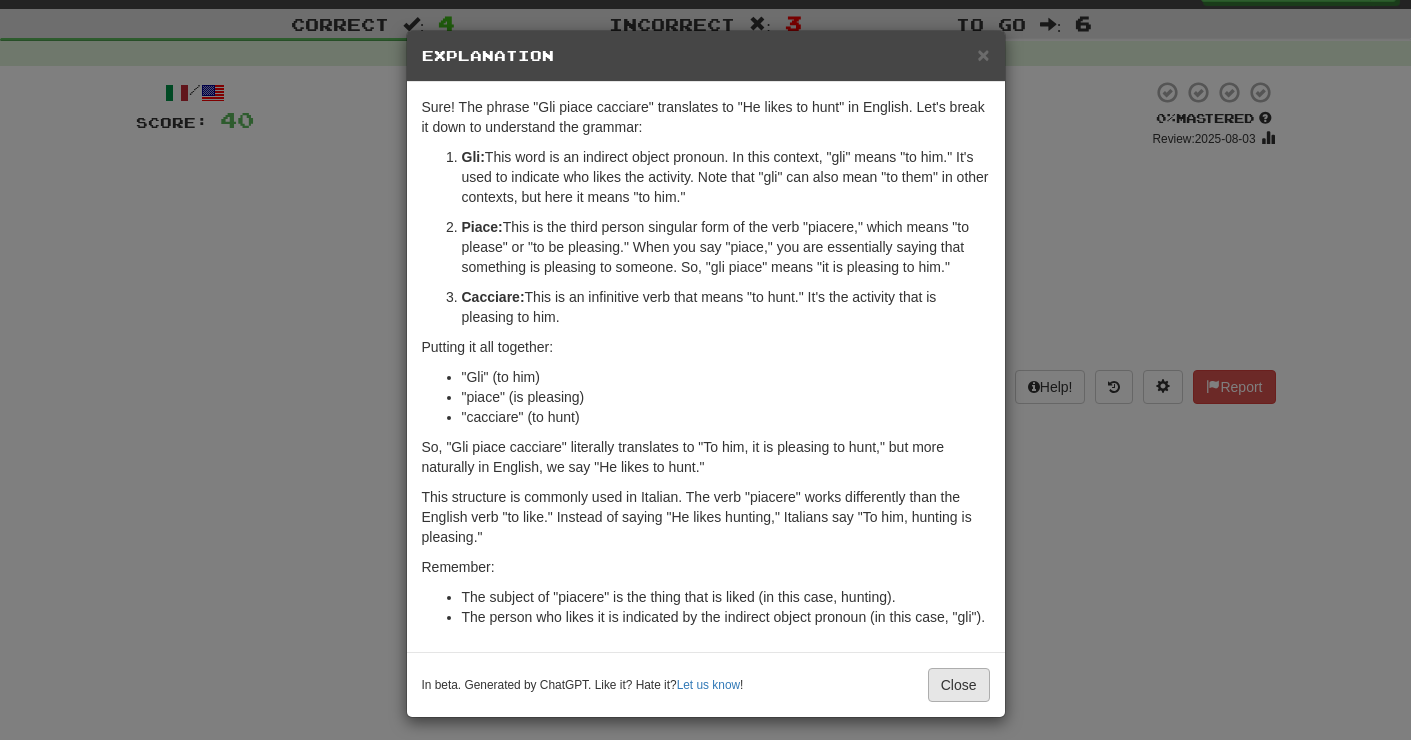 click on "Close" at bounding box center (959, 685) 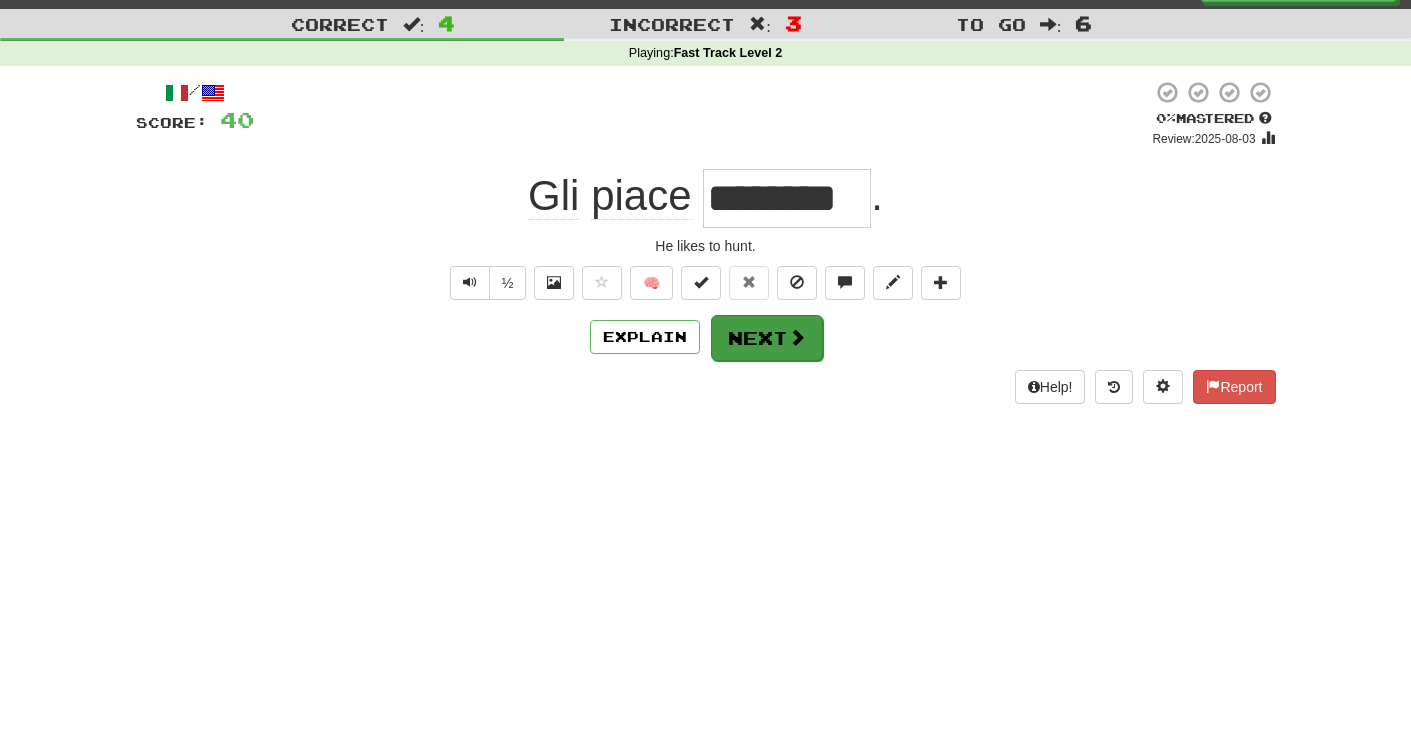 click on "Next" at bounding box center [767, 338] 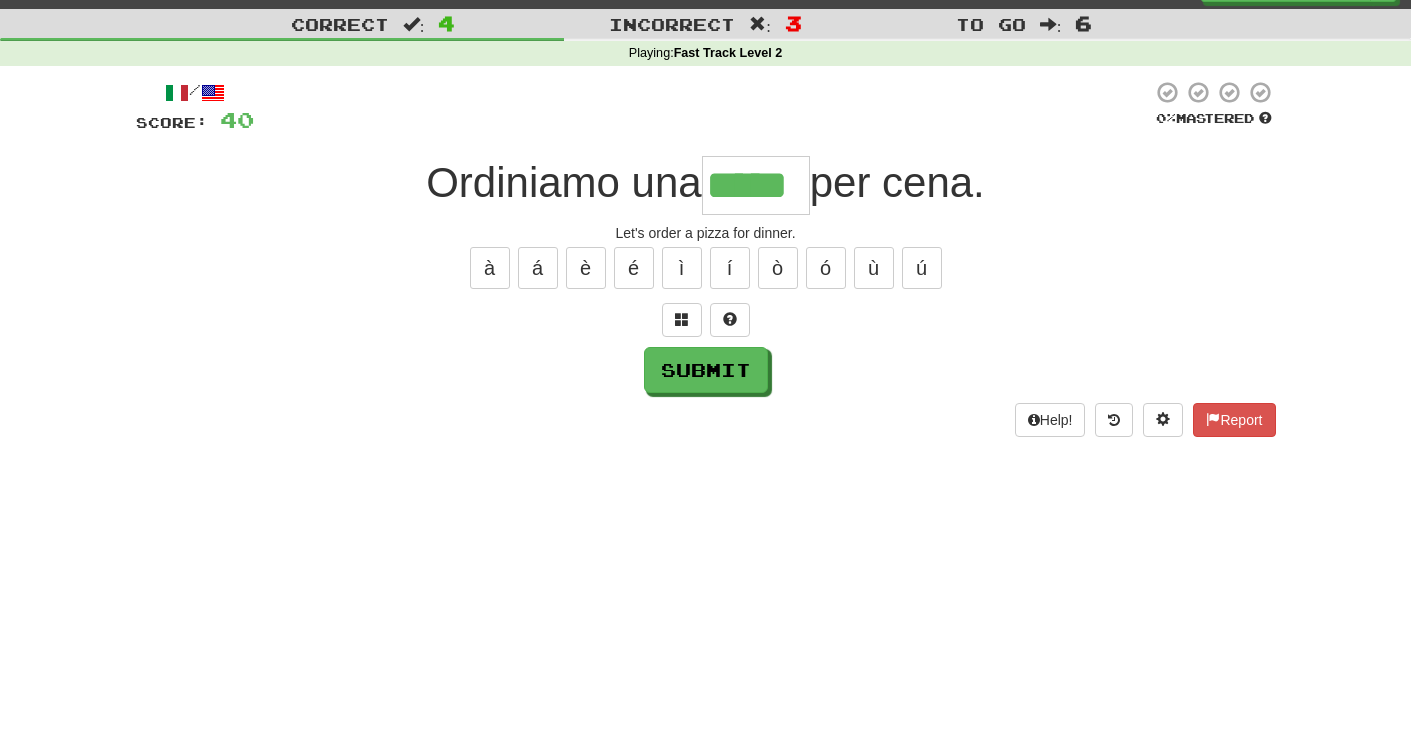 type on "*****" 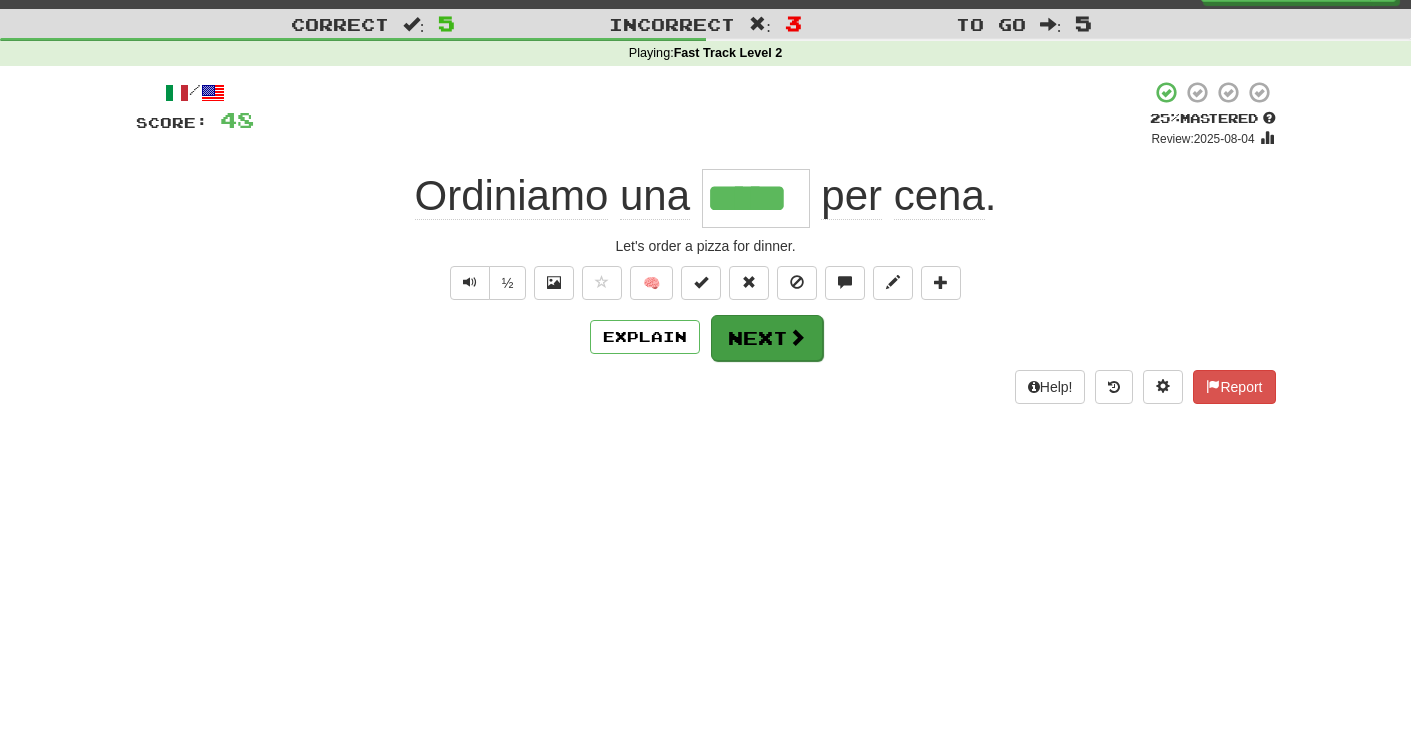click on "Next" at bounding box center [767, 338] 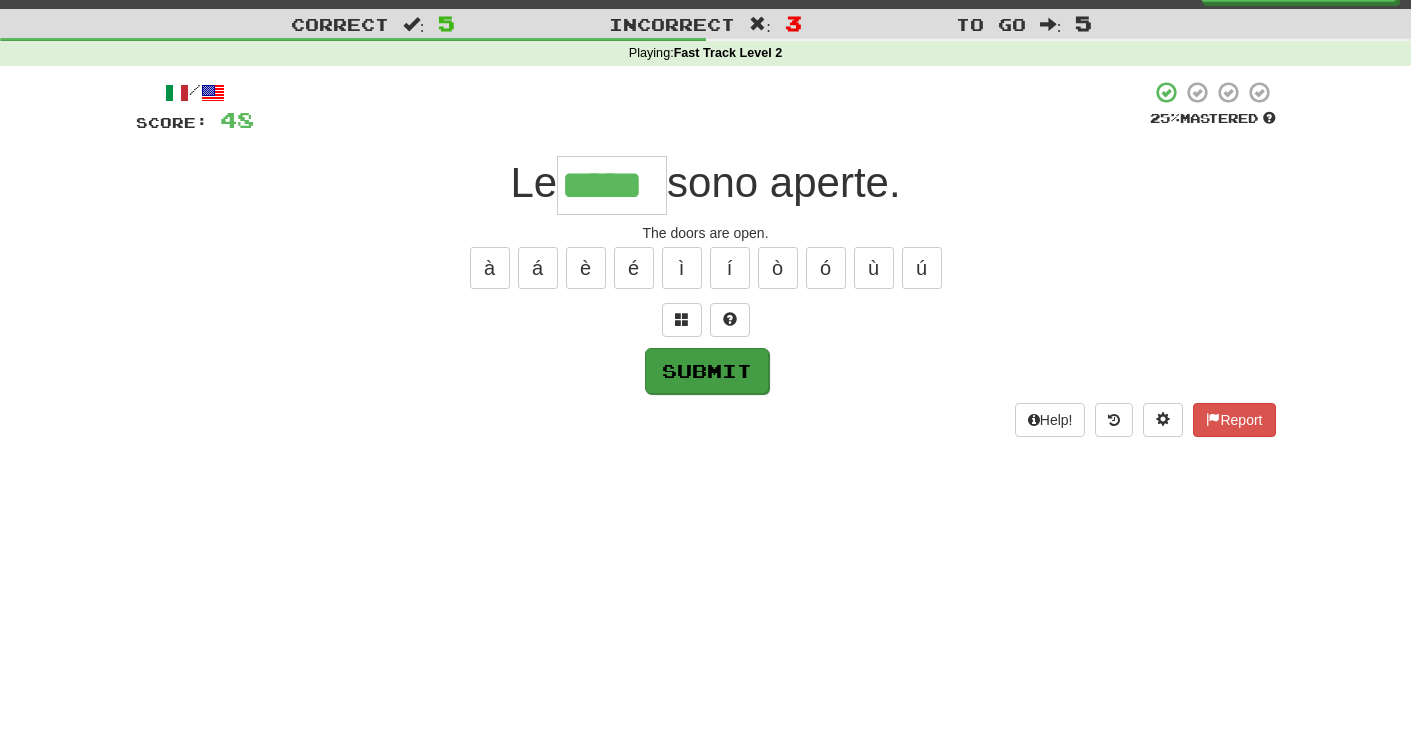 type on "*****" 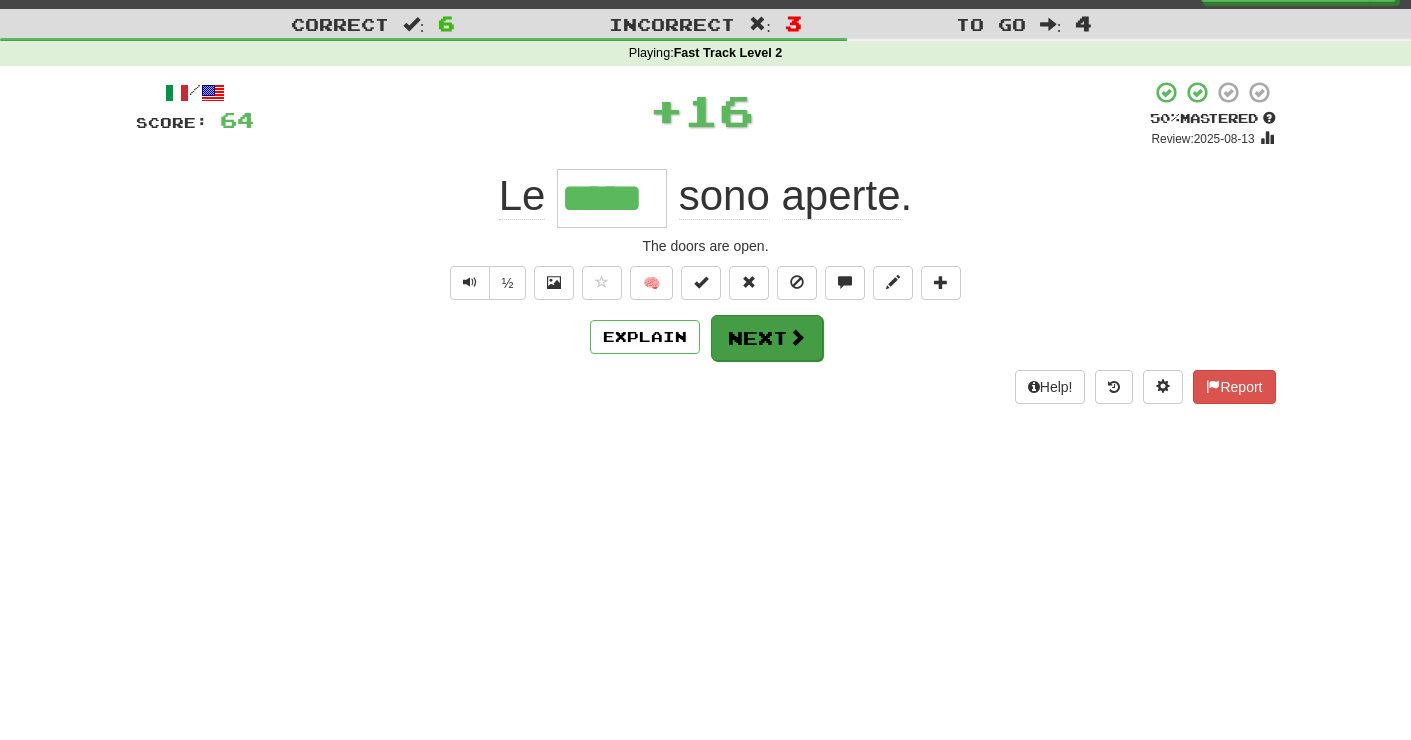 click on "Next" at bounding box center [767, 338] 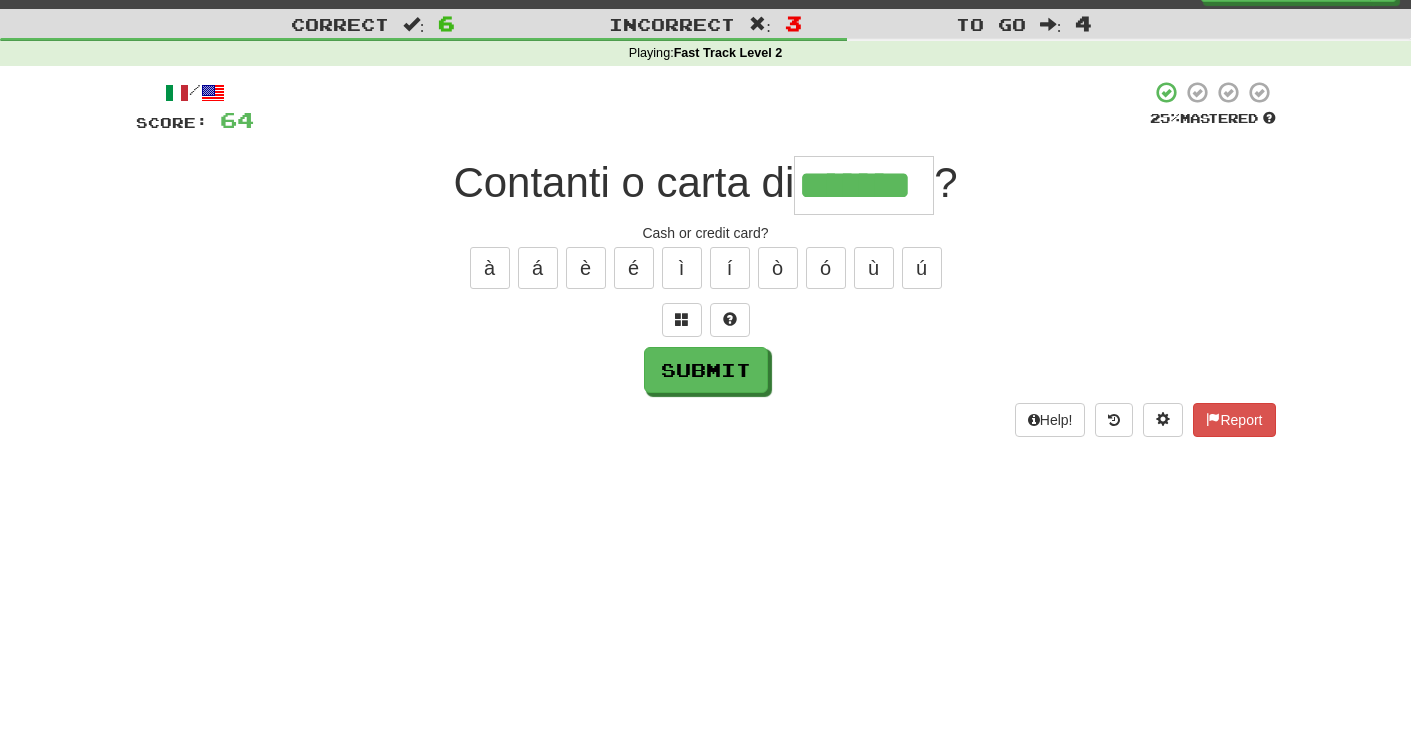 type on "*******" 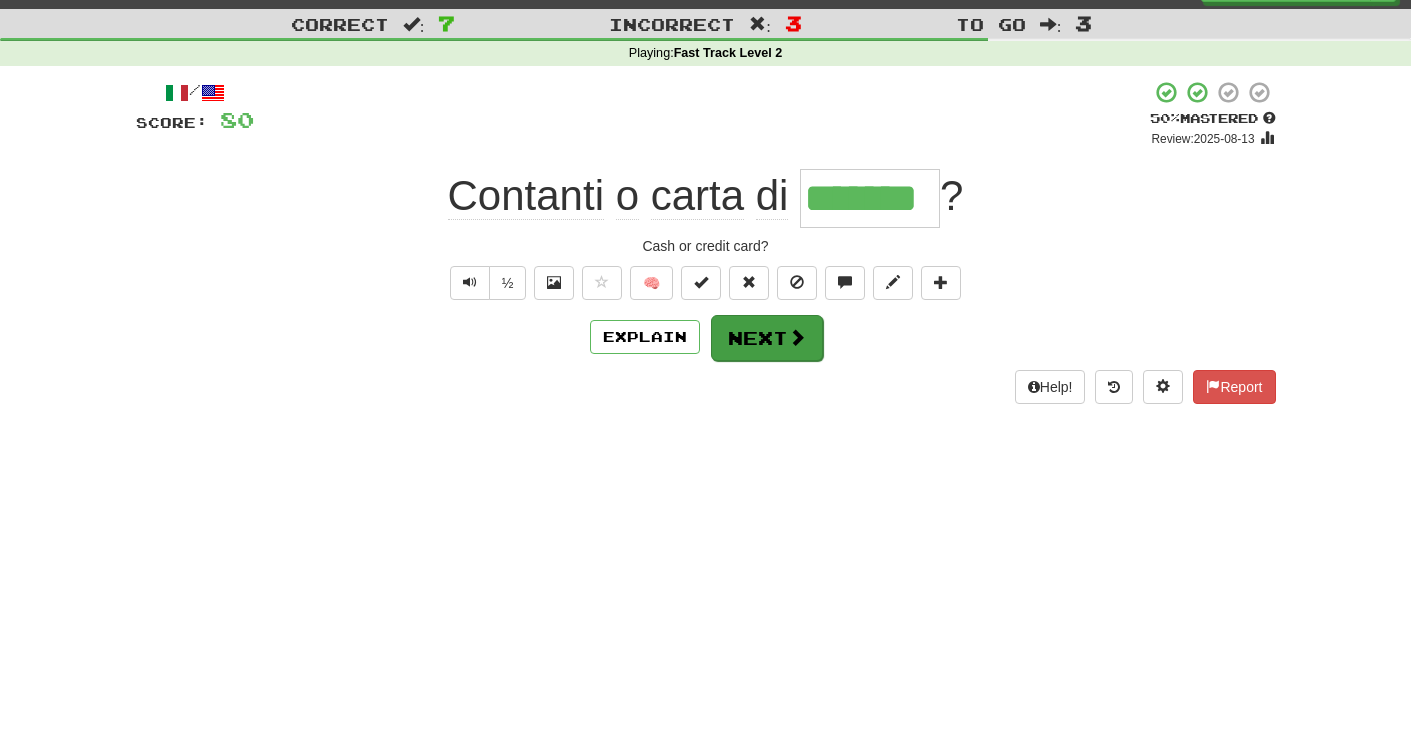 click on "Next" at bounding box center (767, 338) 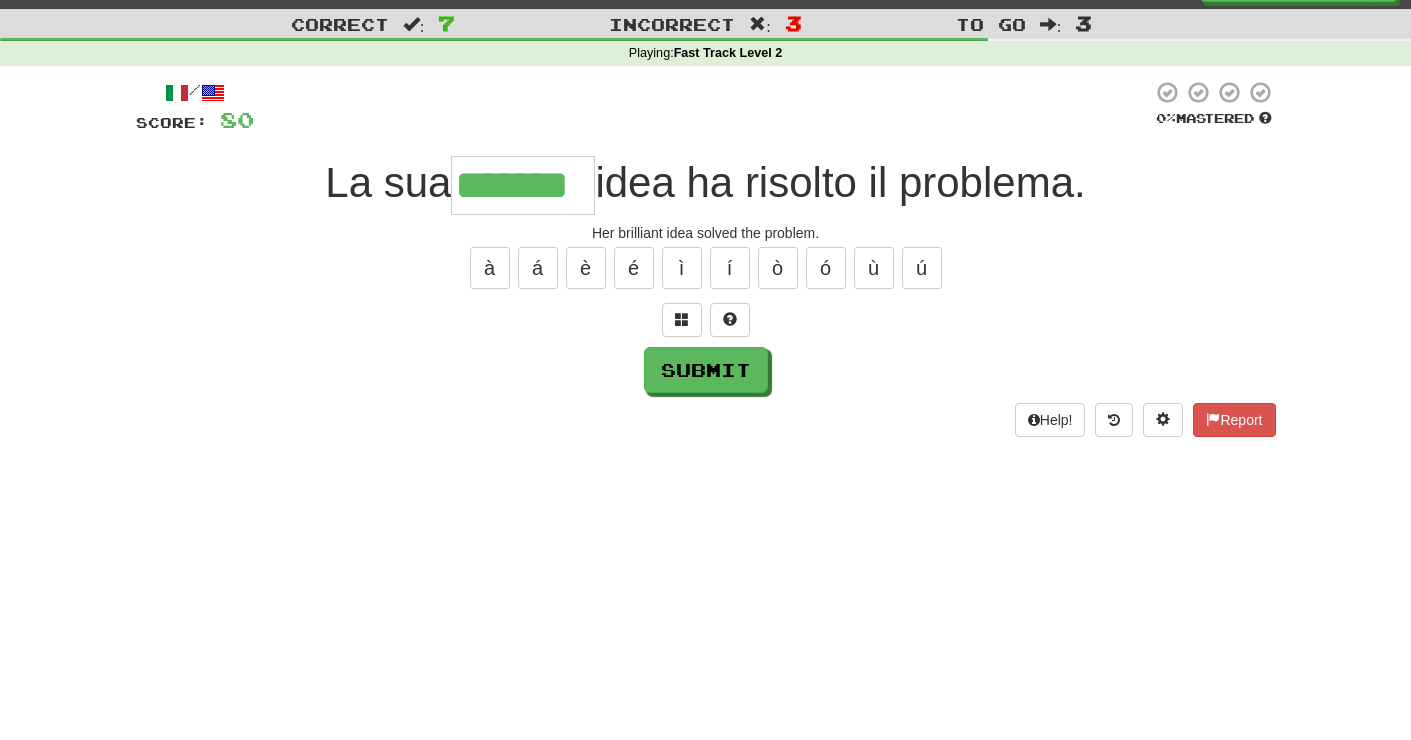type on "*******" 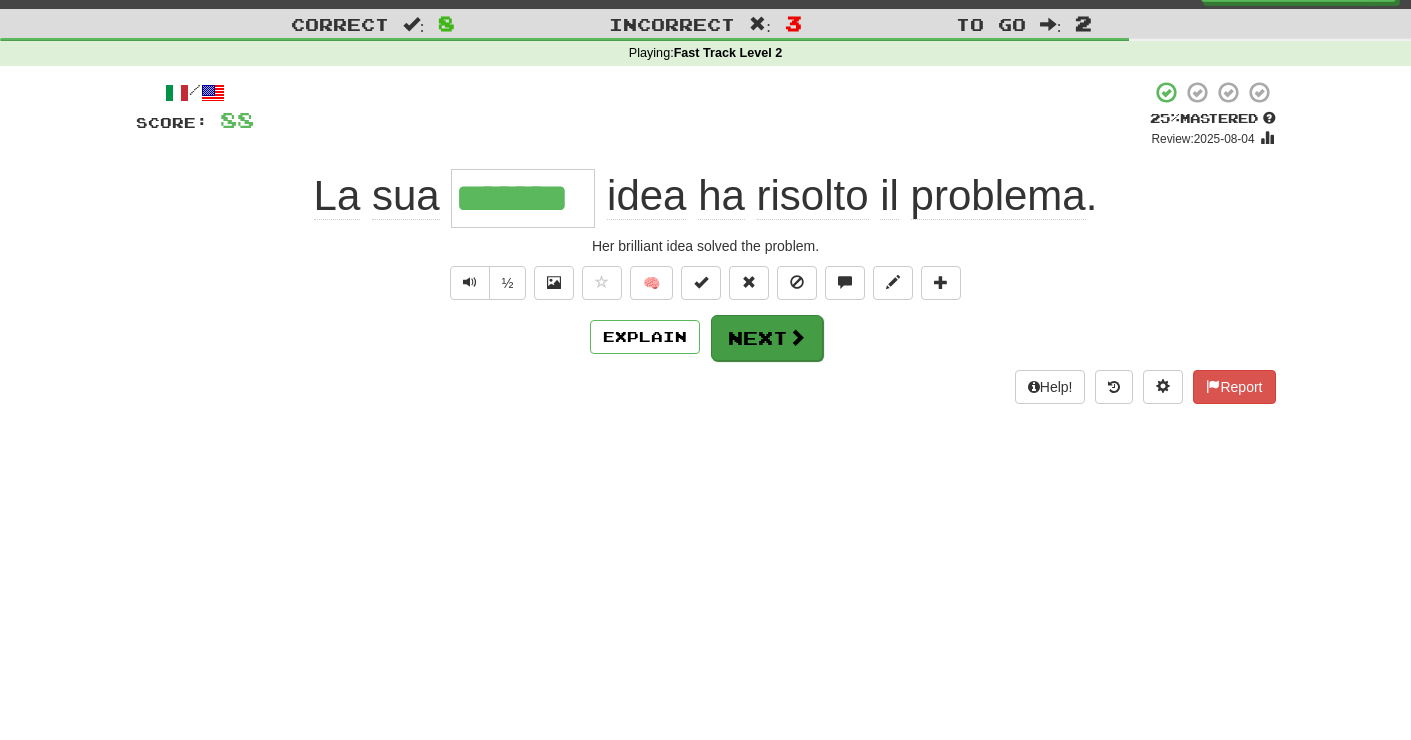 click on "Next" at bounding box center [767, 338] 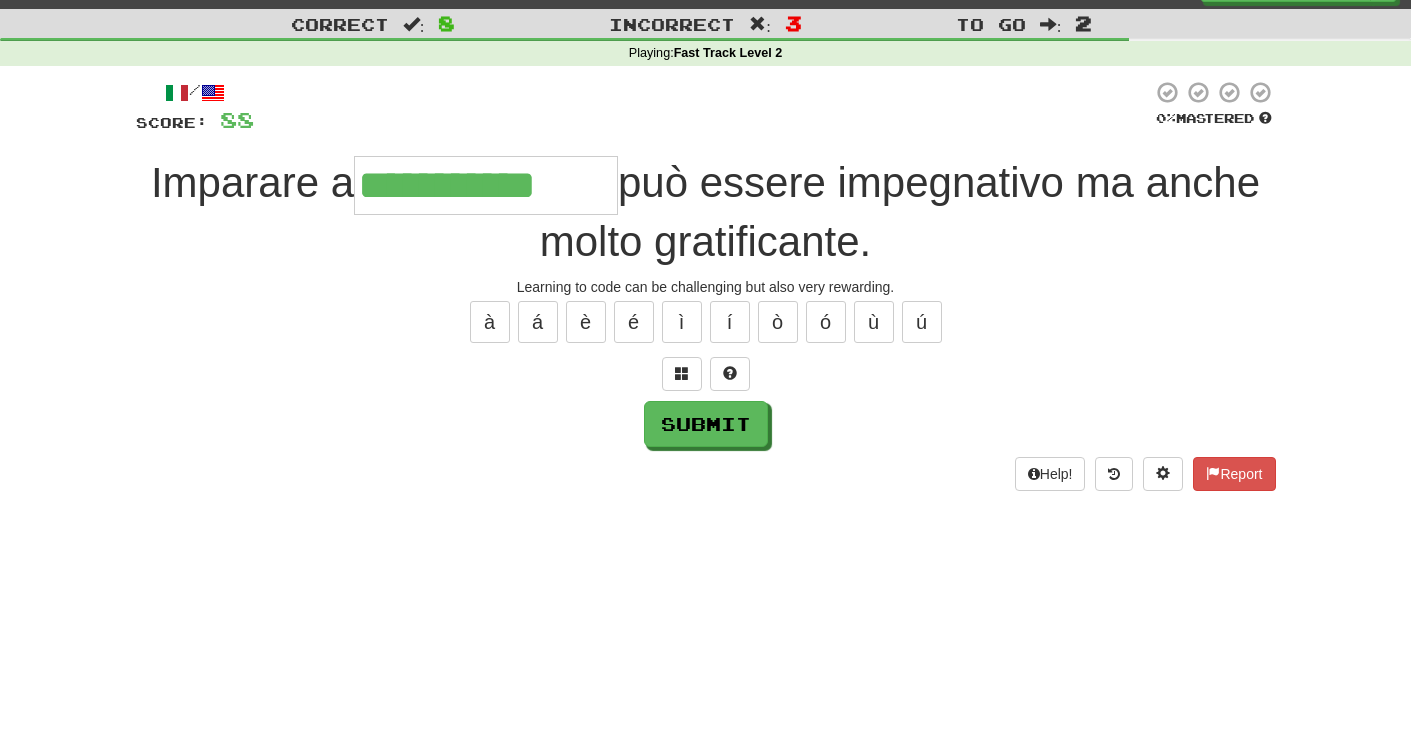 type on "**********" 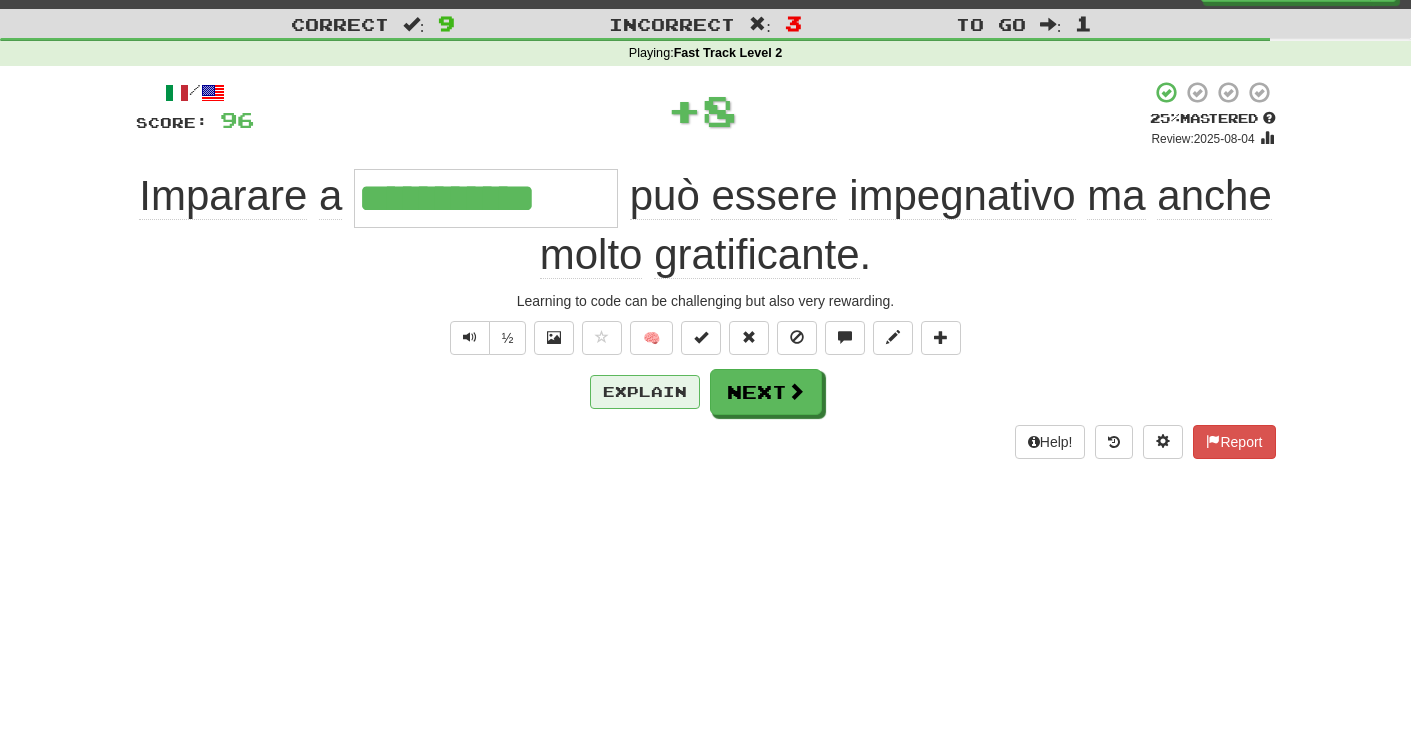 click on "Explain" at bounding box center [645, 392] 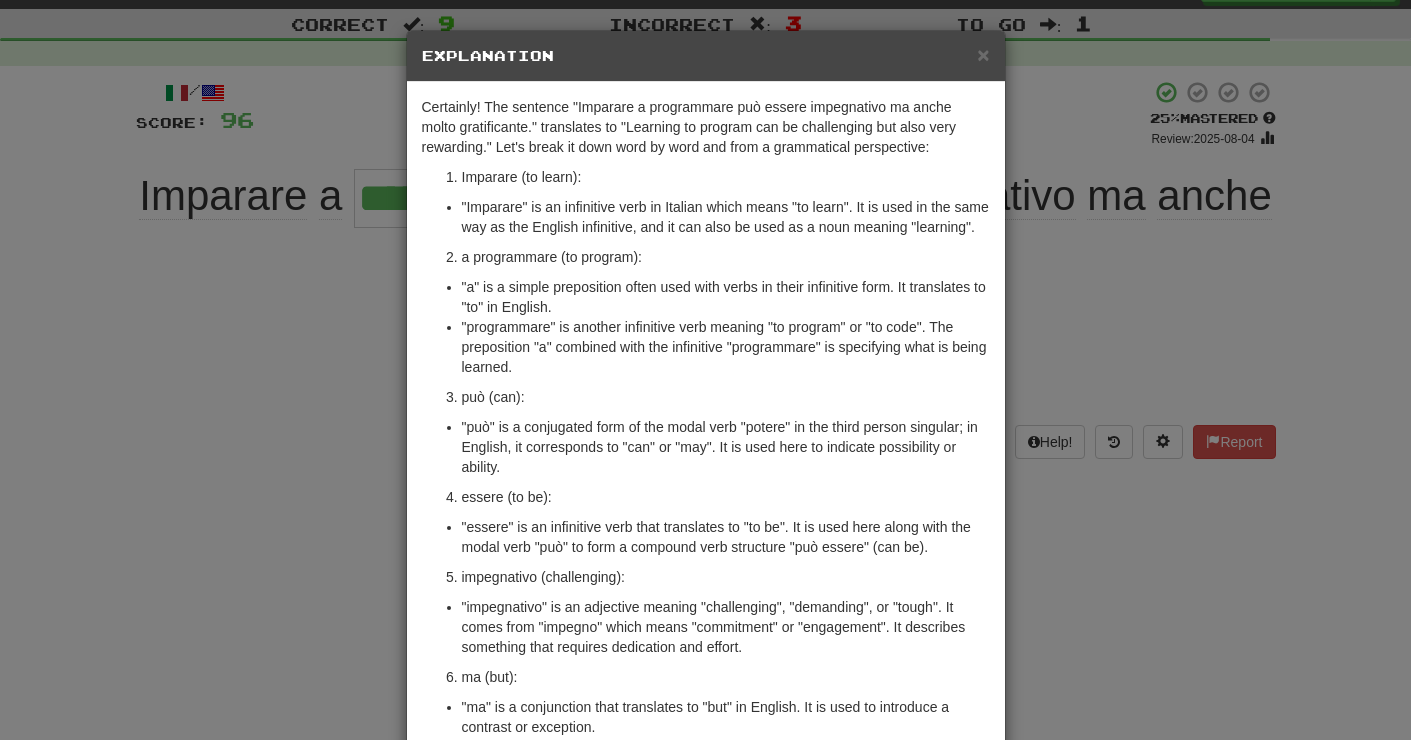 click on "ma (but):" at bounding box center [726, 677] 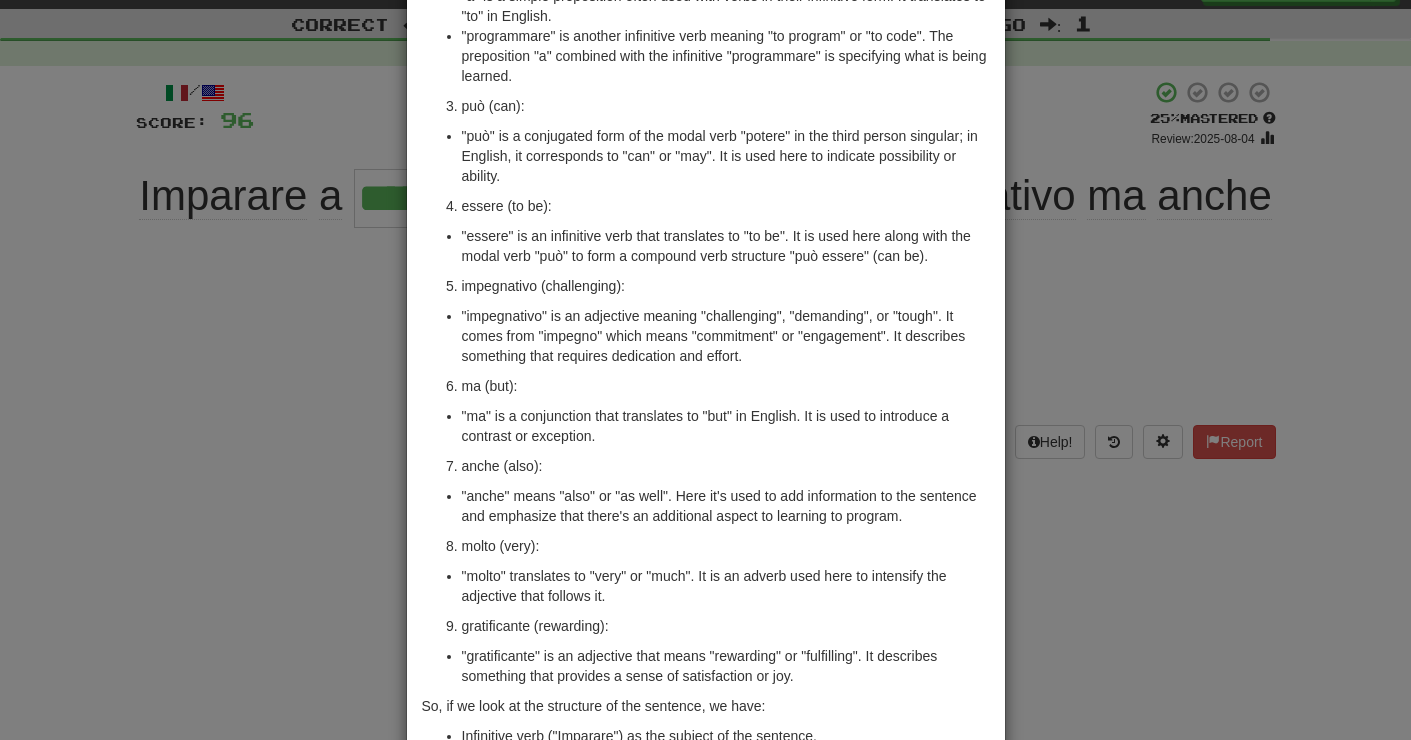scroll, scrollTop: 298, scrollLeft: 0, axis: vertical 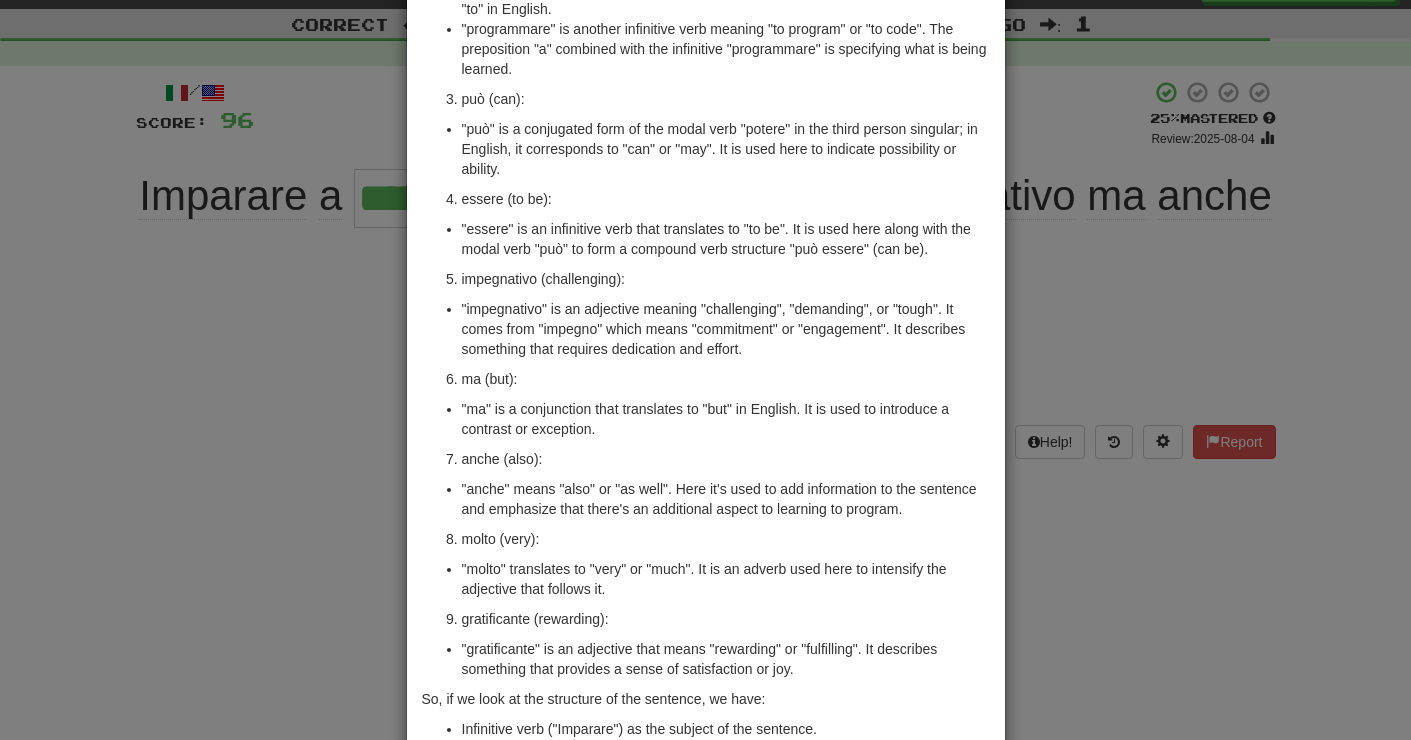 click on "× Explanation Certainly! The sentence "Imparare a programmare può essere impegnativo ma anche molto gratificante." translates to "Learning to program can be challenging but also very rewarding." Let's break it down word by word and from a grammatical perspective:
Imparare (to learn):
"Imparare" is an infinitive verb in Italian which means "to learn". It is used in the same way as the English infinitive, and it can also be used as a noun meaning "learning".
a programmare (to program):
"a" is a simple preposition often used with verbs in their infinitive form. It translates to "to" in English.
"programmare" is another infinitive verb meaning "to program" or "to code". The preposition "a" combined with the infinitive "programmare" is specifying what is being learned.
può (can):
"può" is a conjugated form of the modal verb "potere" in the third person singular; in English, it corresponds to "can" or "may". It is used here to indicate possibility or ability." at bounding box center (705, 370) 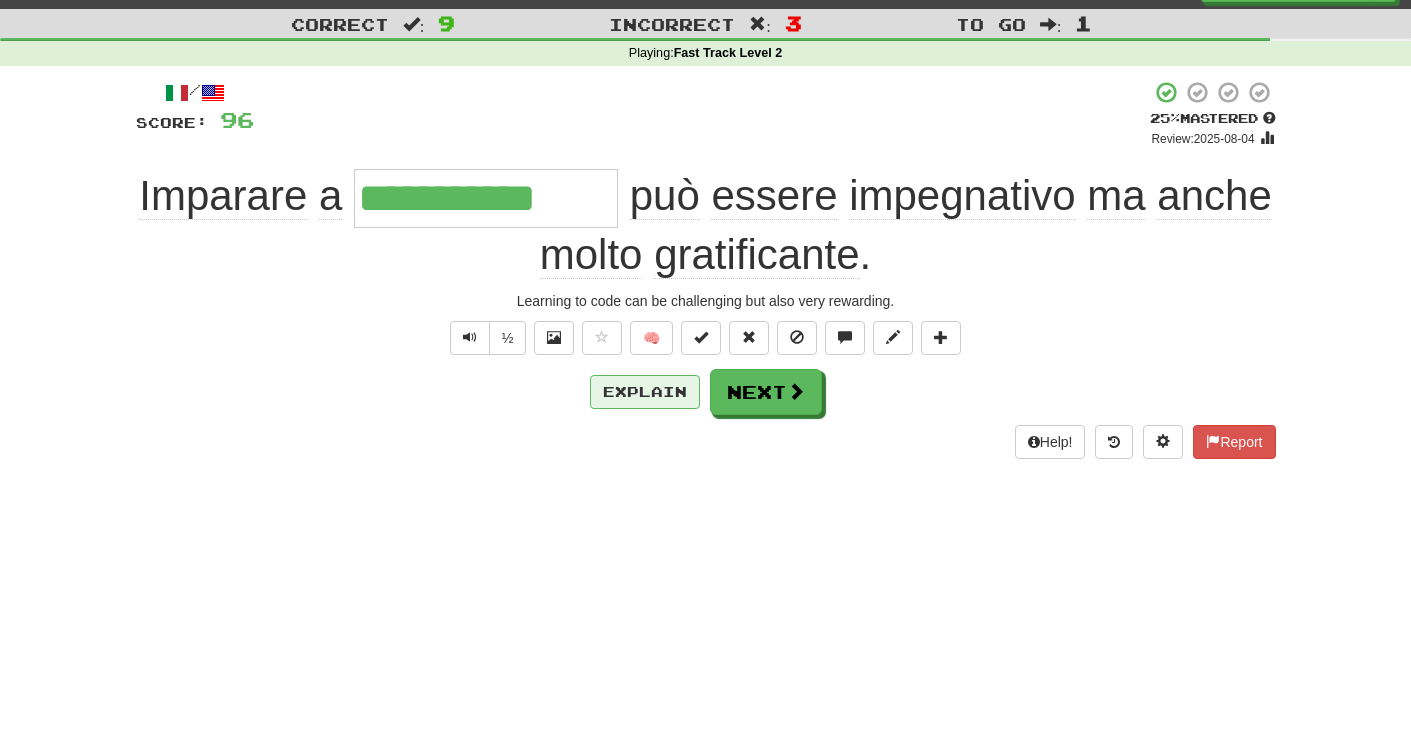 click on "Explain" at bounding box center [645, 392] 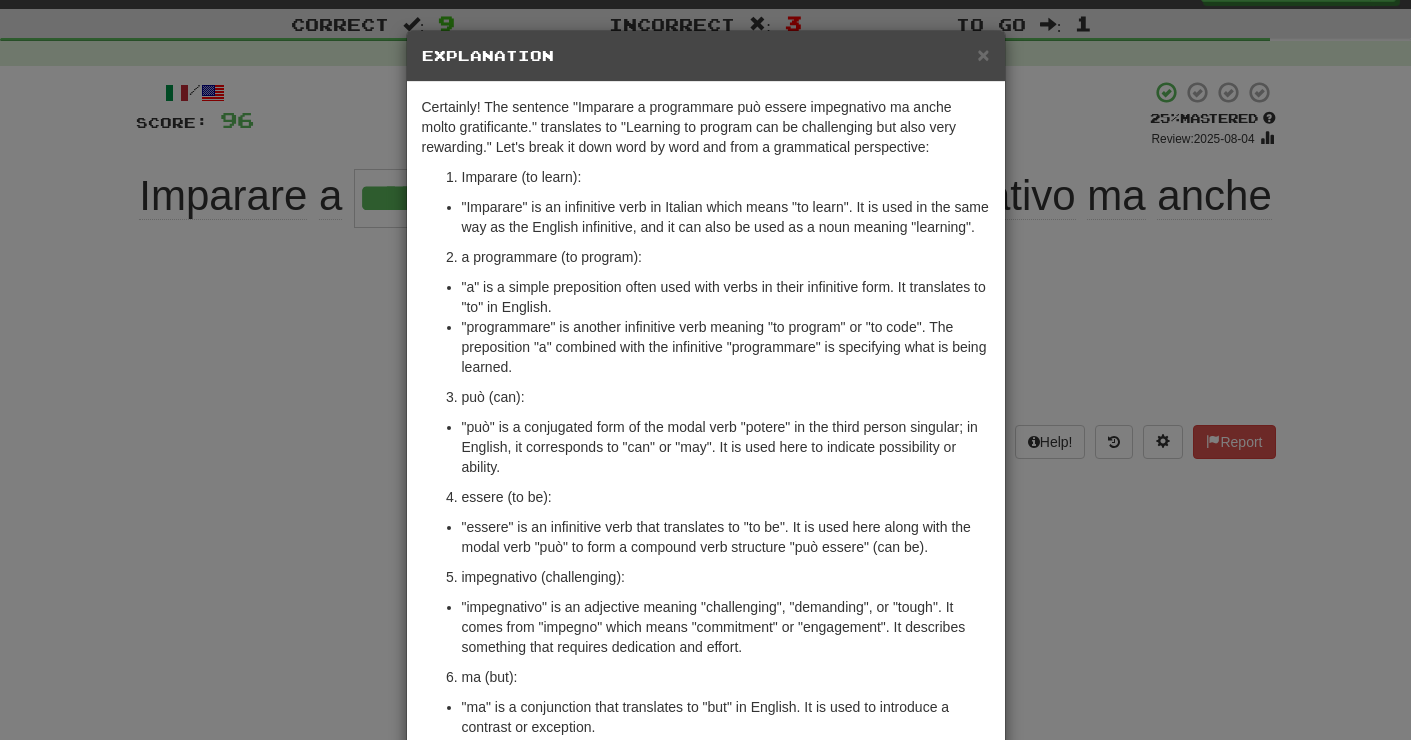 click on ""impegnativo" is an adjective meaning "challenging", "demanding", or "tough". It comes from "impegno" which means "commitment" or "engagement". It describes something that requires dedication and effort." at bounding box center [726, 627] 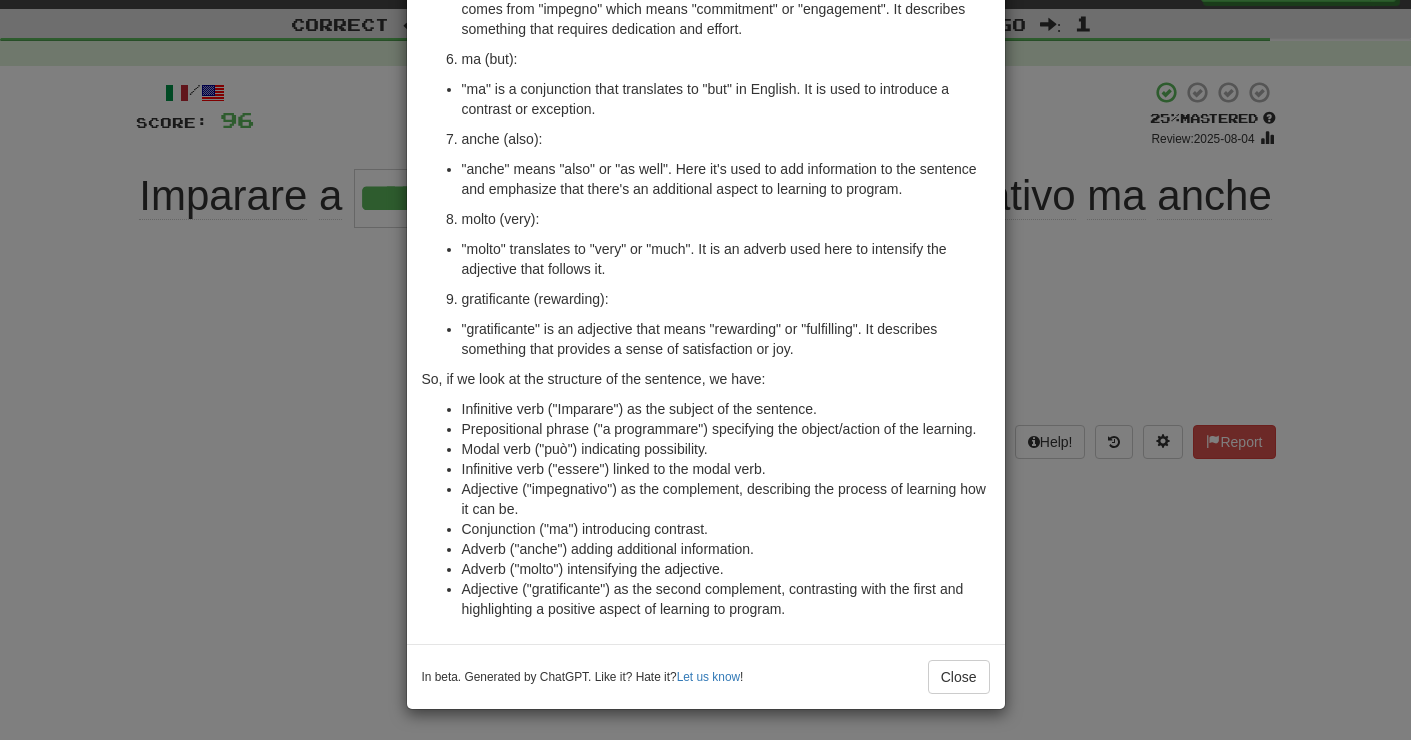 scroll, scrollTop: 638, scrollLeft: 0, axis: vertical 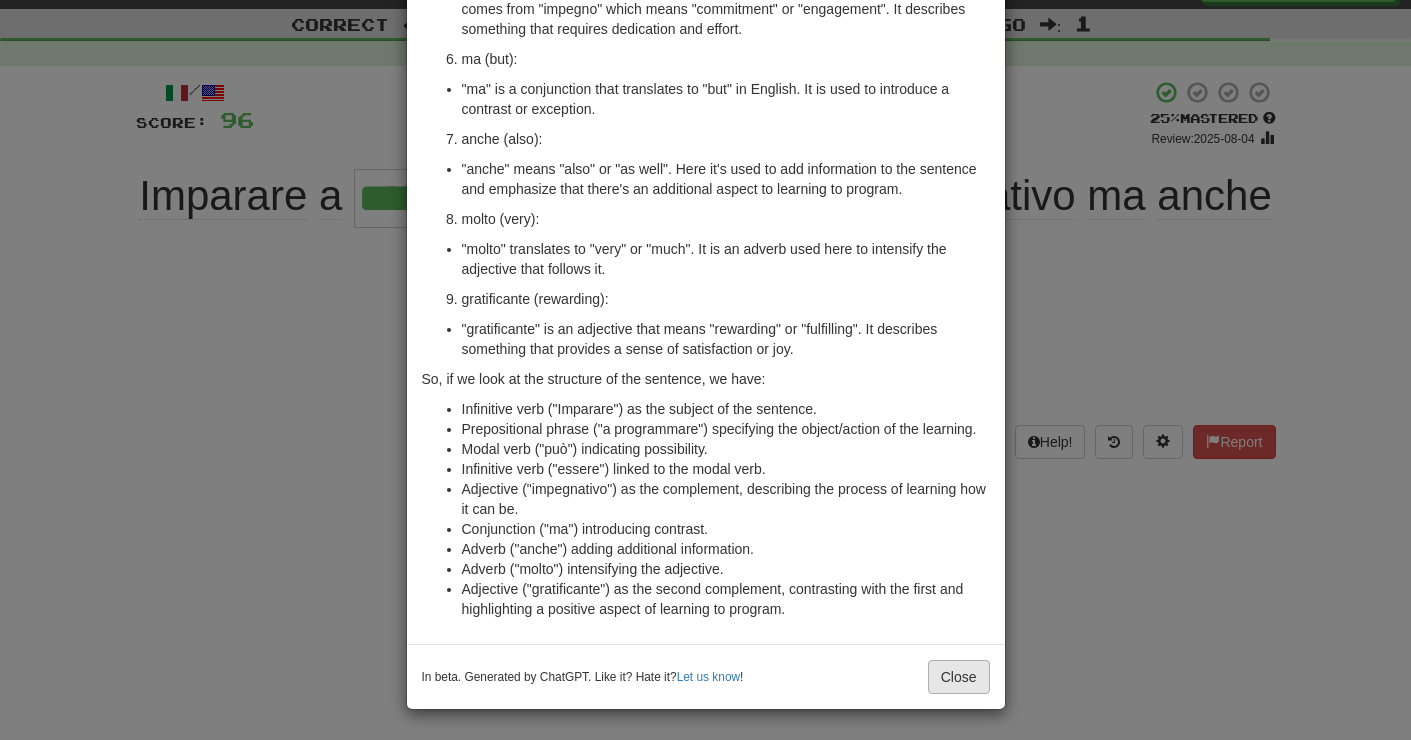 click on "Close" at bounding box center (959, 677) 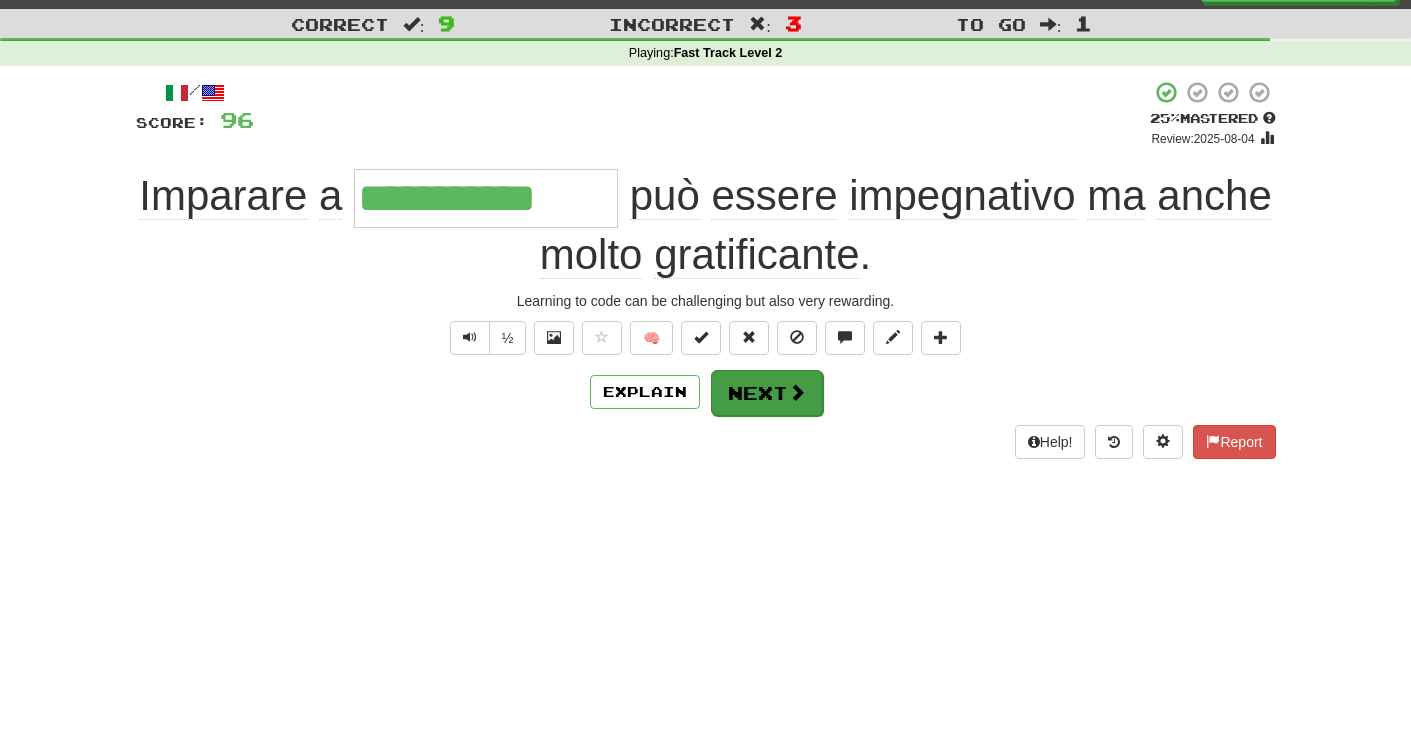 click on "Next" at bounding box center [767, 393] 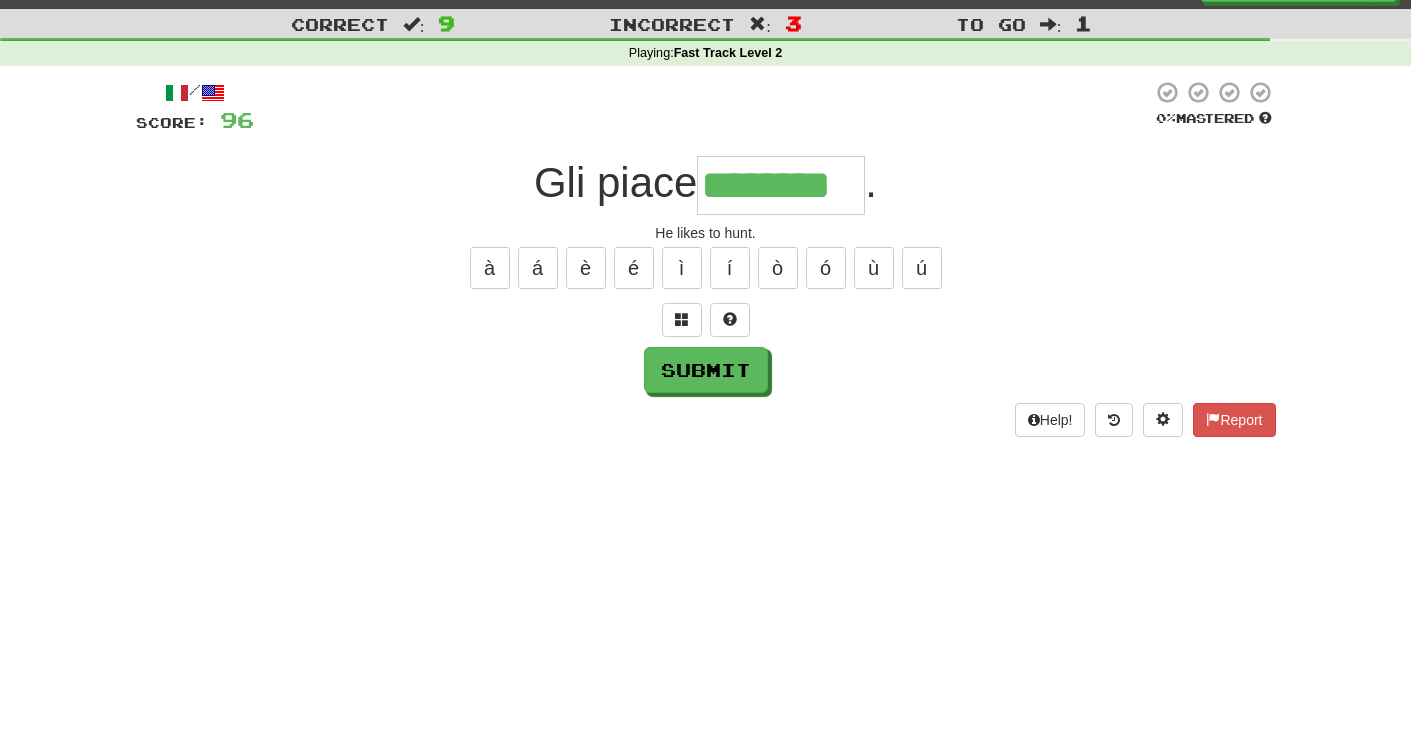 type on "********" 